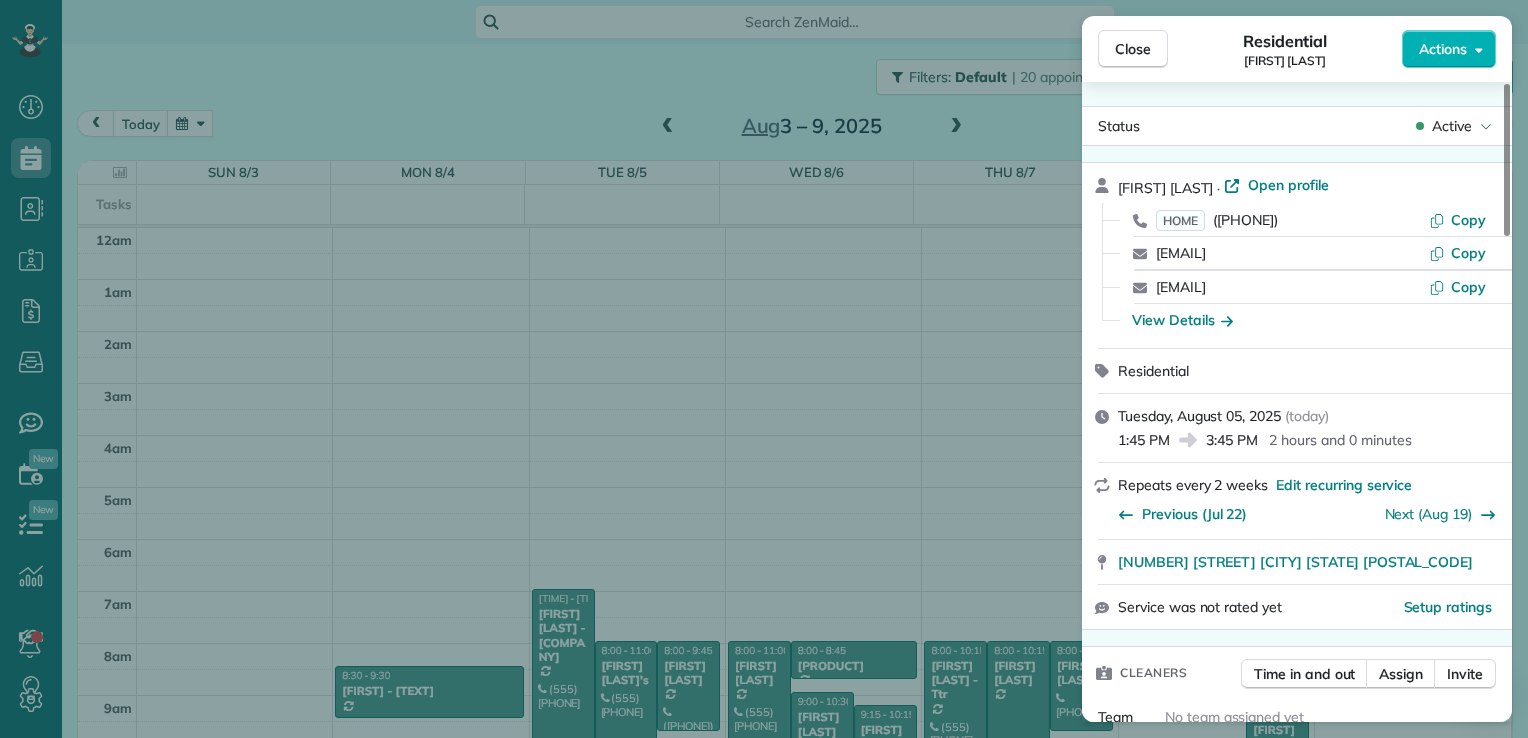 scroll, scrollTop: 0, scrollLeft: 0, axis: both 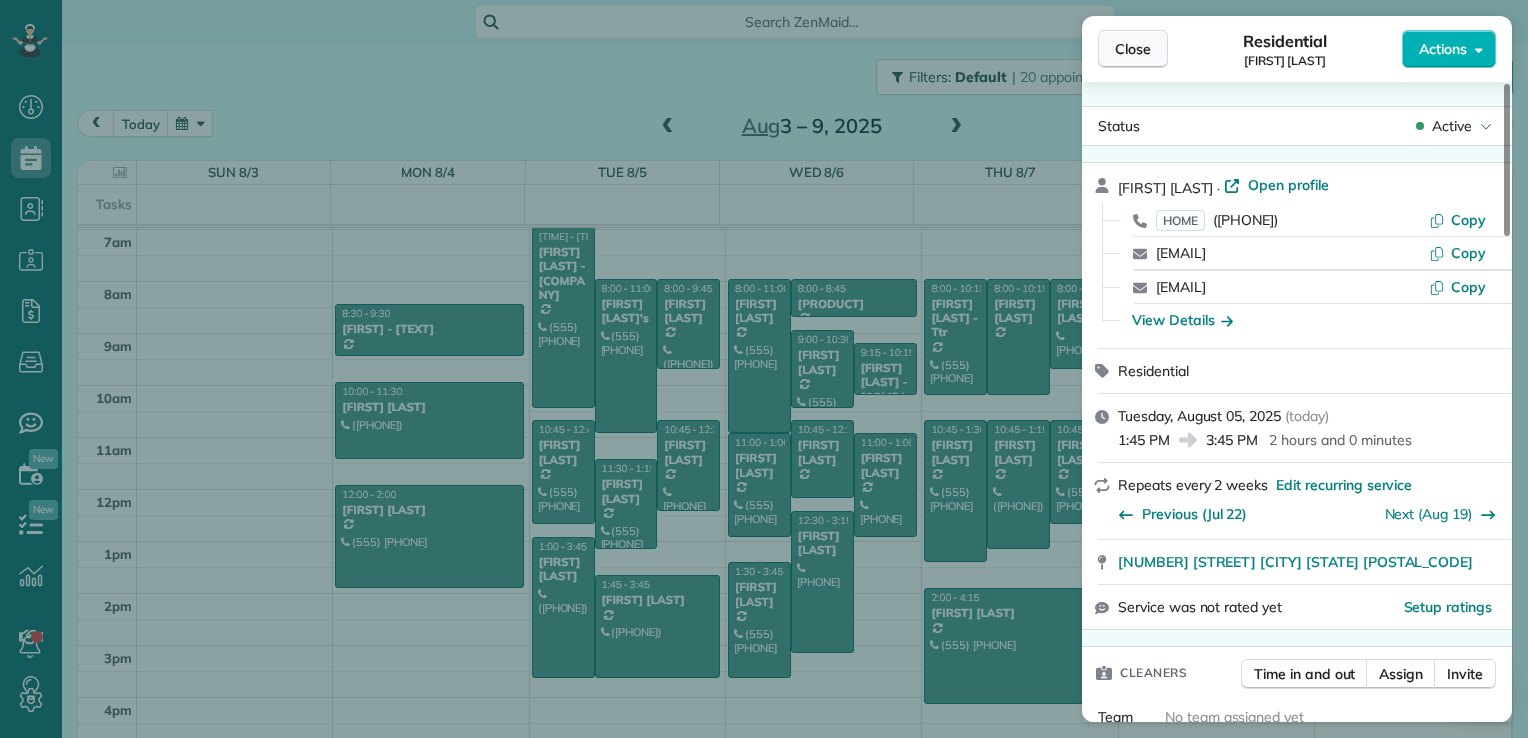 click on "Close" at bounding box center [1133, 49] 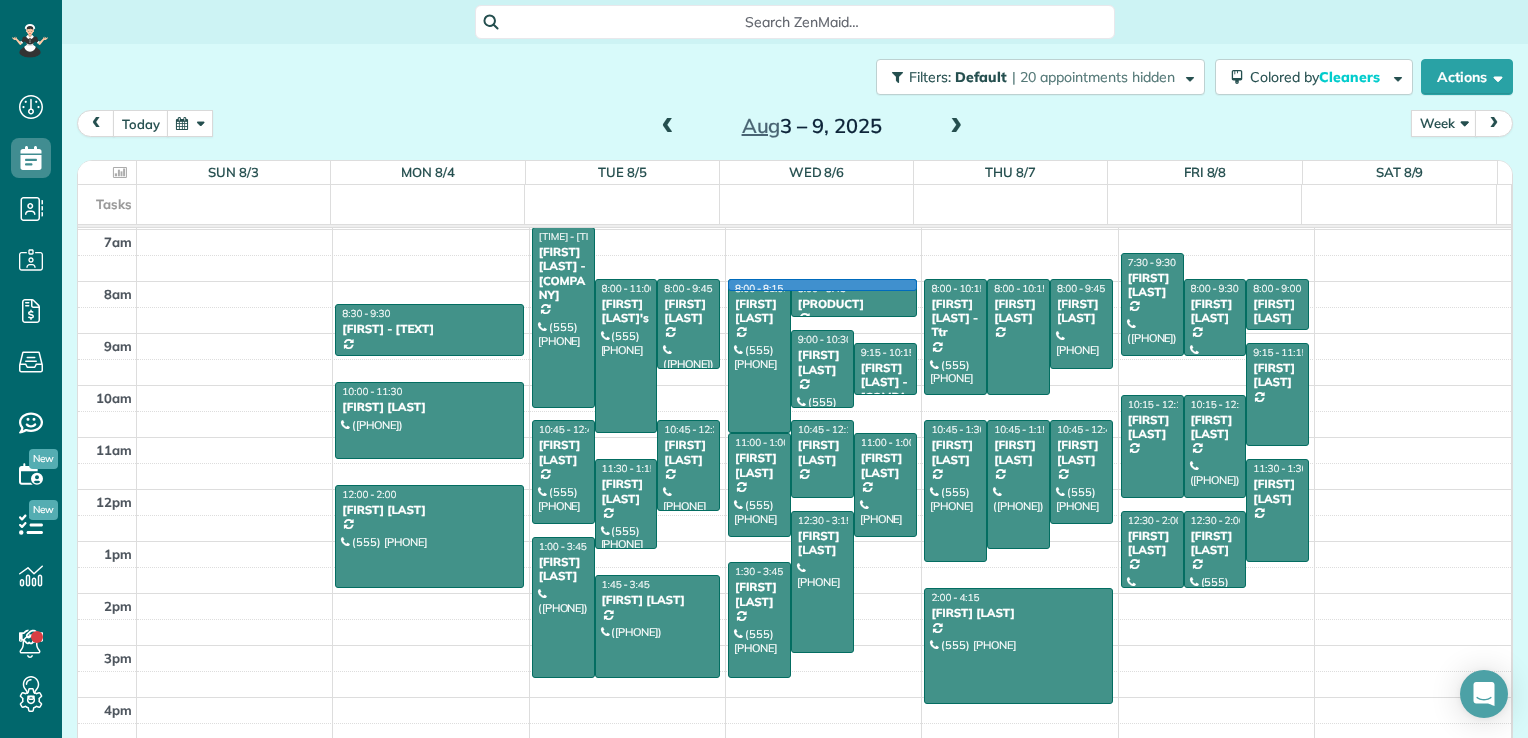 click at bounding box center [824, 295] 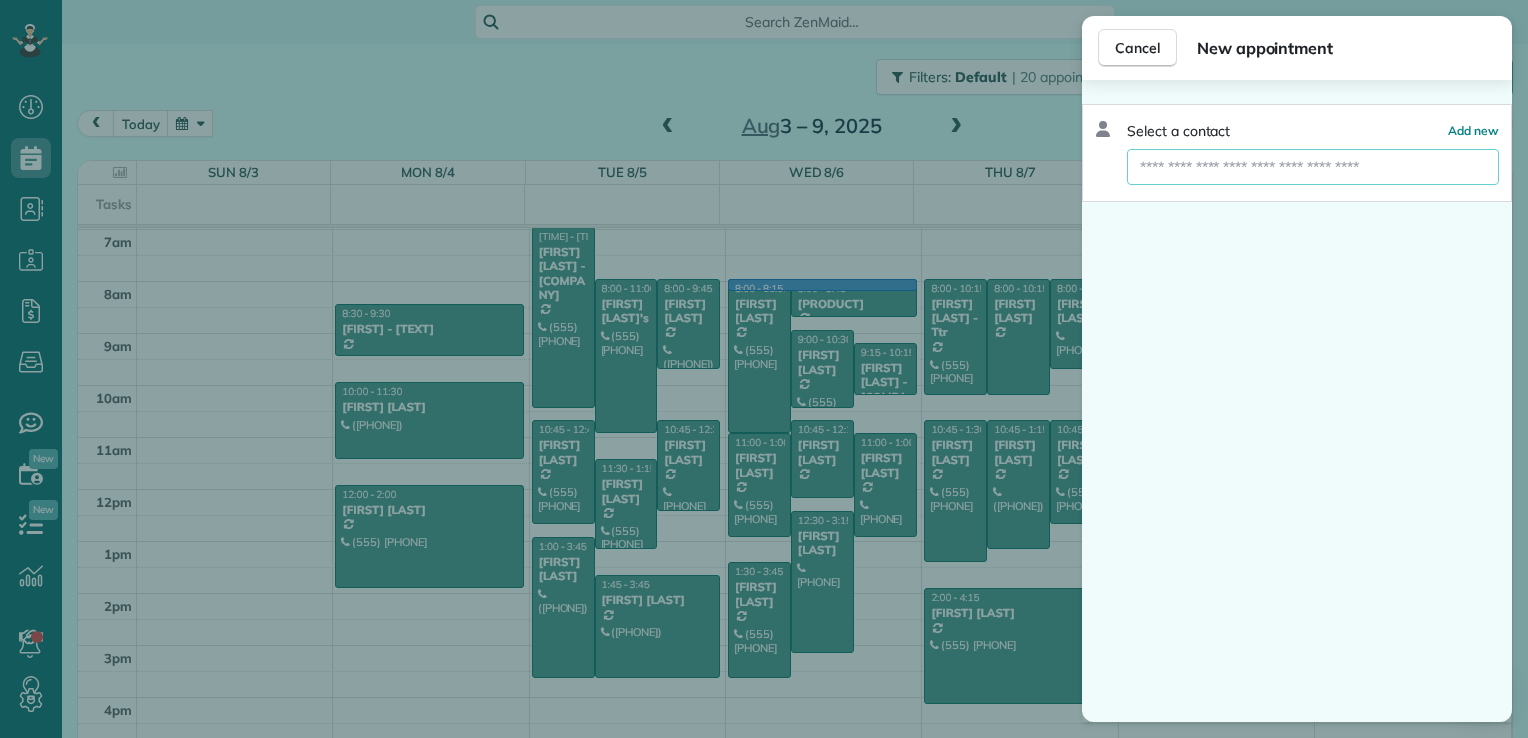 click at bounding box center [1313, 167] 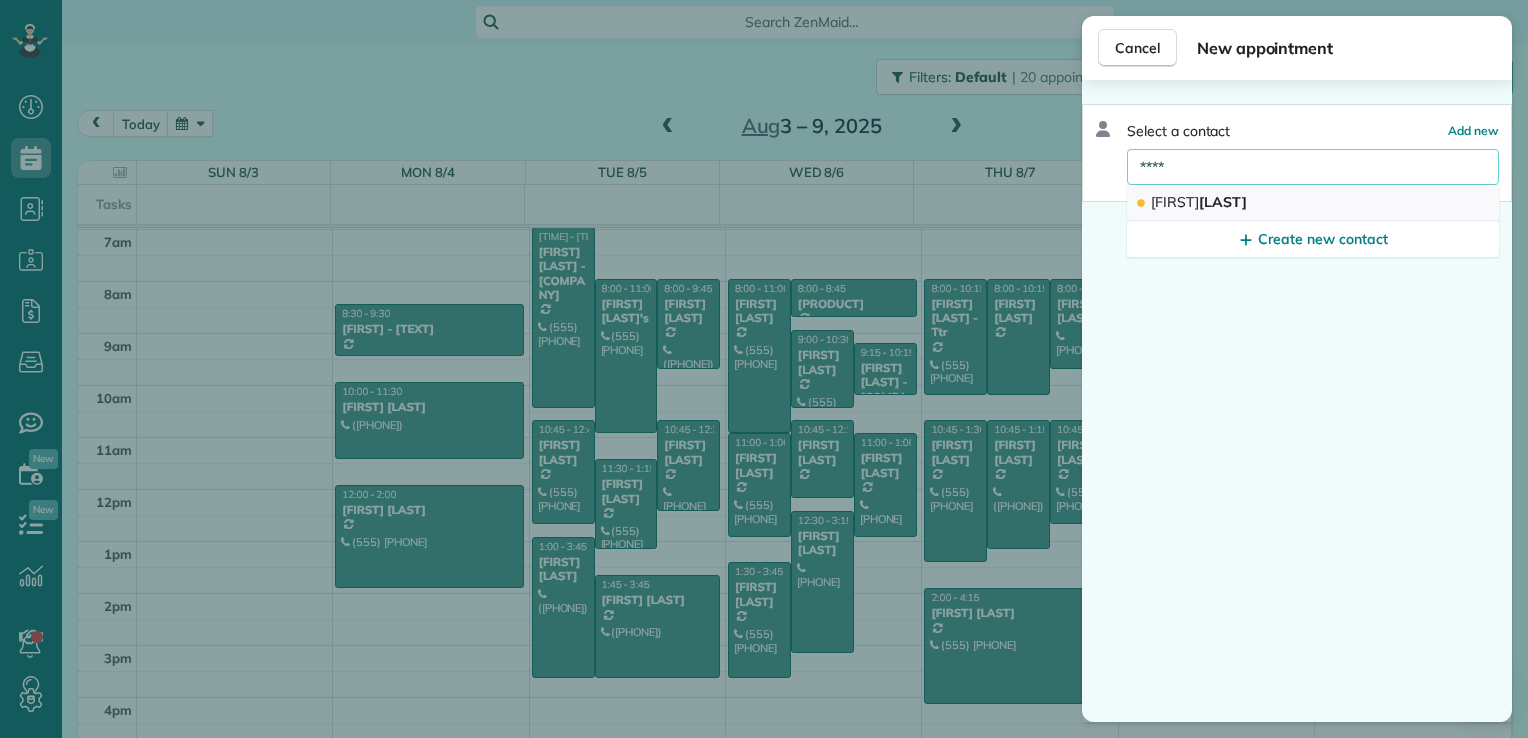 type on "****" 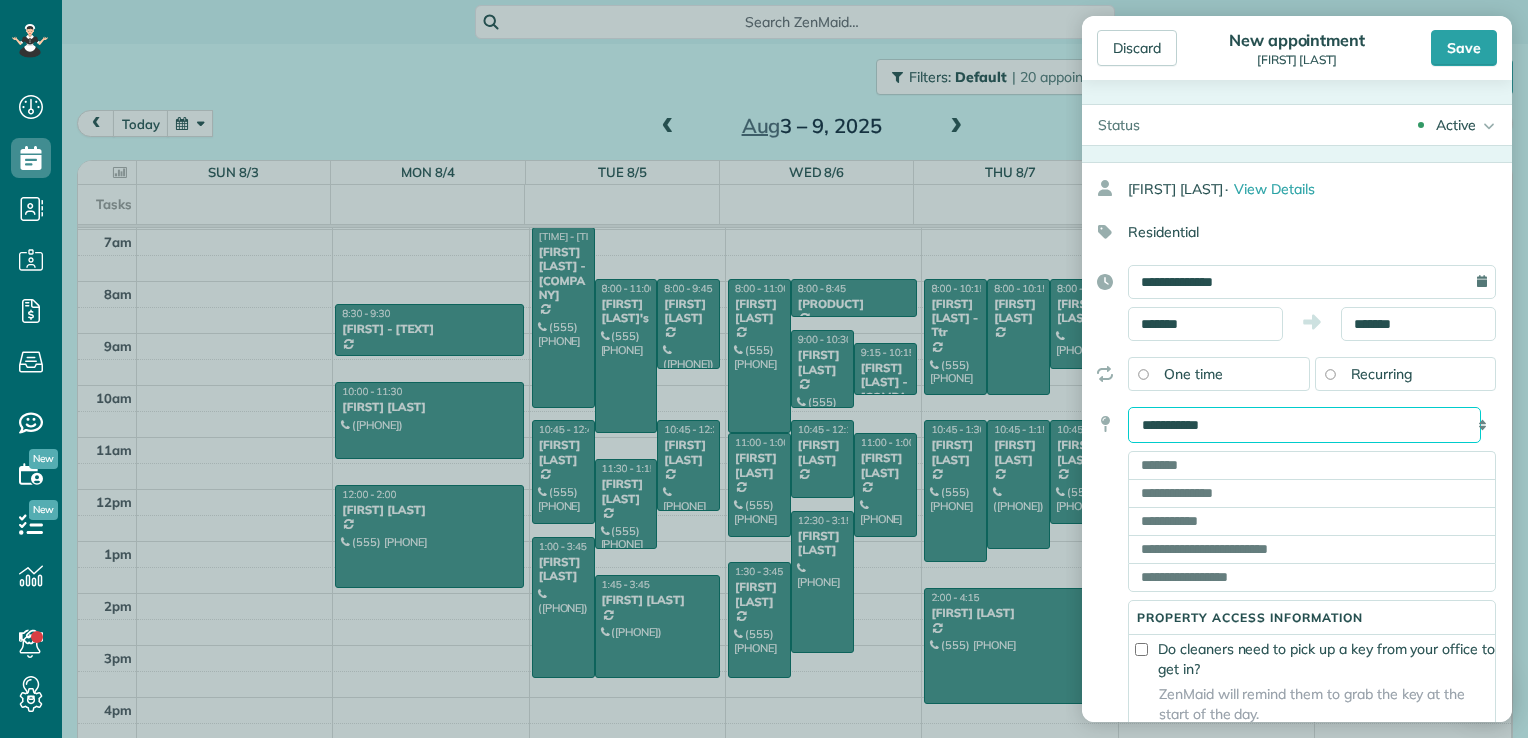 click on "**********" at bounding box center [1304, 425] 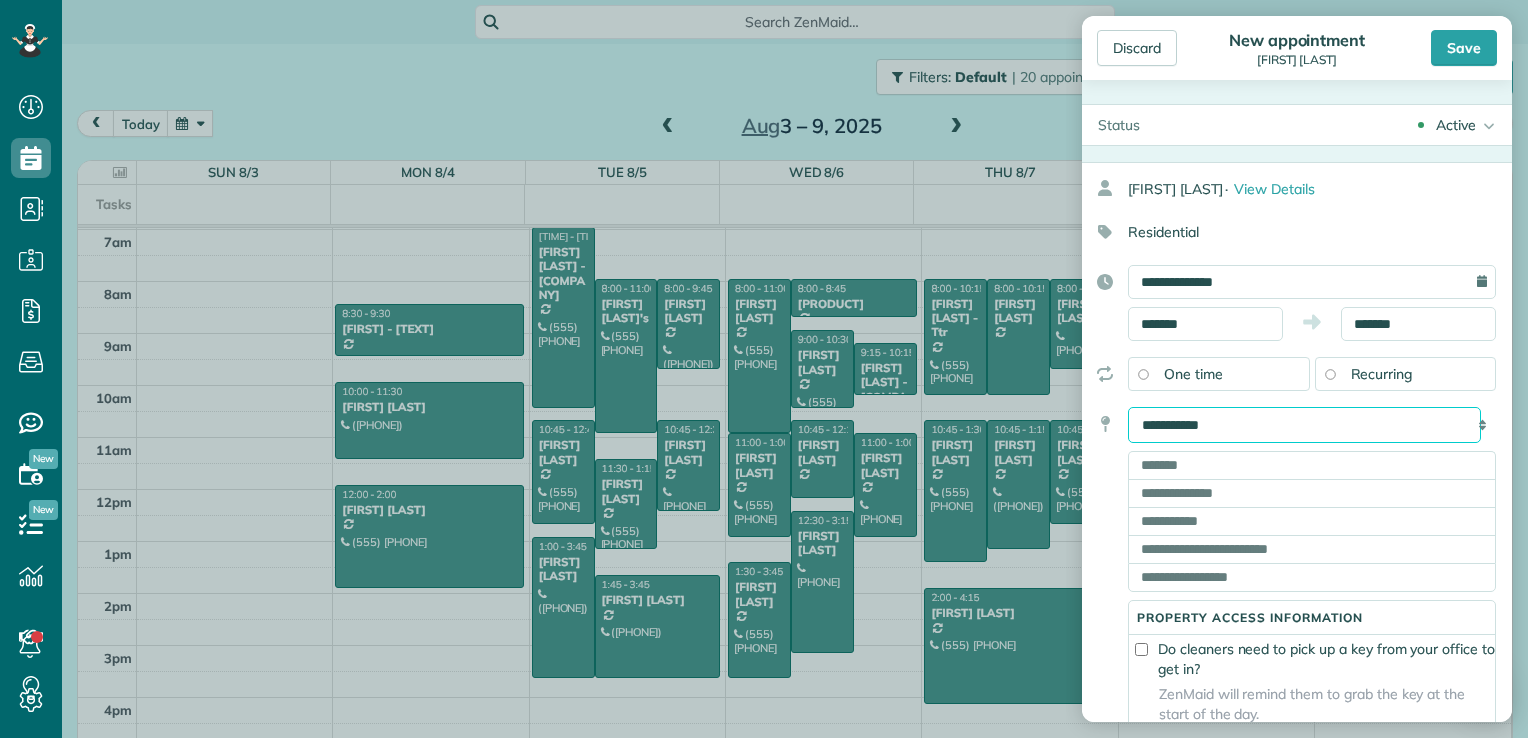 select on "*******" 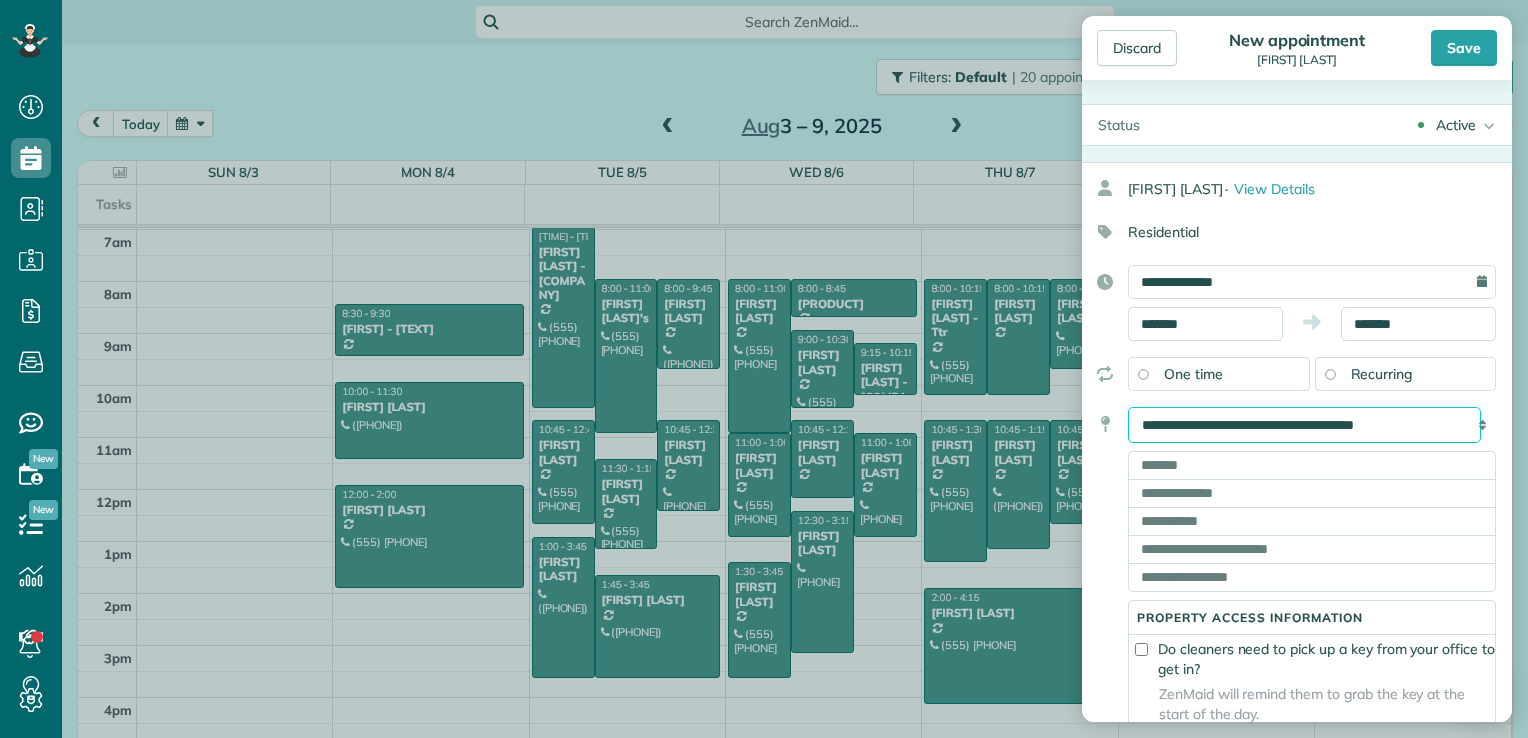 click on "**********" at bounding box center (1304, 425) 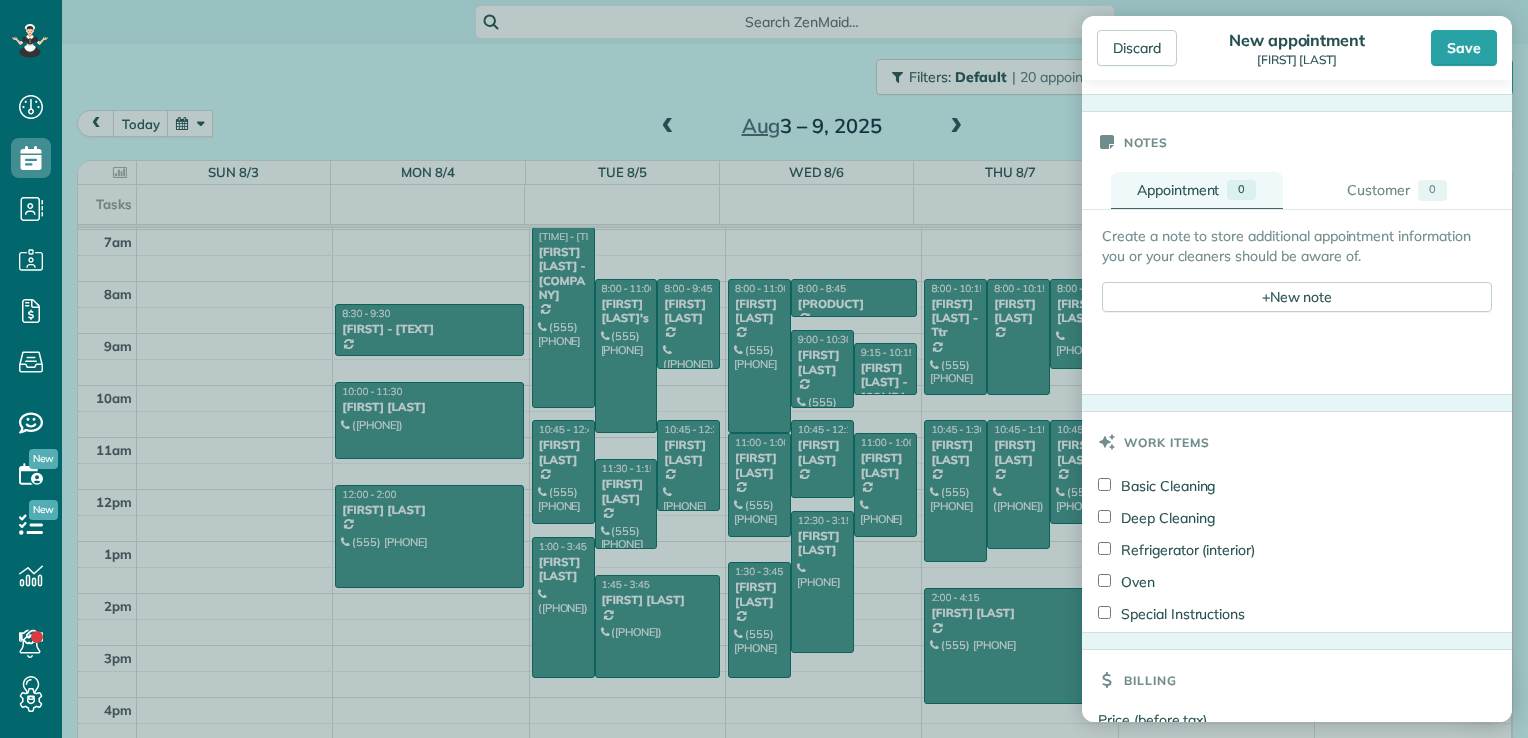 scroll, scrollTop: 700, scrollLeft: 0, axis: vertical 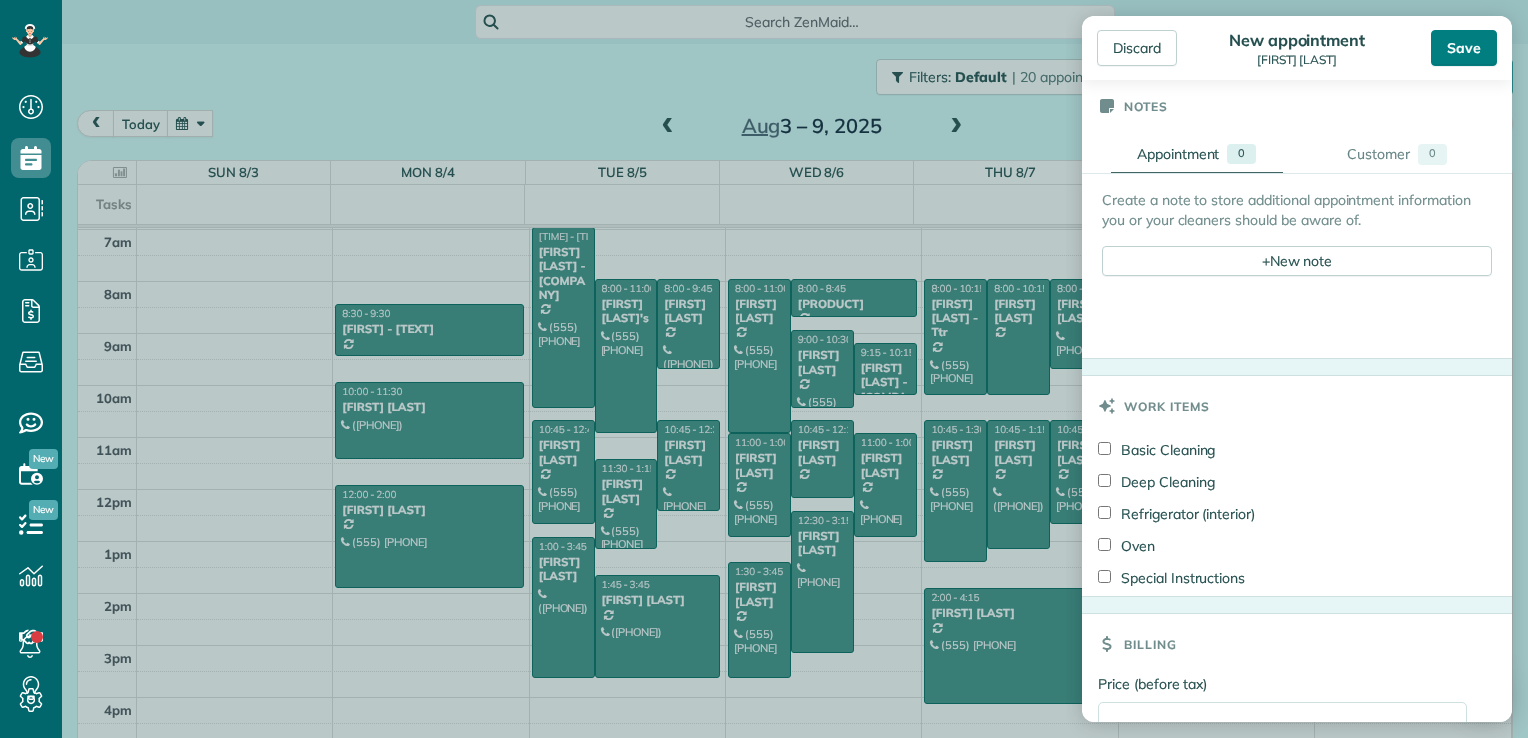 click on "Save" at bounding box center [1464, 48] 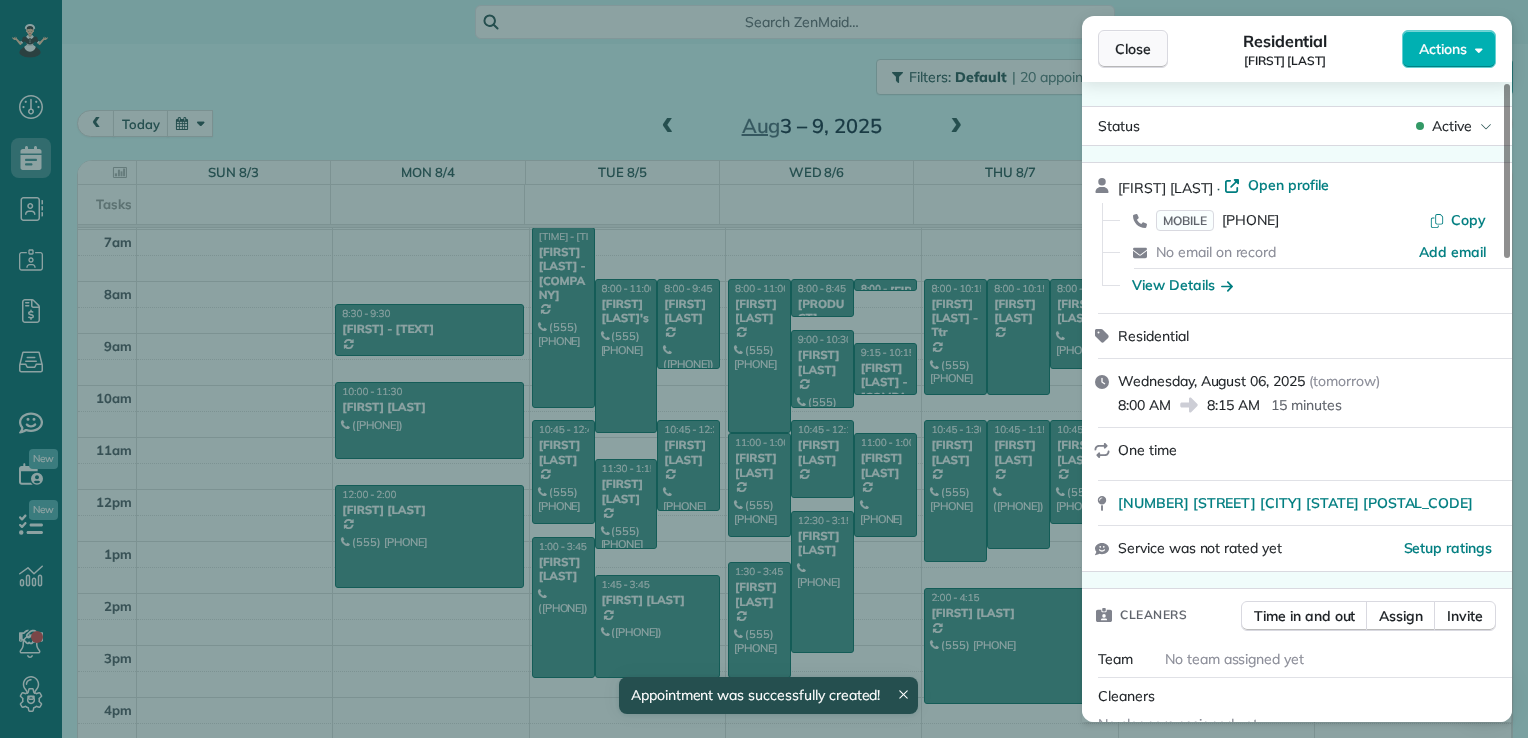 click on "Close" at bounding box center [1133, 49] 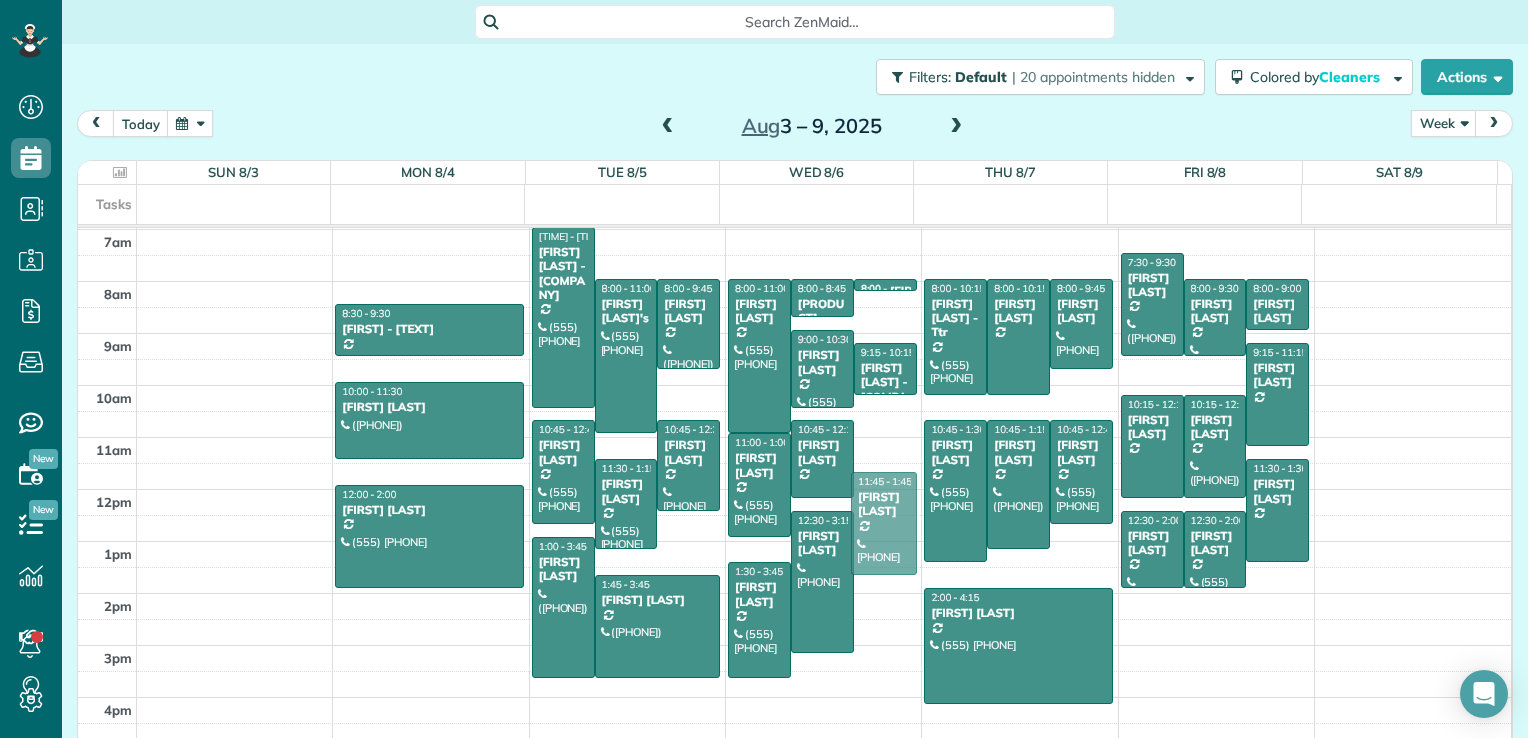drag, startPoint x: 876, startPoint y: 479, endPoint x: 880, endPoint y: 522, distance: 43.185646 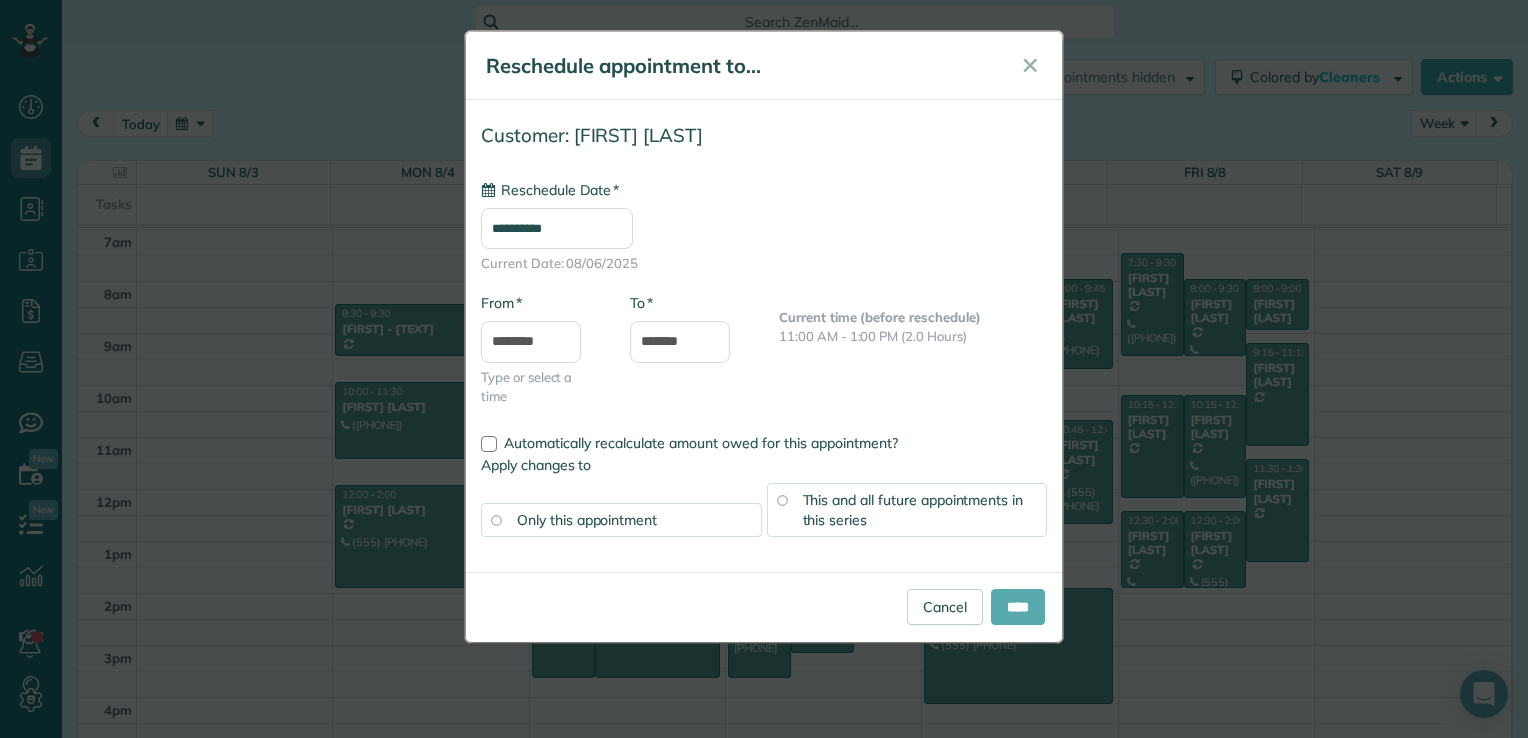 type on "**********" 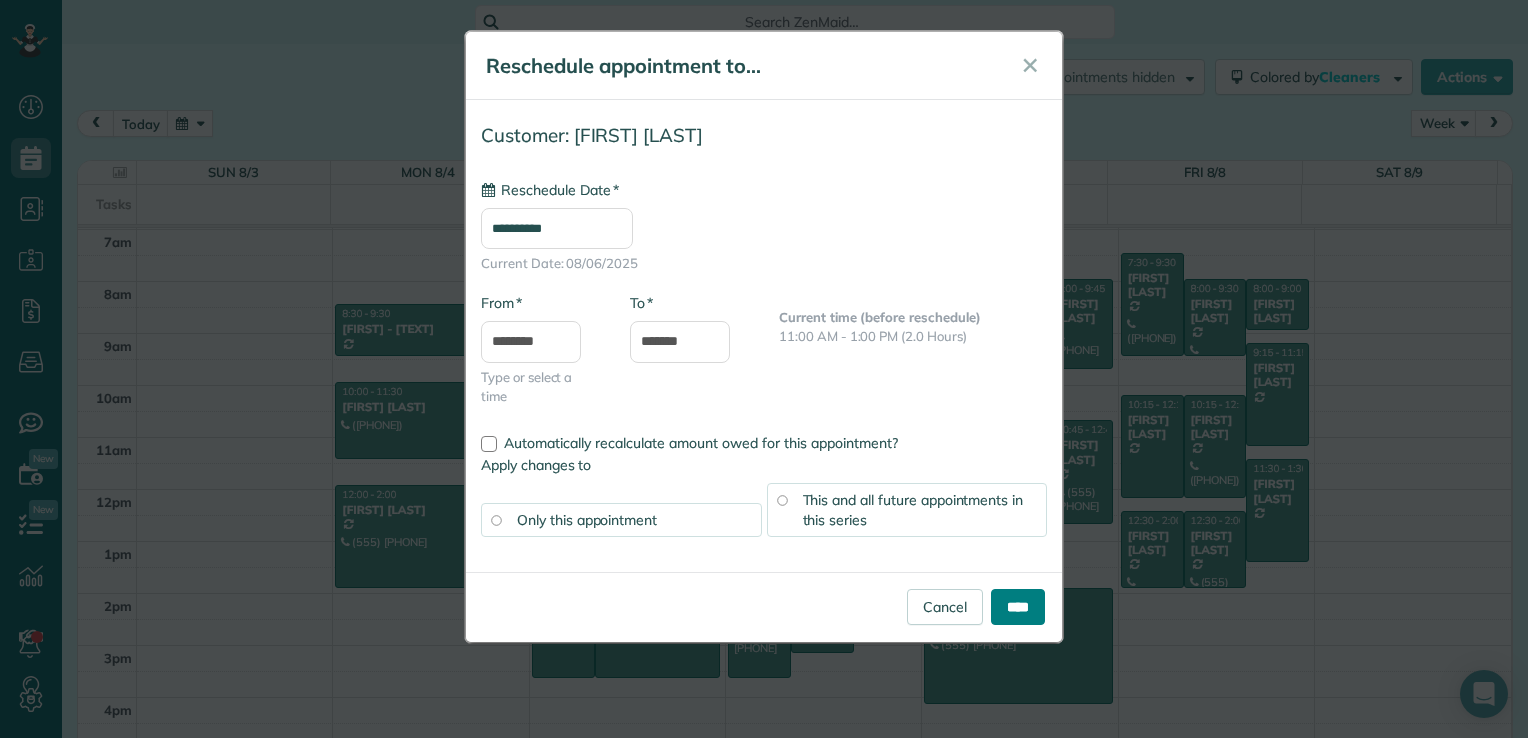 click on "****" at bounding box center [1018, 607] 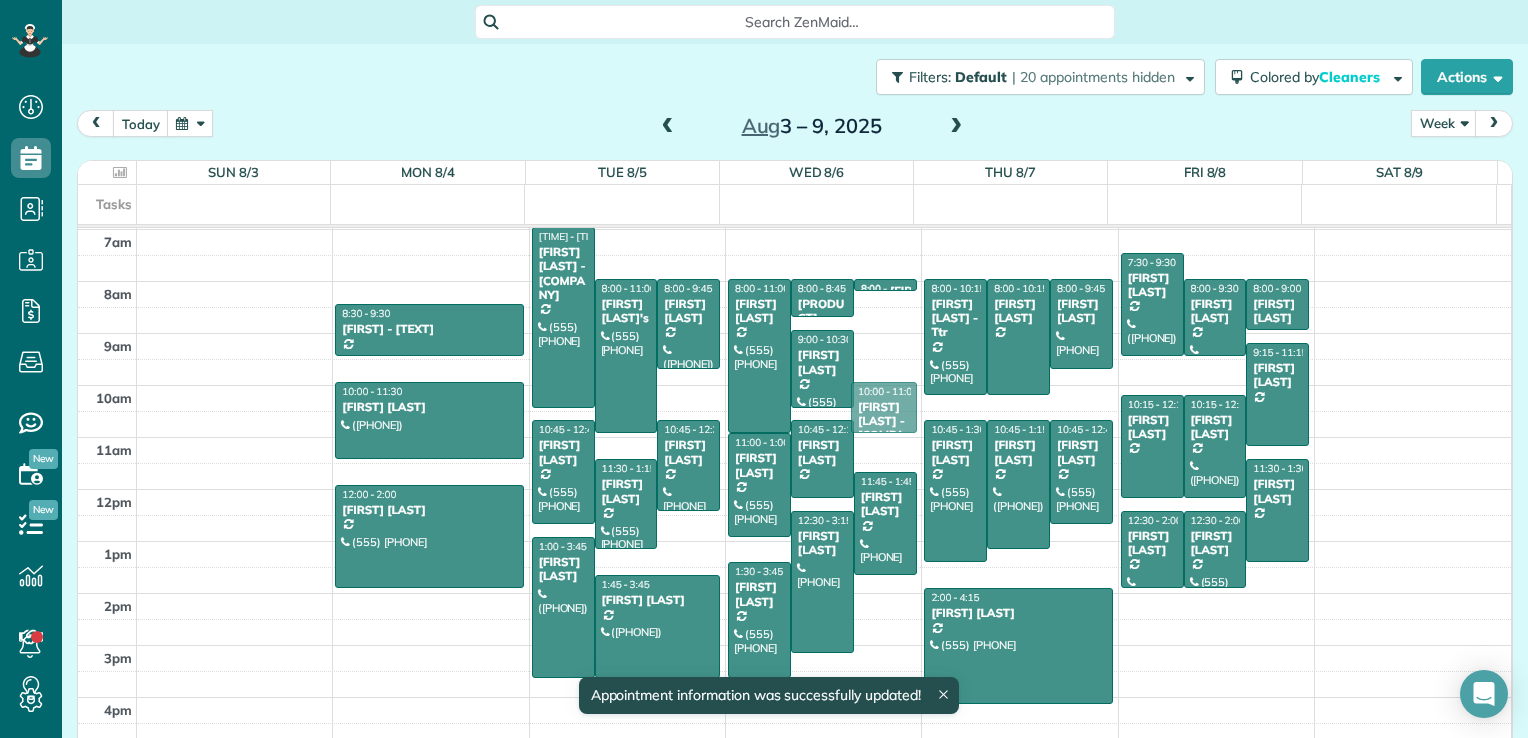 drag, startPoint x: 866, startPoint y: 368, endPoint x: 866, endPoint y: 410, distance: 42 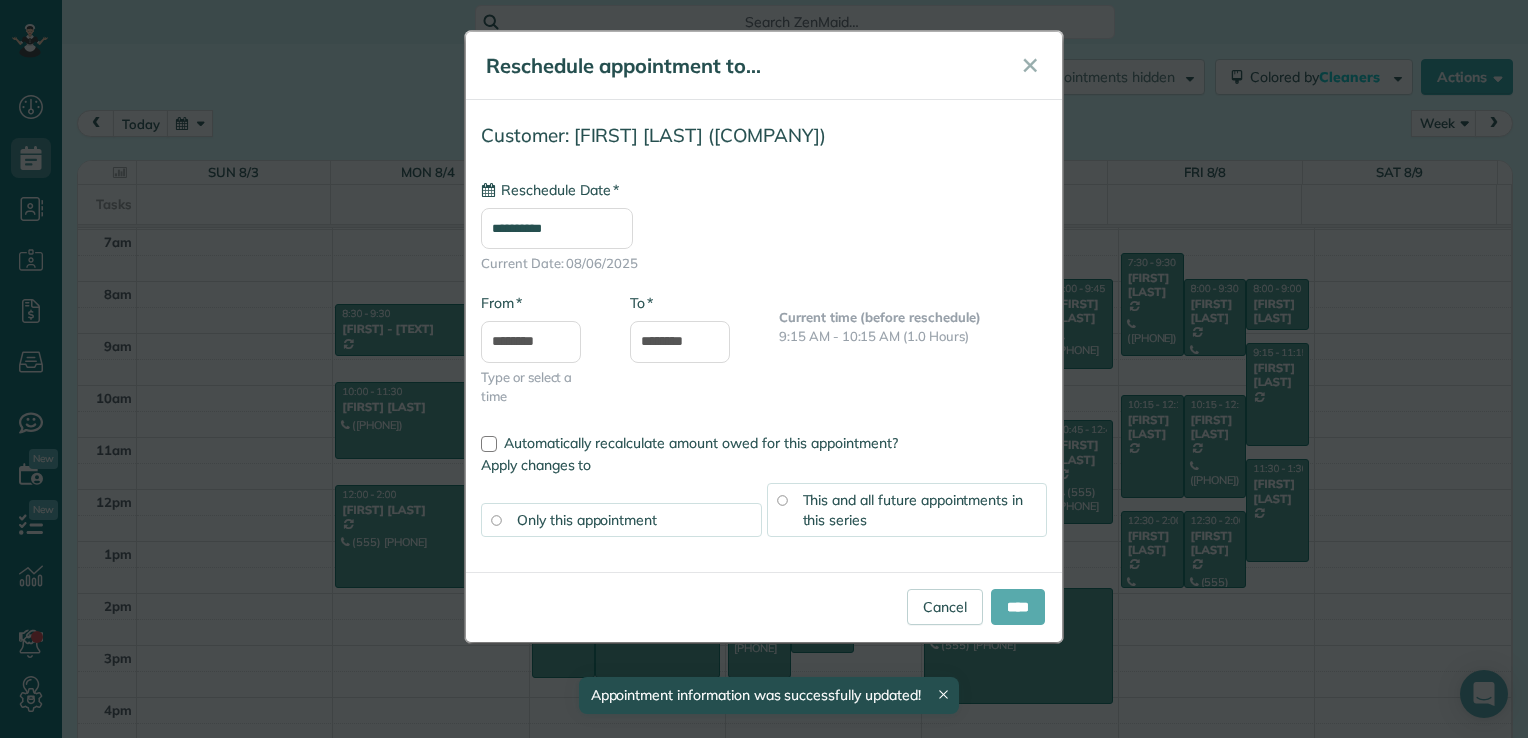 type on "**********" 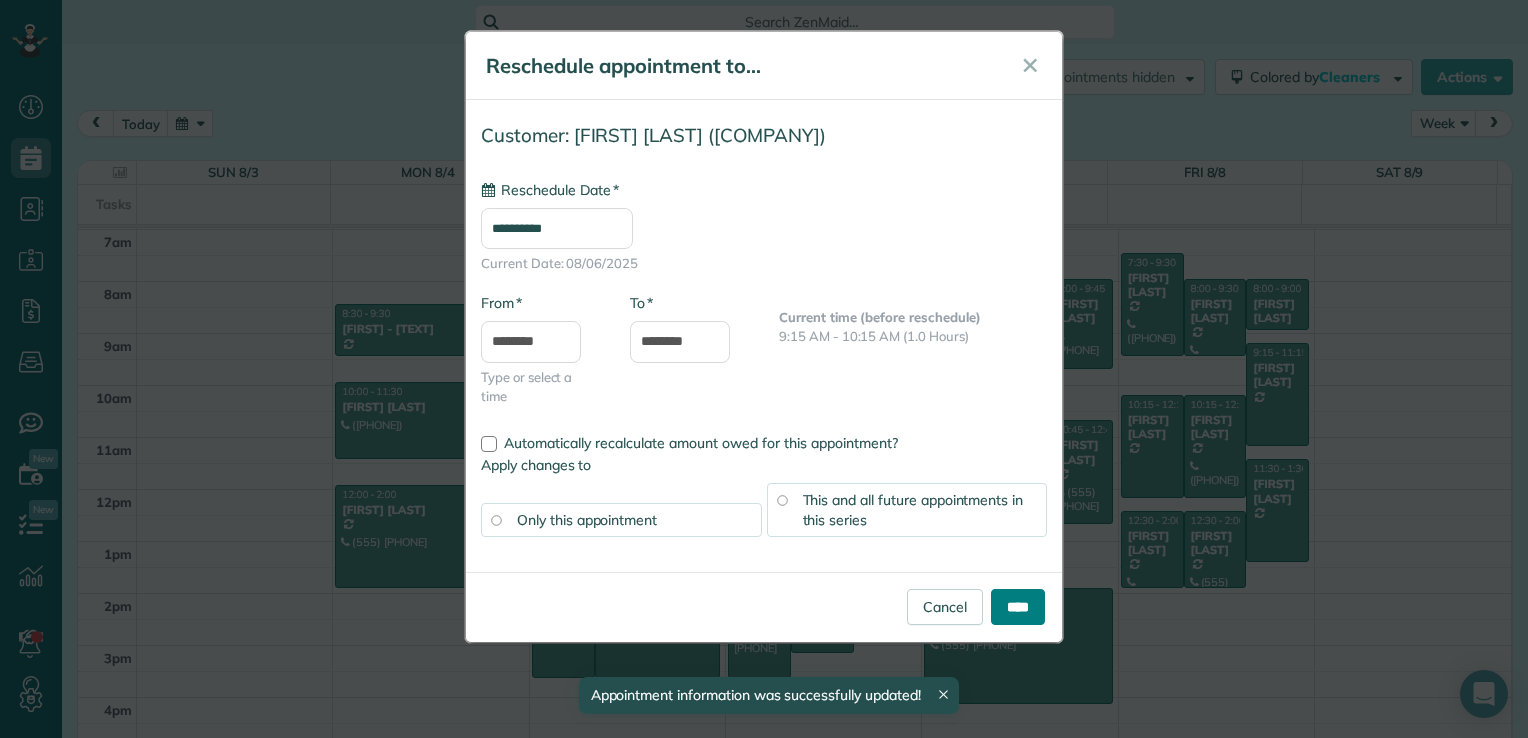 drag, startPoint x: 1000, startPoint y: 606, endPoint x: 952, endPoint y: 516, distance: 102 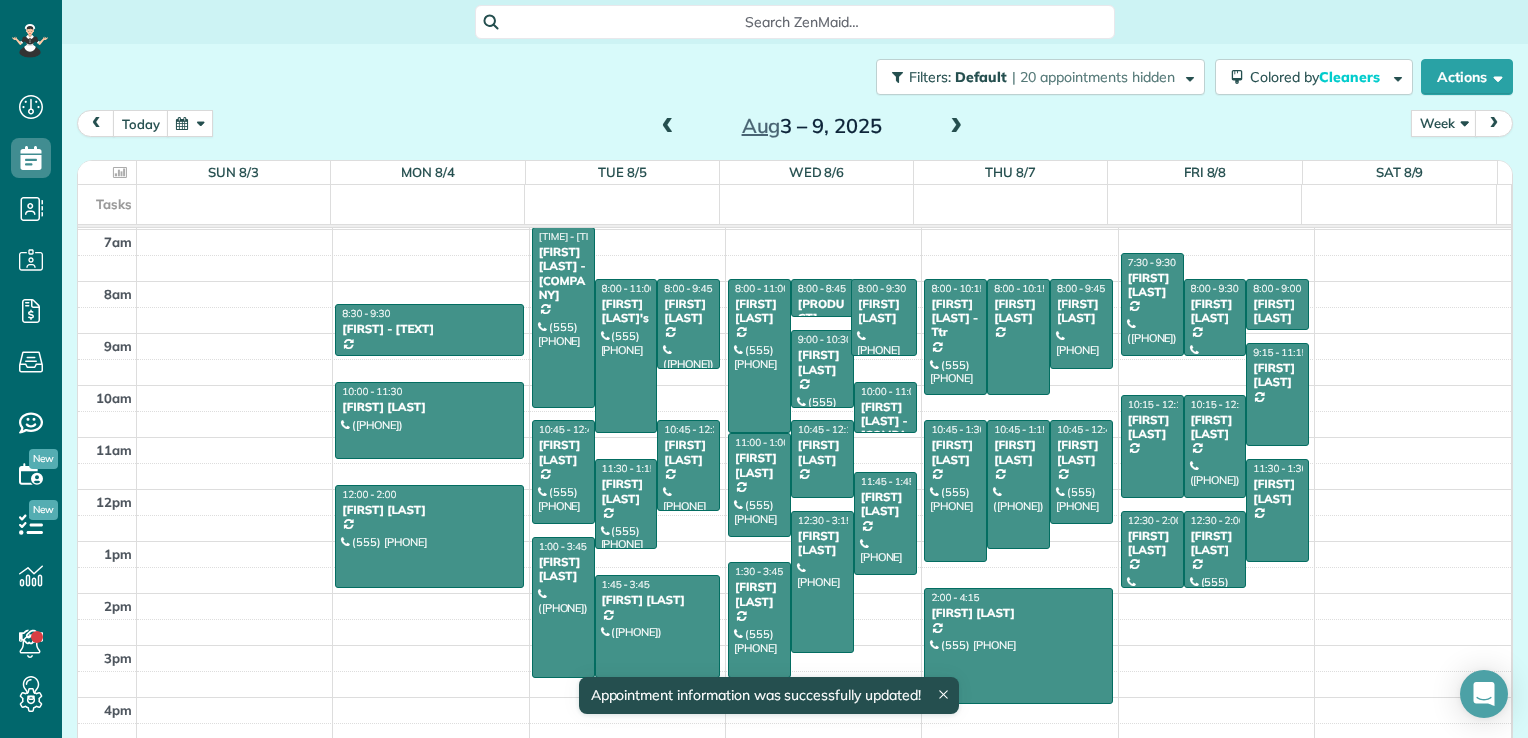 drag, startPoint x: 870, startPoint y: 282, endPoint x: 868, endPoint y: 352, distance: 70.028564 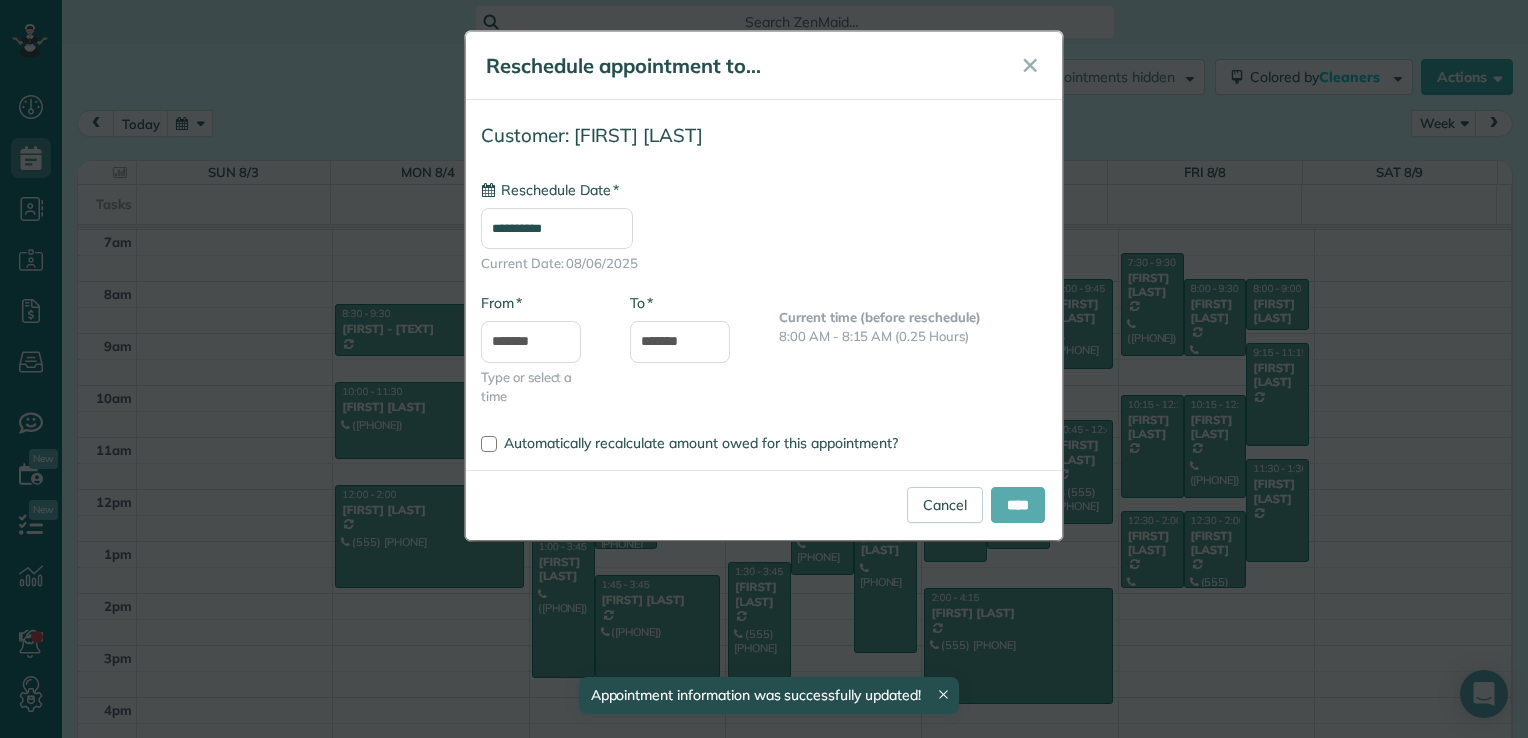 type on "**********" 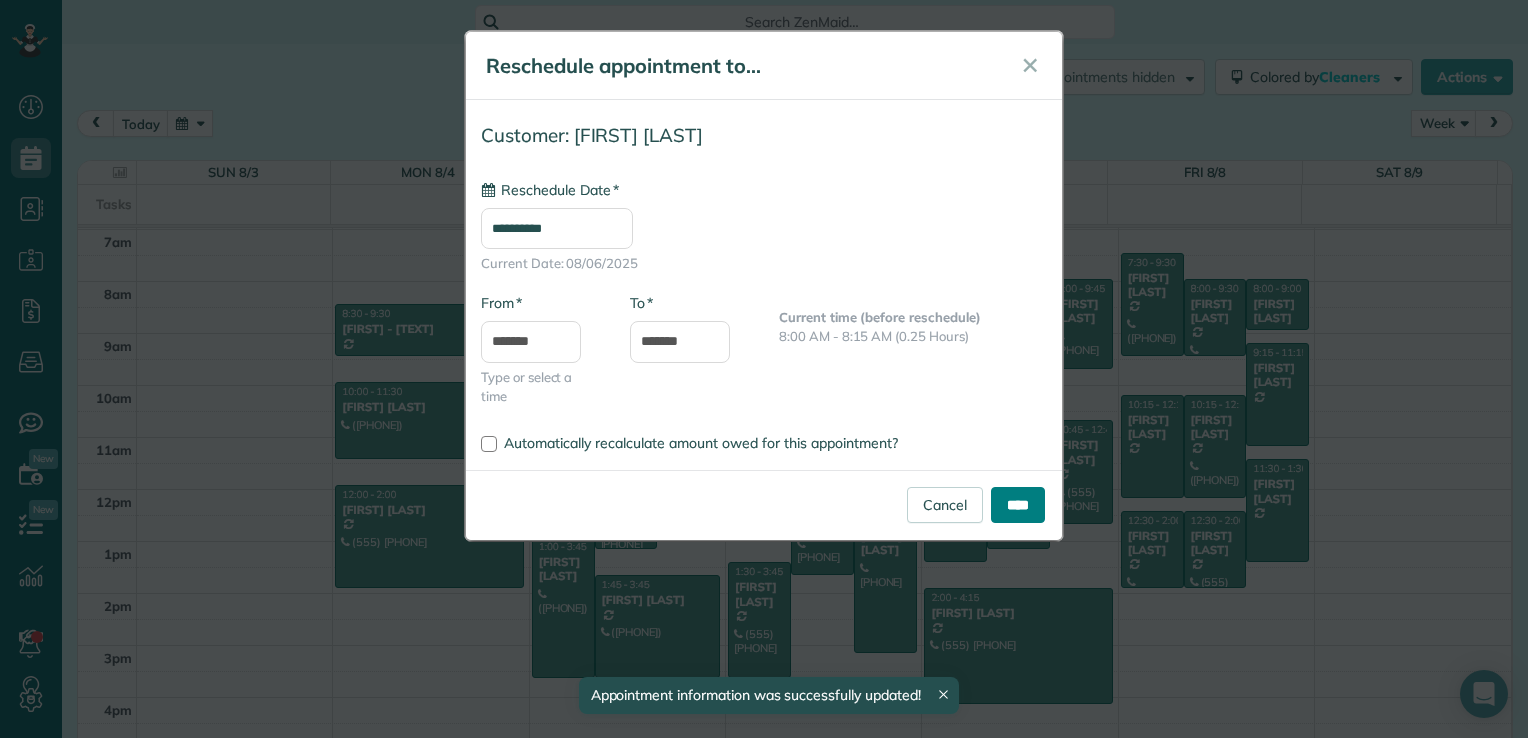 click on "****" at bounding box center (1018, 505) 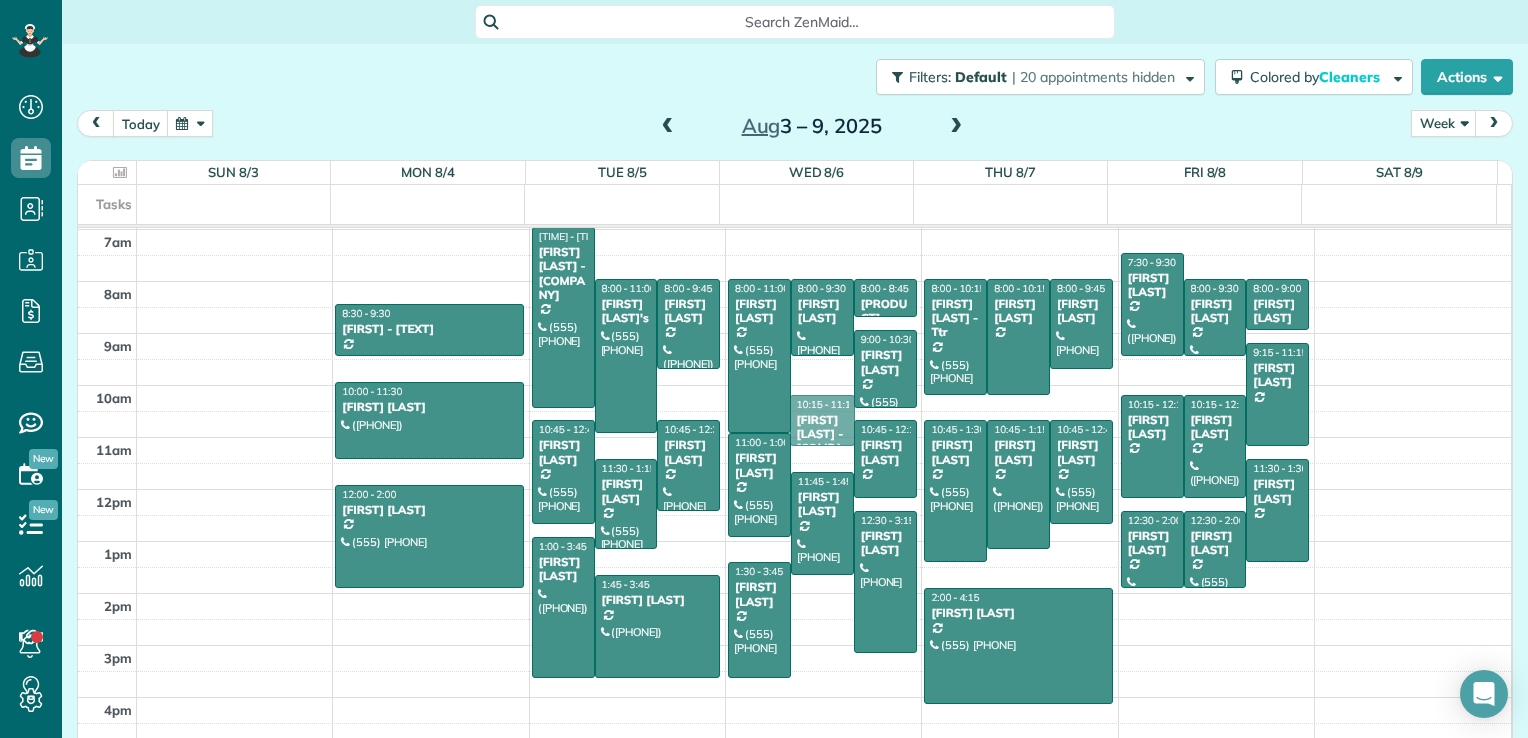 drag, startPoint x: 816, startPoint y: 404, endPoint x: 810, endPoint y: 421, distance: 18.027756 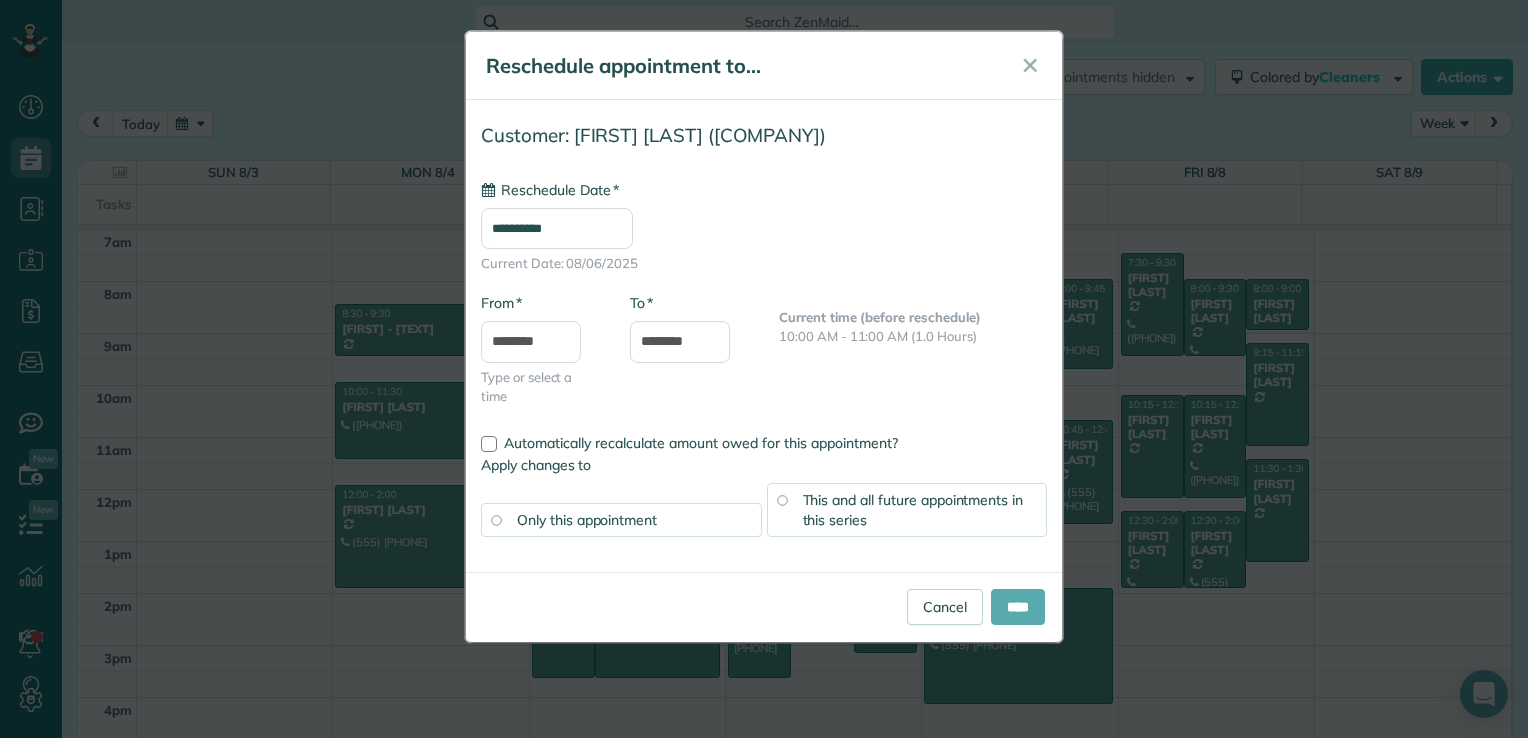 type on "**********" 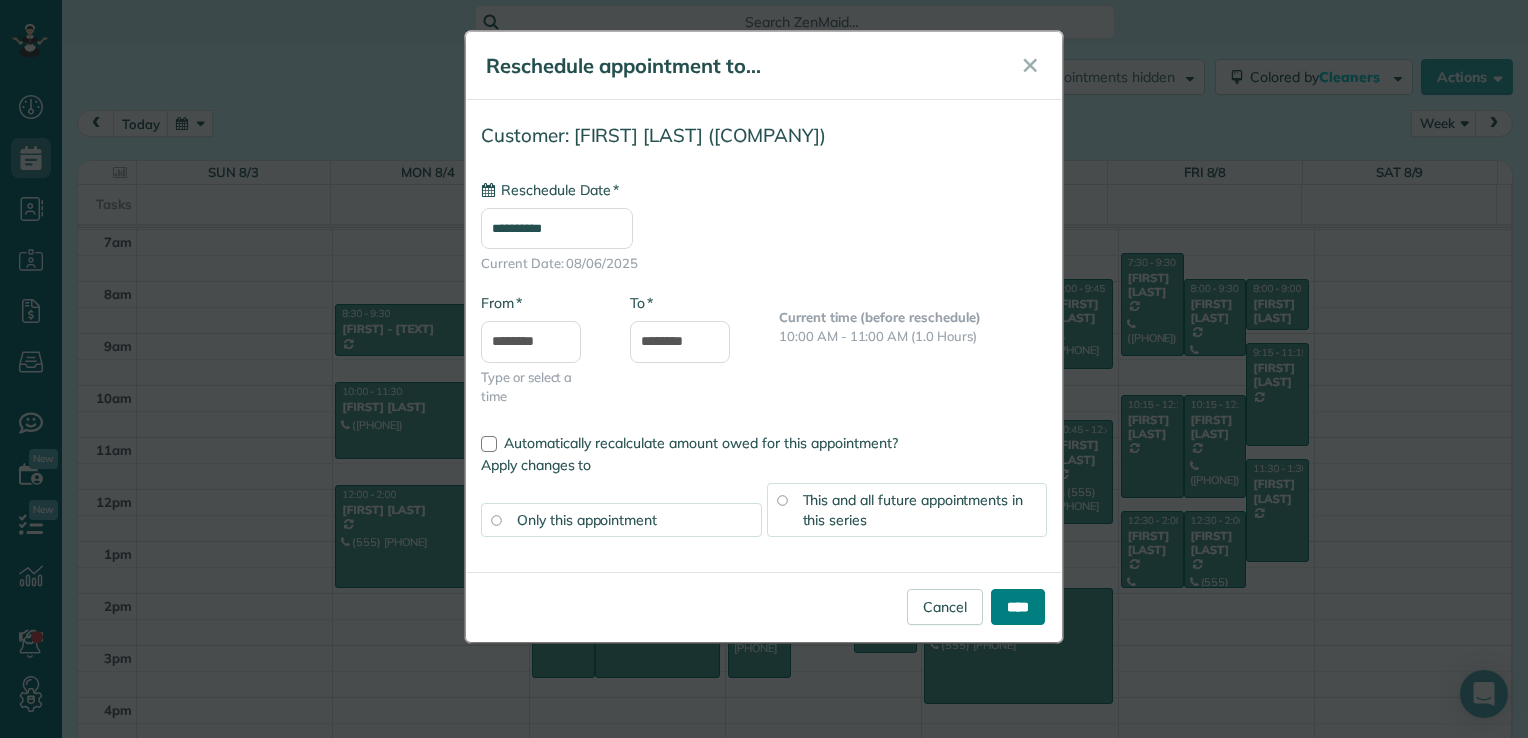 click on "****" at bounding box center [1018, 607] 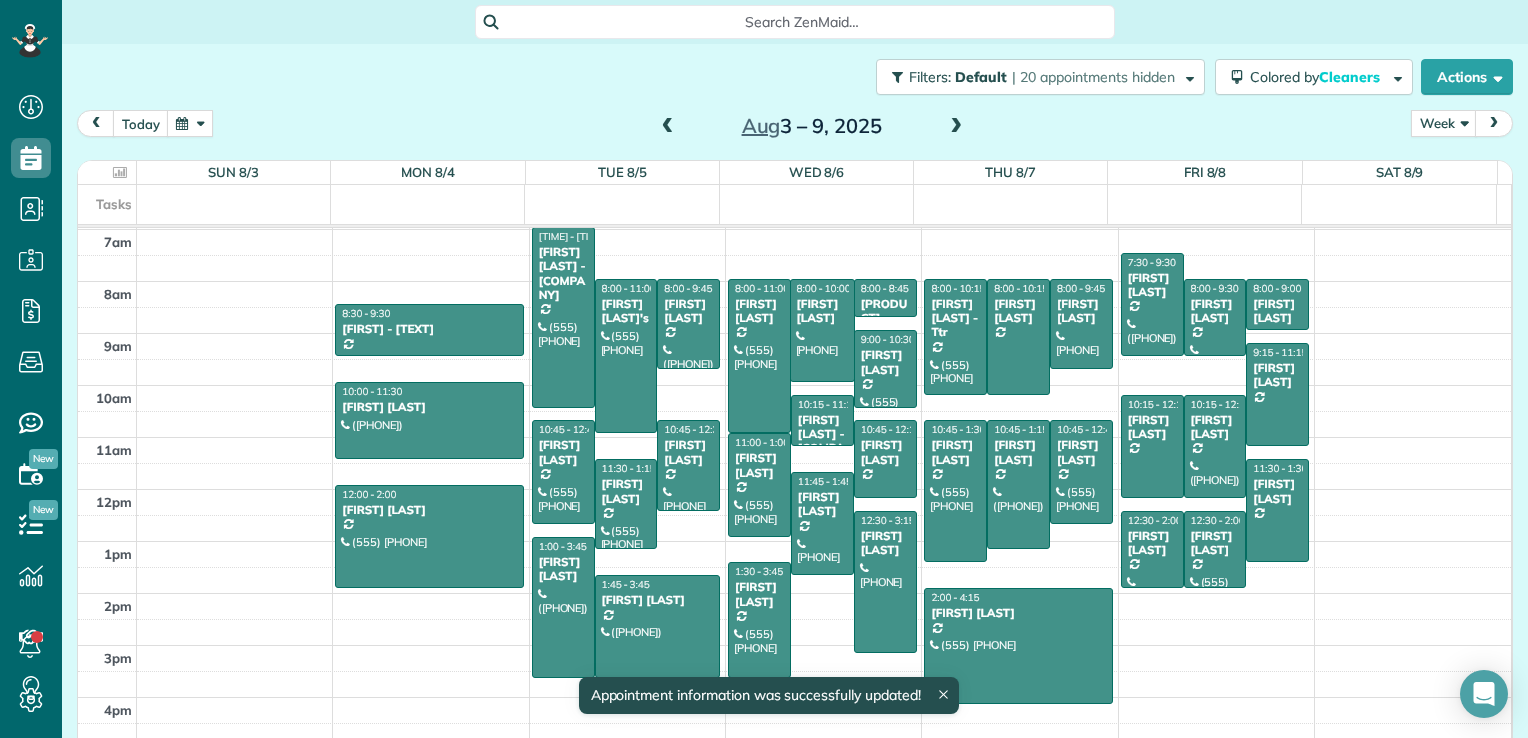 drag, startPoint x: 807, startPoint y: 350, endPoint x: 806, endPoint y: 369, distance: 19.026299 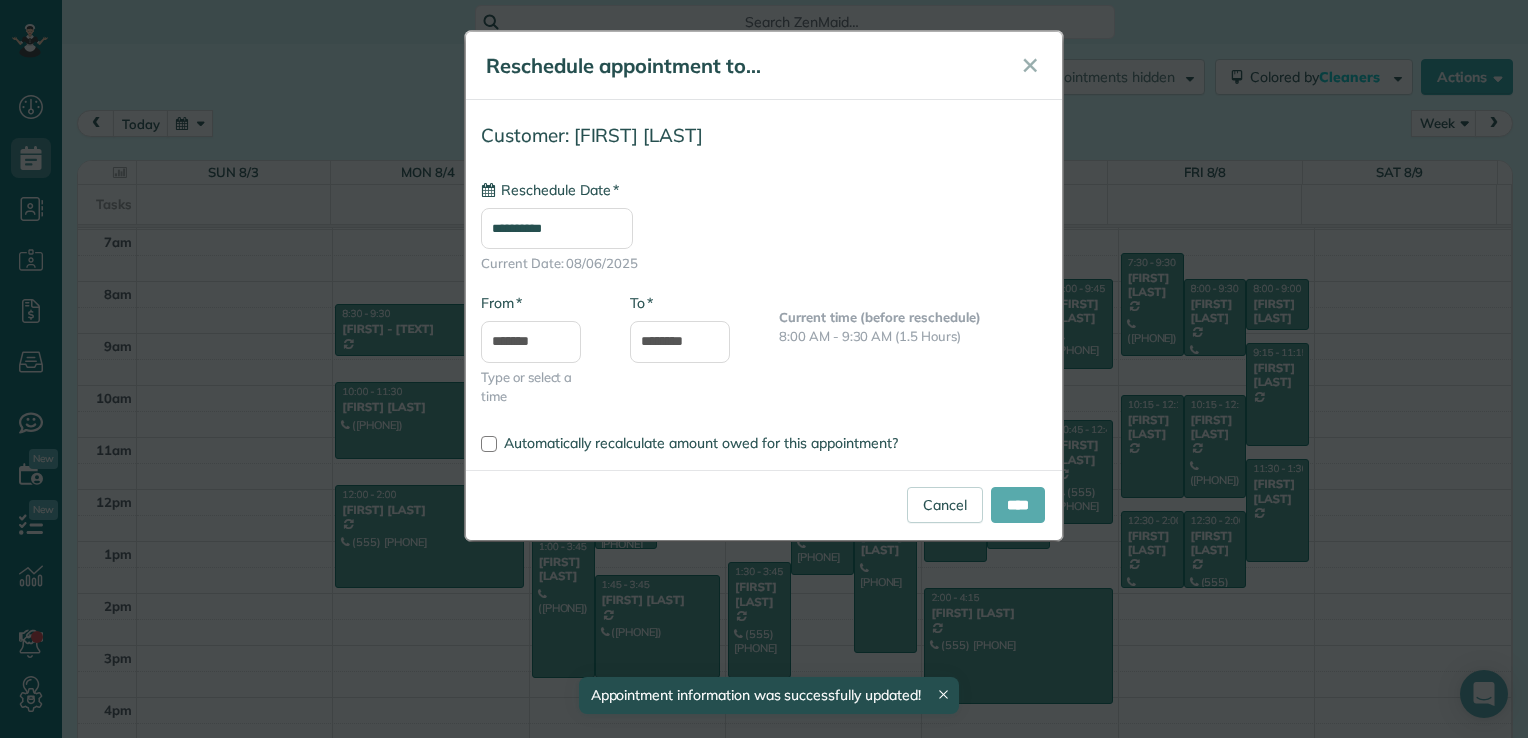type on "**********" 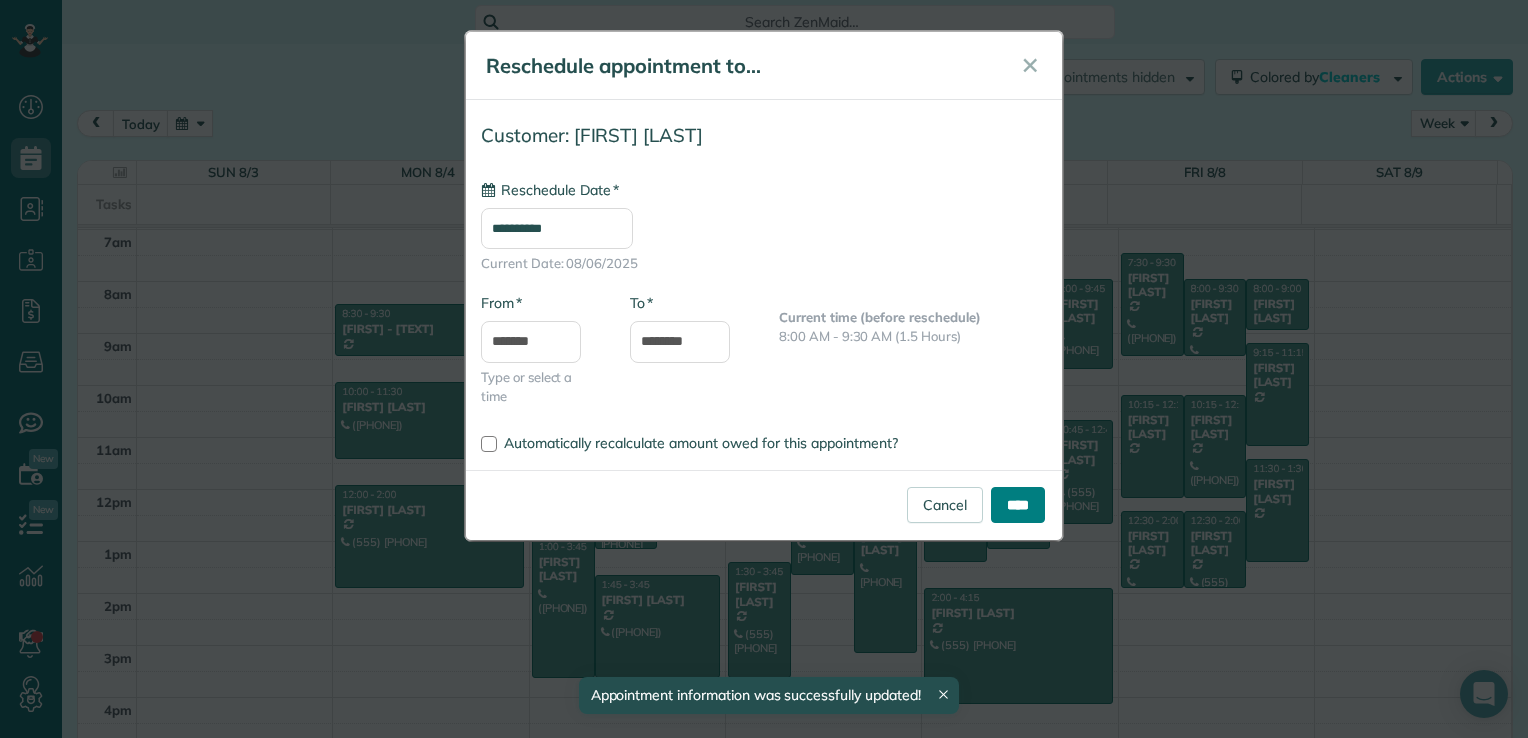 drag, startPoint x: 998, startPoint y: 506, endPoint x: 988, endPoint y: 503, distance: 10.440307 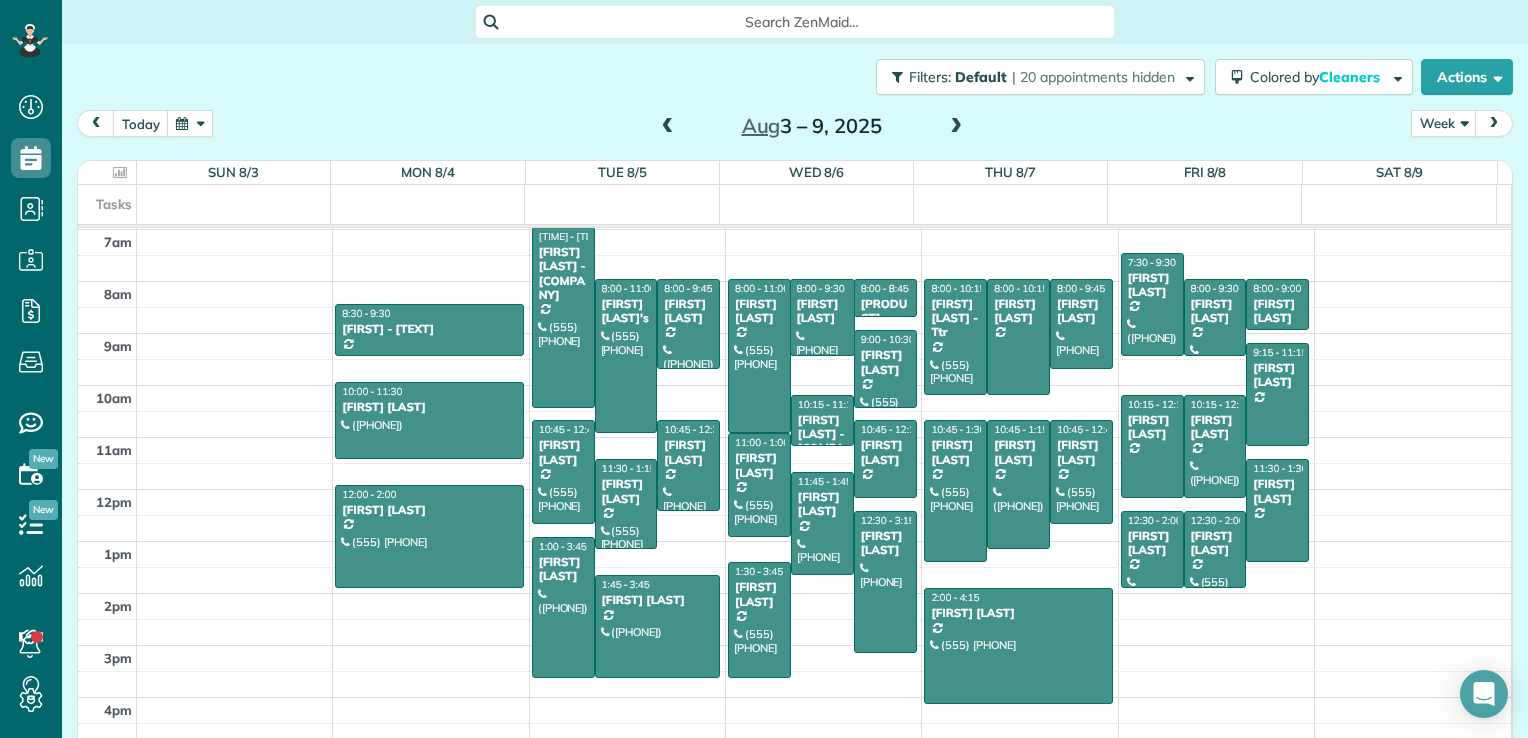 drag, startPoint x: 808, startPoint y: 380, endPoint x: 812, endPoint y: 353, distance: 27.294687 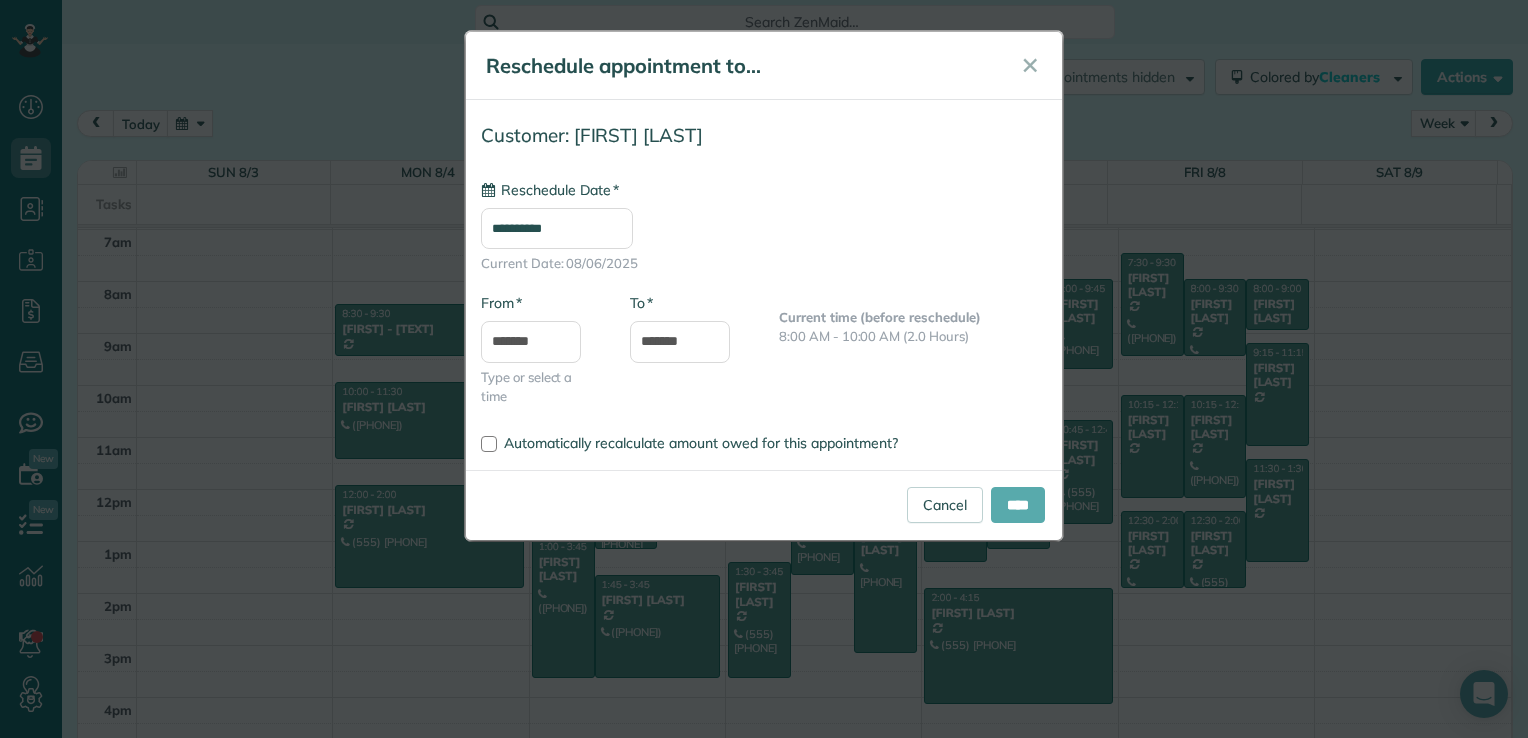 type on "**********" 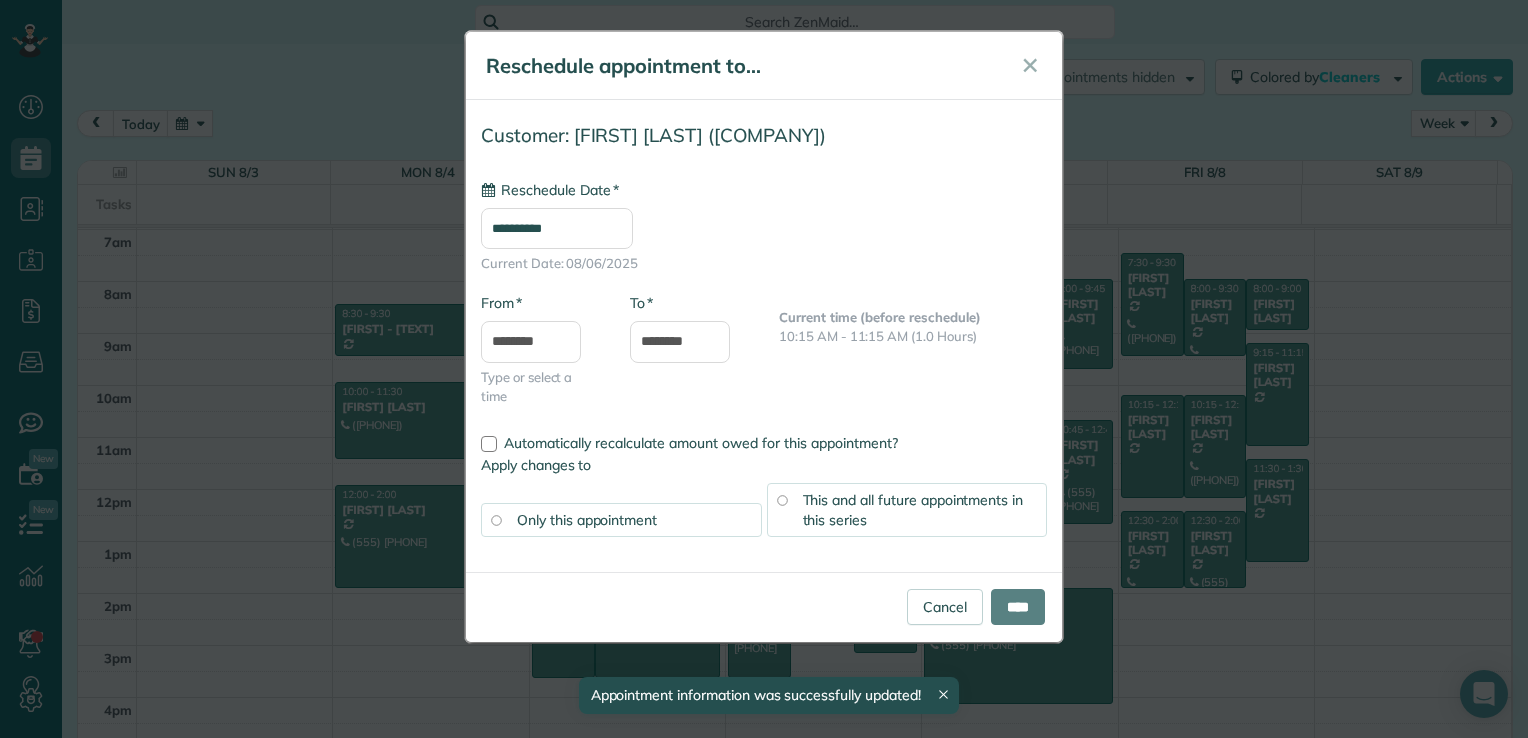 type on "**********" 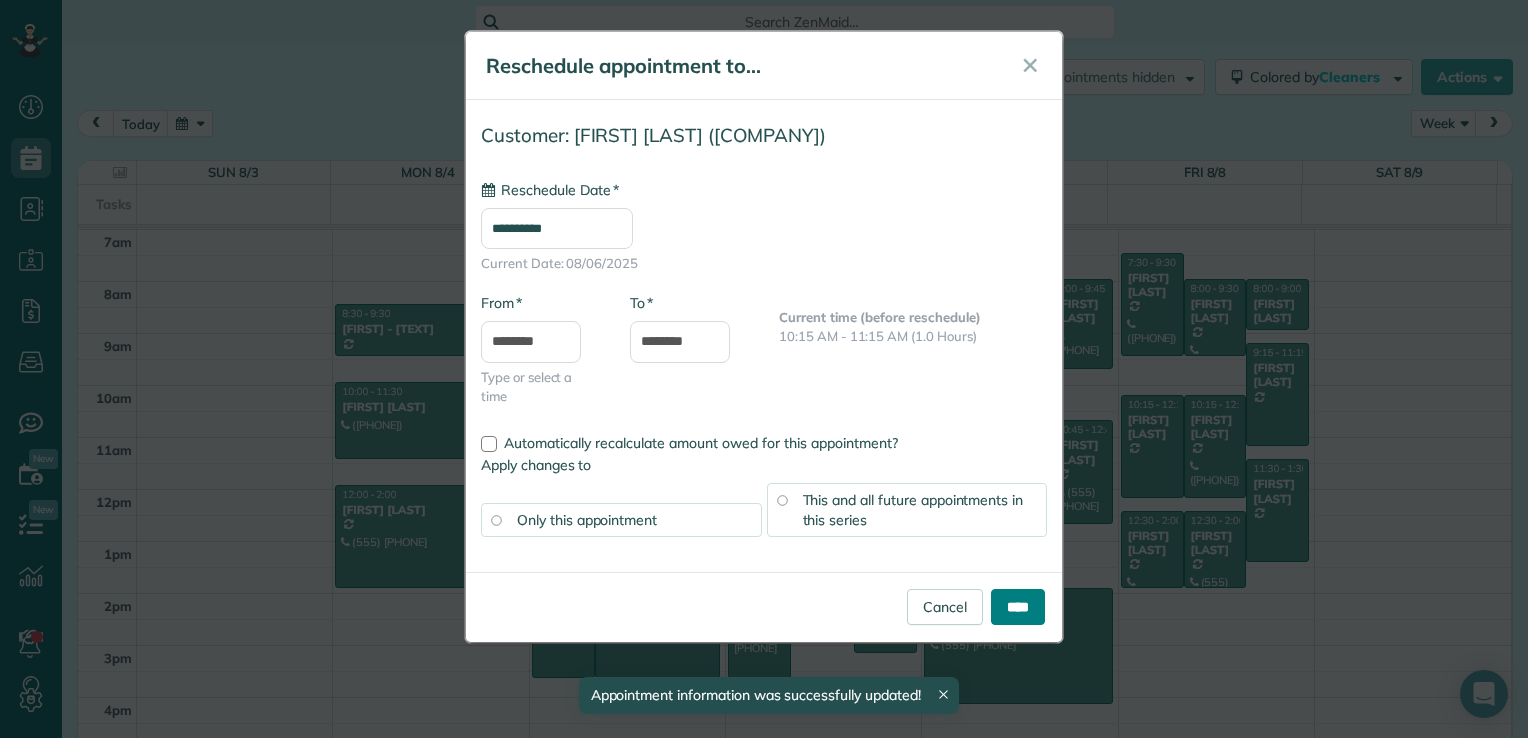 click on "****" at bounding box center [1018, 607] 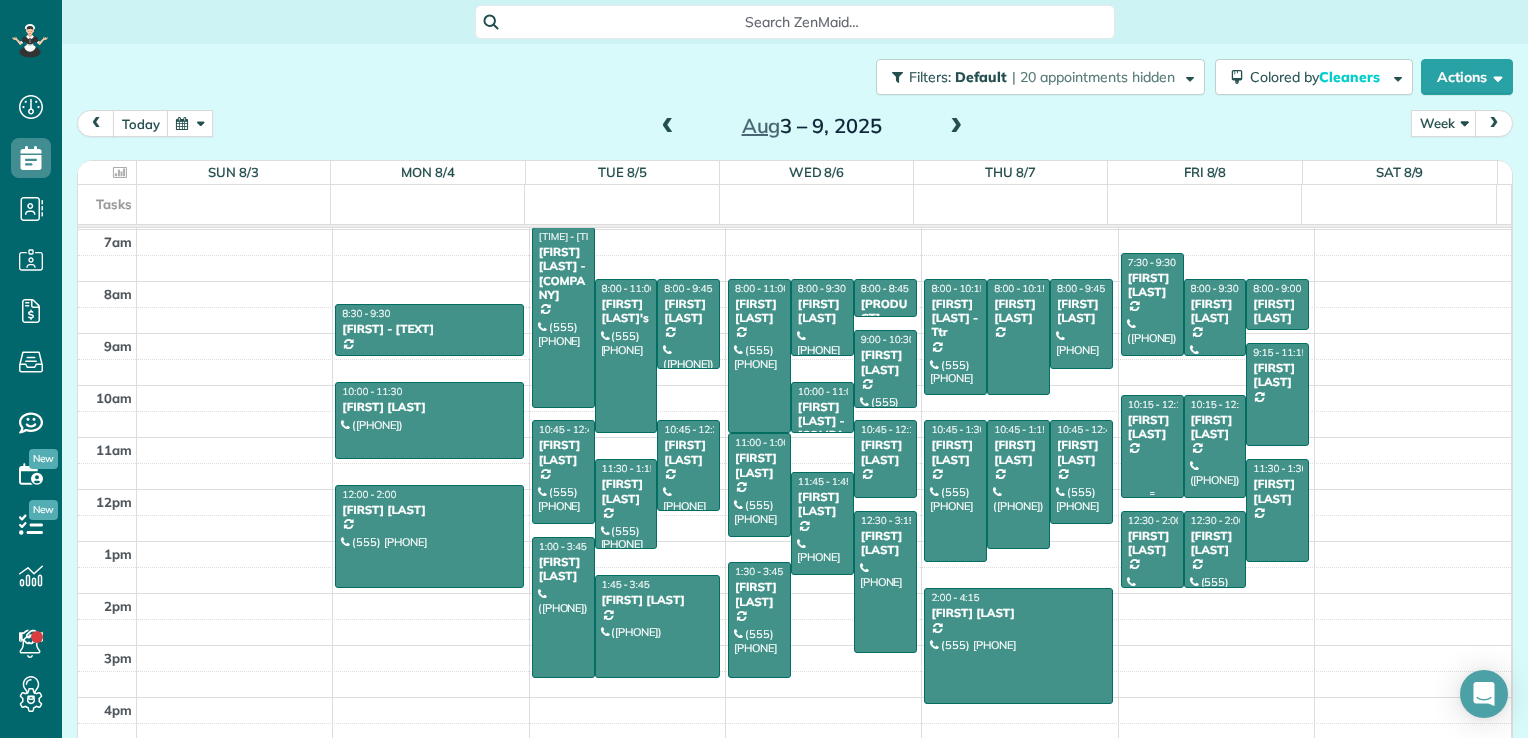 click at bounding box center (1152, 446) 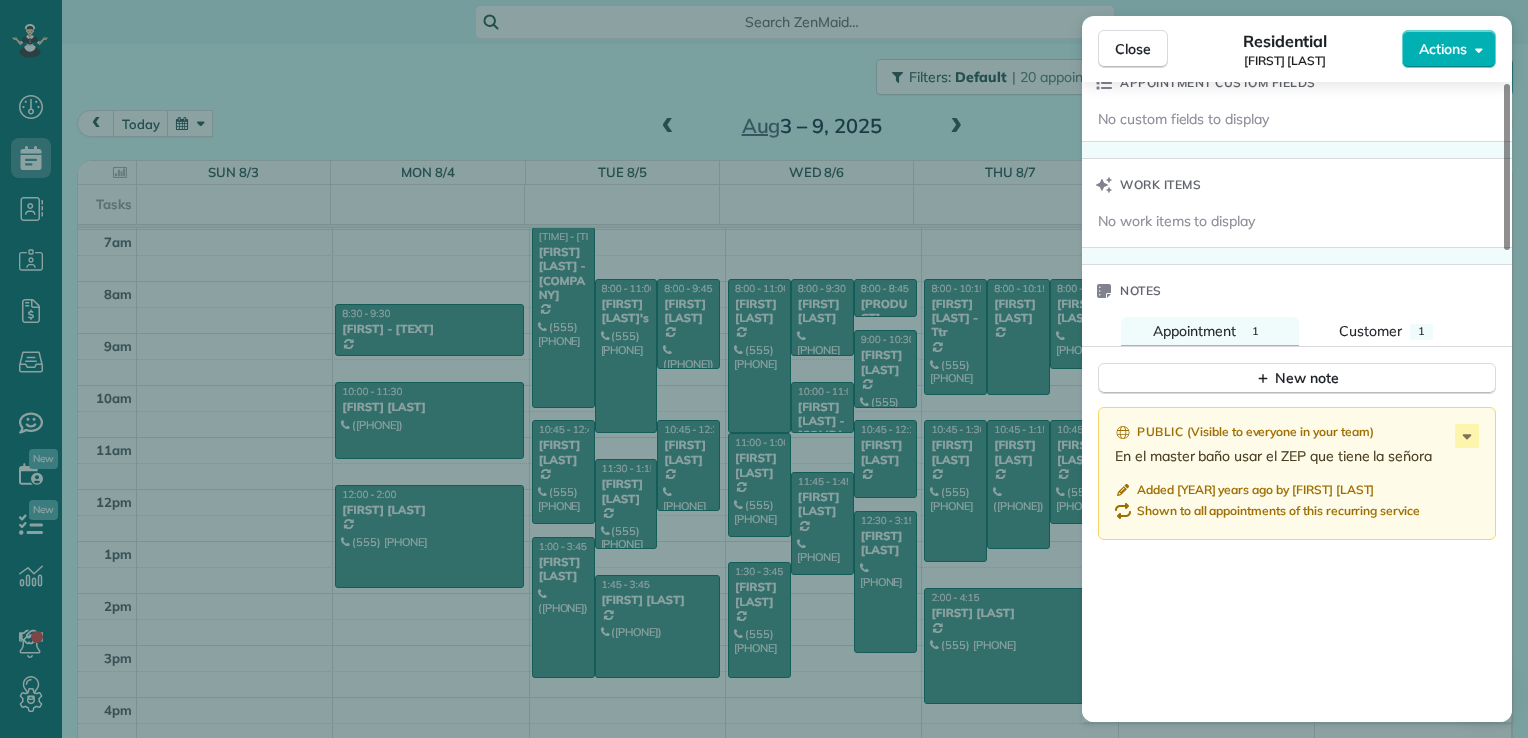 scroll, scrollTop: 1500, scrollLeft: 0, axis: vertical 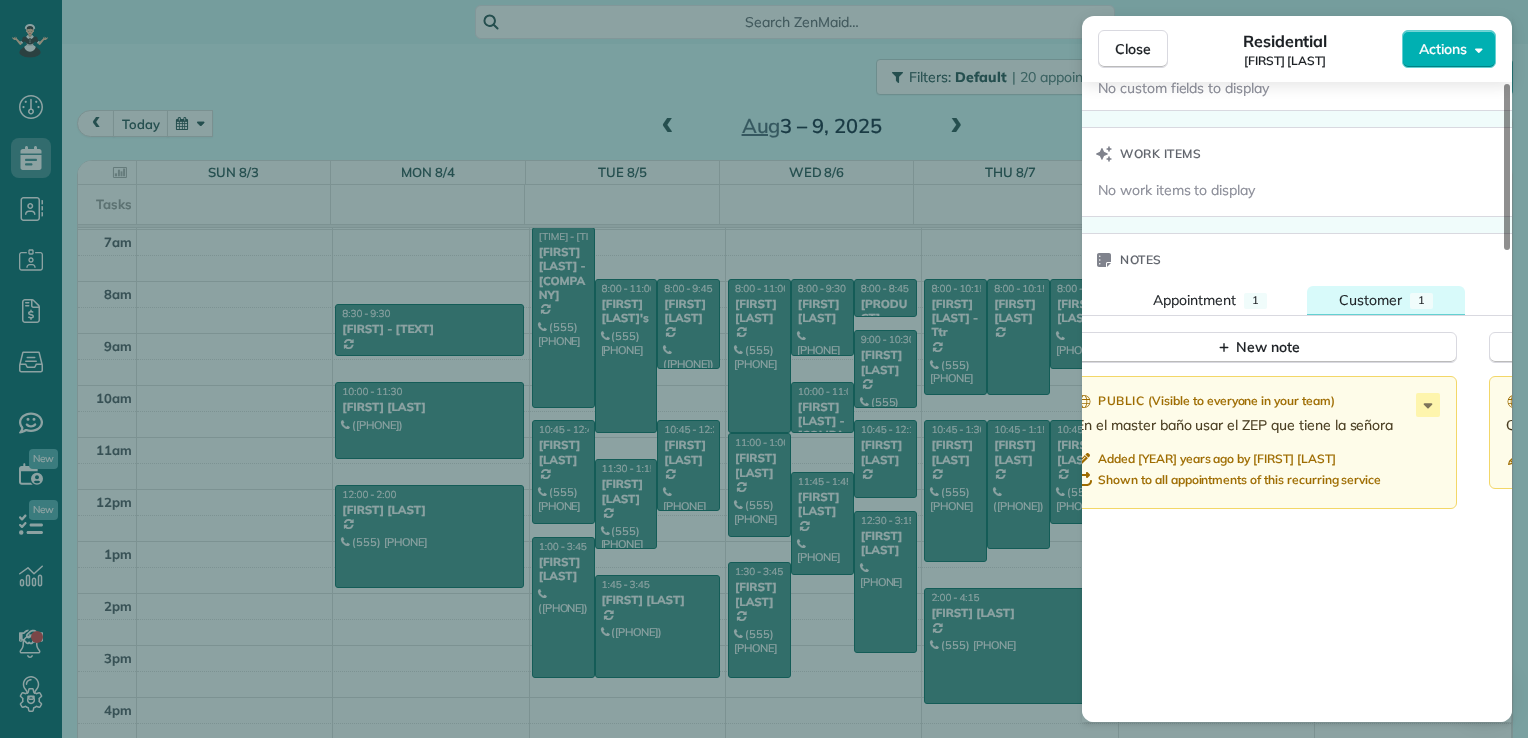 click on "Customer" at bounding box center (1370, 300) 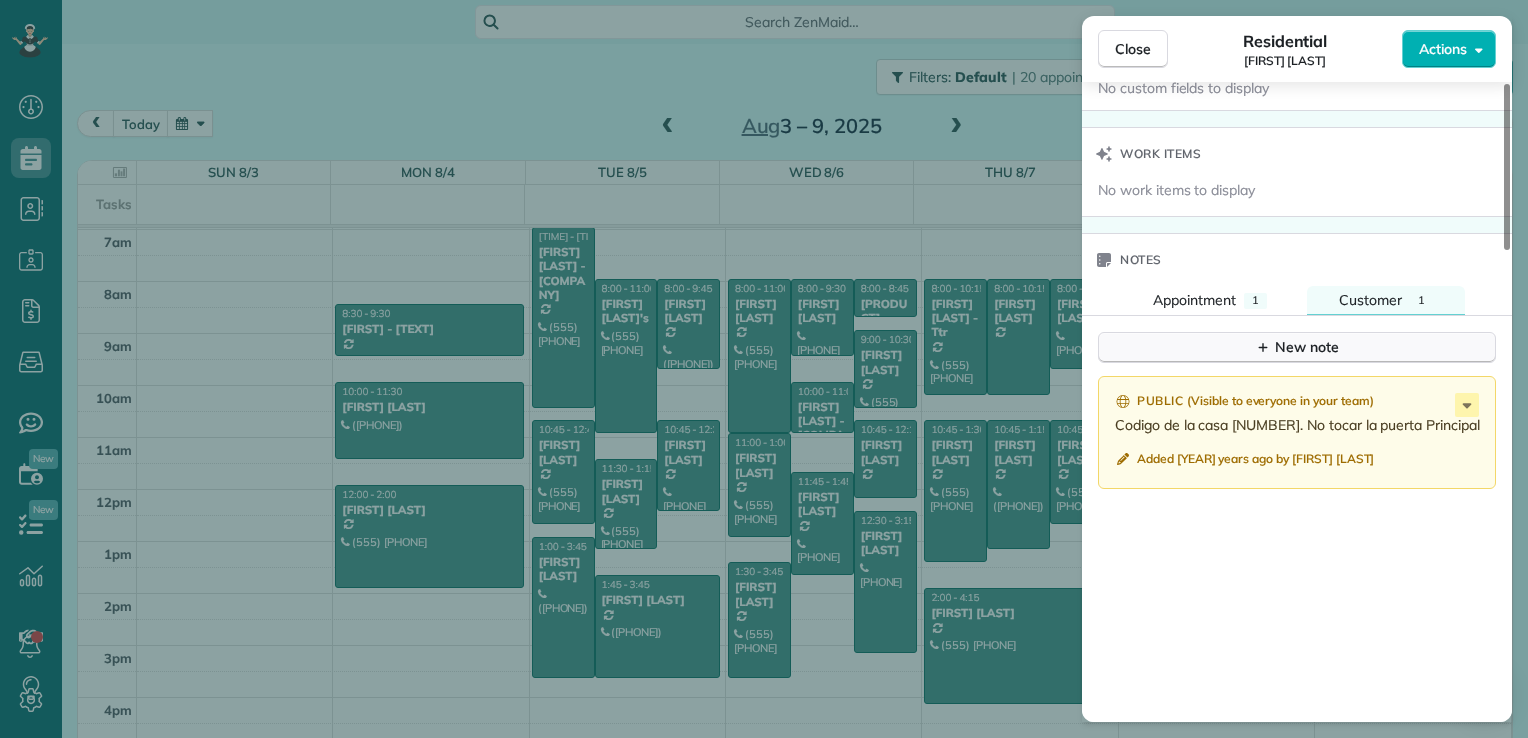 click on "New note" at bounding box center (1297, 347) 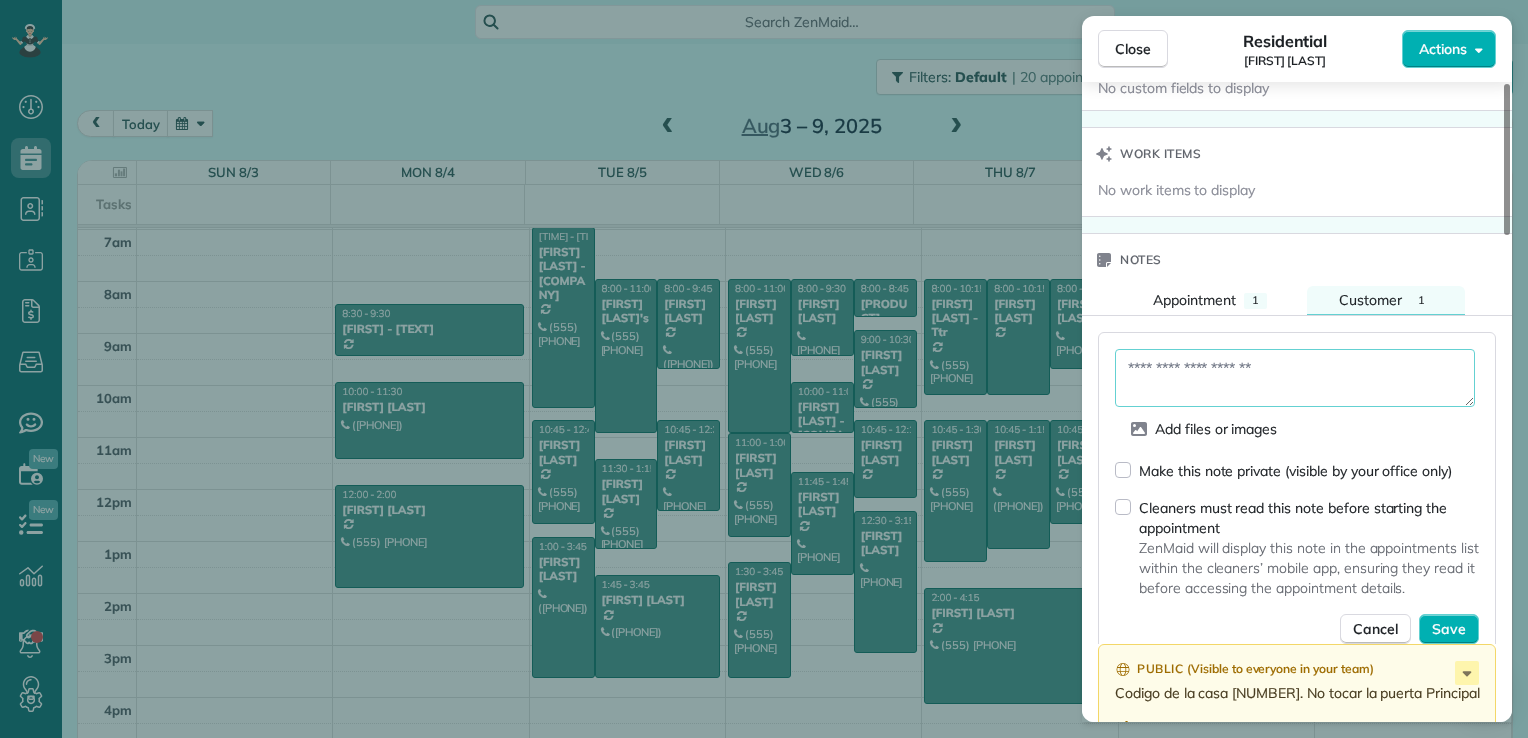 click at bounding box center (1295, 378) 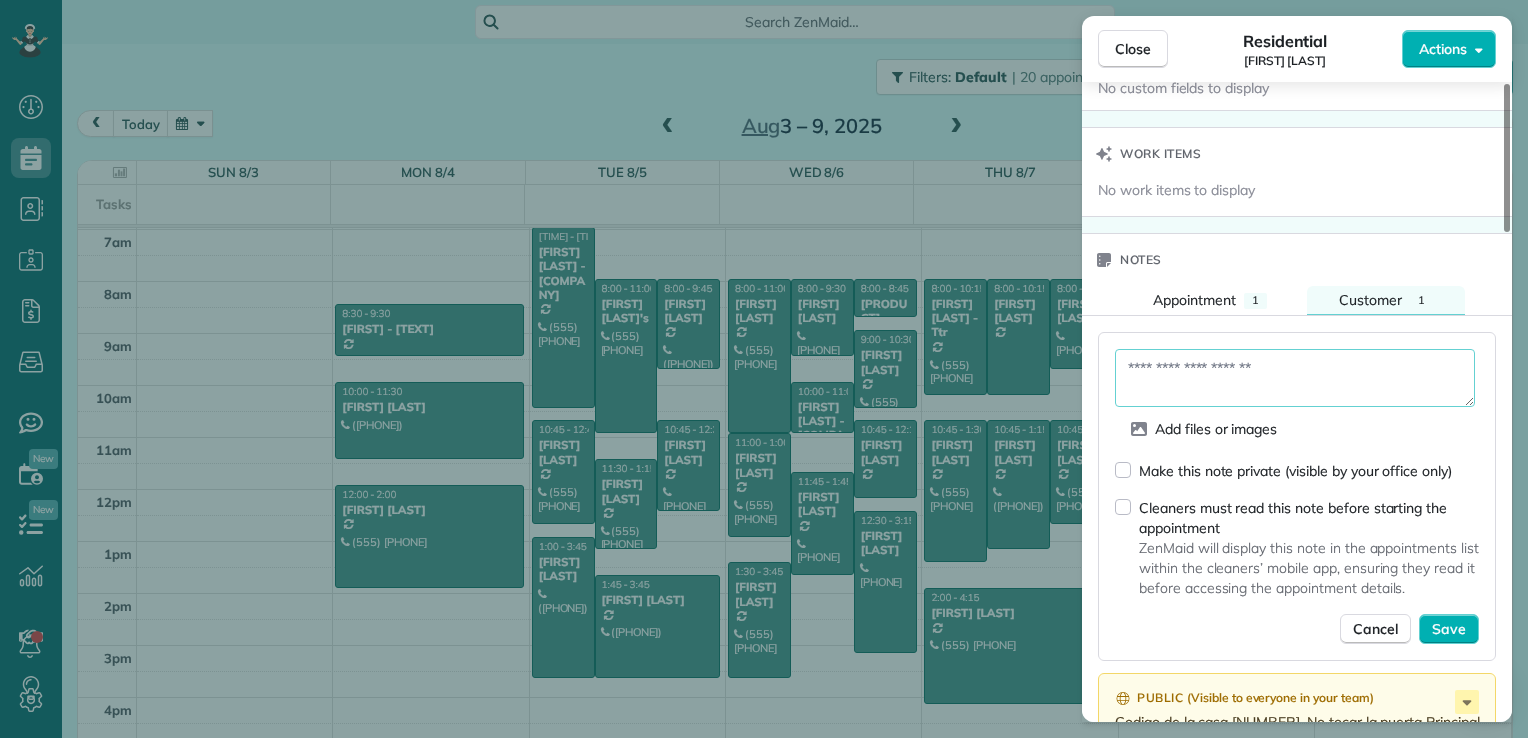 paste on "**********" 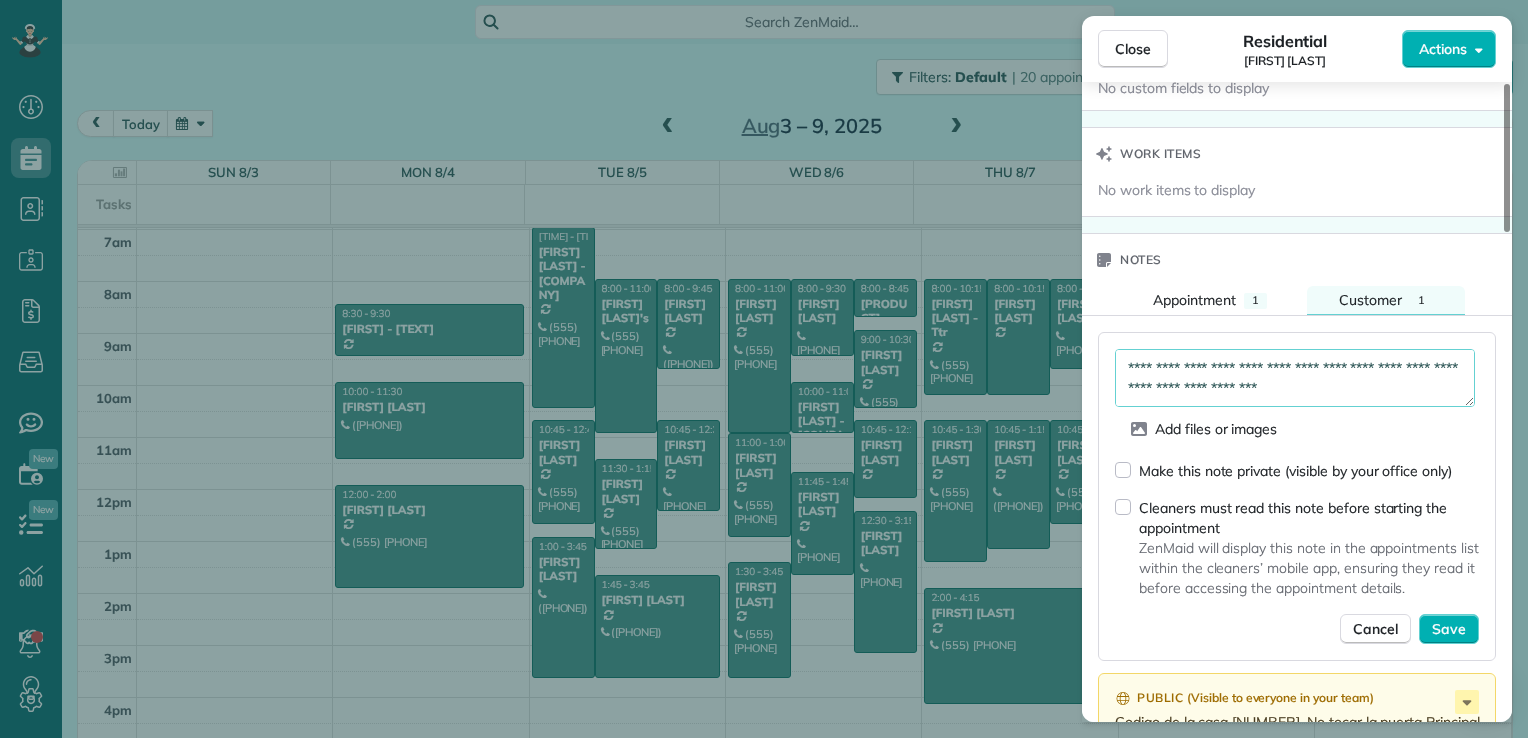 scroll, scrollTop: 0, scrollLeft: 0, axis: both 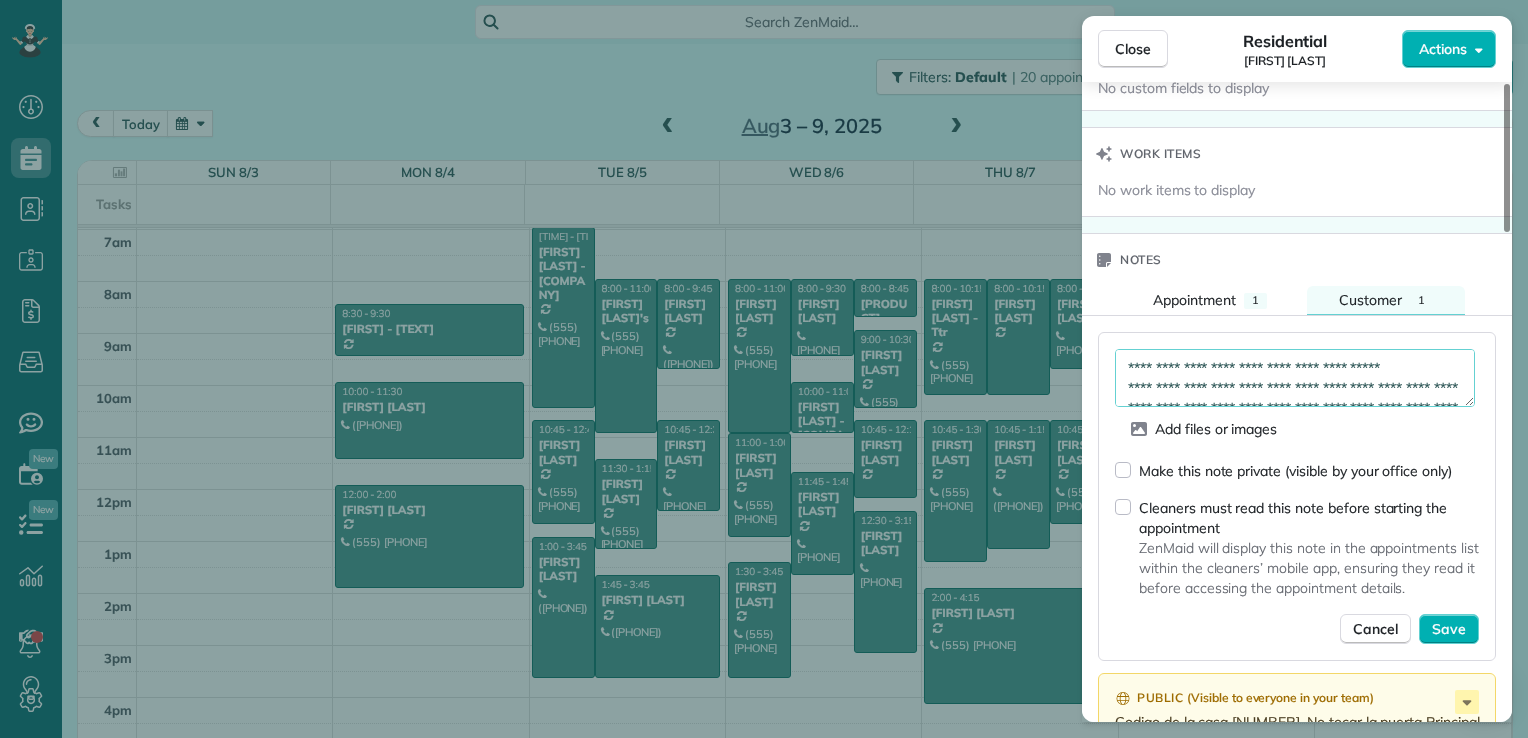 click on "**********" at bounding box center [1295, 378] 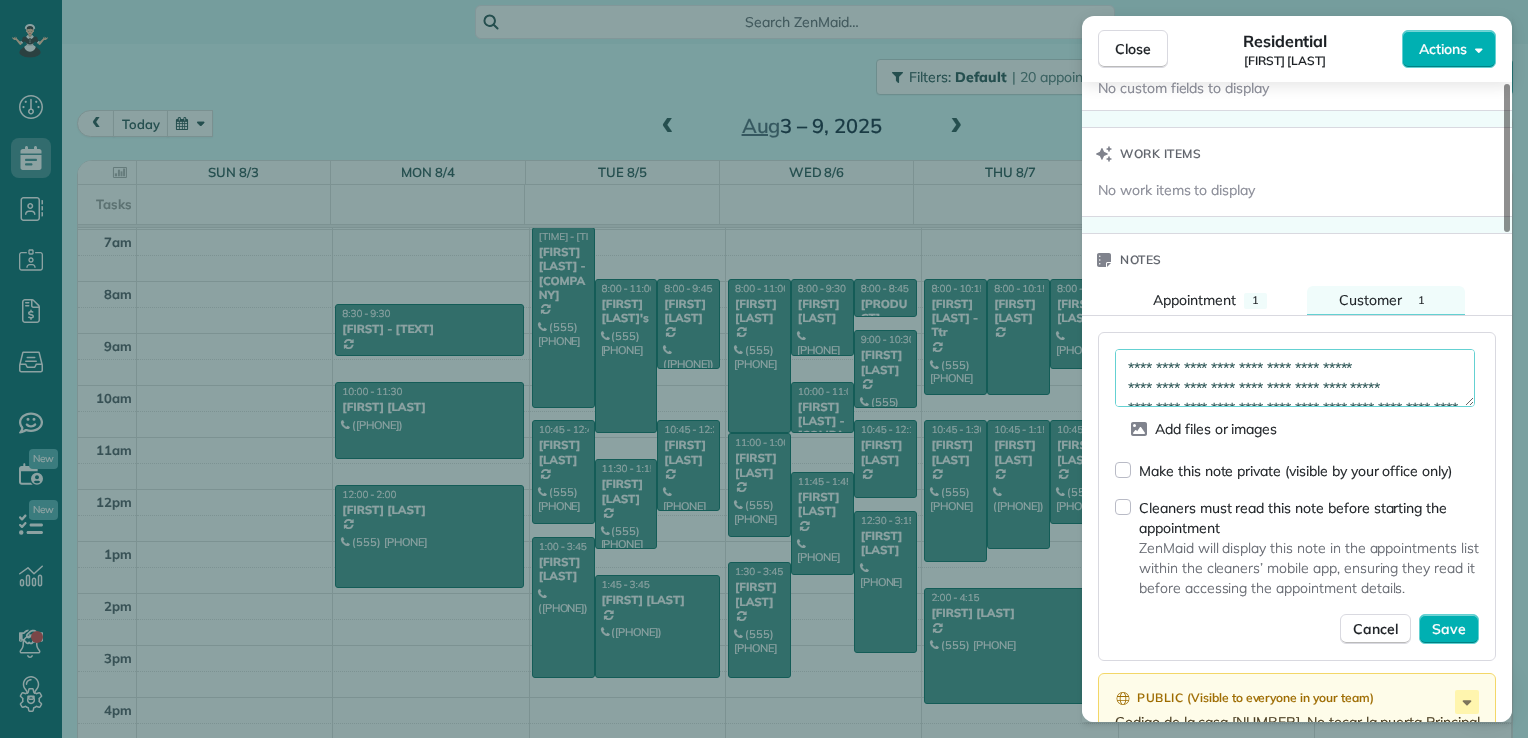 click on "**********" at bounding box center (1295, 378) 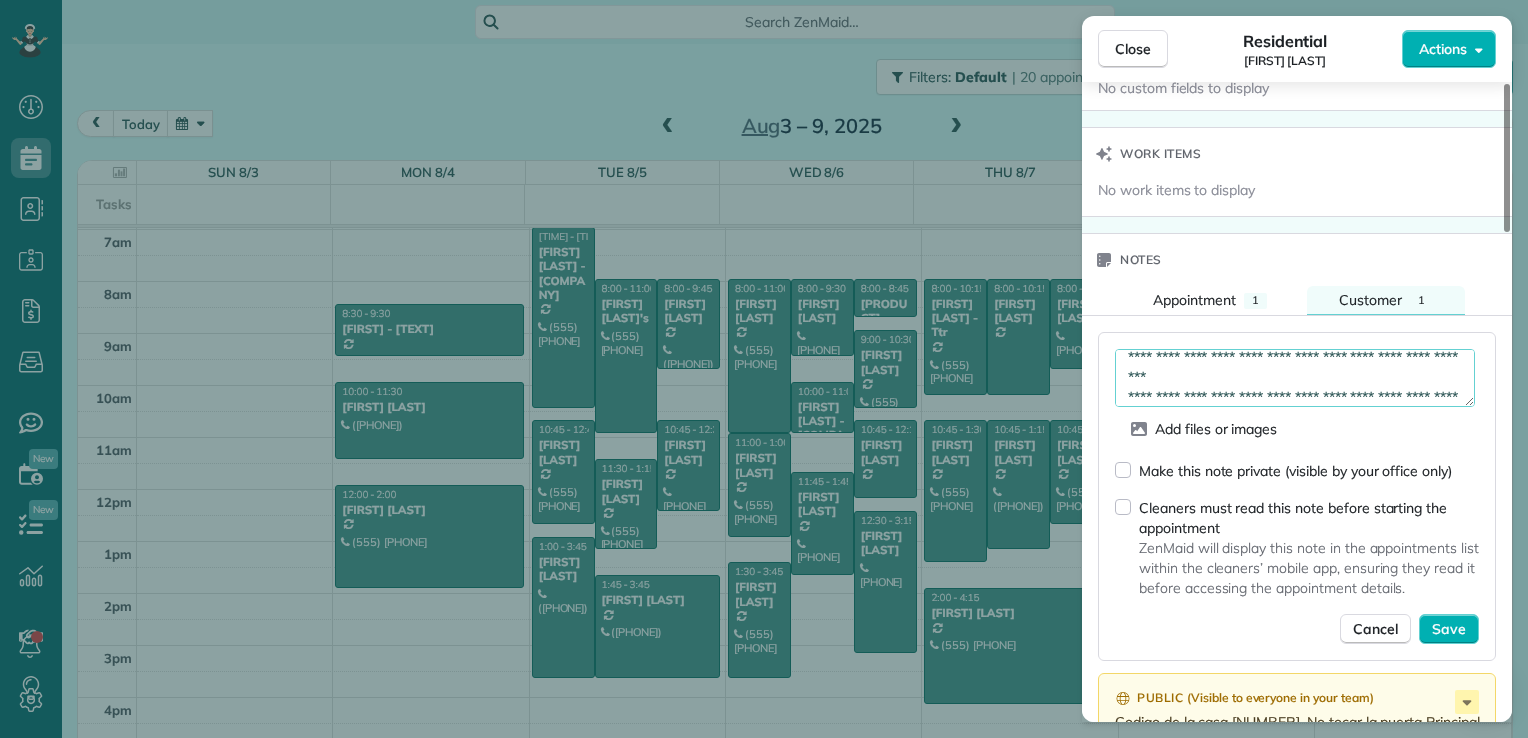 scroll, scrollTop: 51, scrollLeft: 0, axis: vertical 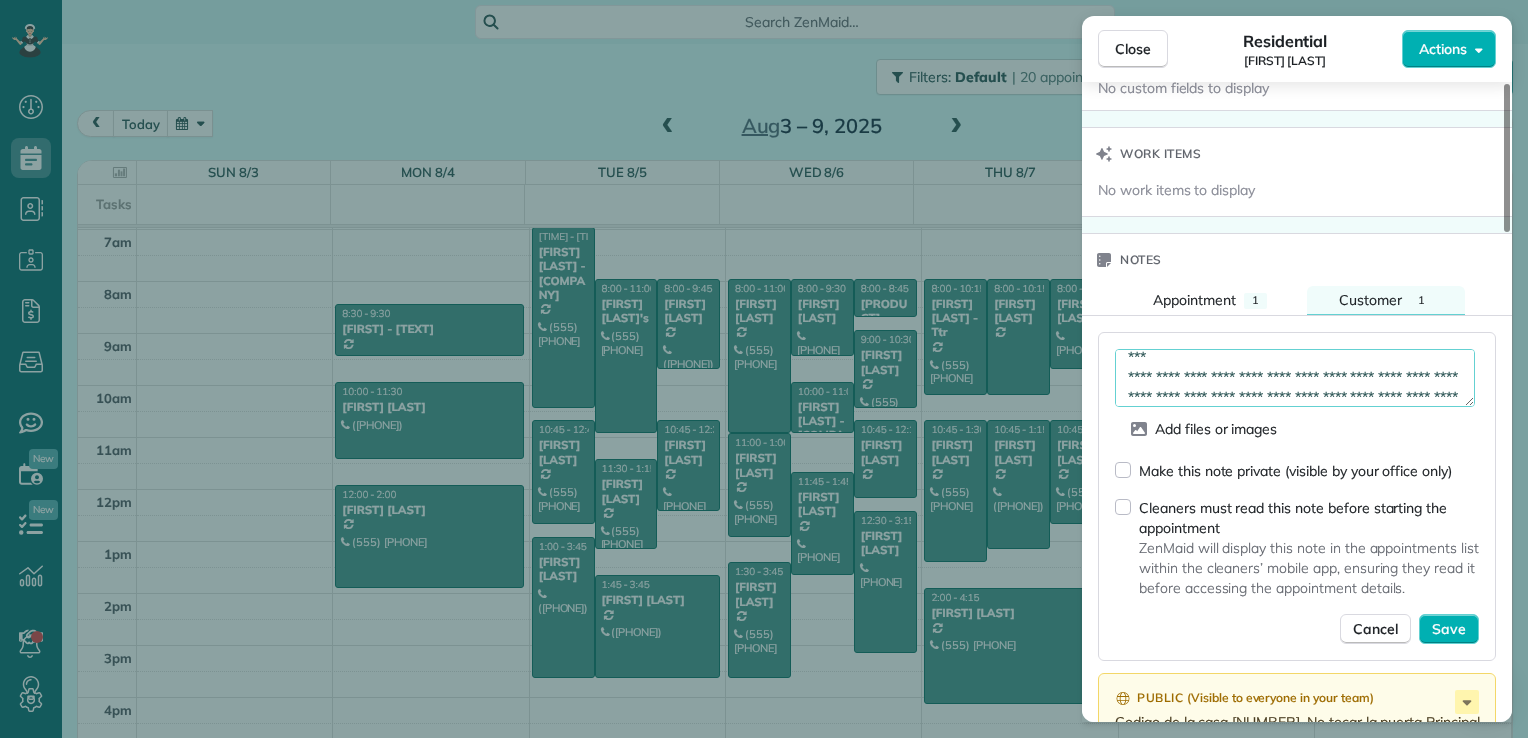 click on "**********" at bounding box center [1295, 378] 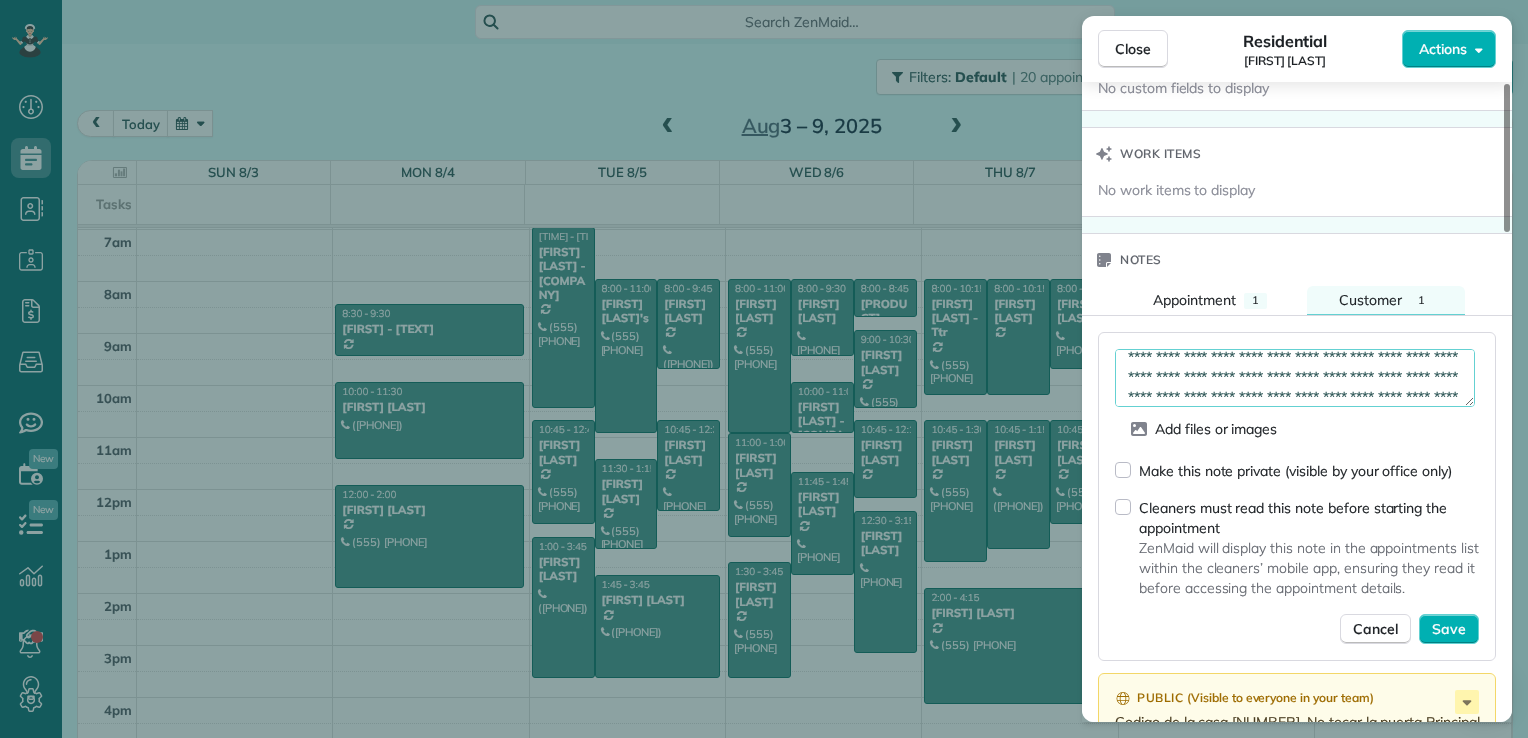 click on "**********" at bounding box center (1295, 378) 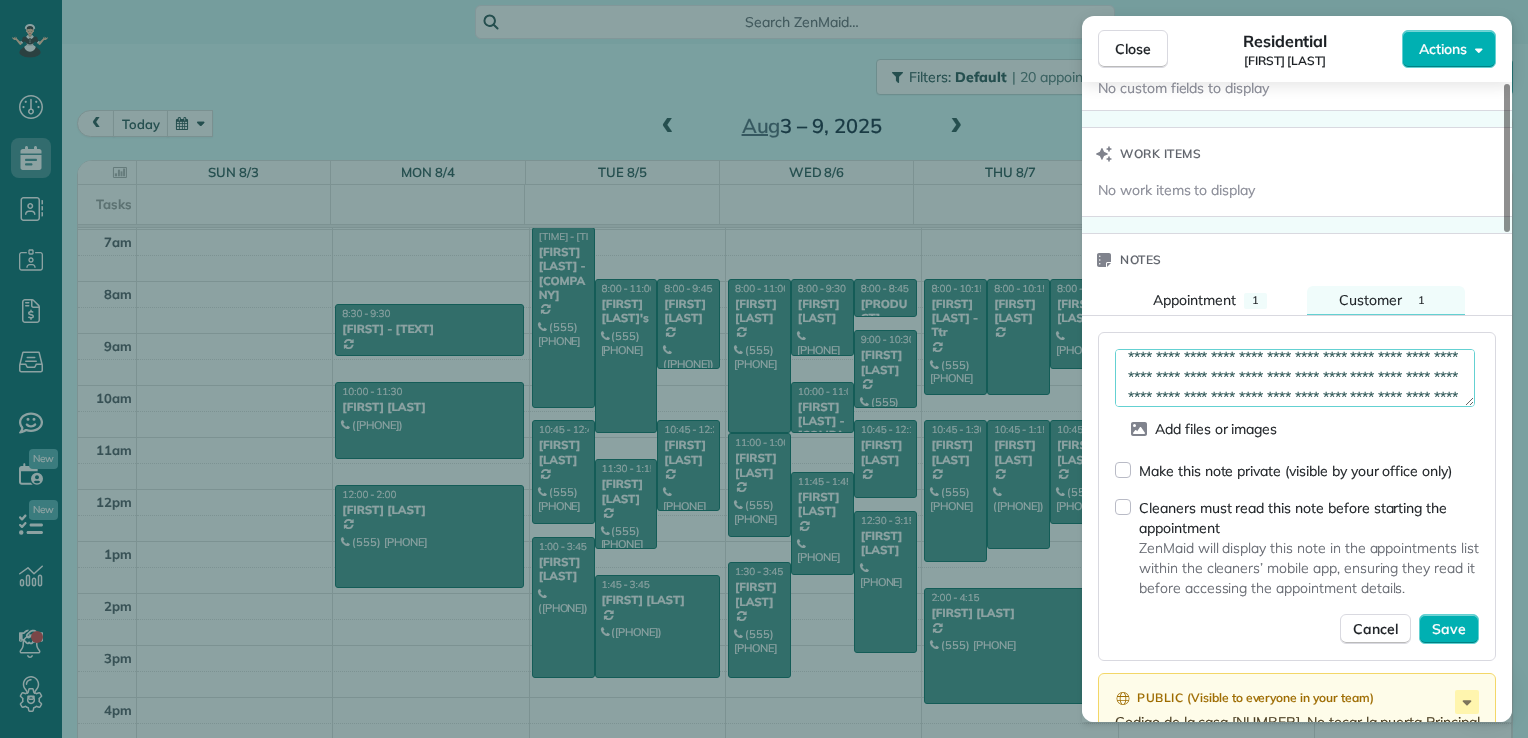 click on "**********" at bounding box center [1295, 378] 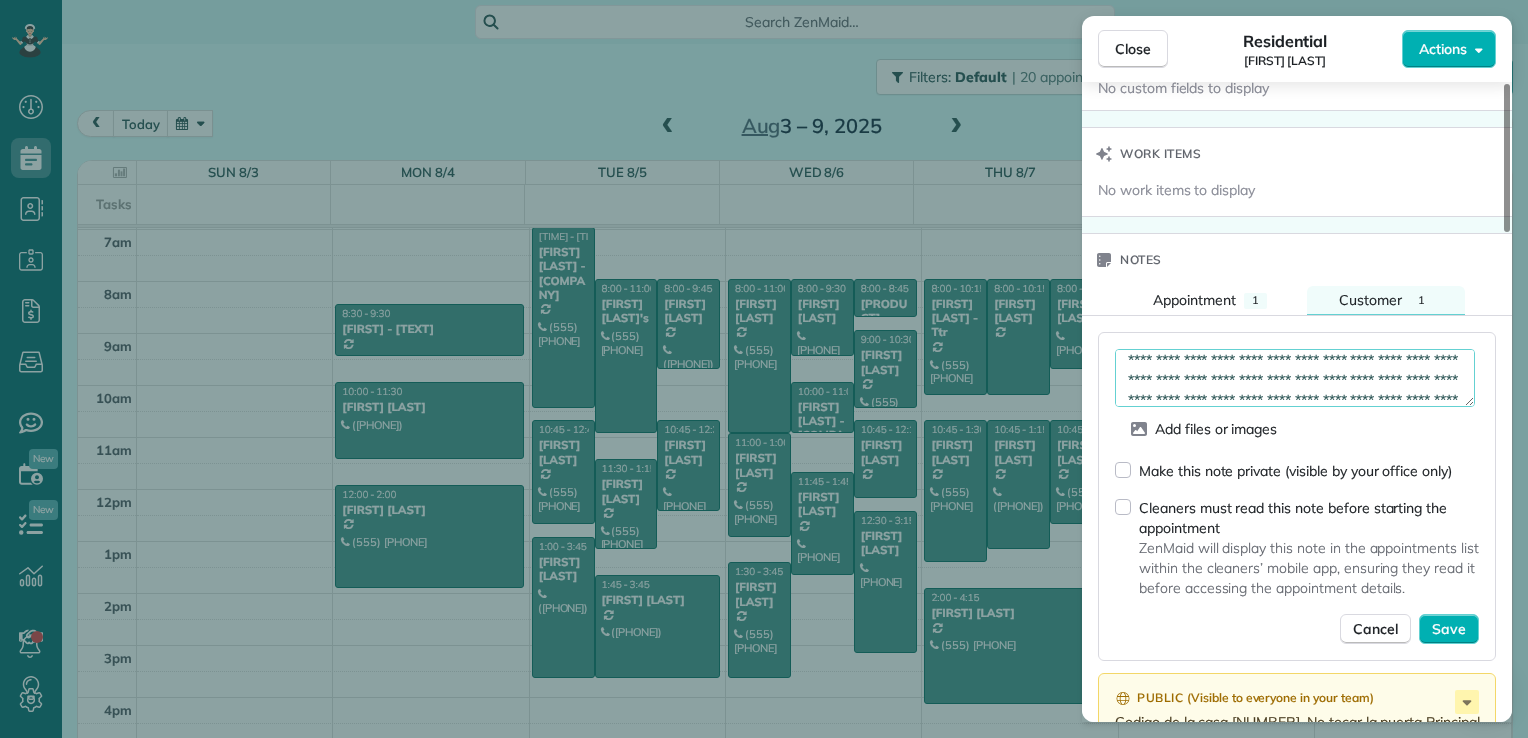 scroll, scrollTop: 111, scrollLeft: 0, axis: vertical 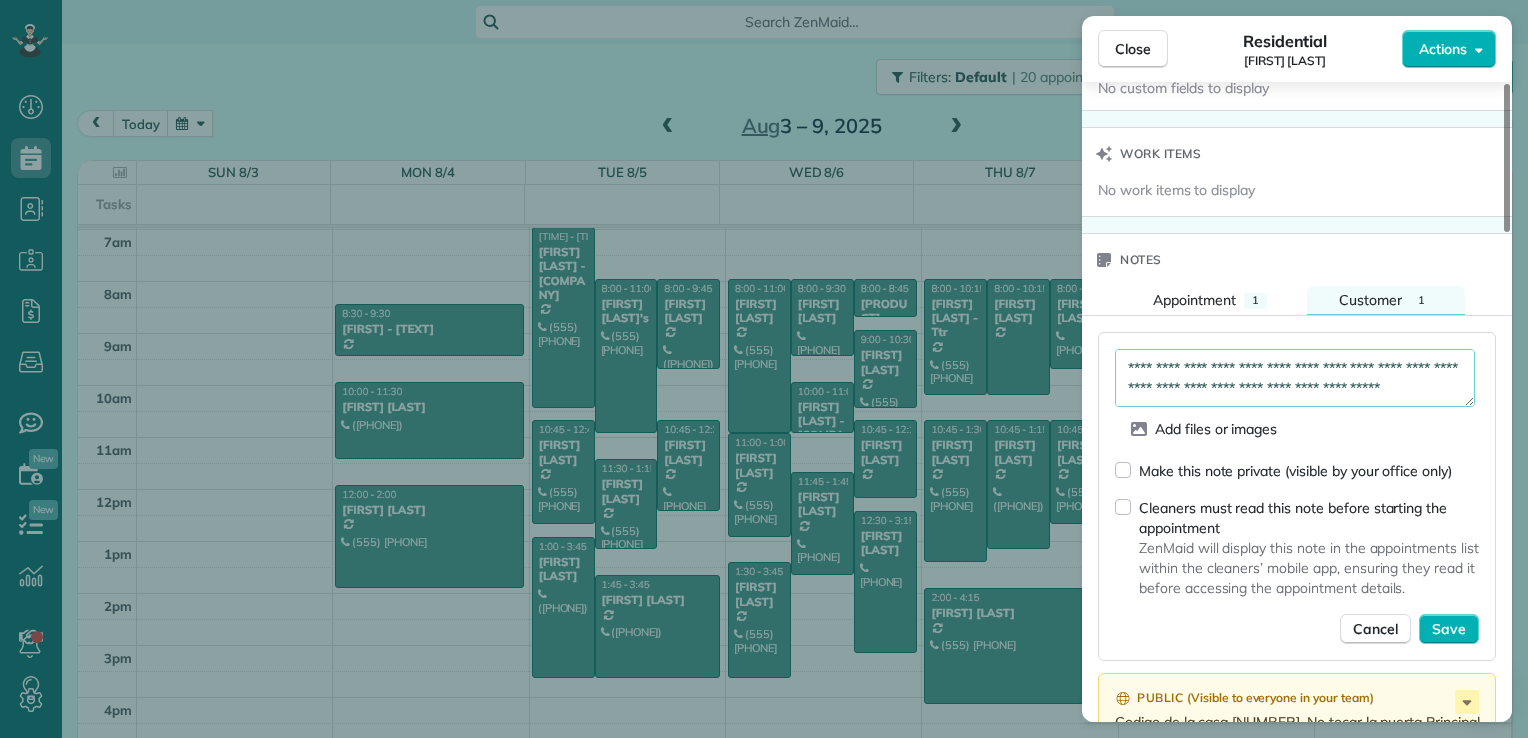 click on "**********" at bounding box center (1295, 378) 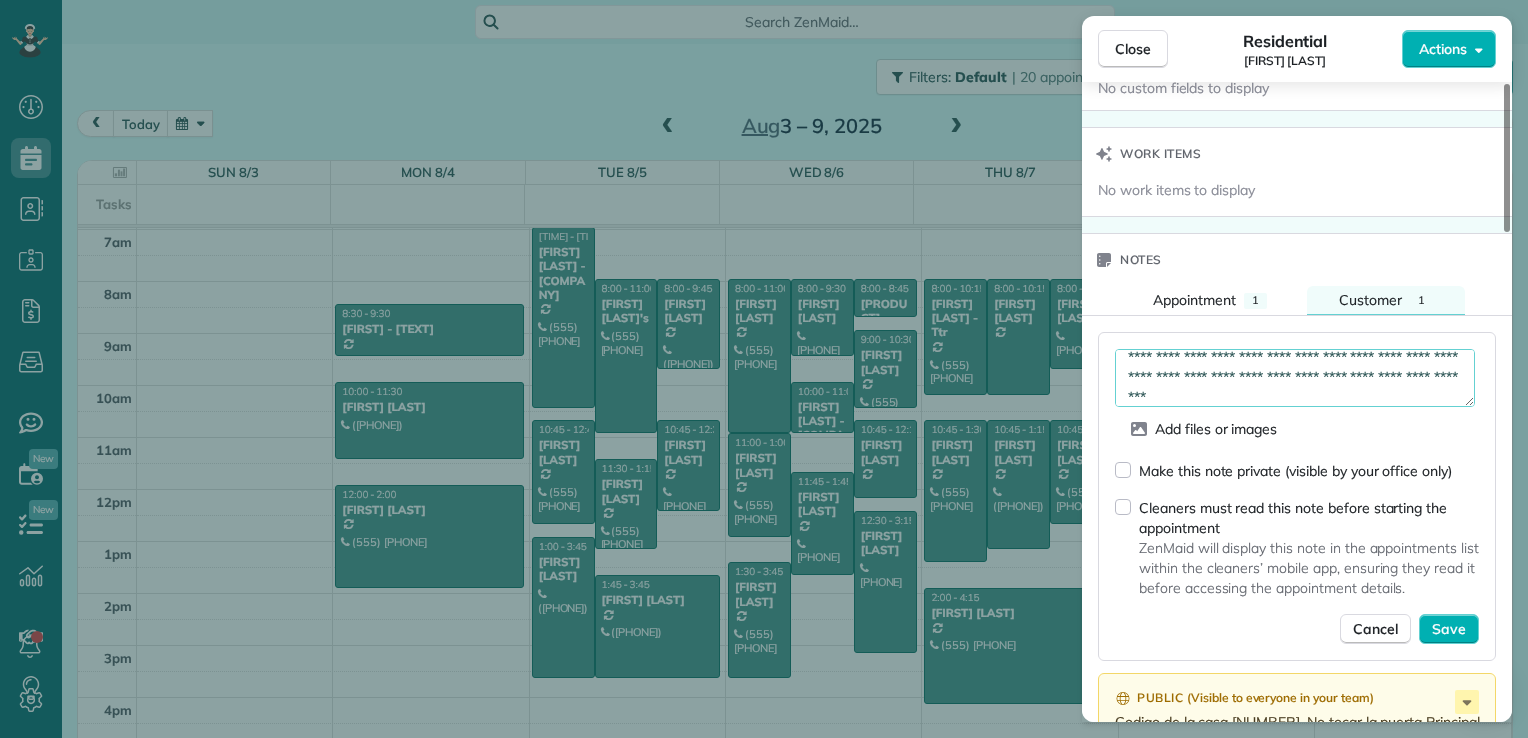scroll, scrollTop: 131, scrollLeft: 0, axis: vertical 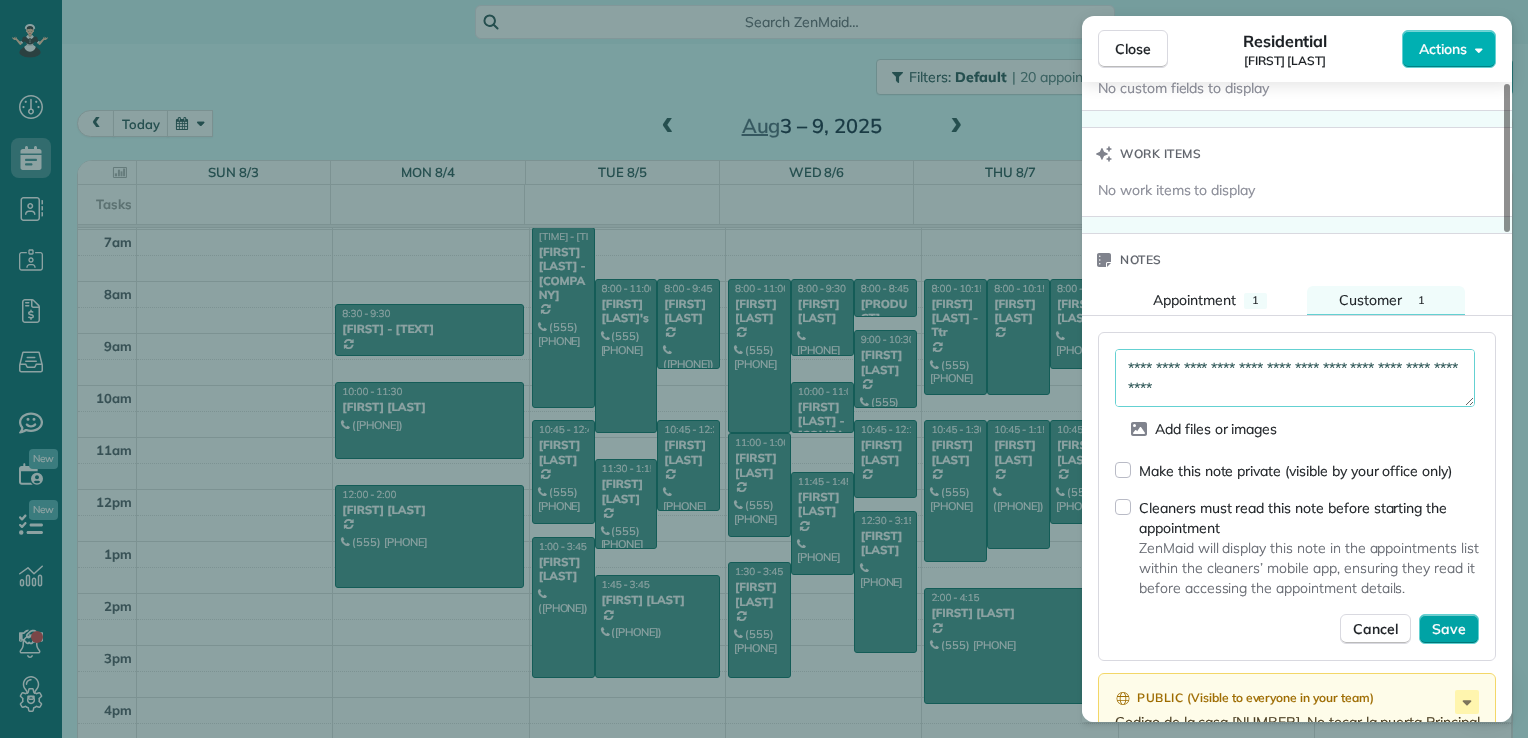 type on "**********" 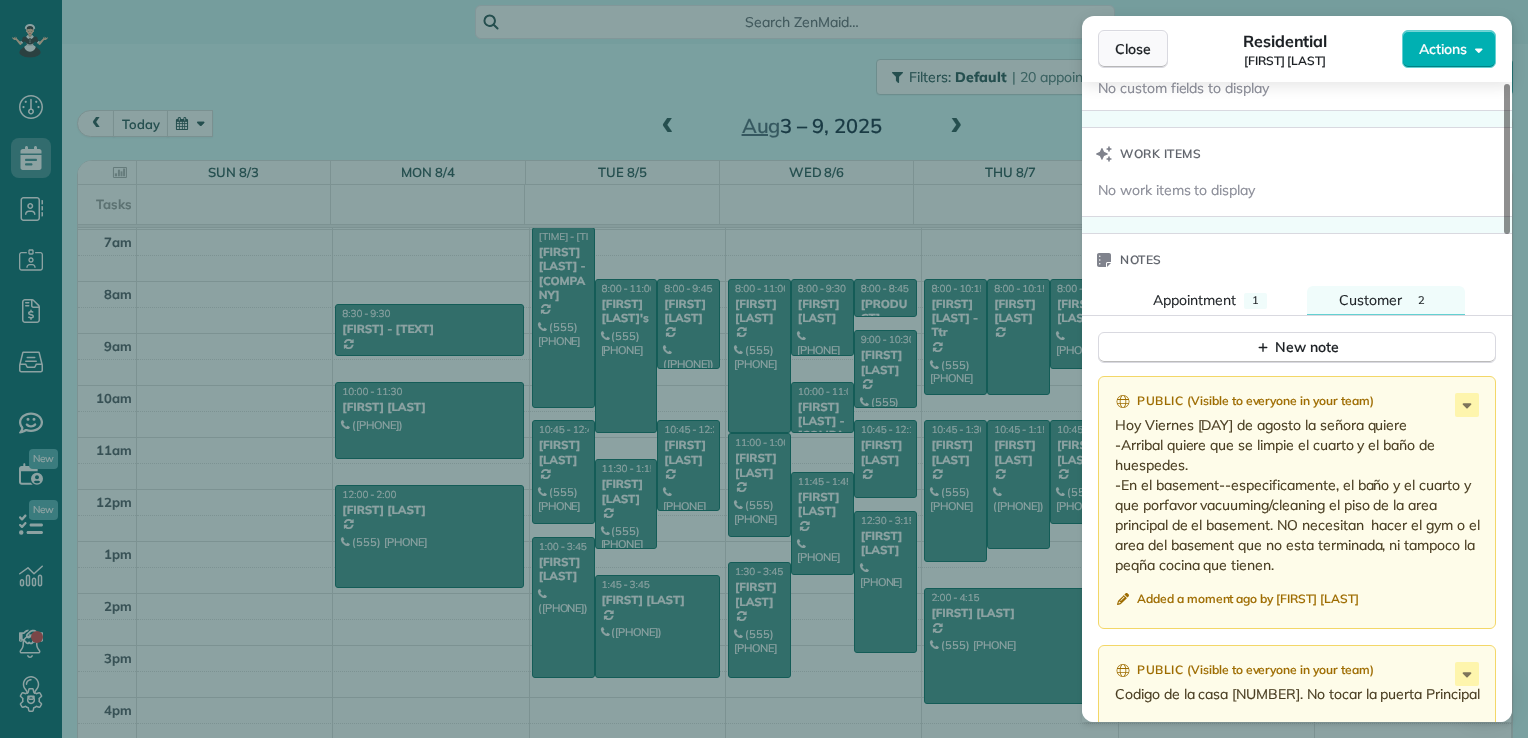 click on "Close" at bounding box center (1133, 49) 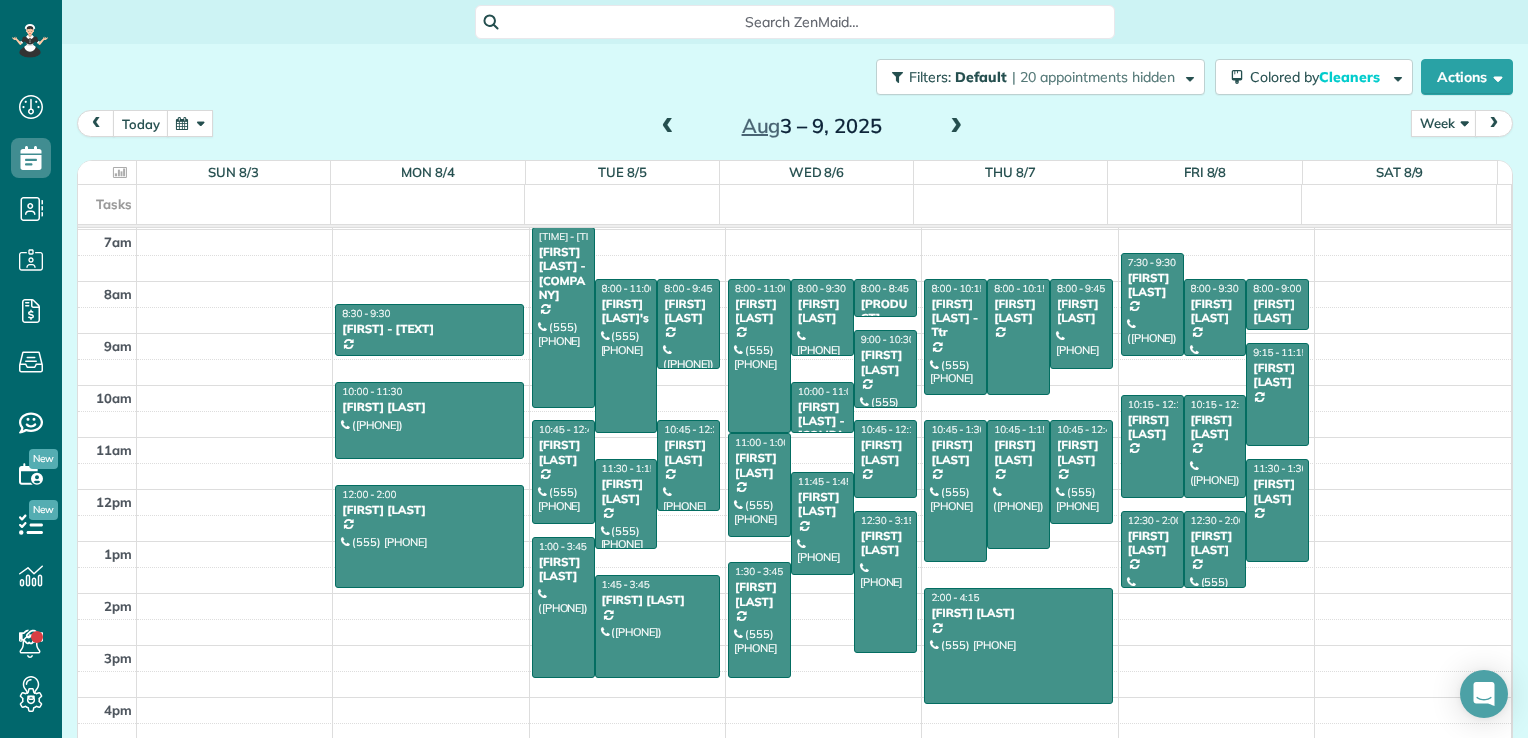 click at bounding box center (956, 127) 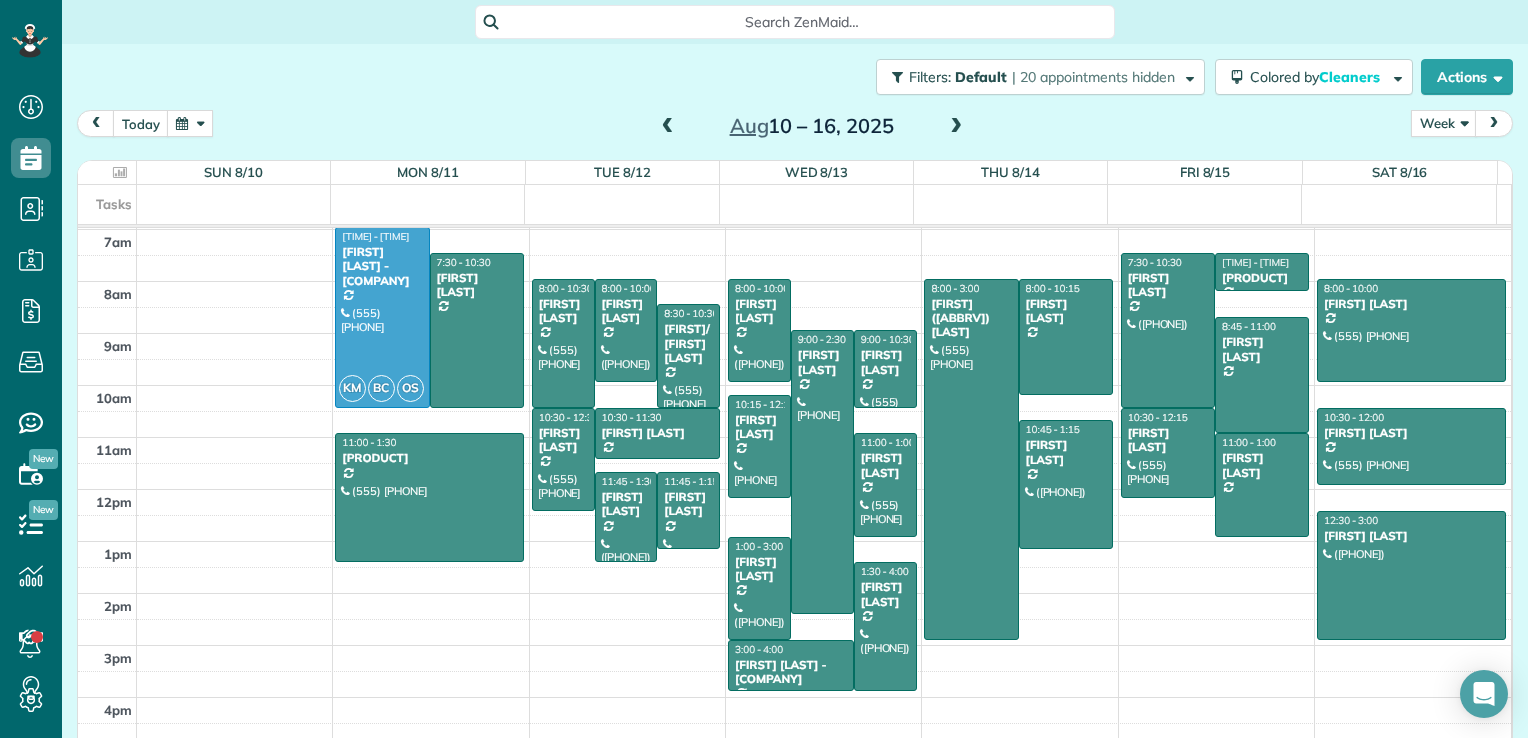 click at bounding box center [956, 127] 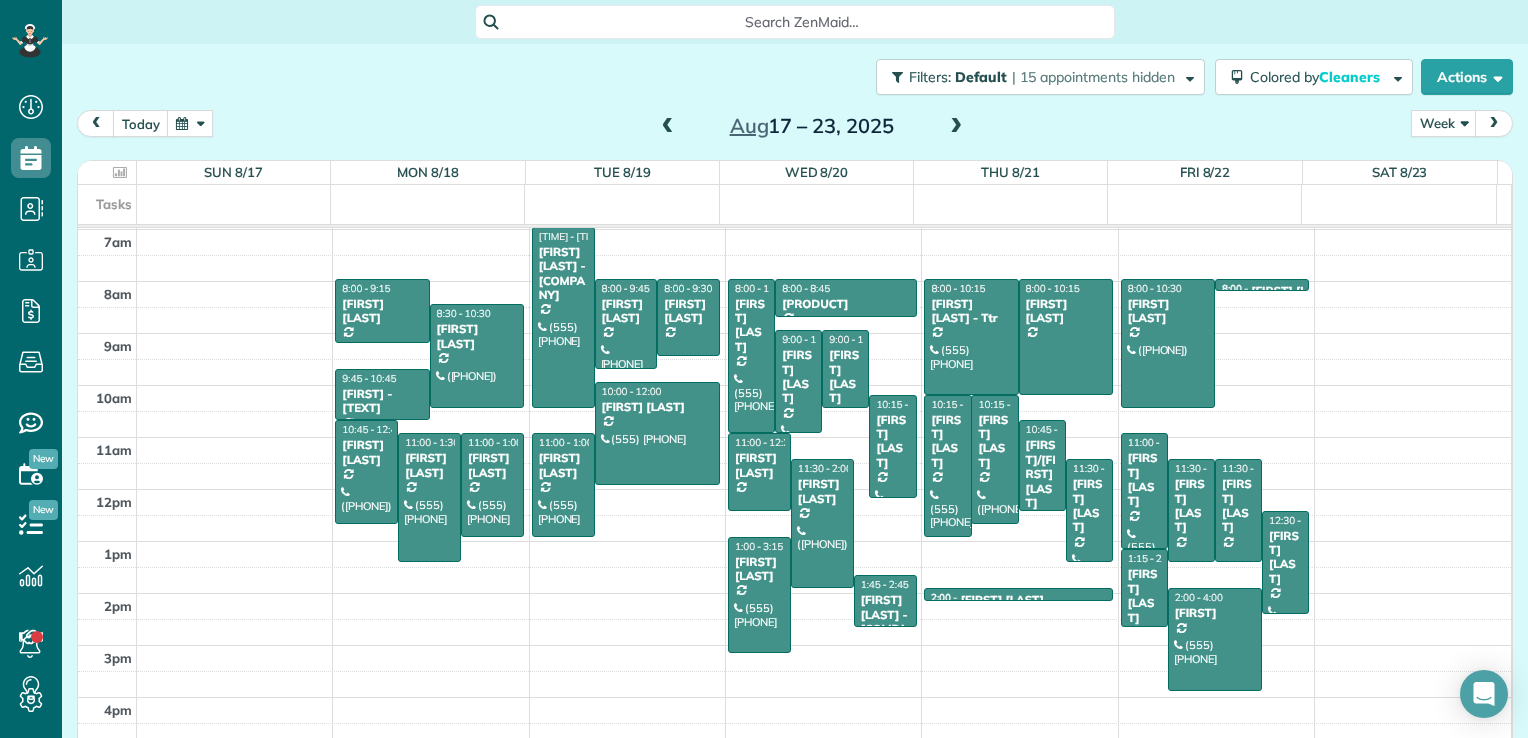 click at bounding box center [956, 127] 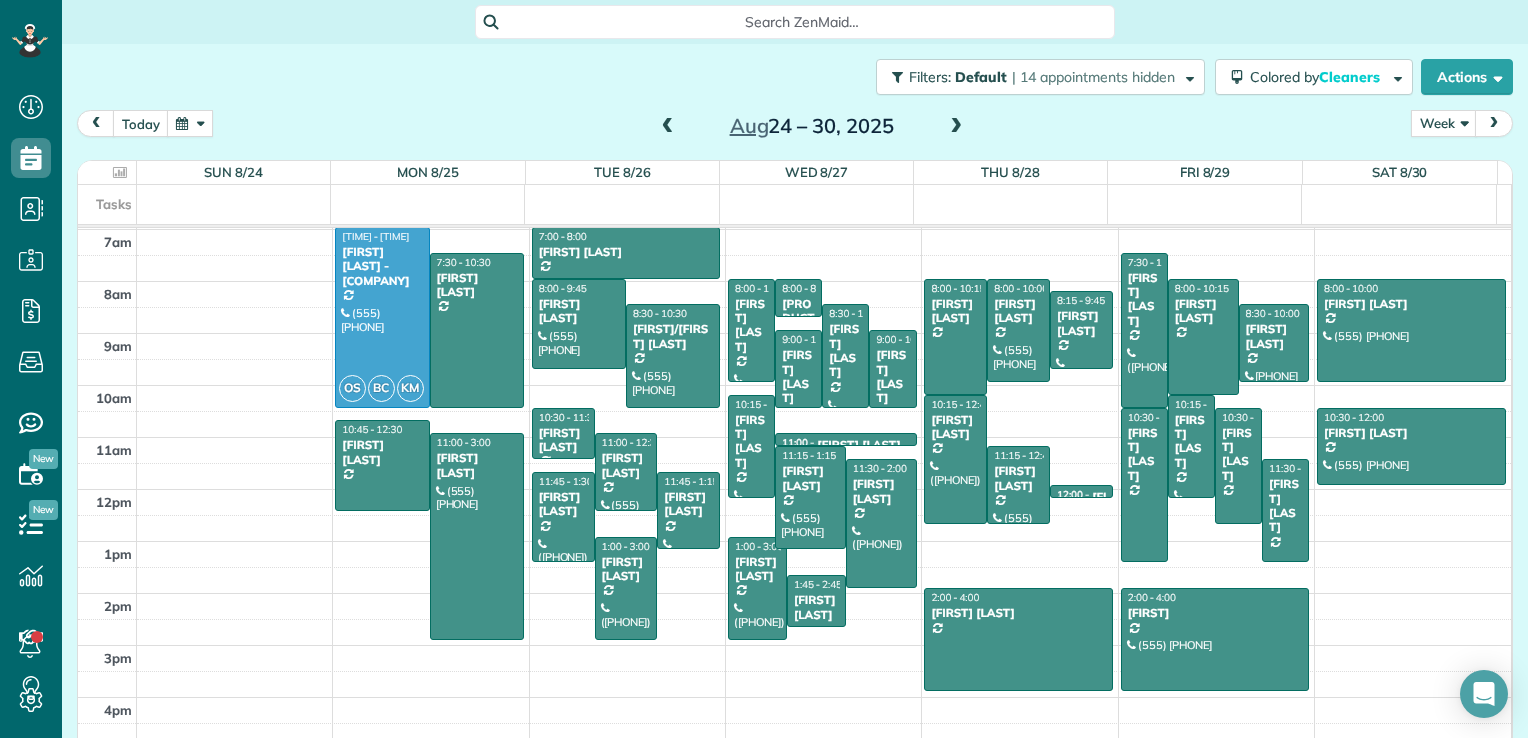 click at bounding box center (668, 127) 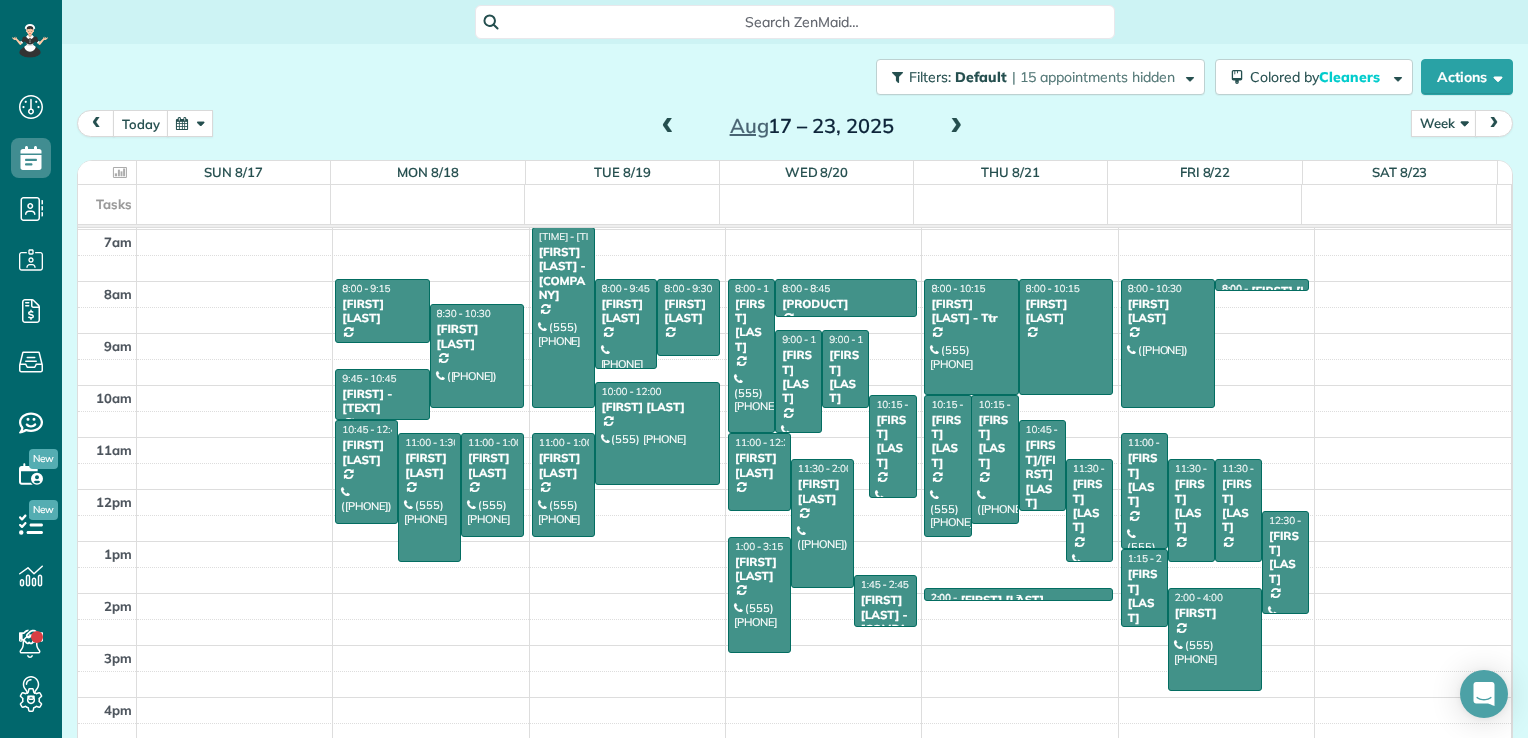 click on "[TIME] - [TIME] [FIRST] [LAST]" at bounding box center [1018, 599] 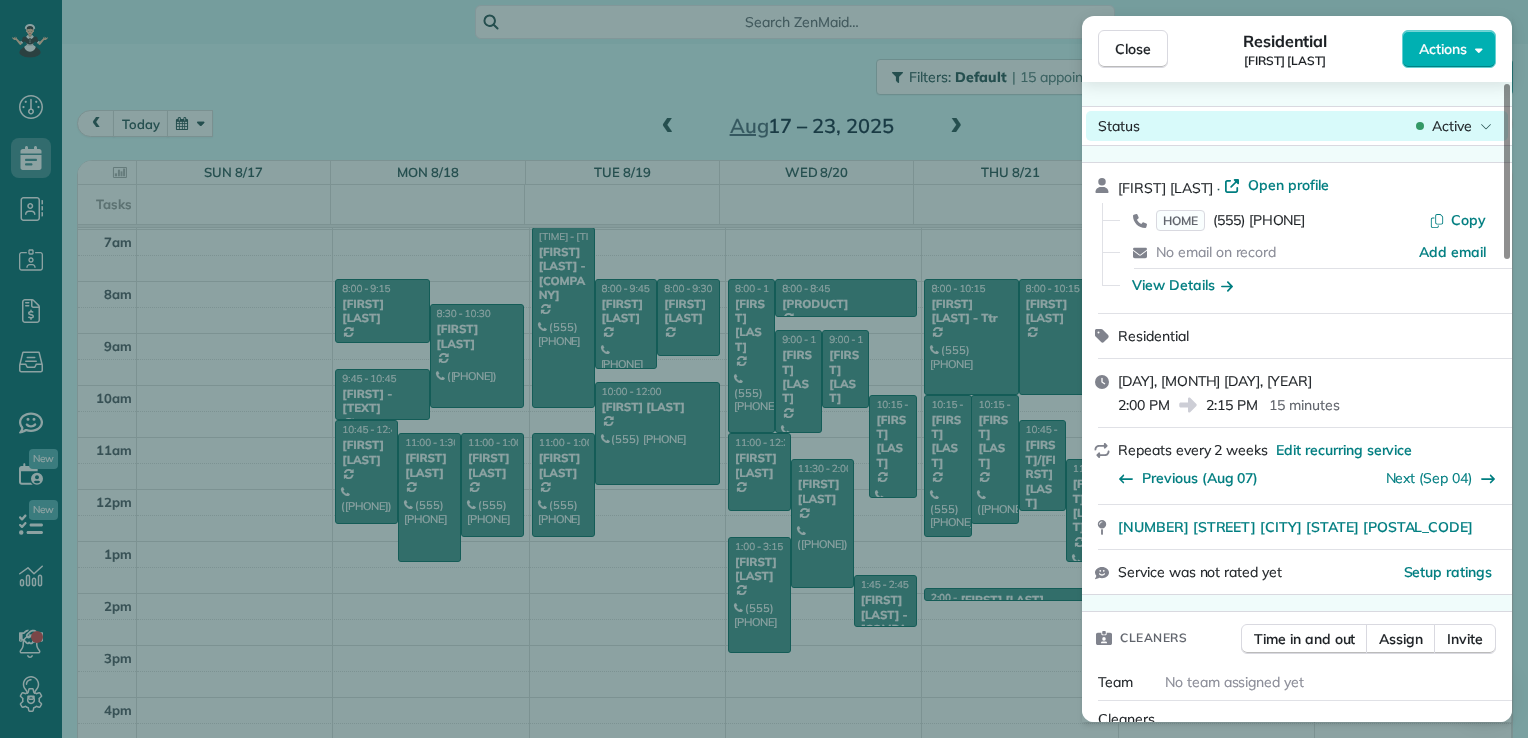 click on "Active" at bounding box center (1452, 126) 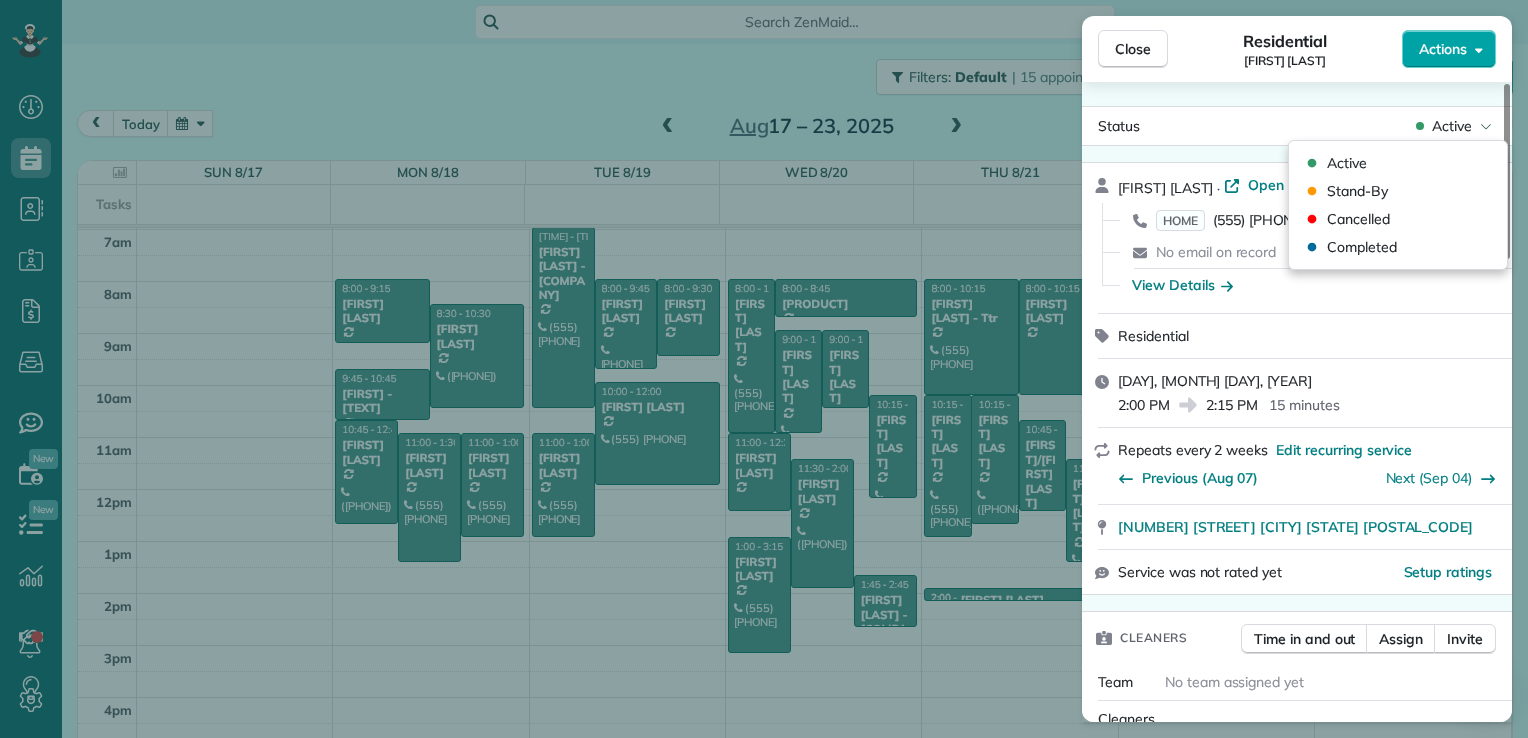 click on "Actions" at bounding box center [1443, 49] 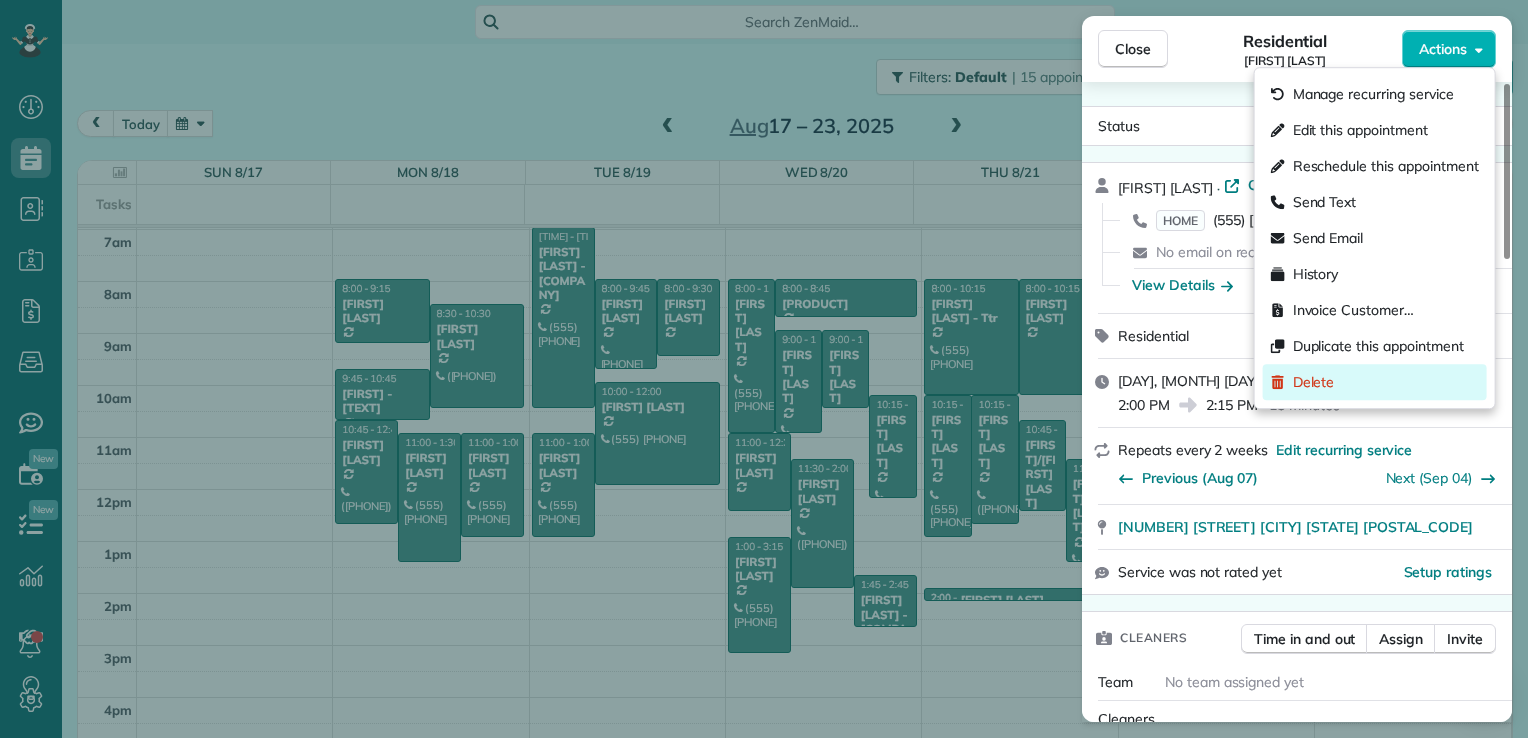 click on "Delete" at bounding box center (1314, 382) 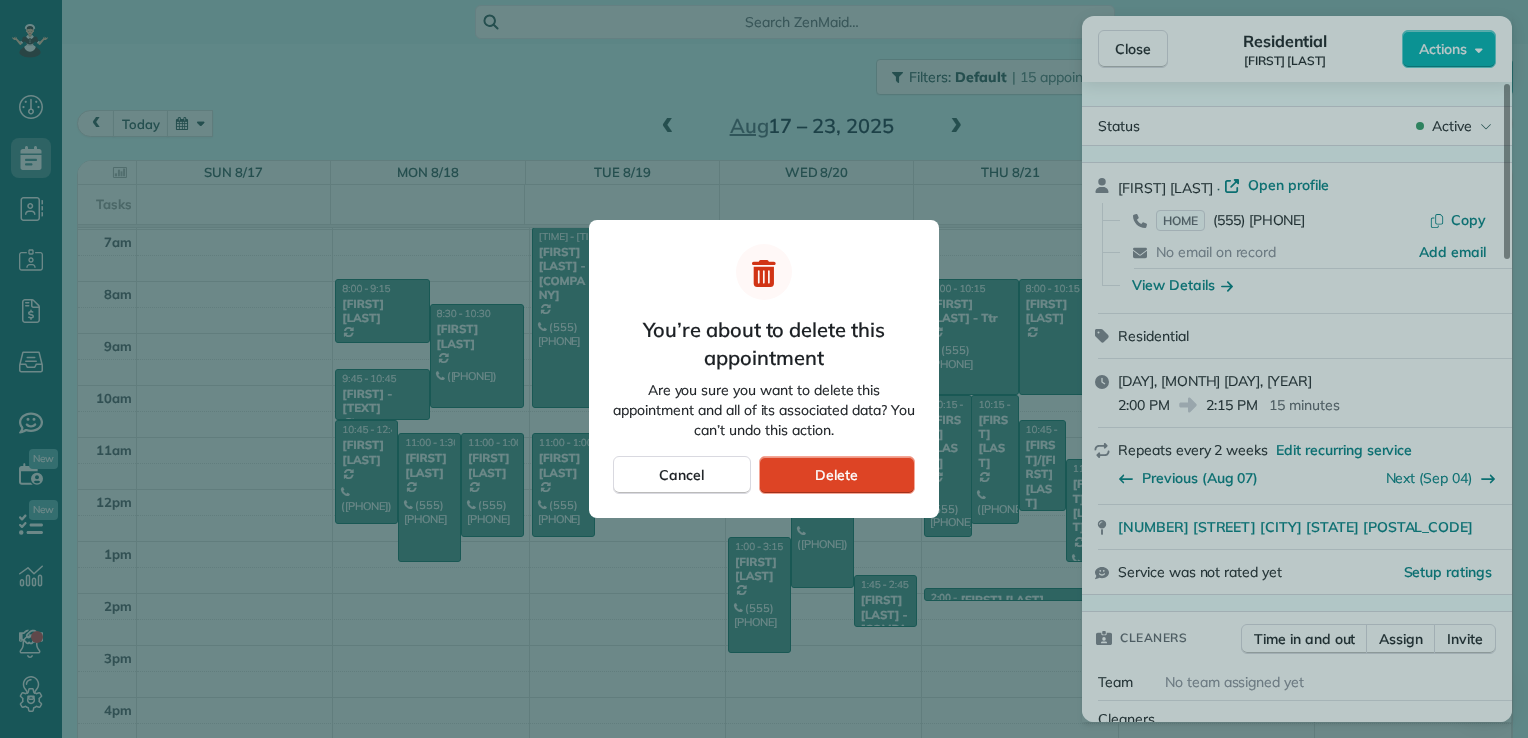 click on "Delete" at bounding box center (837, 475) 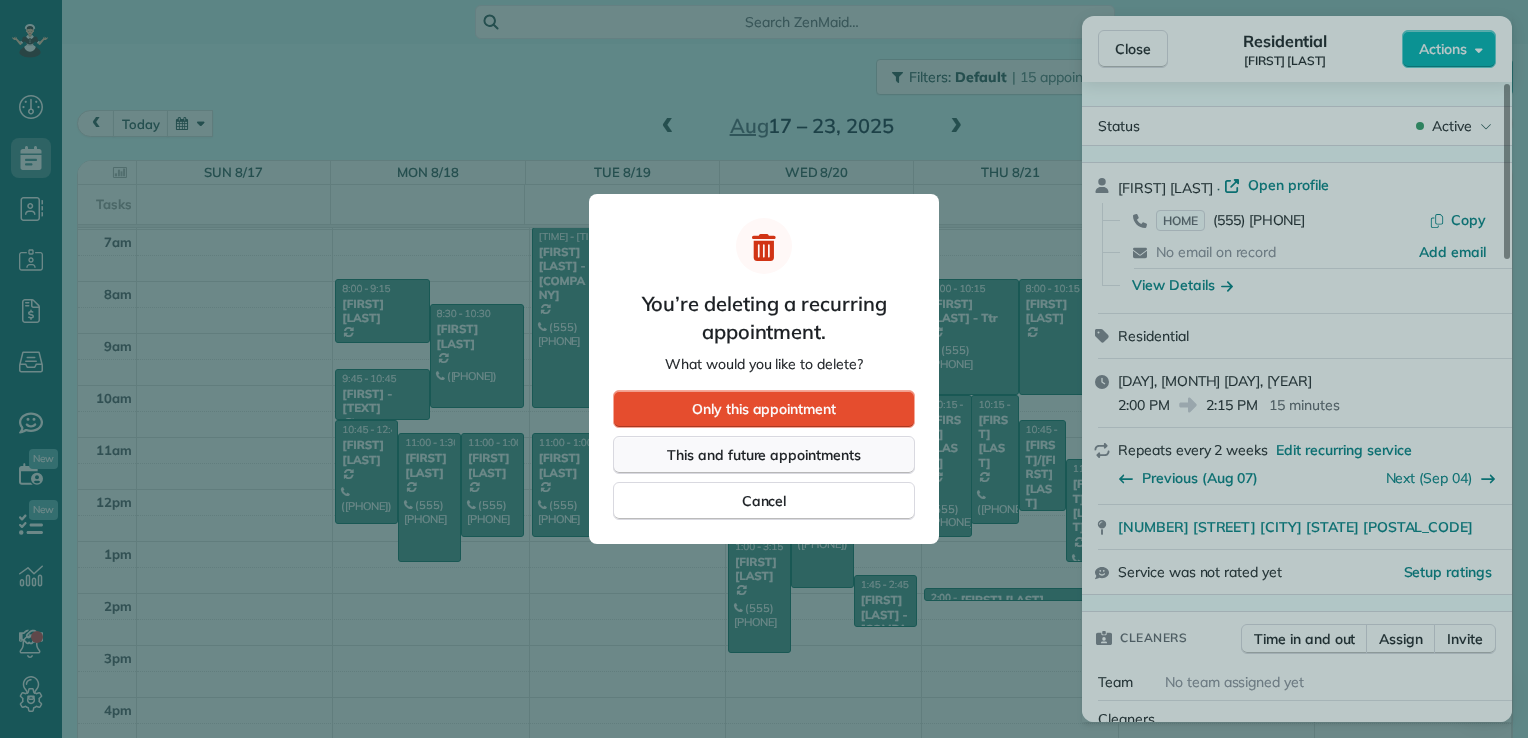 click on "This and future appointments" at bounding box center (764, 455) 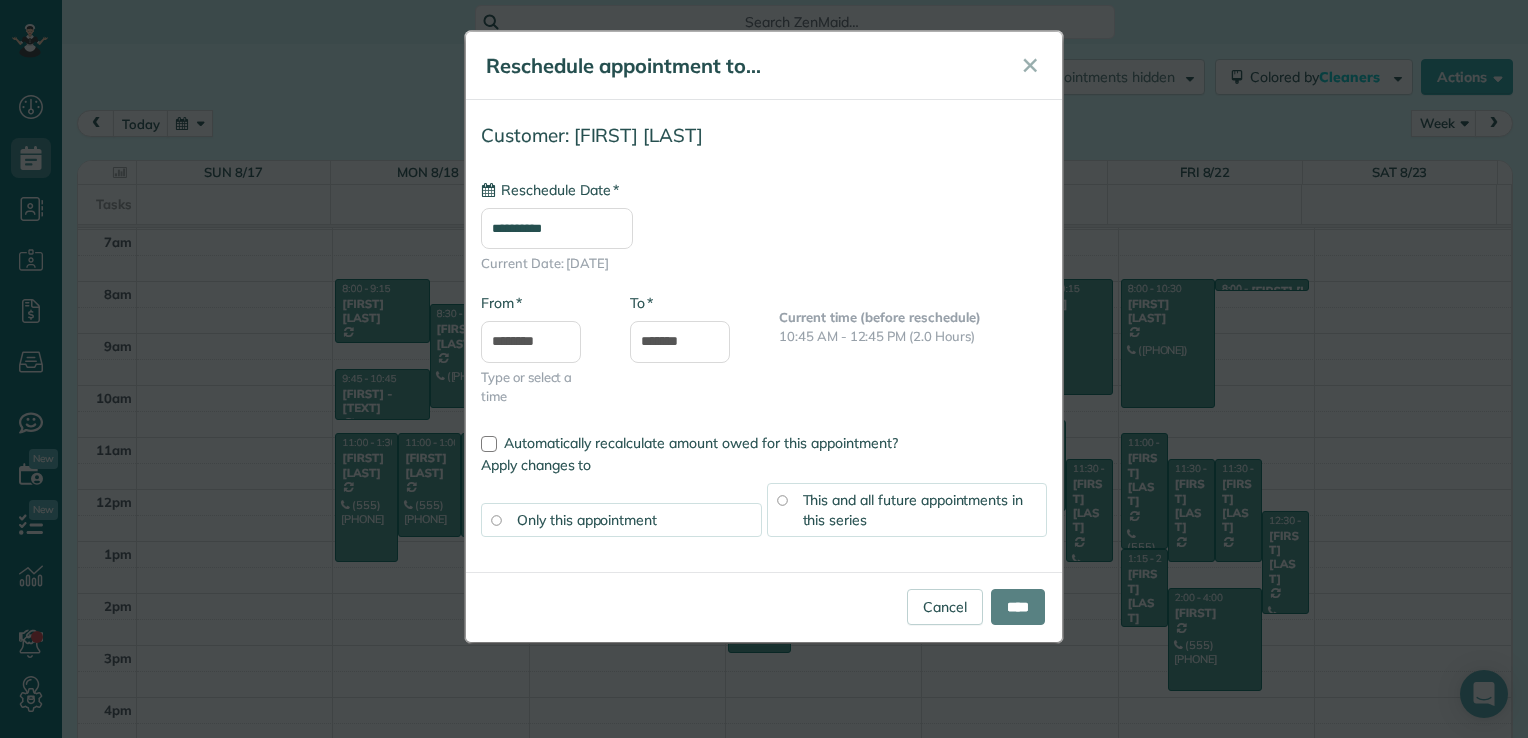 type on "**********" 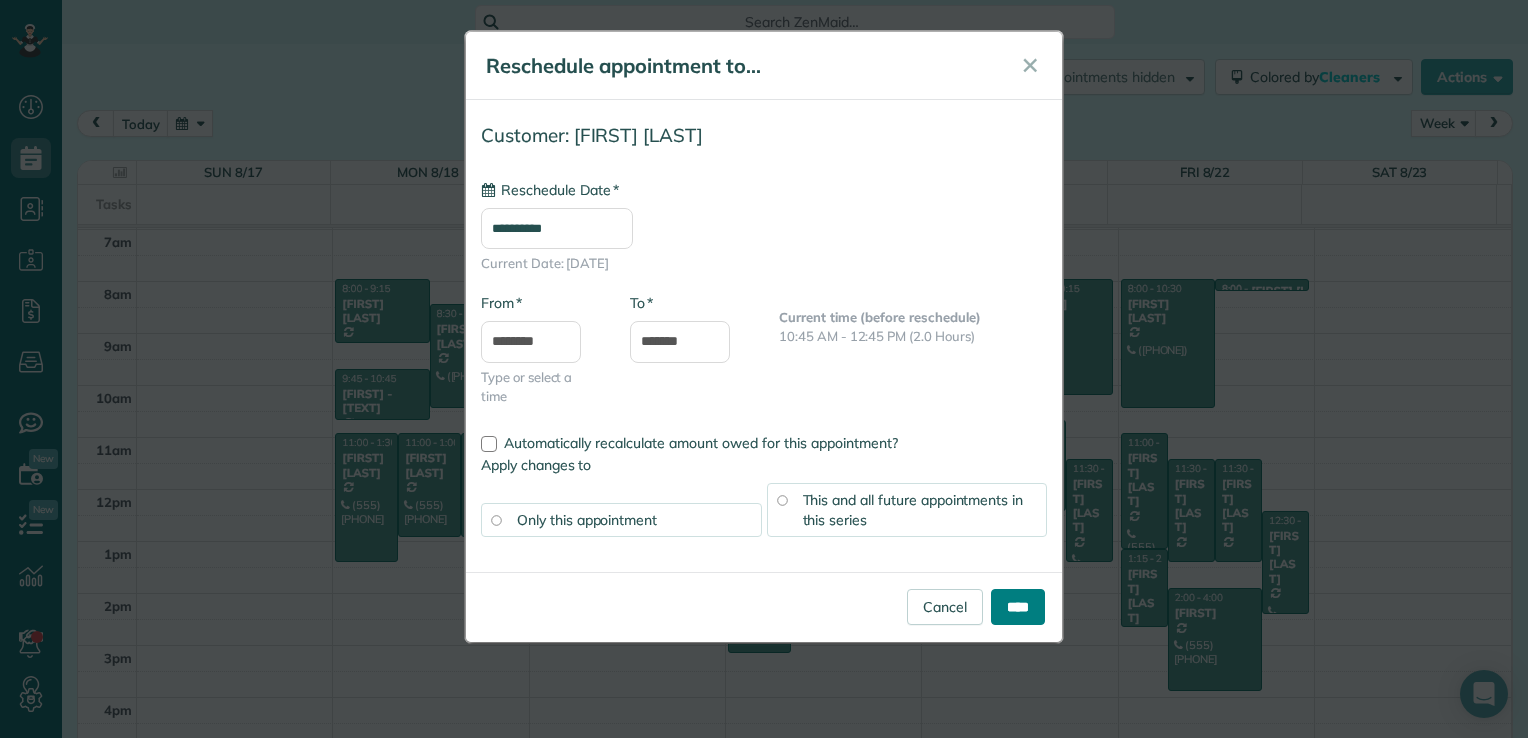 click on "****" at bounding box center [1018, 607] 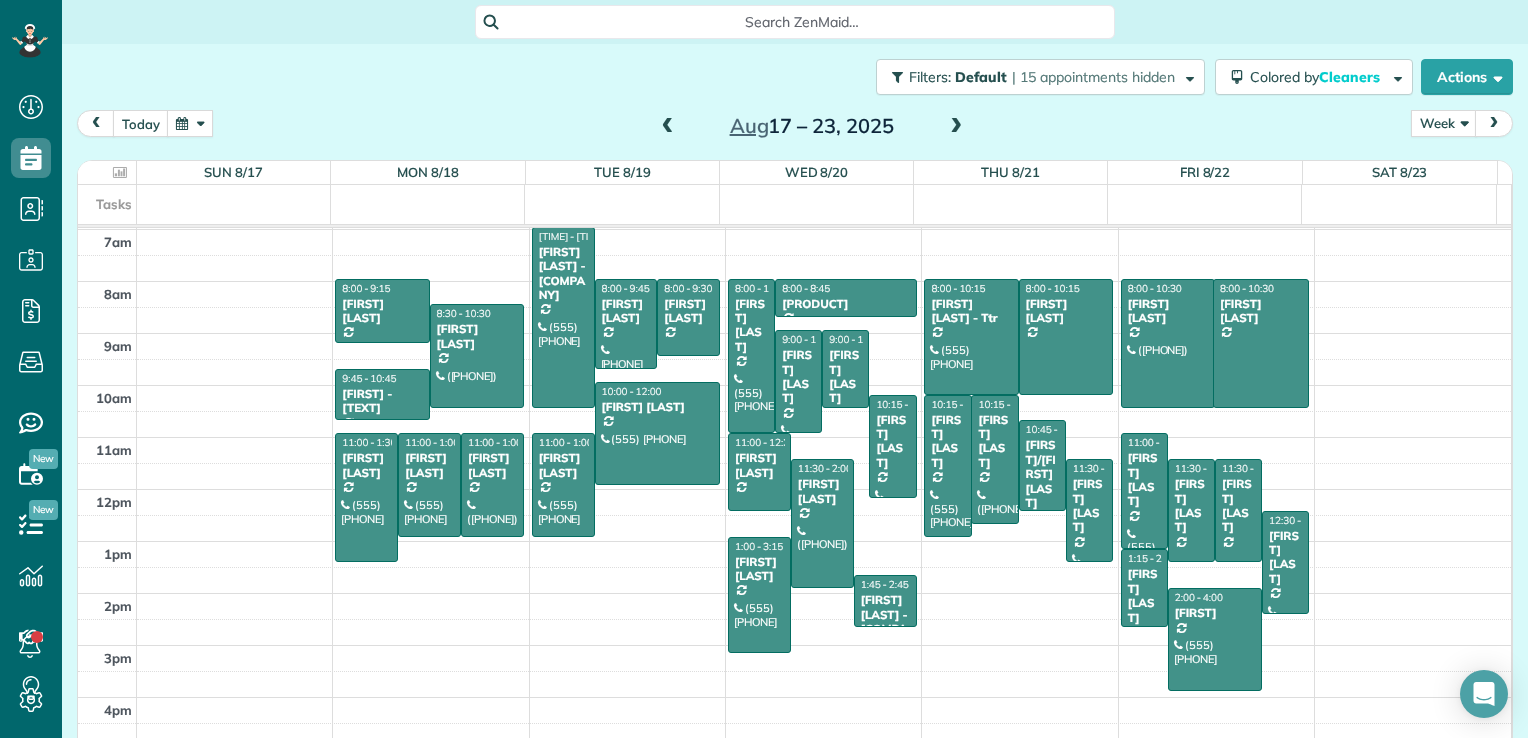 drag, startPoint x: 1249, startPoint y: 287, endPoint x: 1279, endPoint y: 401, distance: 117.881294 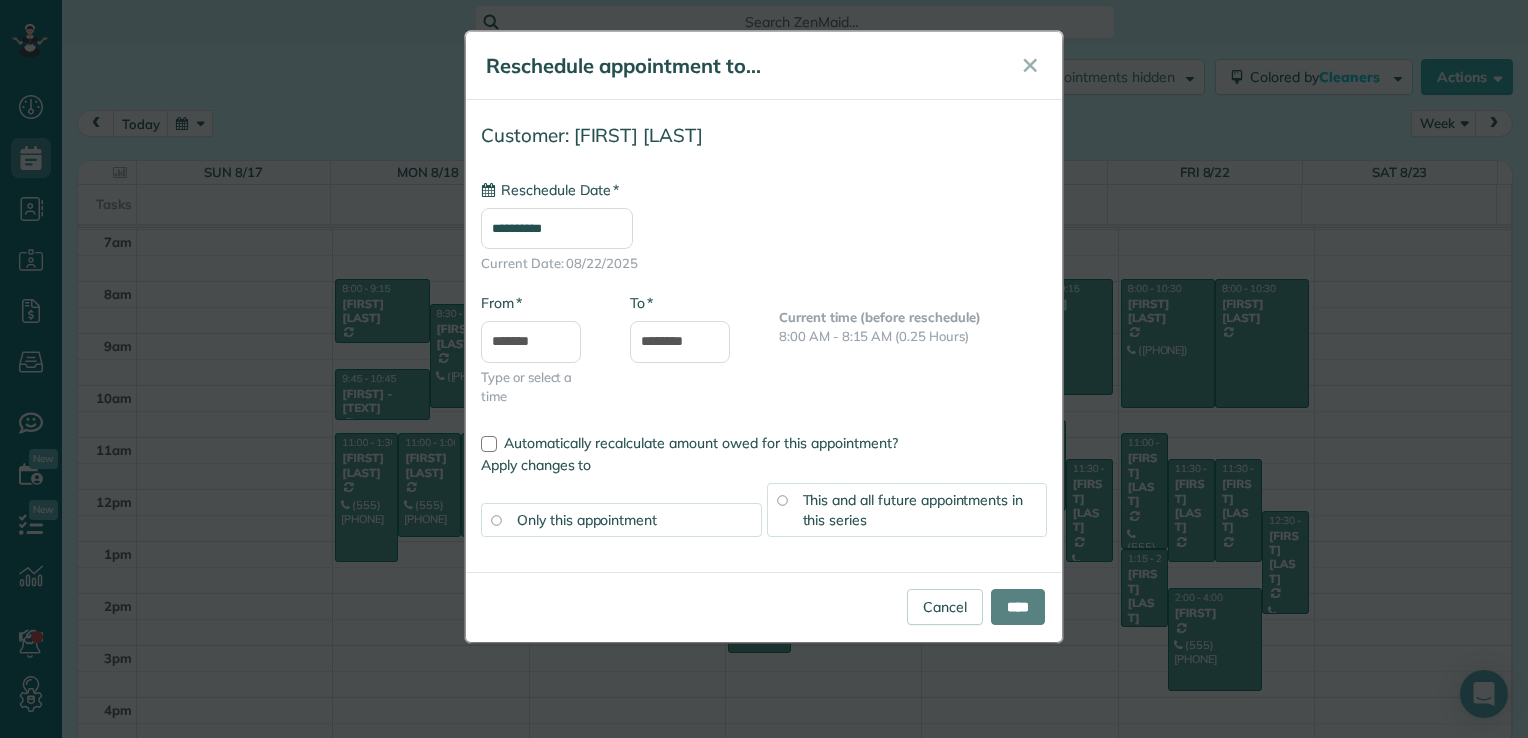 type on "**********" 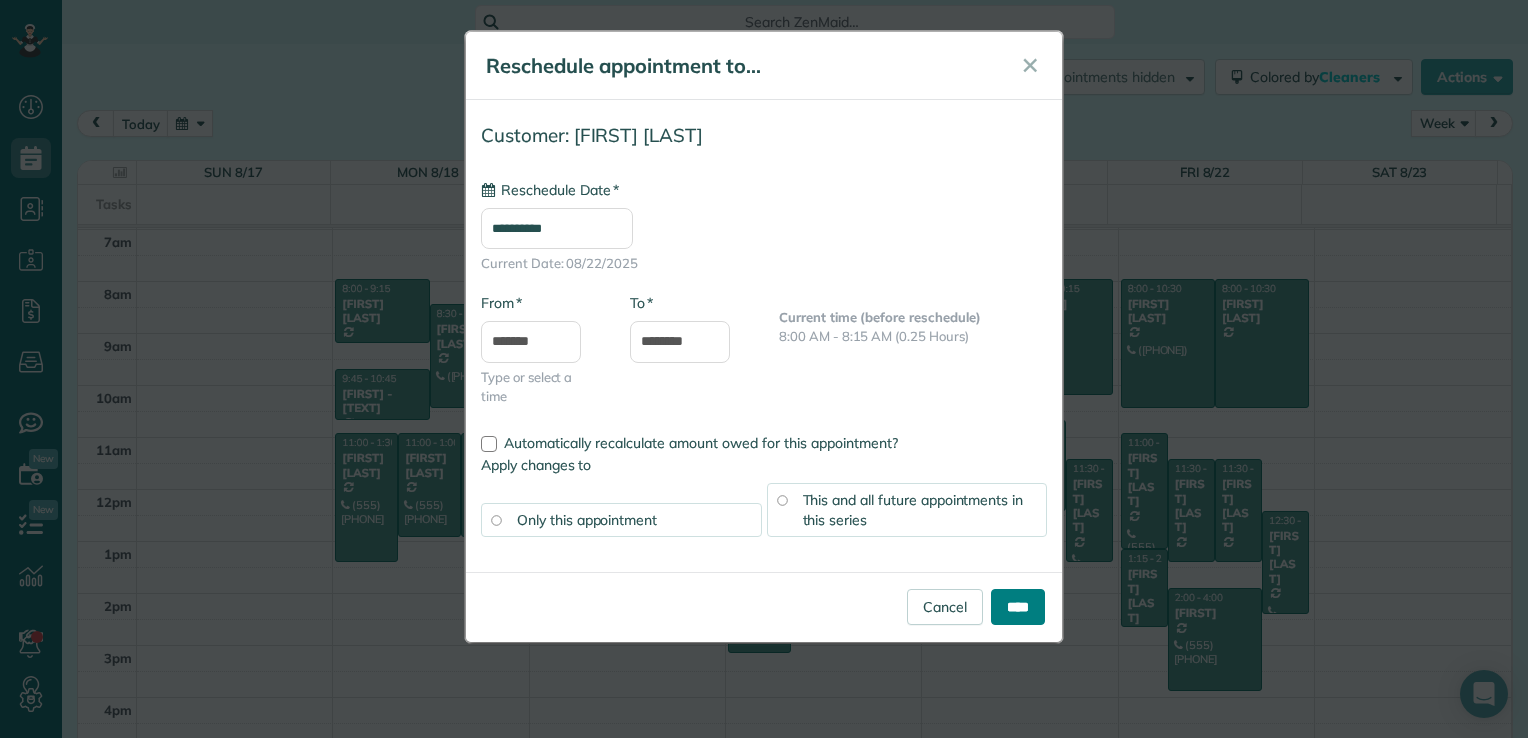 click on "****" at bounding box center (1018, 607) 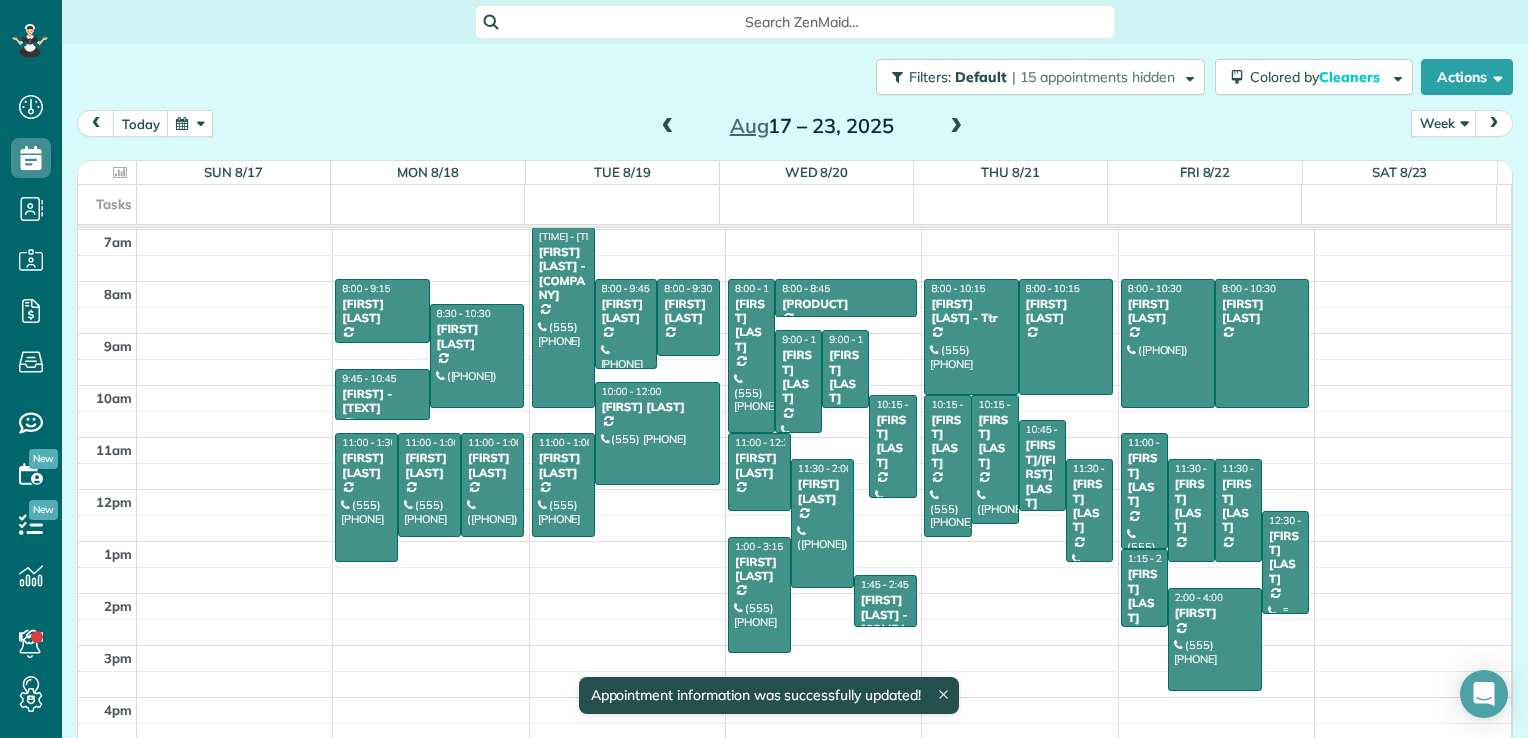 click on "[FIRST] [LAST]" at bounding box center [1285, 558] 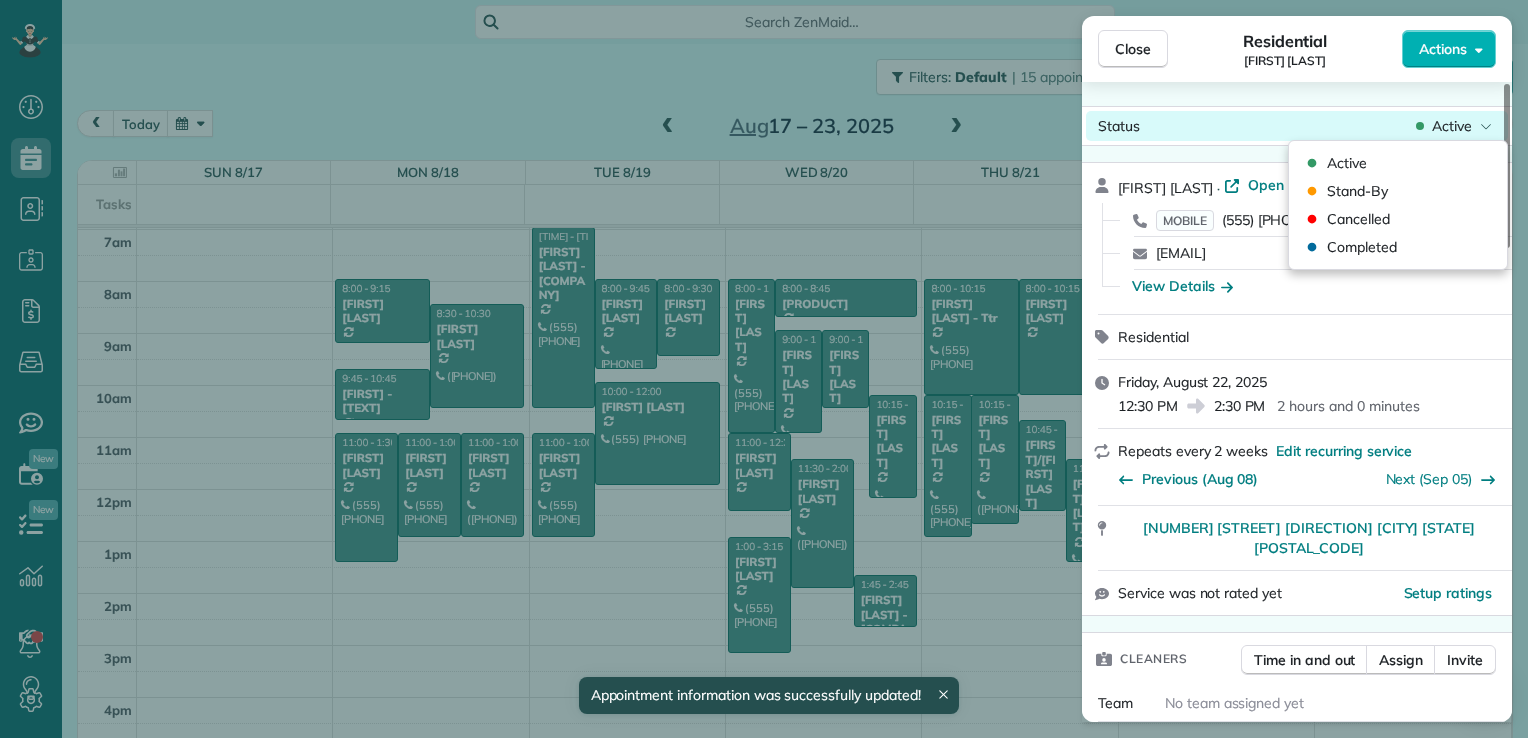 click on "Active" at bounding box center (1452, 126) 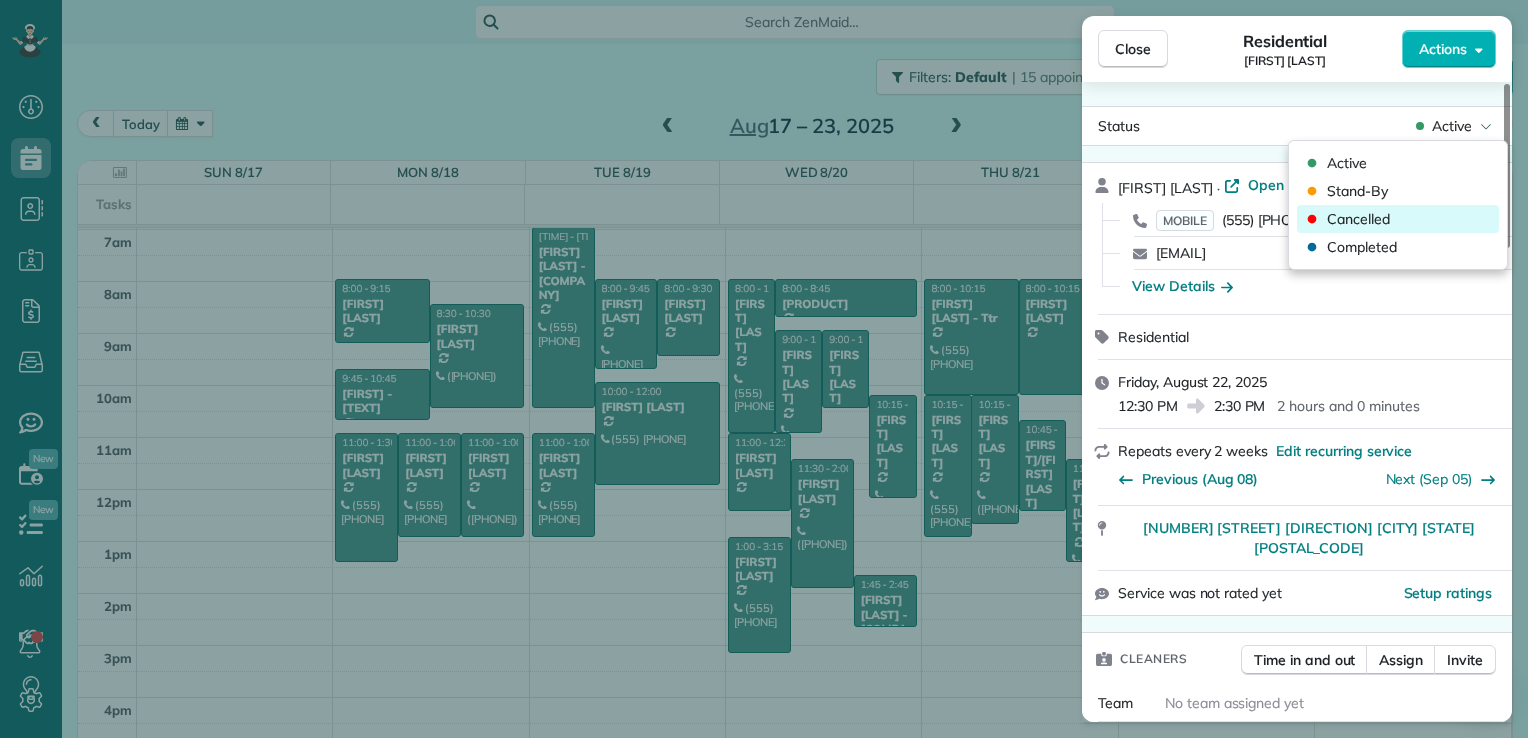 click on "Cancelled" at bounding box center (1398, 219) 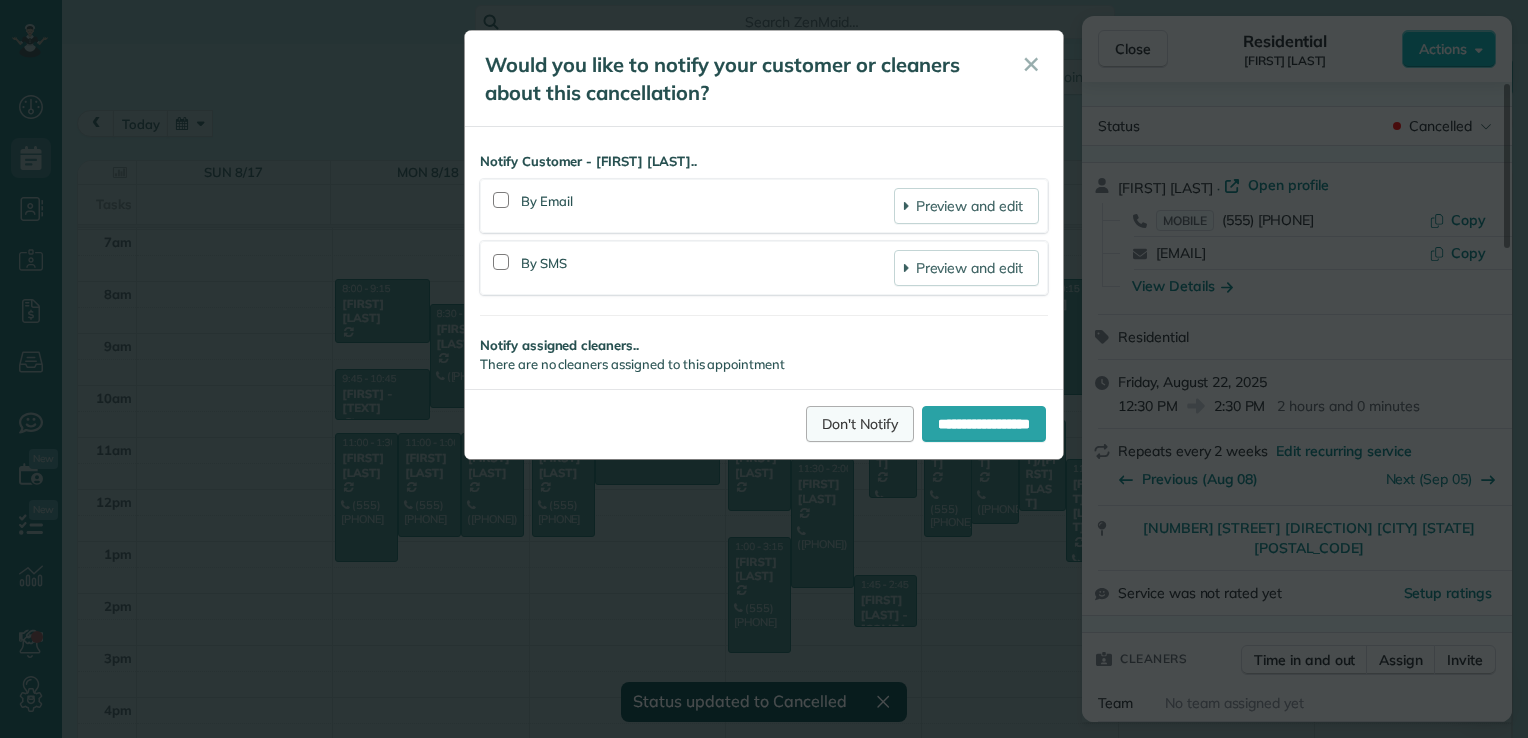 click on "Don't Notify" at bounding box center (860, 424) 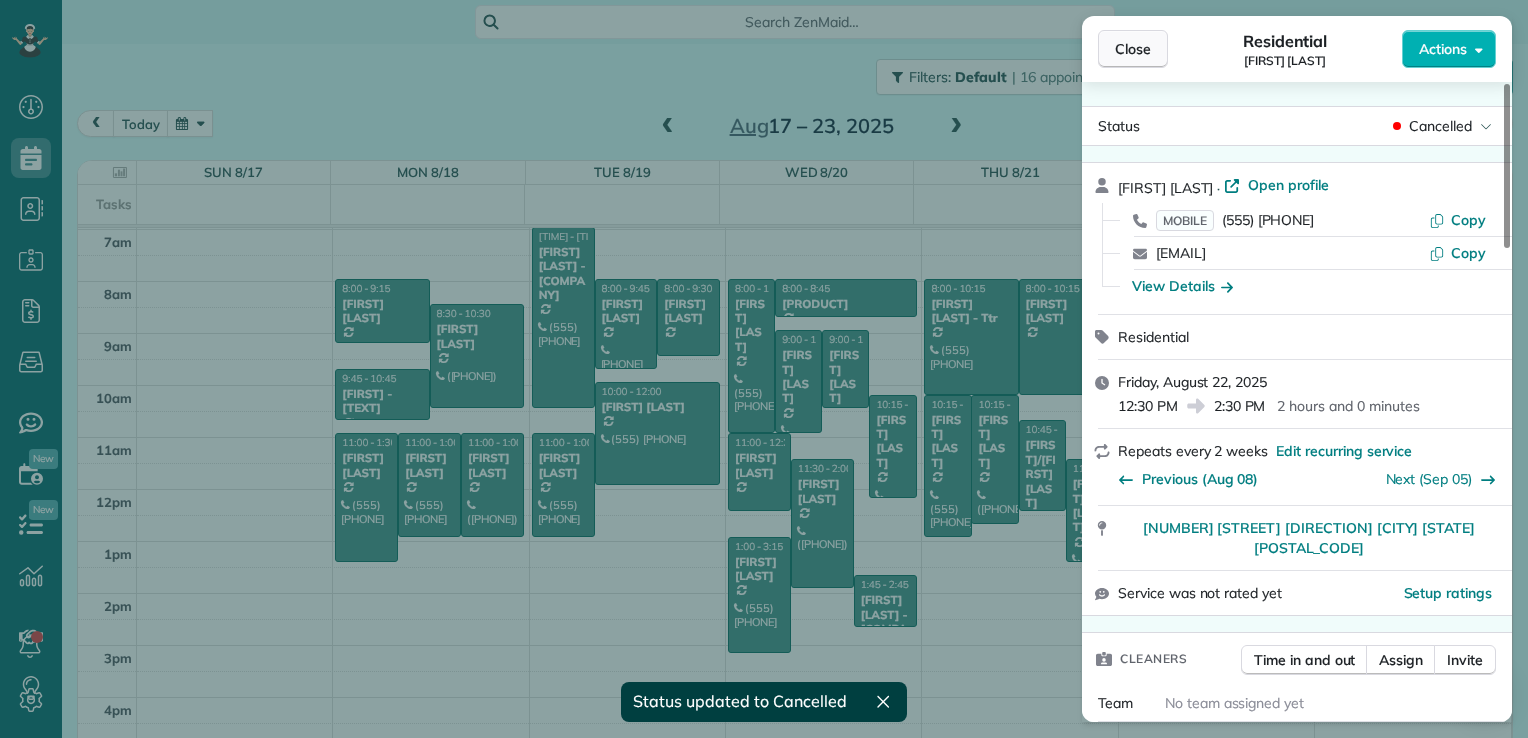 click on "Close" at bounding box center (1133, 49) 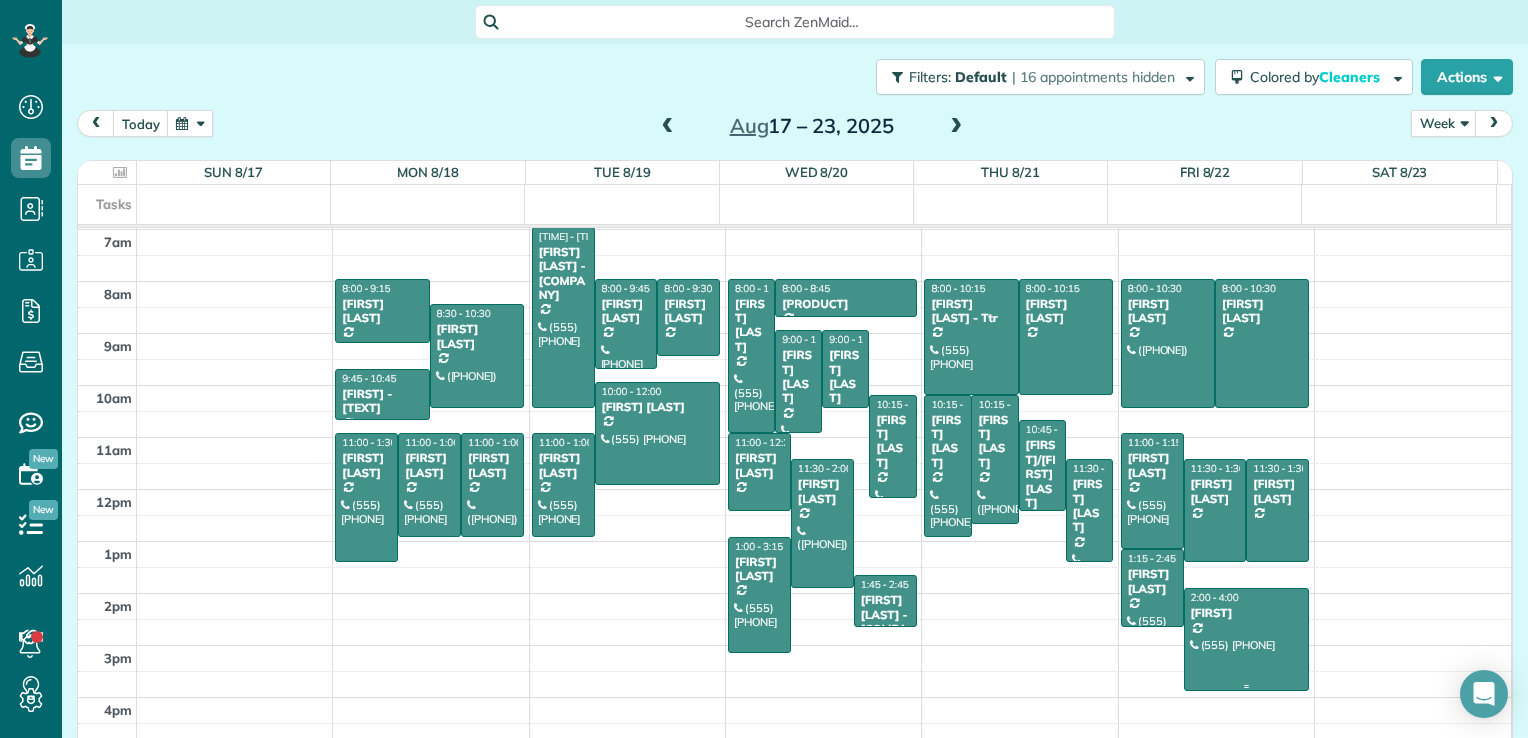 click at bounding box center (1247, 639) 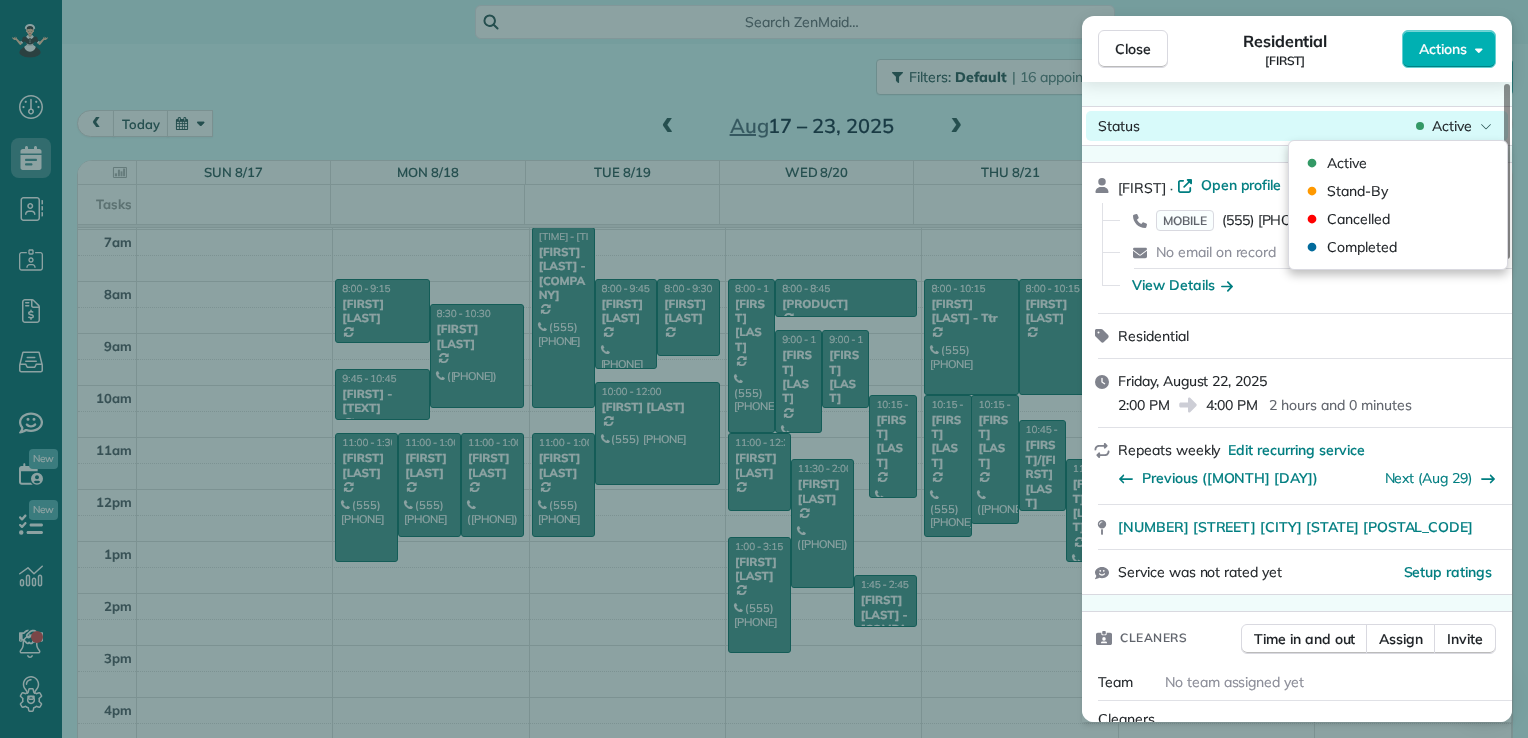 click on "Active" at bounding box center (1454, 126) 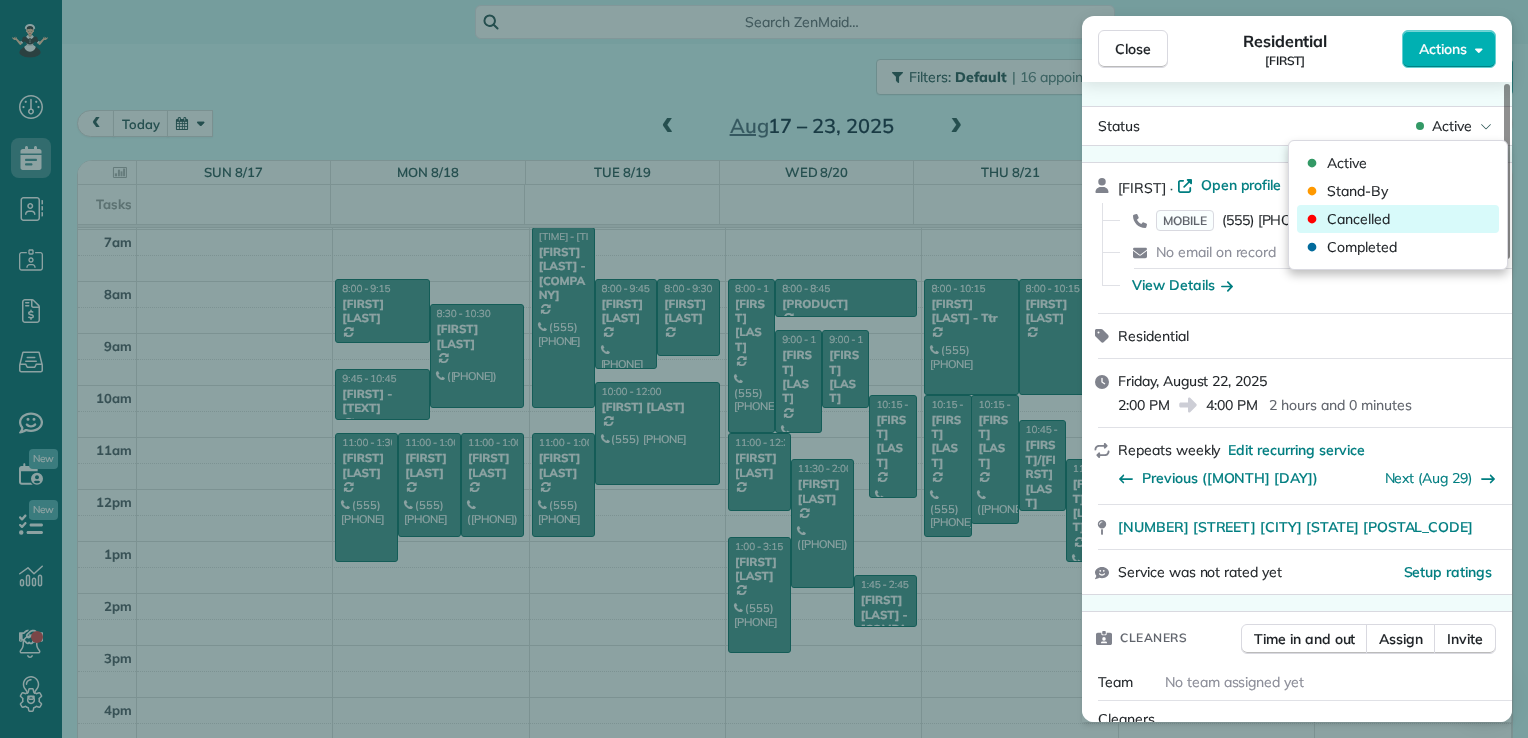 click on "Cancelled" at bounding box center (1398, 219) 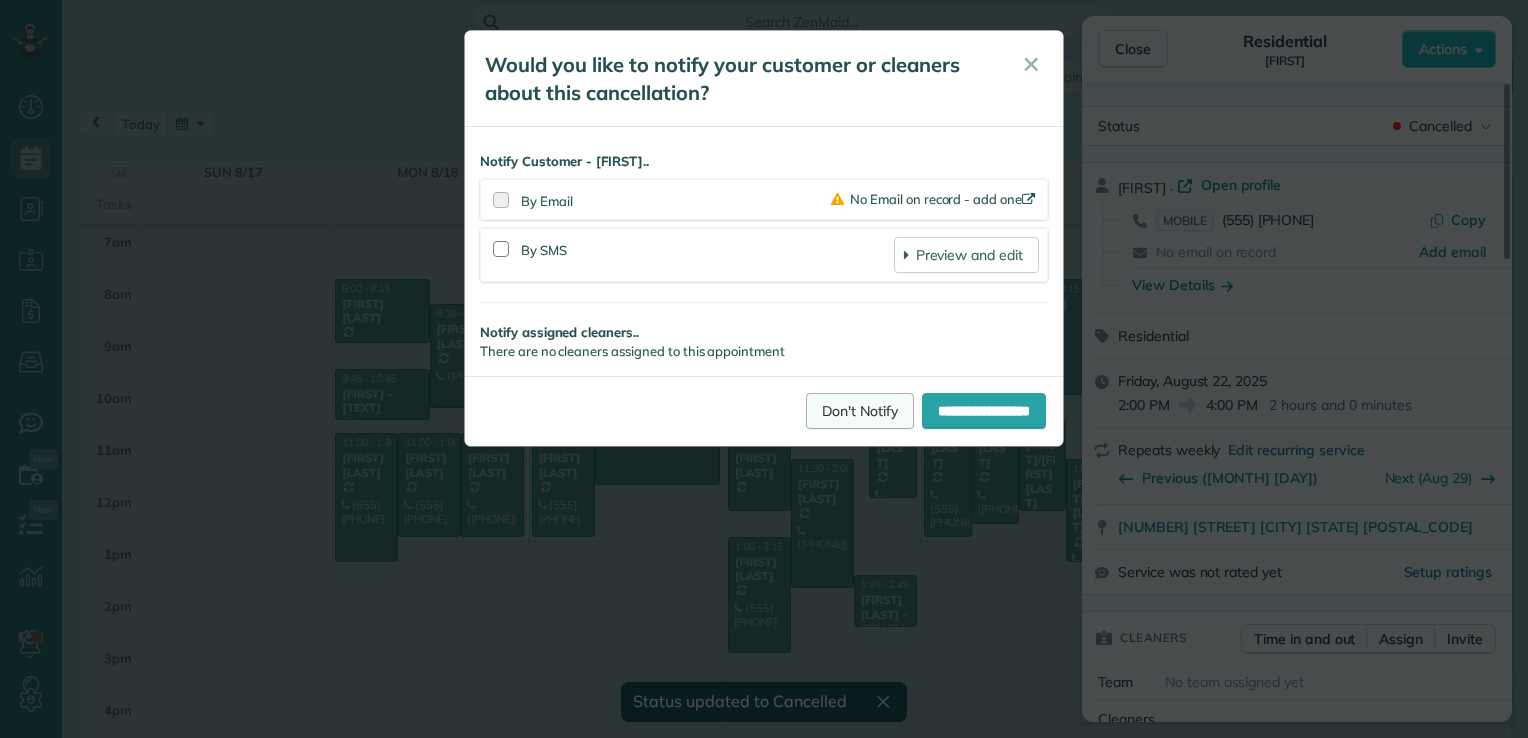click on "Don't Notify" at bounding box center [860, 411] 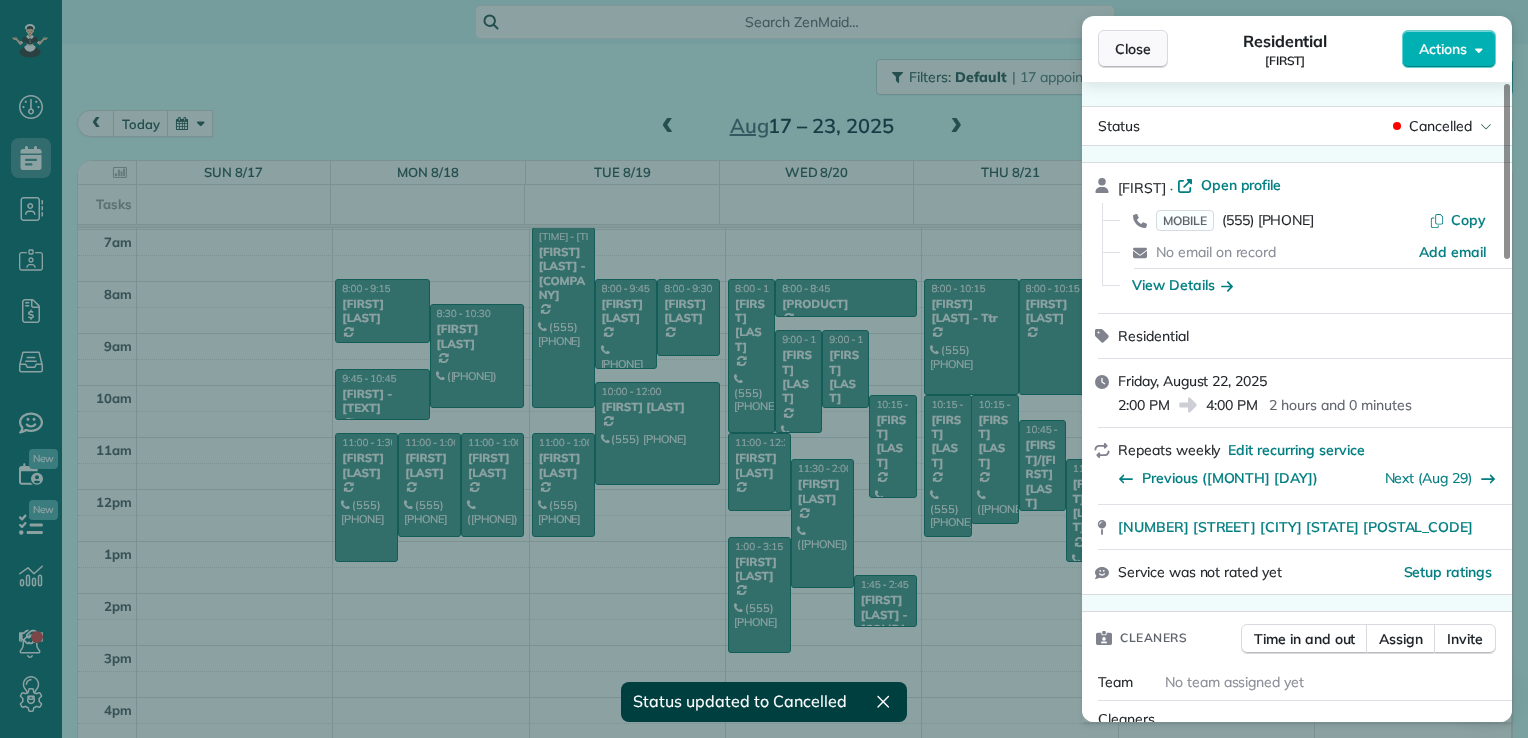 click on "Close" at bounding box center (1133, 49) 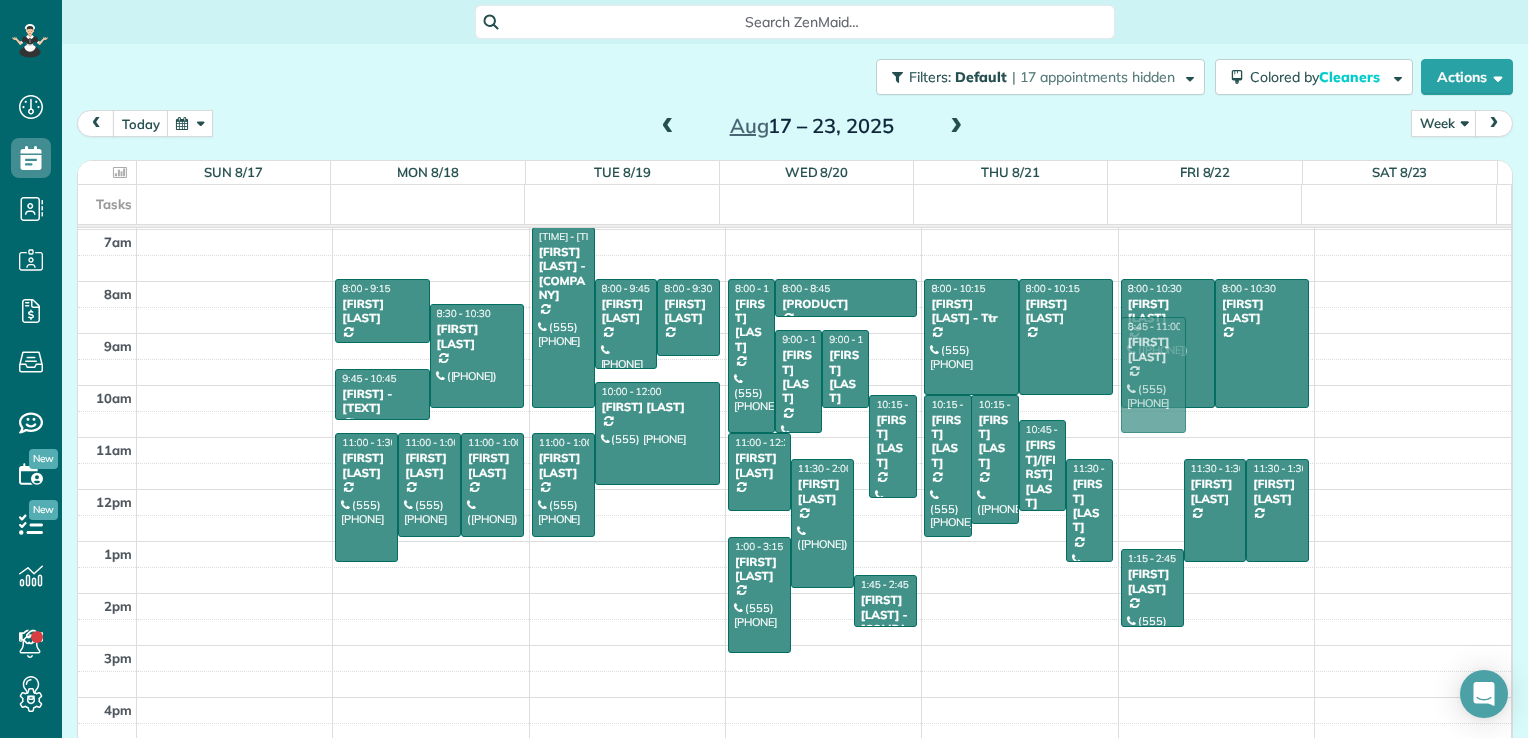 drag, startPoint x: 1115, startPoint y: 521, endPoint x: 1146, endPoint y: 406, distance: 119.104996 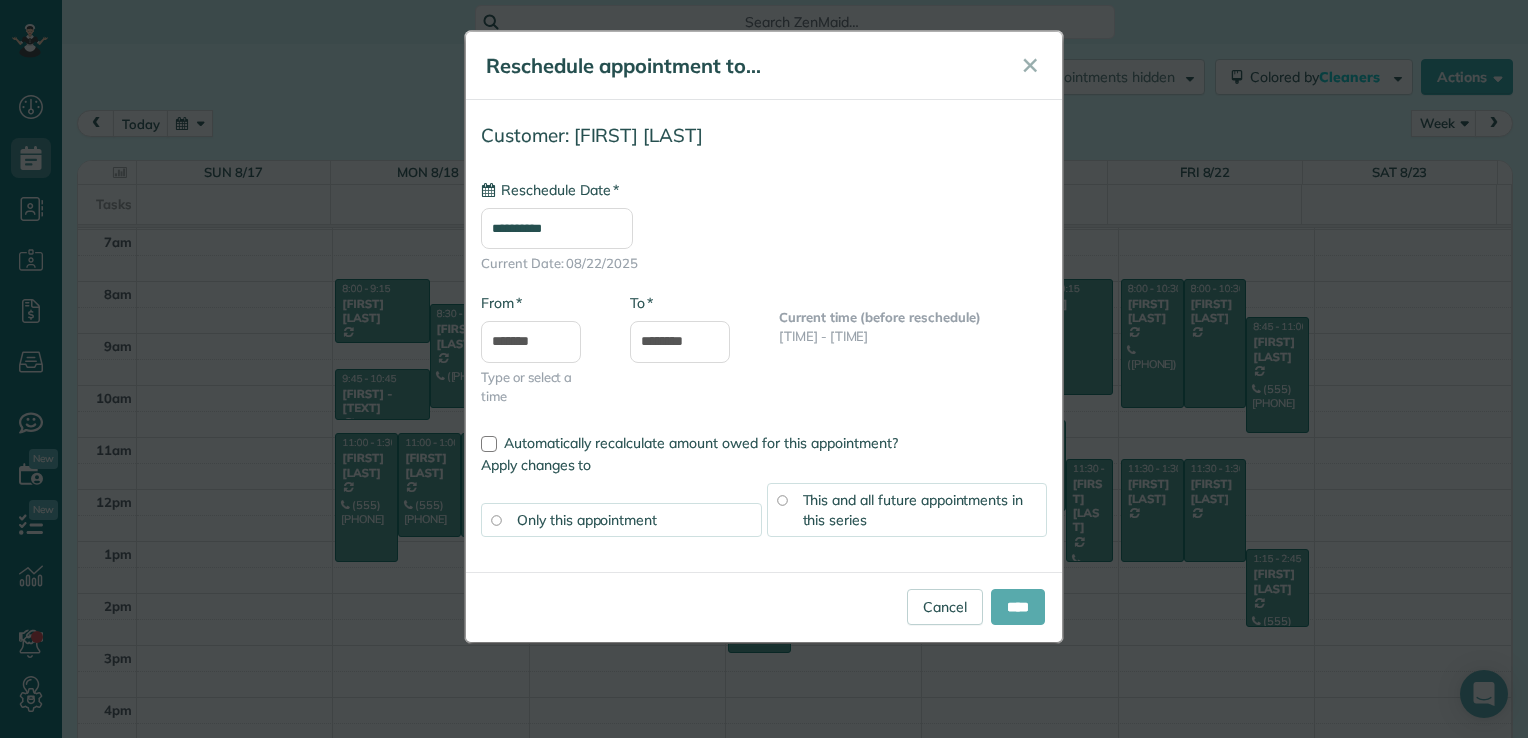 type on "**********" 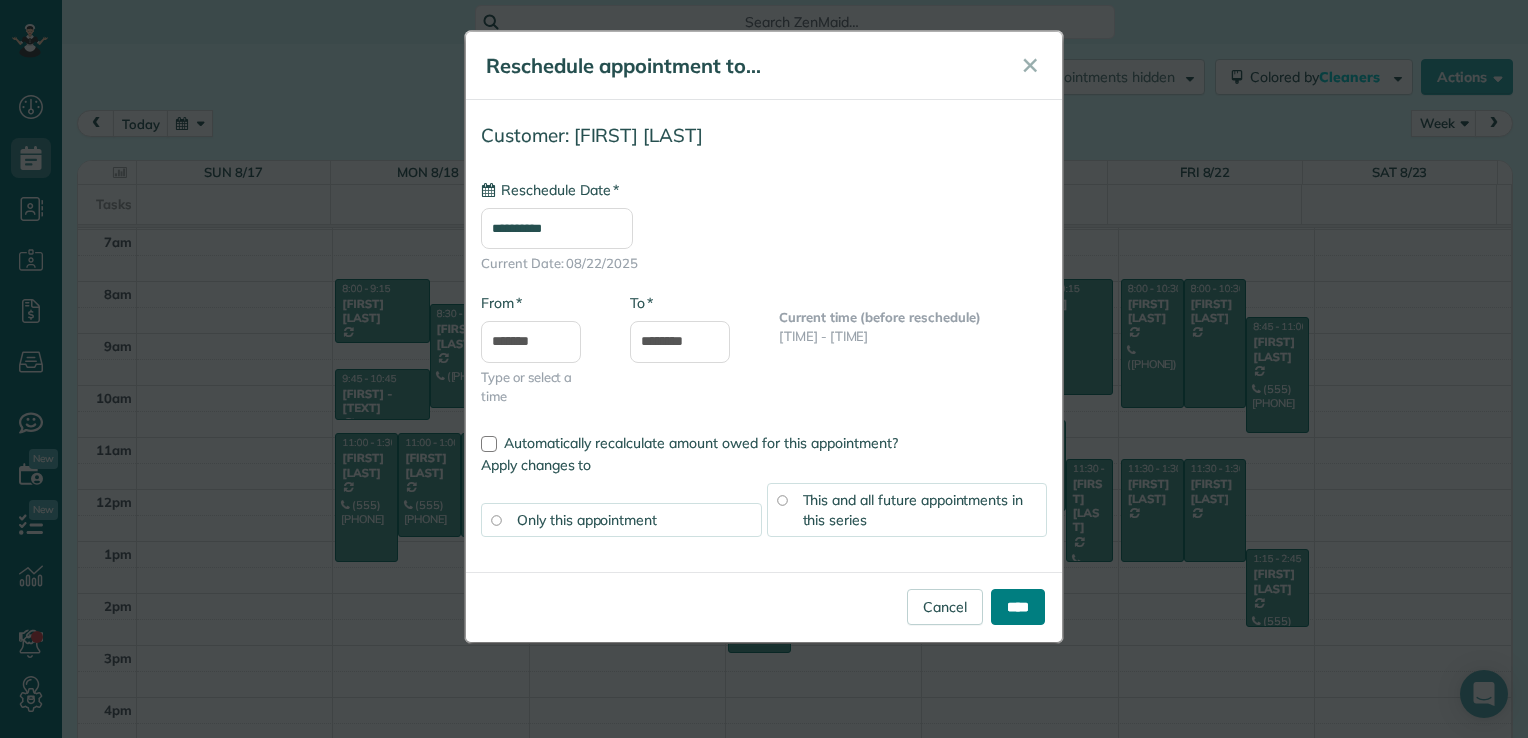 click on "****" at bounding box center [1018, 607] 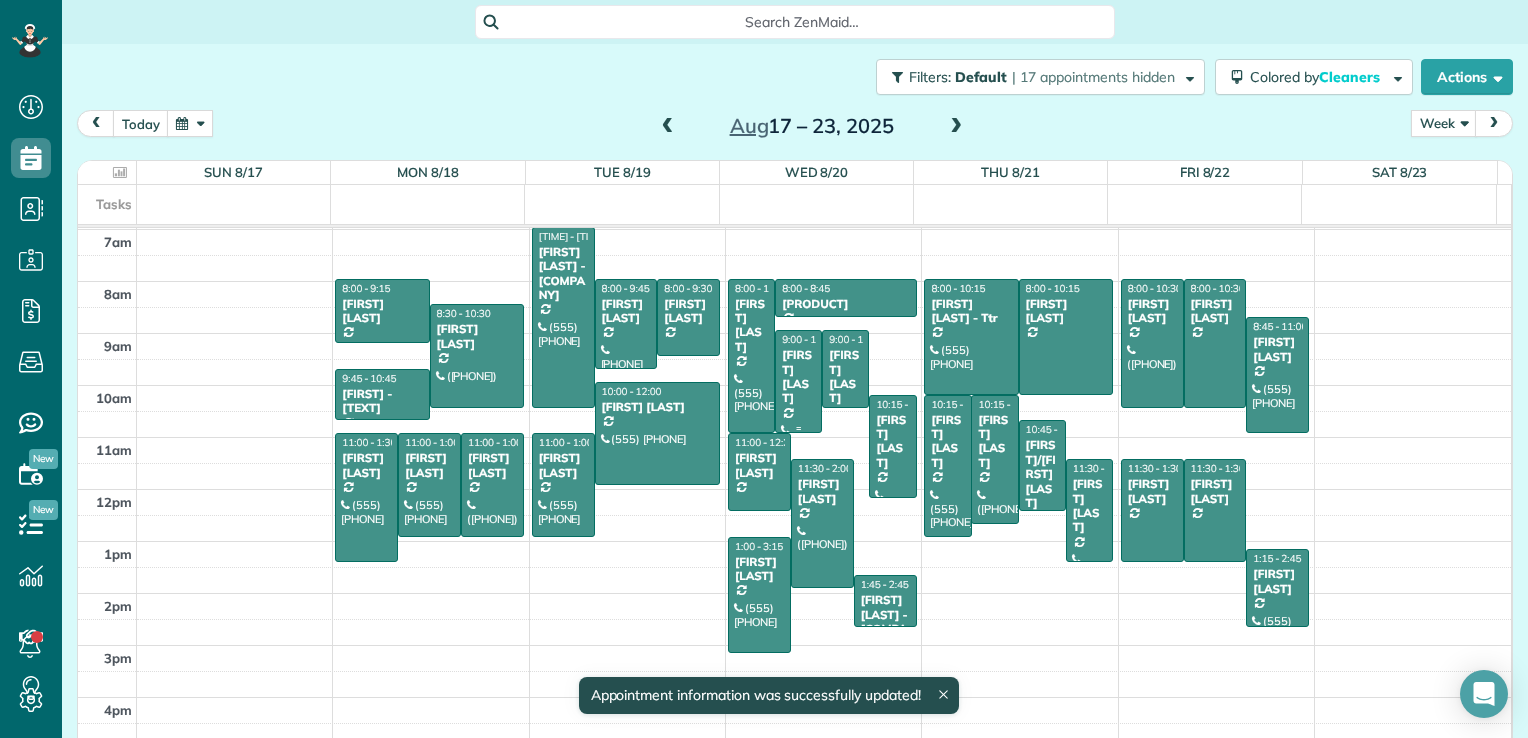 click on "[FIRST] [LAST]" at bounding box center [798, 377] 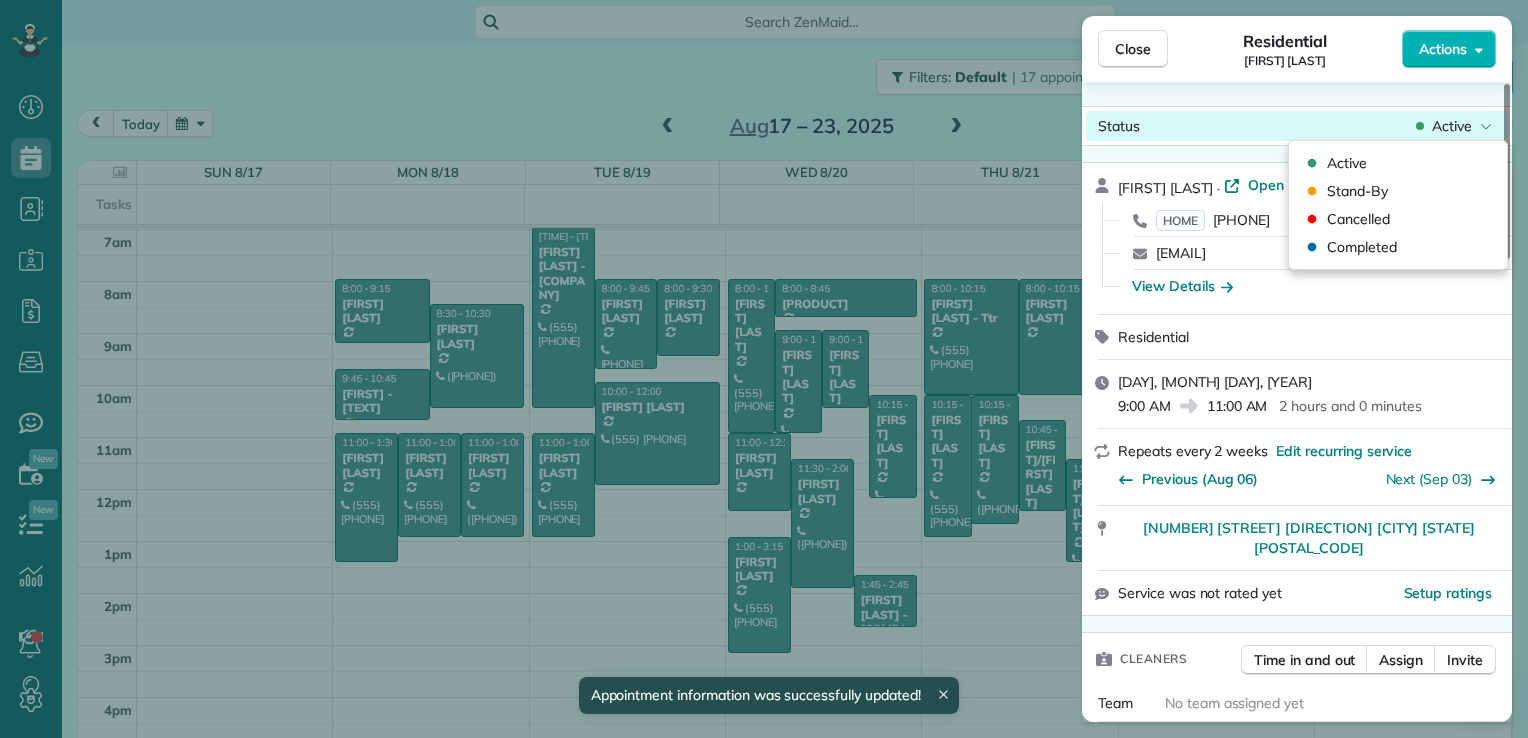 click on "Status Active" at bounding box center (1297, 126) 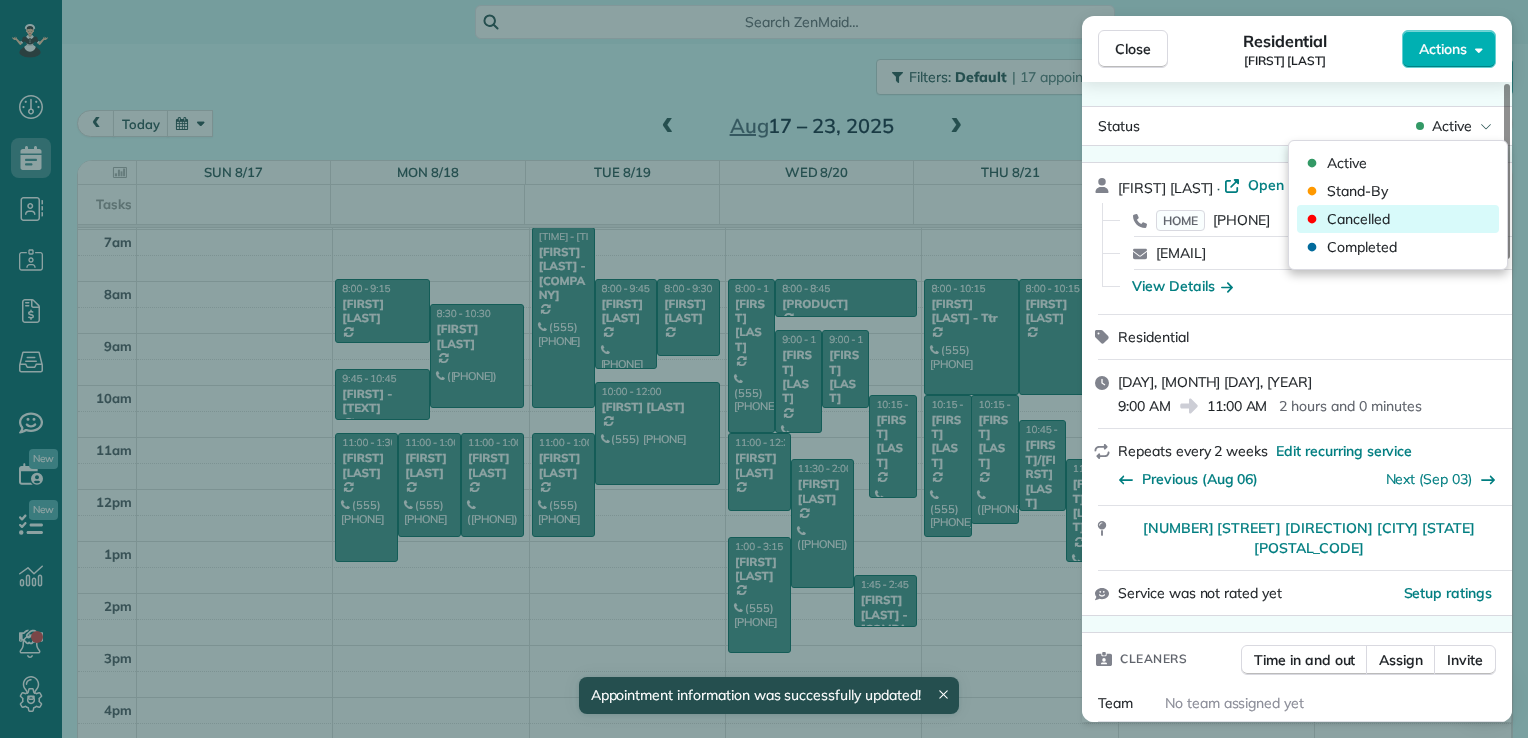 click on "Cancelled" at bounding box center [1398, 219] 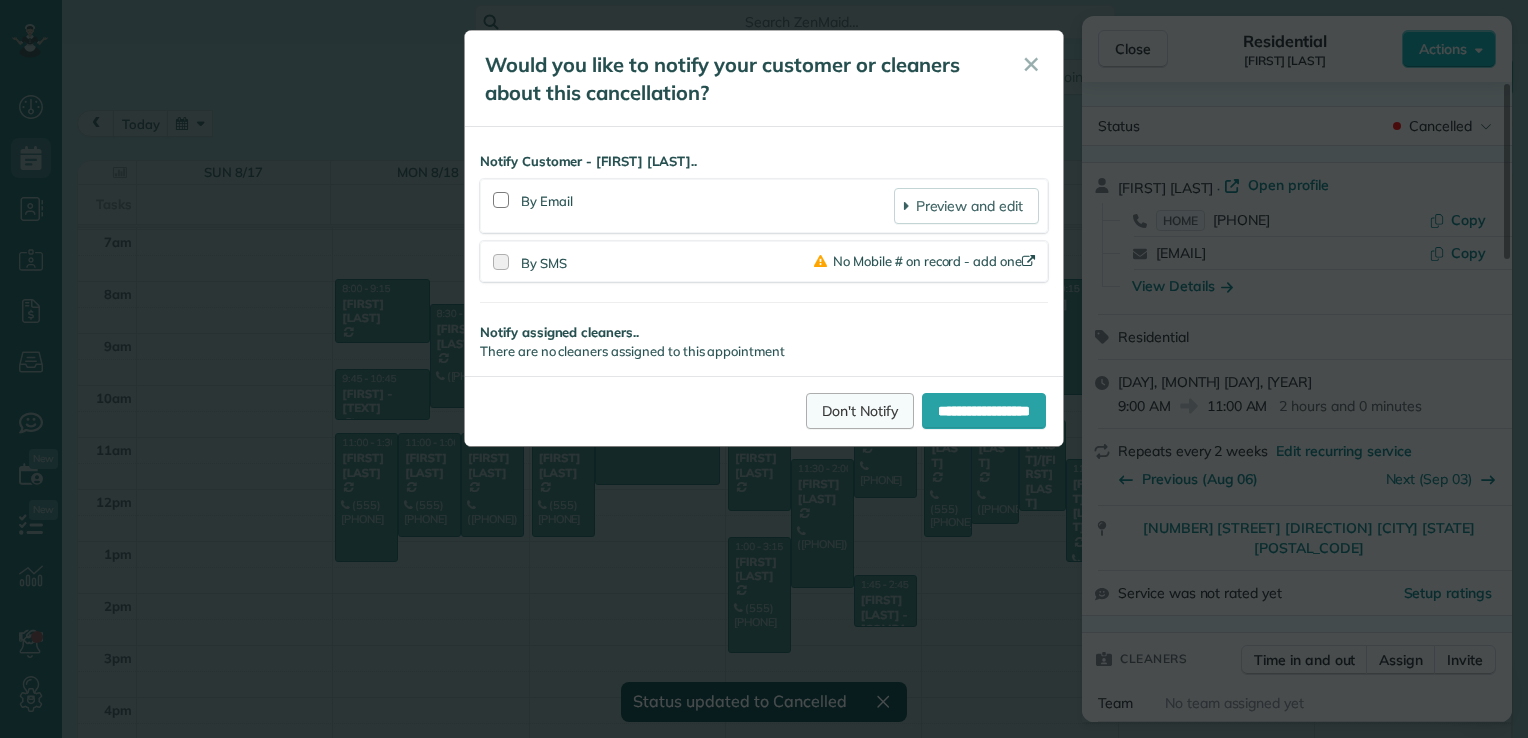 click on "Don't Notify" at bounding box center [860, 411] 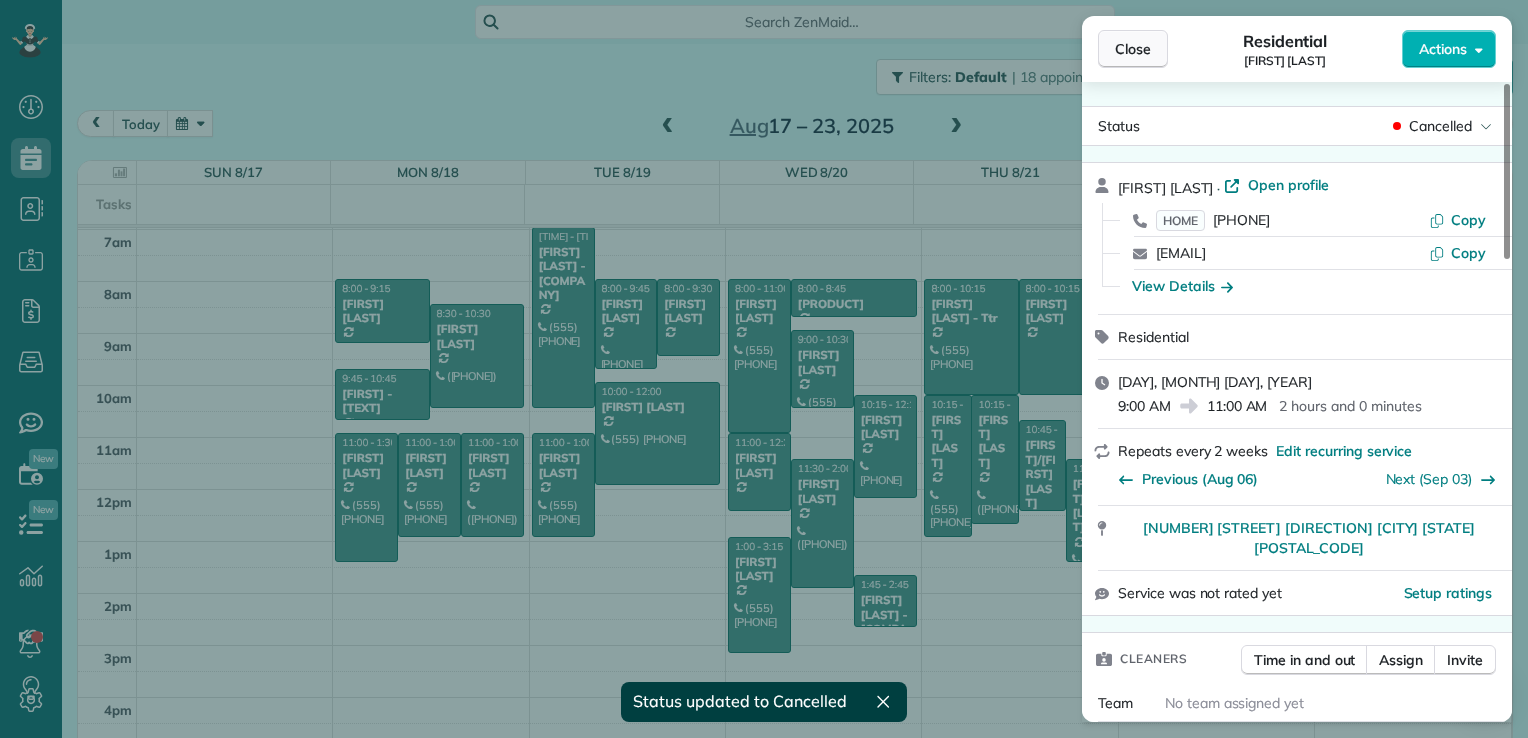 click on "Close" at bounding box center [1133, 49] 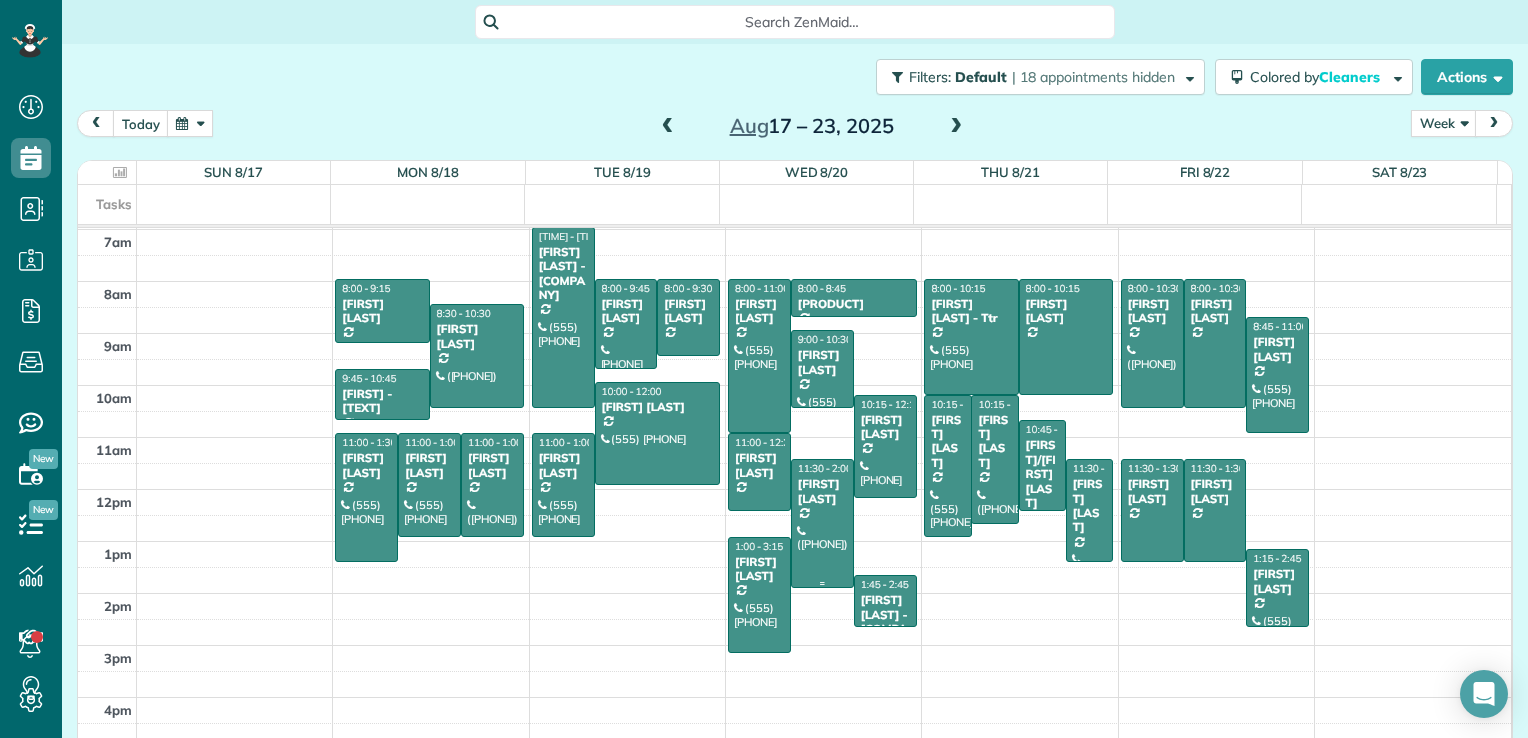 click at bounding box center [822, 523] 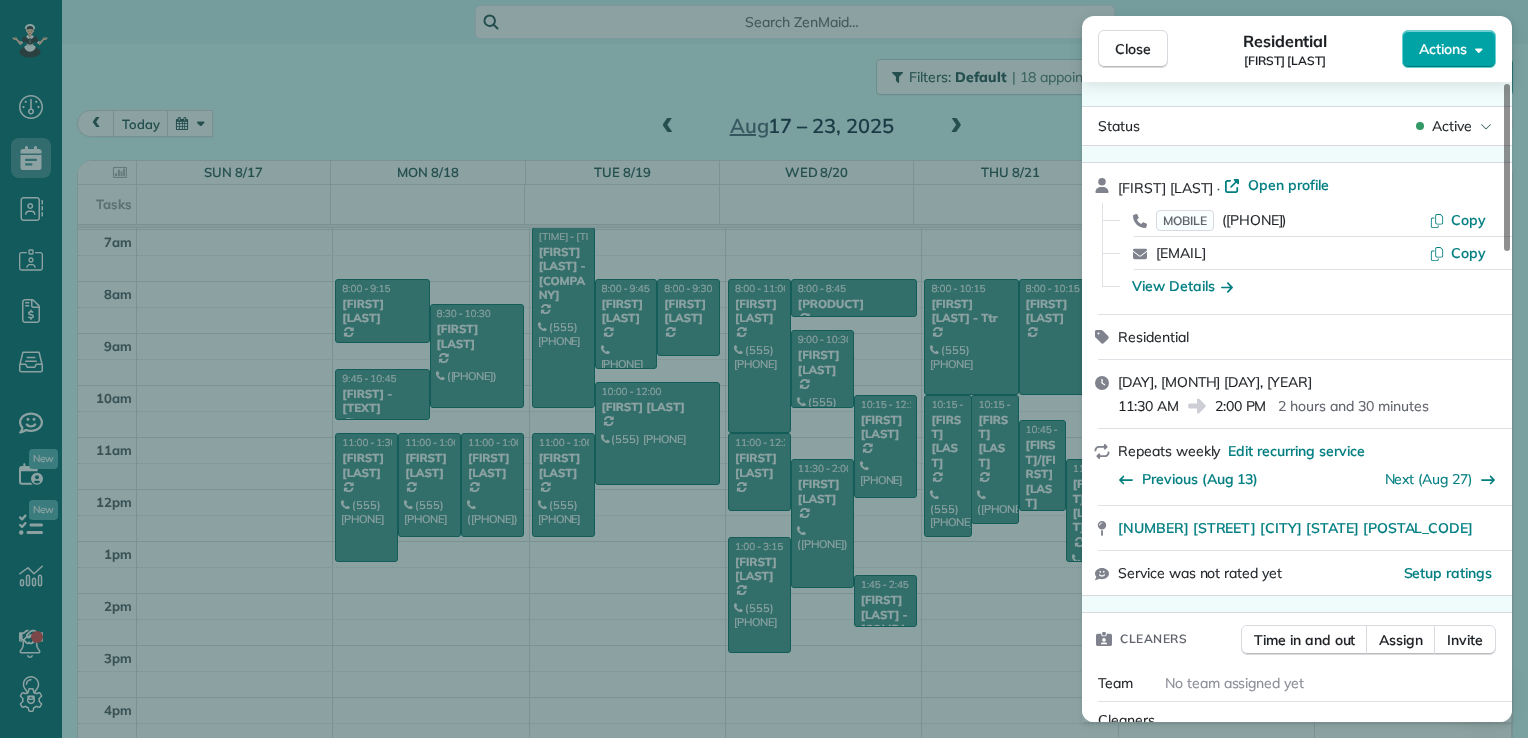 click on "Actions" at bounding box center (1449, 49) 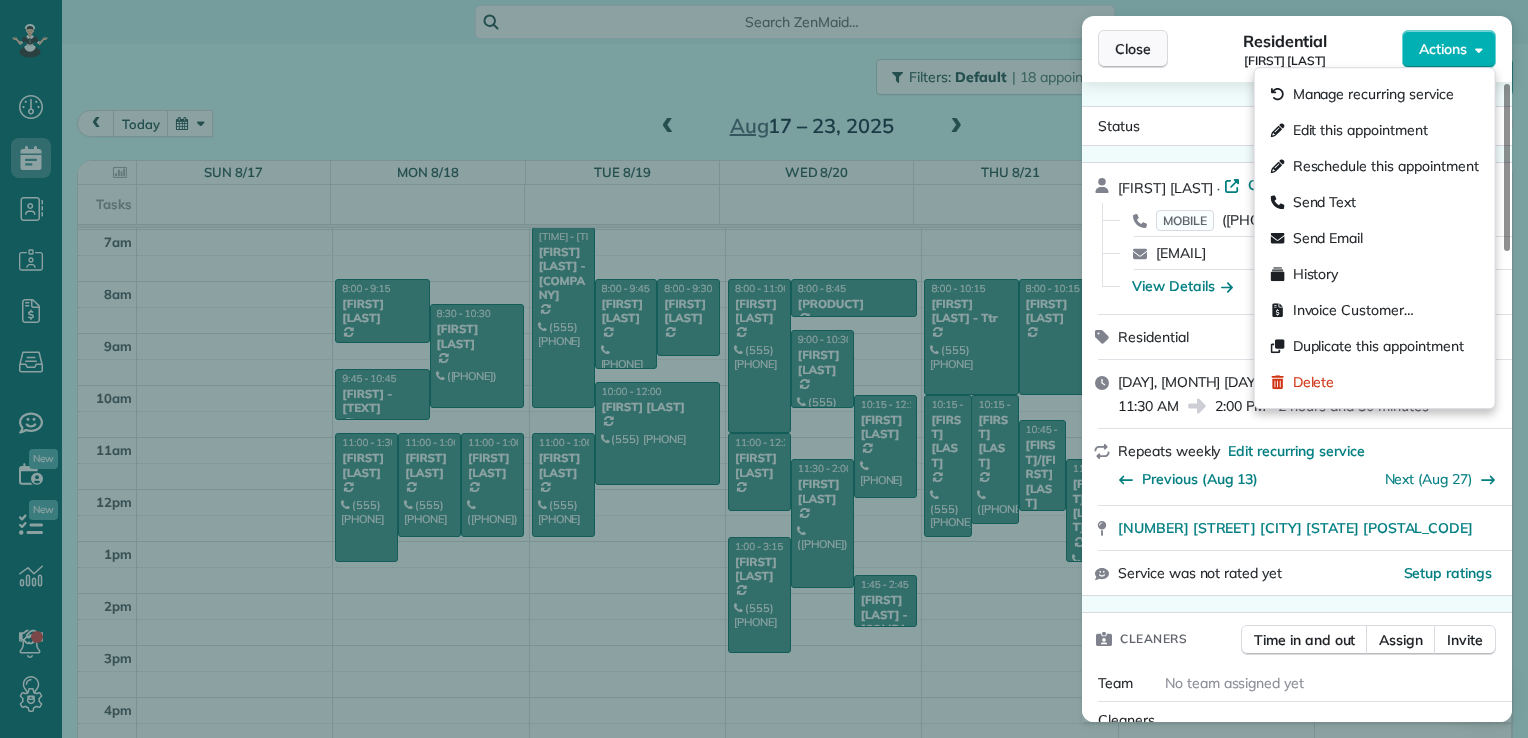 click on "Close" at bounding box center [1133, 49] 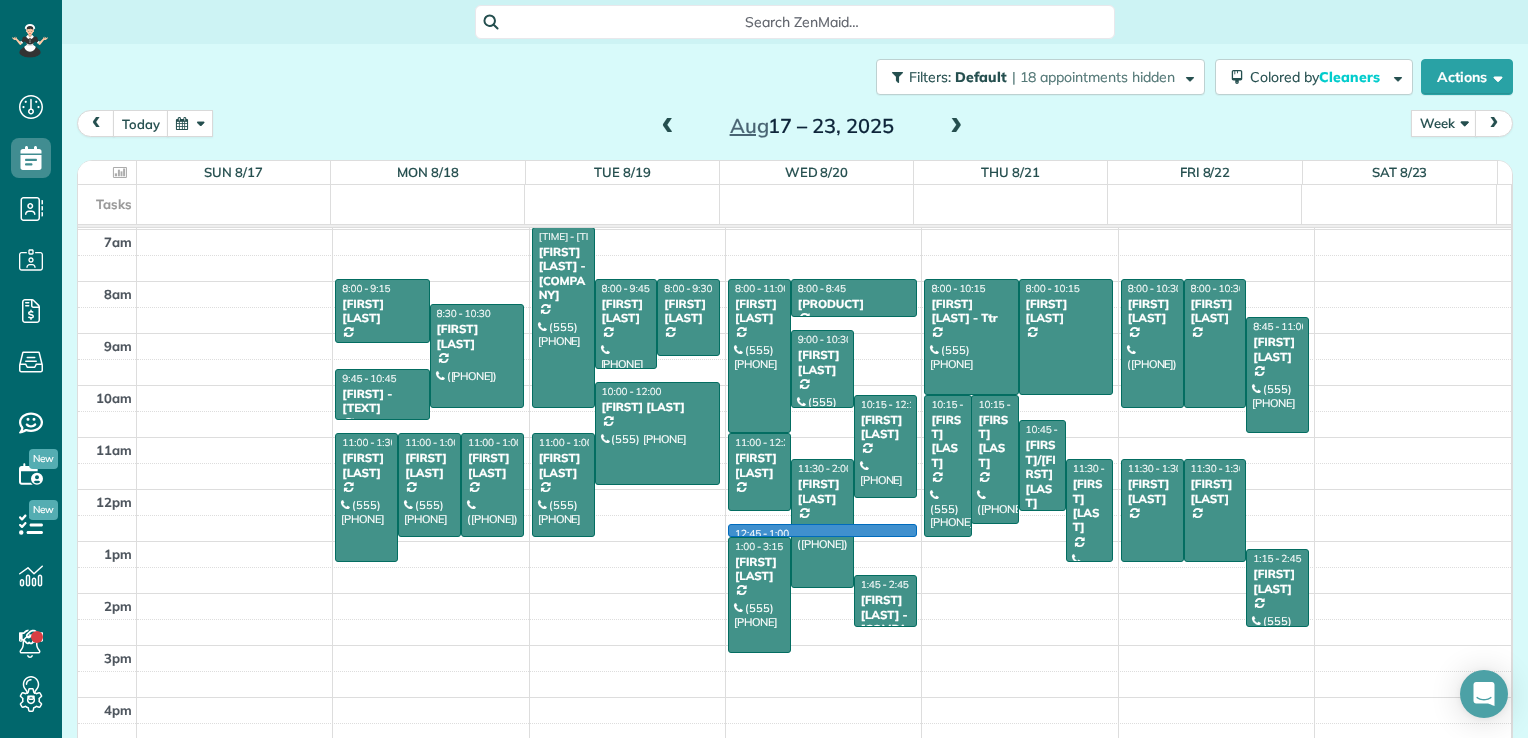 click on "12am 1am 2am 3am 4am 5am 6am 7am 8am 9am 10am 11am 12pm 1pm 2pm 3pm 4pm 5pm [TIME] - [TIME] [FIRST] [LAST] [NUMBER] [STREET] [CITY], [STATE] [POSTAL_CODE] [TIME] - [TIME] [FIRST] [LAST] ([PHONE]) [NUMBER] [STREET] [CITY], [STATE] [POSTAL_CODE] [TIME] - [TIME] [FIRST] - [STREET] ([PHONE]) [NUMBER] [STREET] [CITY], [STATE] [POSTAL_CODE] [TIME] - [TIME] [FIRST] [LAST] ([PHONE]) [NUMBER] [STREET] [CITY], [STATE] [POSTAL_CODE] [TIME] - [TIME] [FIRST] [LAST] ([PHONE]) [NUMBER] [STREET] [CITY], [STATE] [POSTAL_CODE] [TIME] - [TIME] [FIRST] [LAST] - [STREET] ([PHONE]) [NUMBER] [STREET] [CITY], [STATE] [POSTAL_CODE] [TIME] - [TIME] [FIRST] [LAST] ([PHONE]) [NUMBER] [STREET] [CITY], [STATE] [POSTAL_CODE] [TIME] - [TIME] [FIRST] [LAST] ([PHONE]) [NUMBER] [STREET] [CITY], [STATE] [POSTAL_CODE] [TIME] - [TIME]" at bounding box center (794, 333) 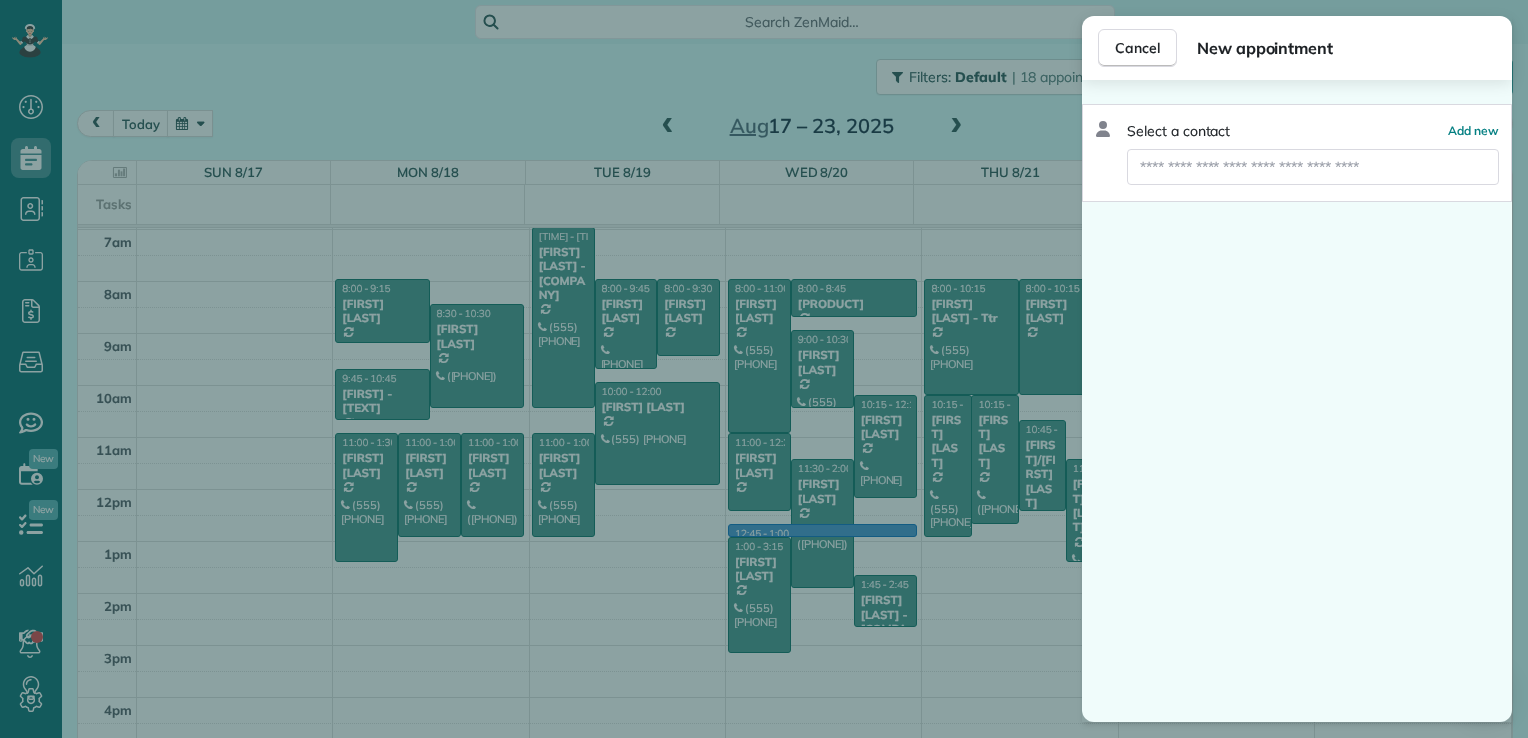 click on "Cancel New appointment Select a contact Add new" at bounding box center (764, 369) 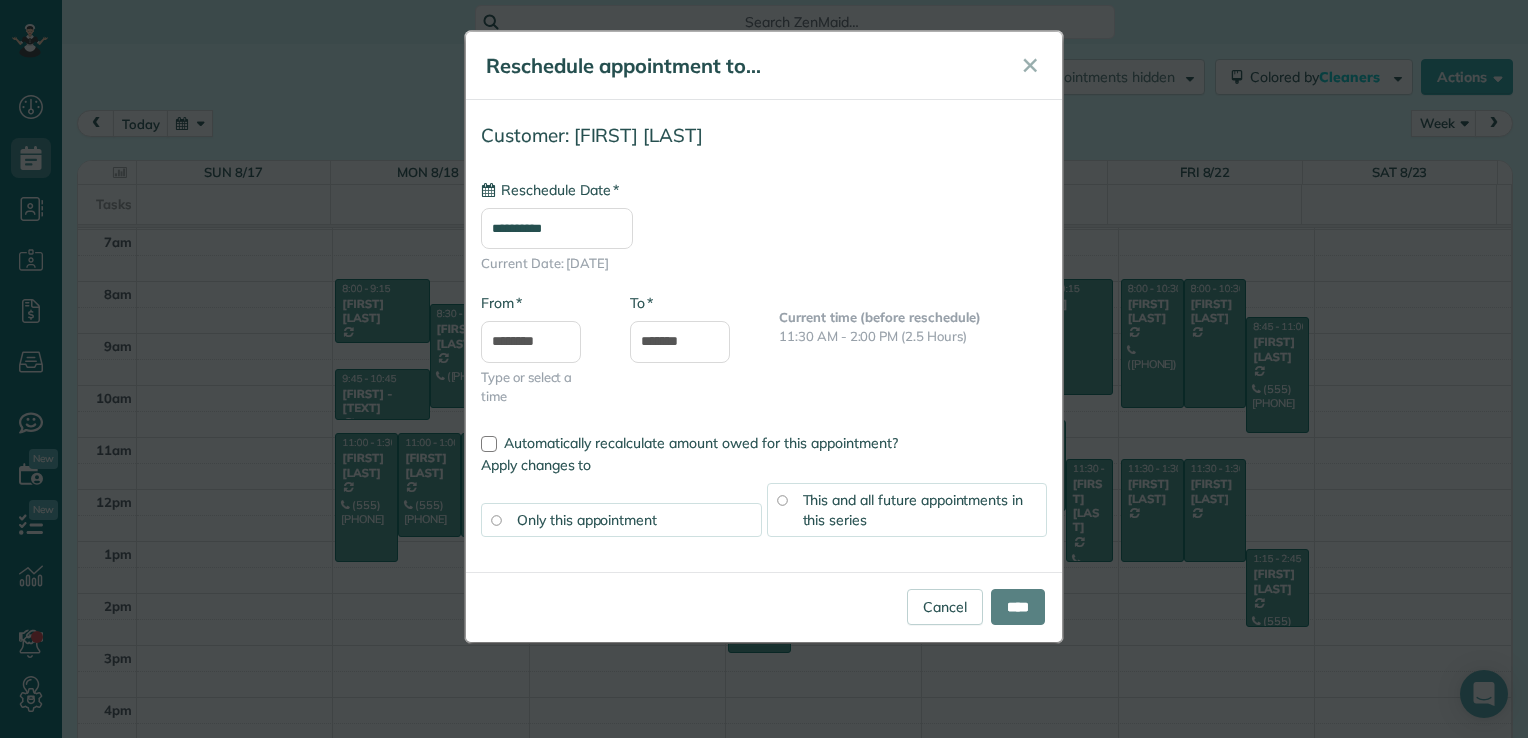 type on "**********" 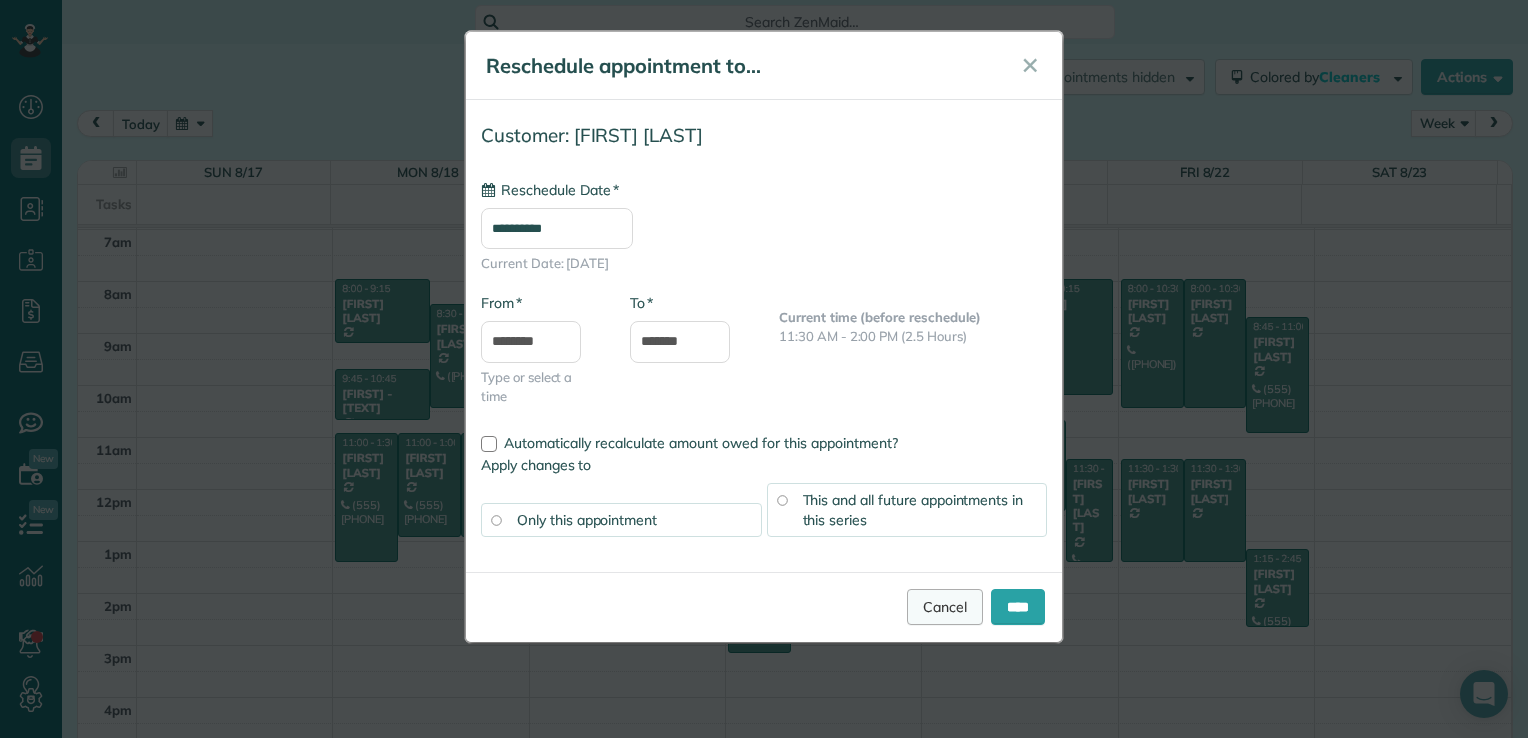 drag, startPoint x: 926, startPoint y: 617, endPoint x: 968, endPoint y: 588, distance: 51.0392 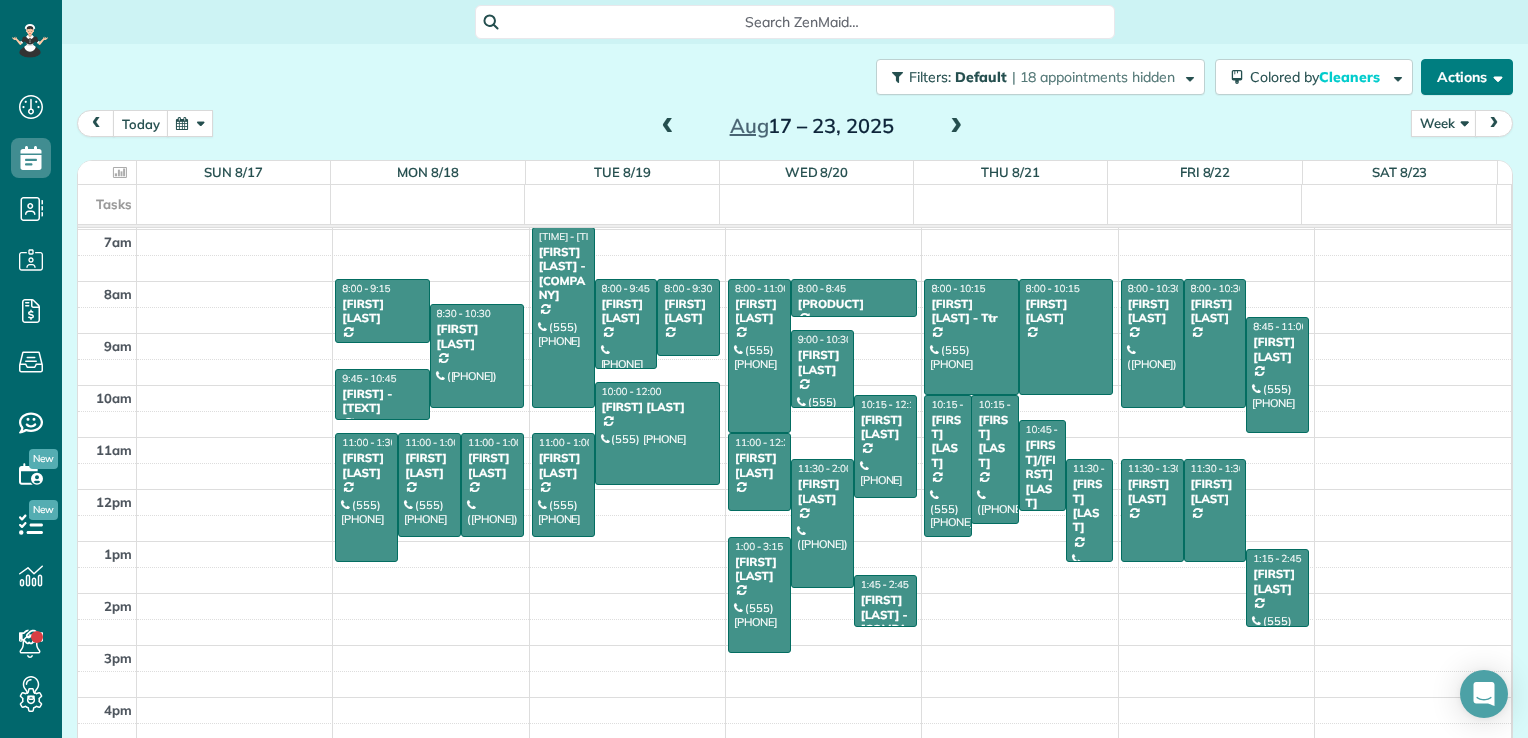 click on "Actions" at bounding box center [1467, 77] 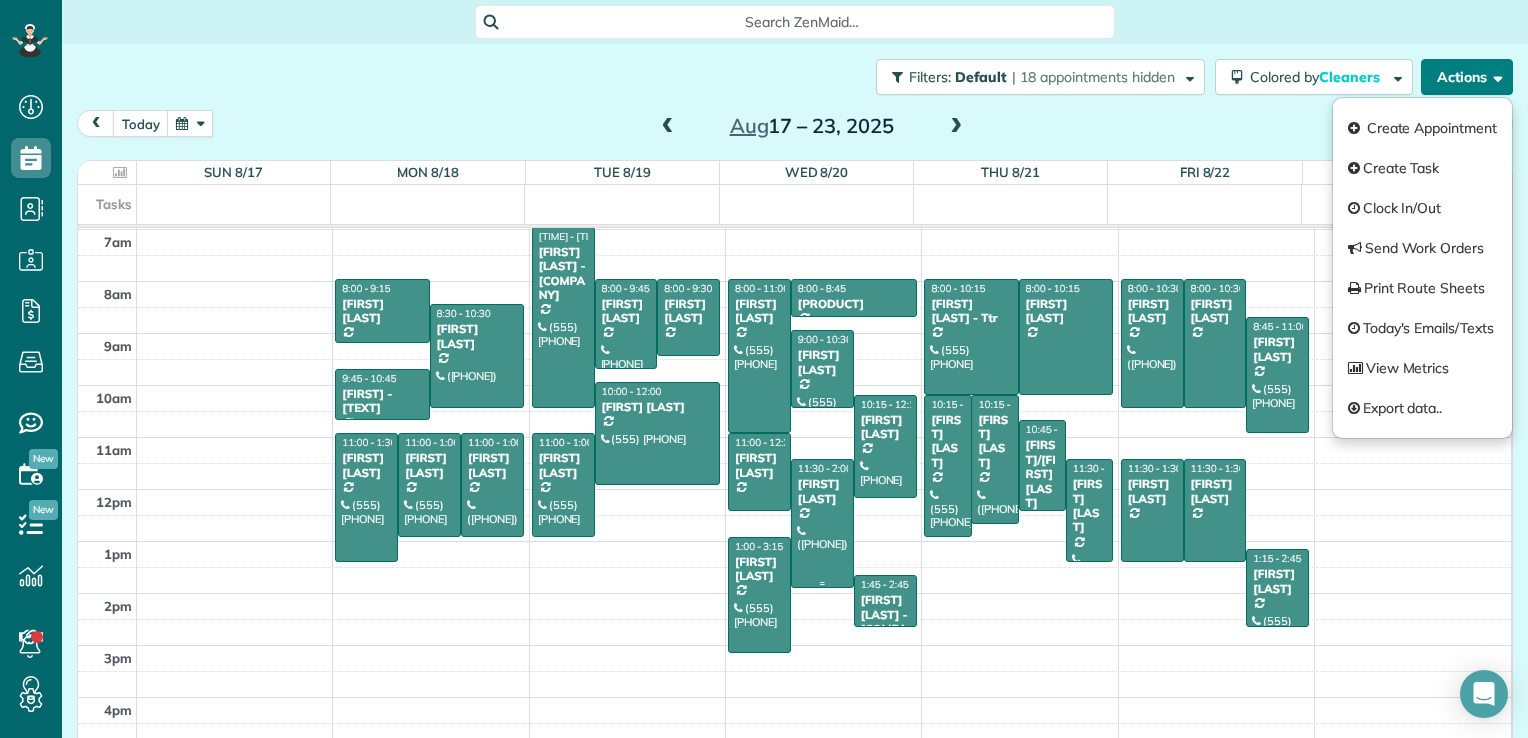 click at bounding box center [822, 523] 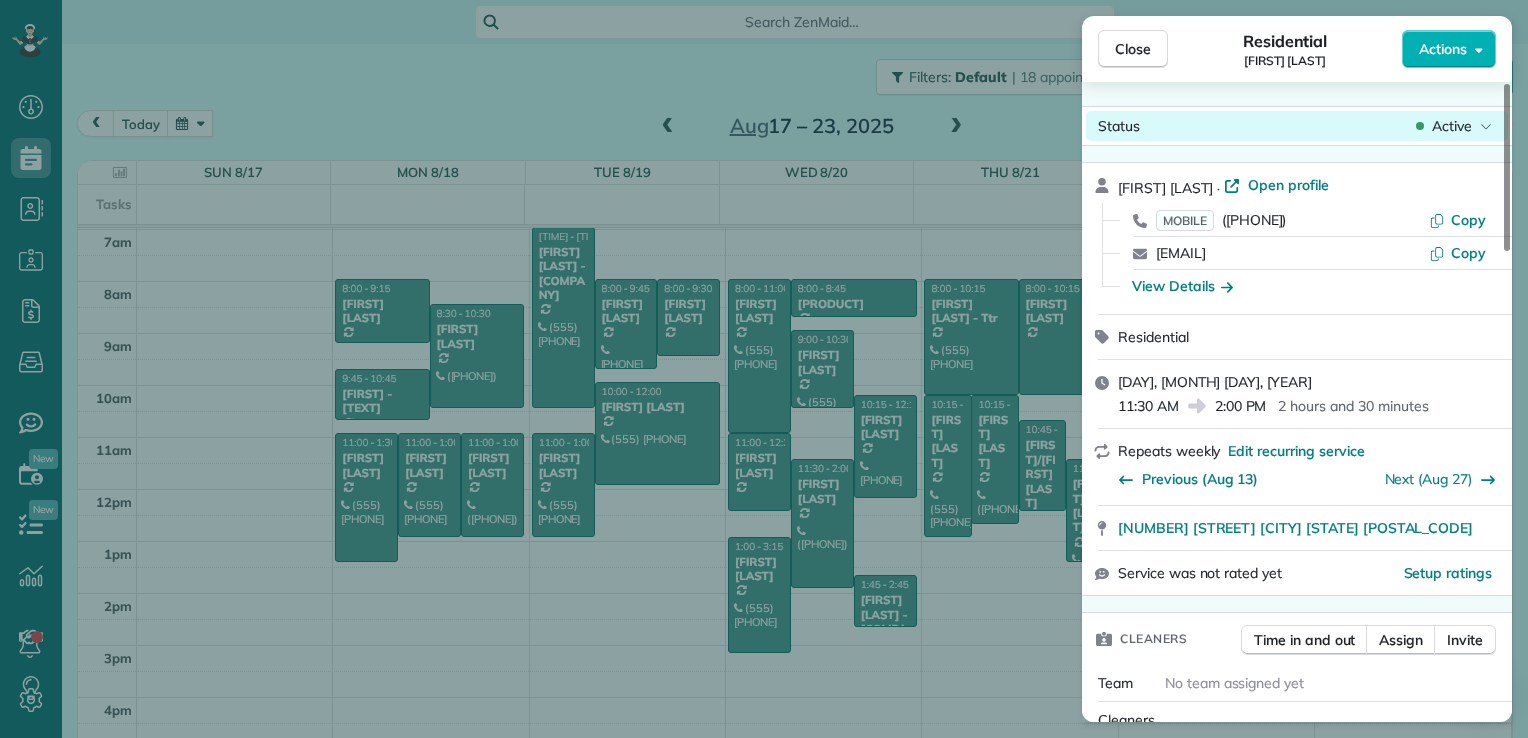 click on "Active" at bounding box center (1452, 126) 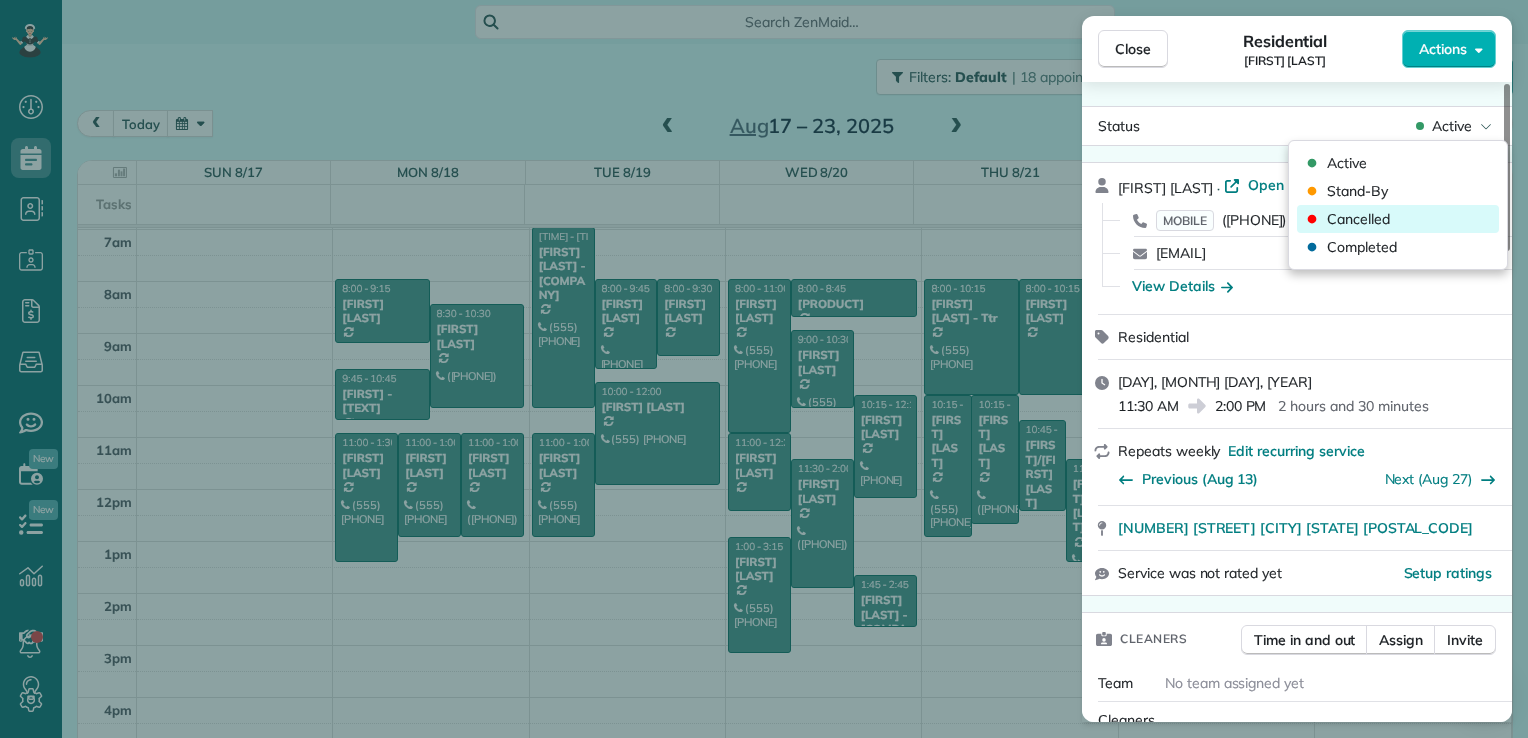 click on "Cancelled" at bounding box center [1398, 219] 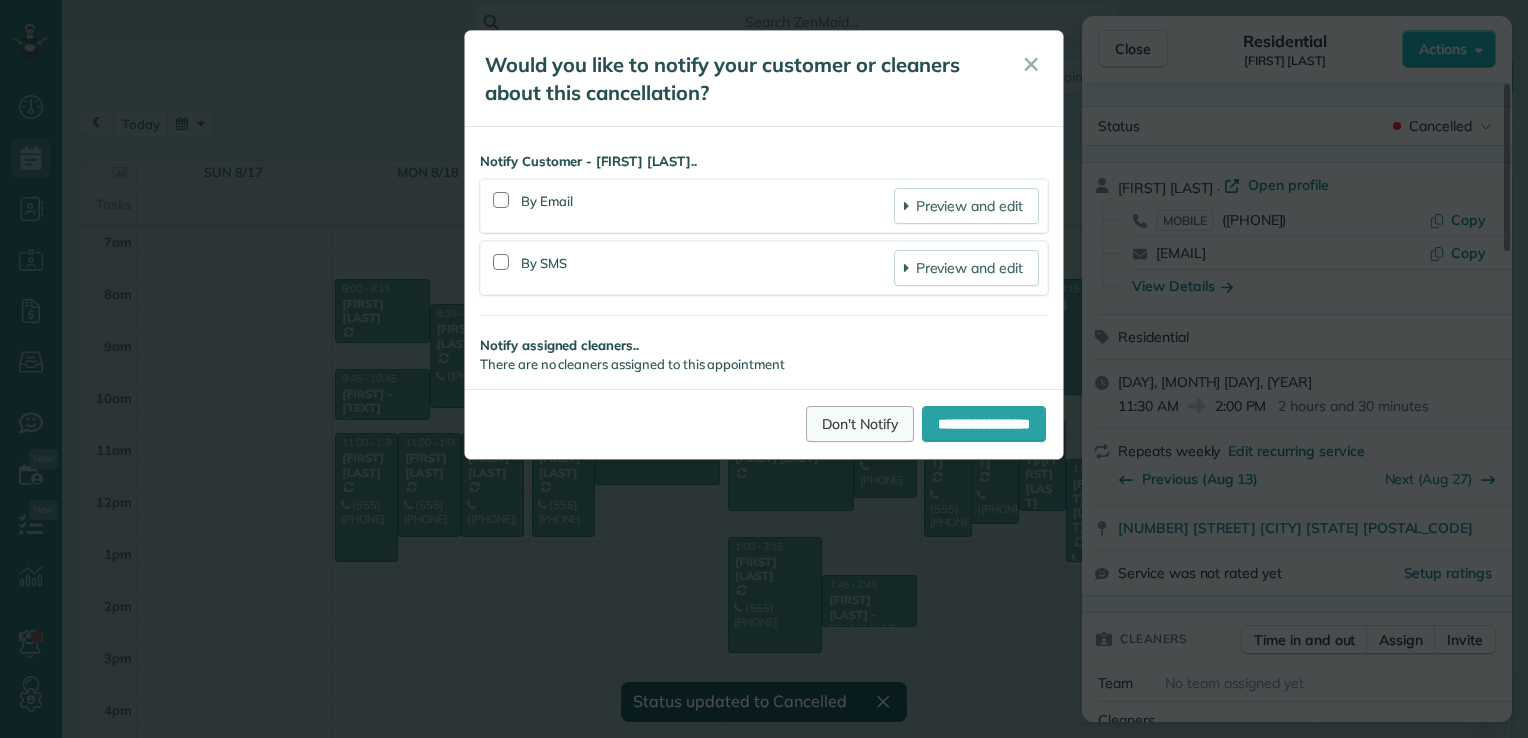 click on "Don't Notify" at bounding box center (860, 424) 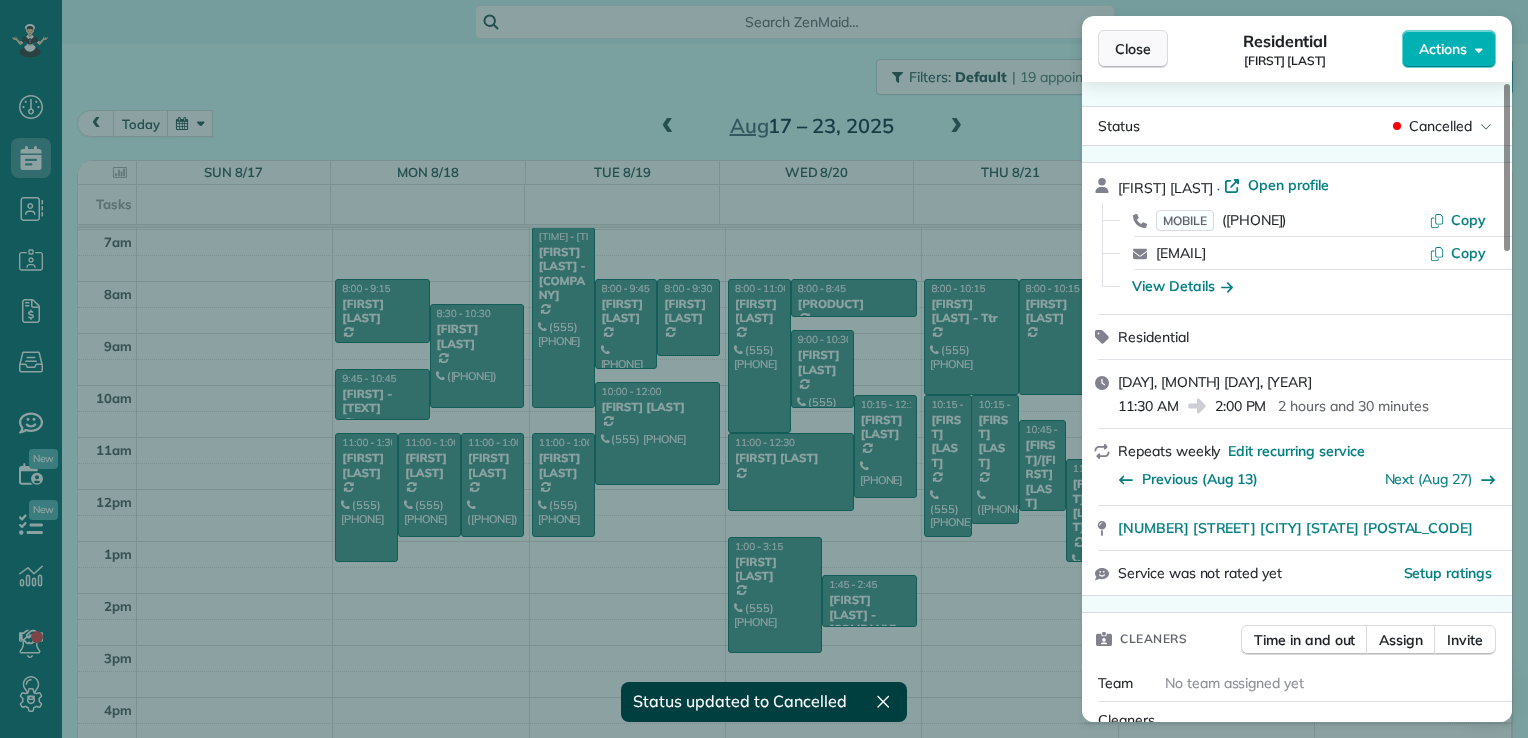 click on "Close" at bounding box center (1133, 49) 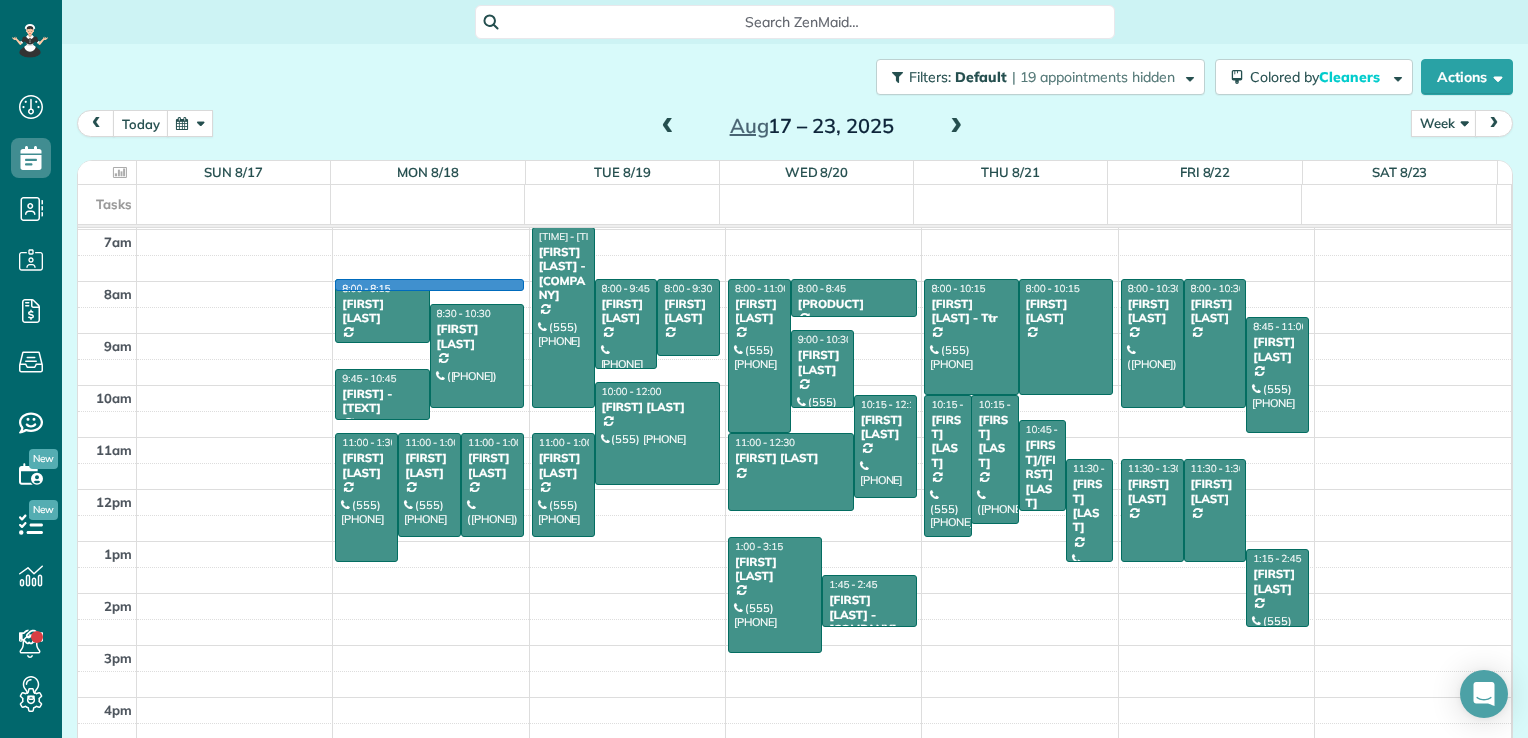 click on "12am 1am 2am 3am 4am 5am 6am 7am 8am 9am 10am 11am 12pm 1pm 2pm 3pm 4pm 5pm [TIME] - [TIME] [FIRST] [LAST] [NUMBER] [STREET] [CITY], [STATE] [POSTAL_CODE] [TIME] - [TIME] [FIRST] [LAST] ([PHONE]) [NUMBER] [STREET] [CITY], [STATE] [POSTAL_CODE] [TIME] - [TIME] [FIRST] - [STREET] ([PHONE]) [NUMBER] [STREET] [CITY], [STATE] [POSTAL_CODE] [TIME] - [TIME] [FIRST] [LAST] ([PHONE]) [NUMBER] [STREET] [CITY], [STATE] [POSTAL_CODE] [TIME] - [TIME] [FIRST] [LAST] ([PHONE]) [NUMBER] [STREET] [CITY], [STATE] [POSTAL_CODE] [TIME] - [TIME] [FIRST] [LAST] - [STREET] ([PHONE]) [NUMBER] [STREET] [CITY], [STATE] [POSTAL_CODE] [TIME] - [TIME] [FIRST] [LAST] ([PHONE]) [NUMBER] [STREET] [CITY], [STATE] [POSTAL_CODE] [TIME] - [TIME] [FIRST] [LAST] ([PHONE]) [NUMBER] [STREET] [CITY], [STATE] [POSTAL_CODE] [TIME] - [TIME]" at bounding box center (794, 333) 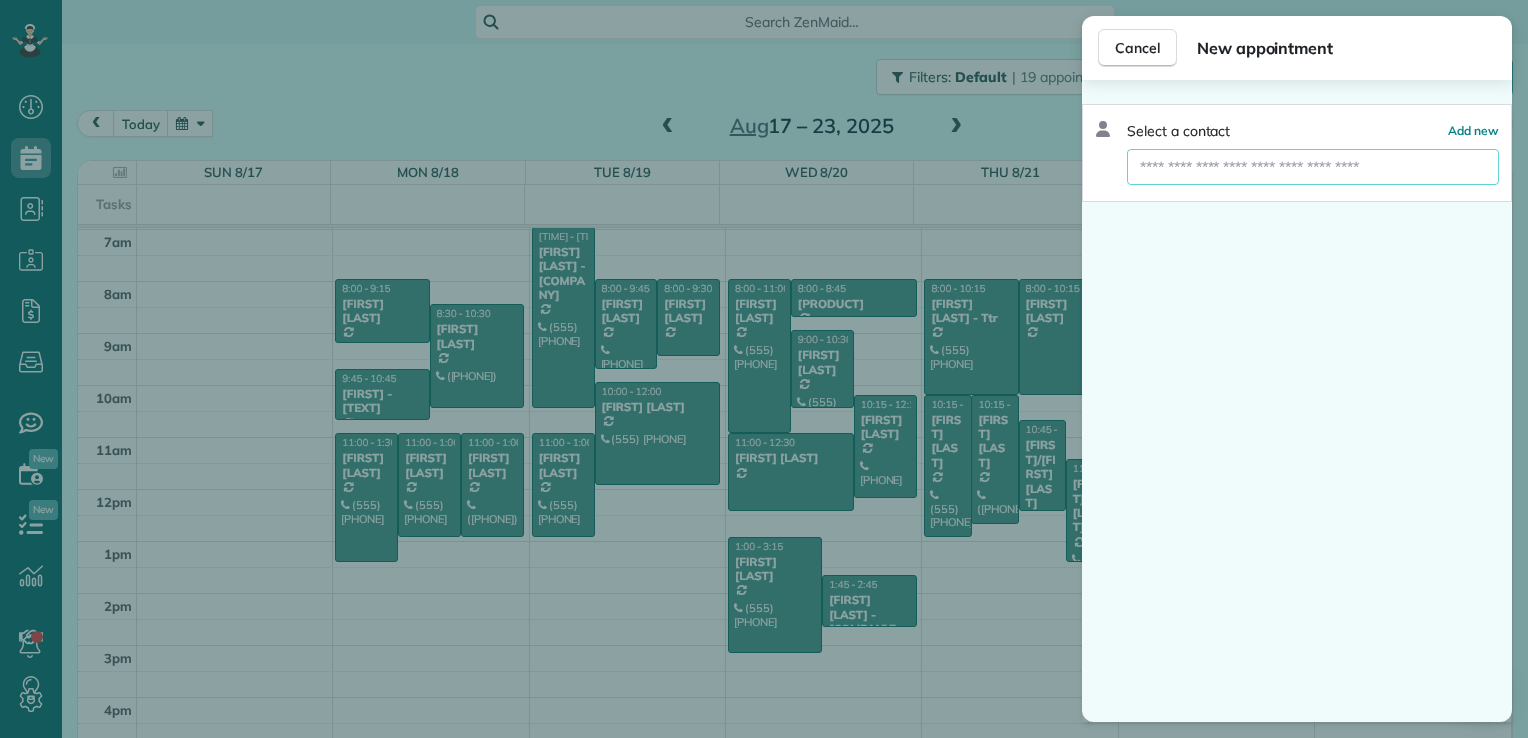 click at bounding box center [1313, 167] 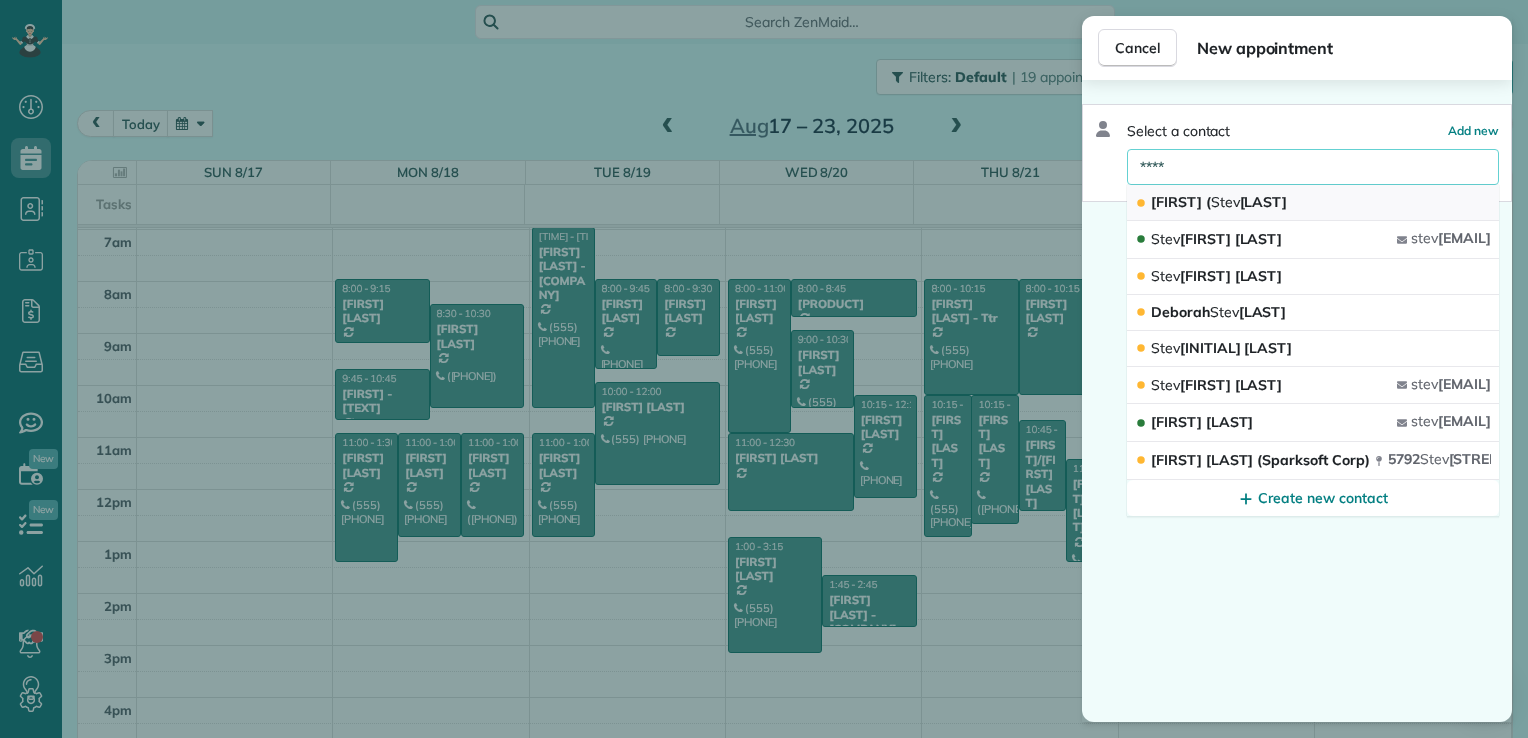 type on "****" 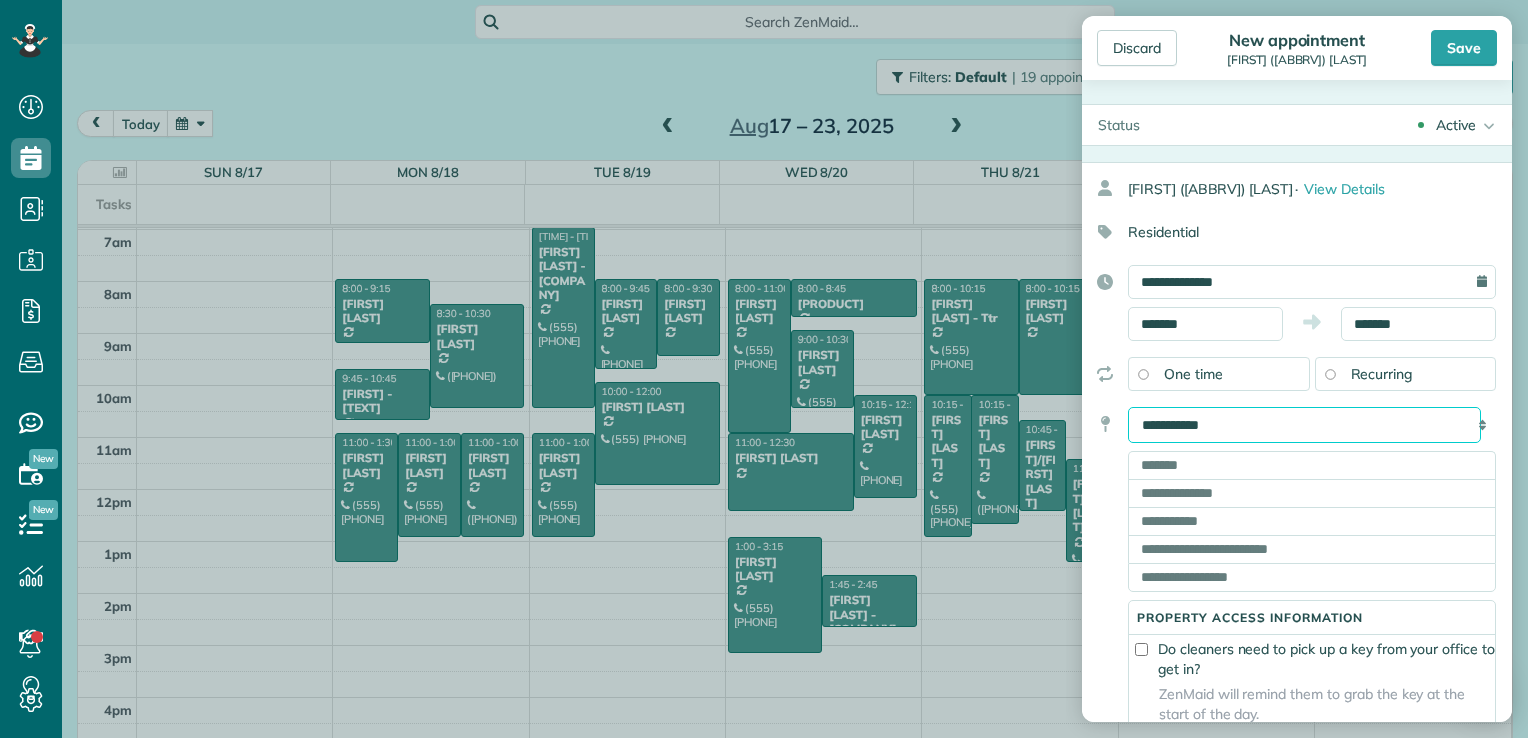 click on "**********" at bounding box center (1304, 425) 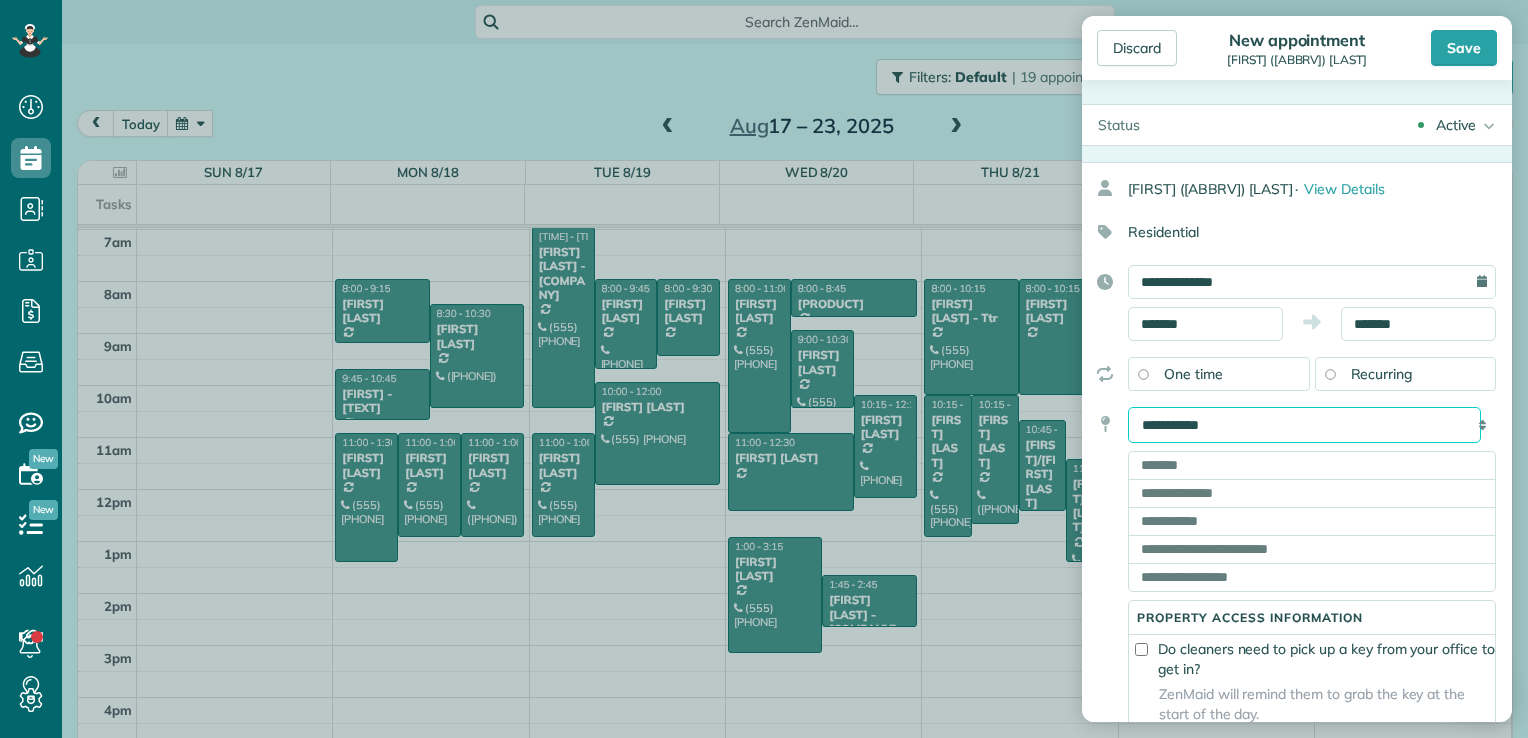 select on "*******" 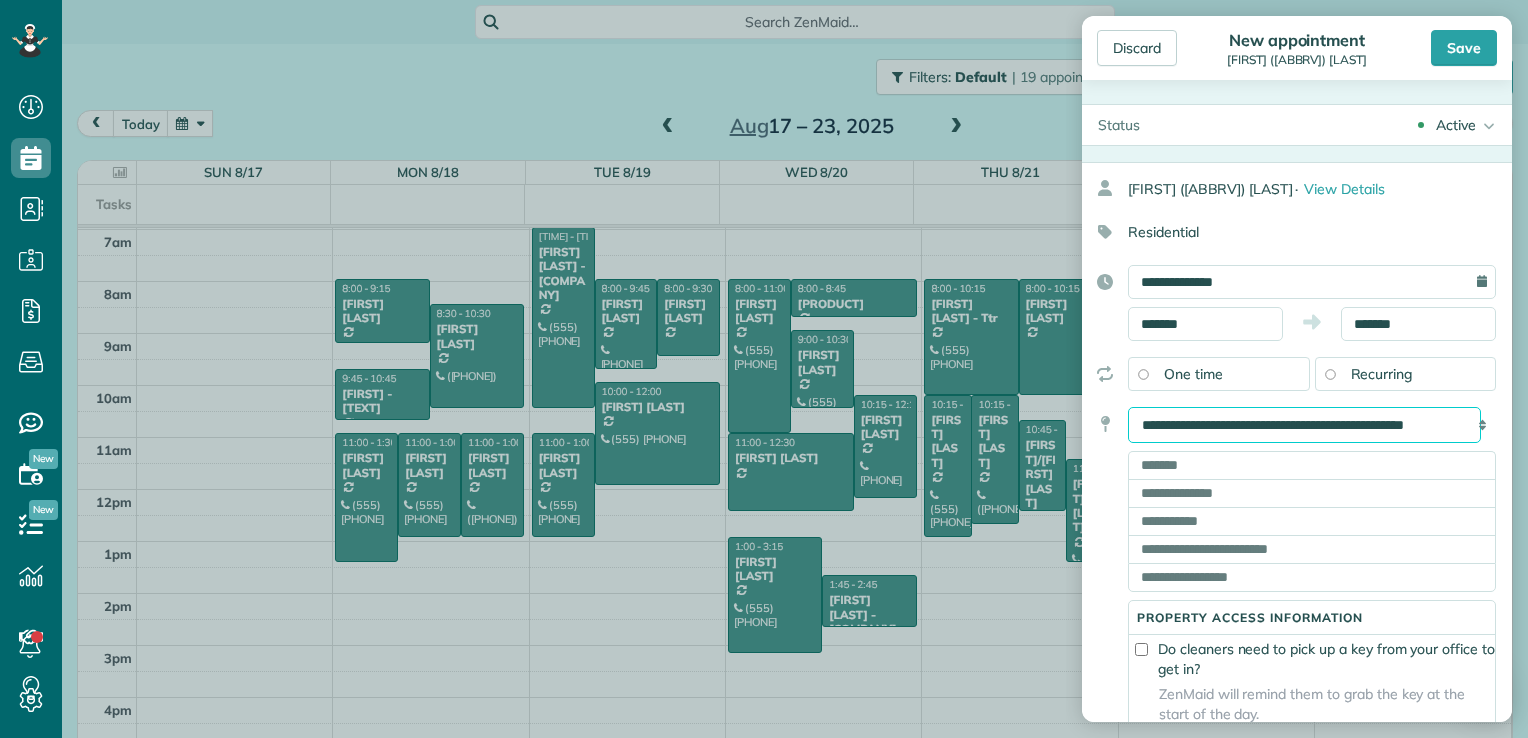 click on "**********" at bounding box center (1304, 425) 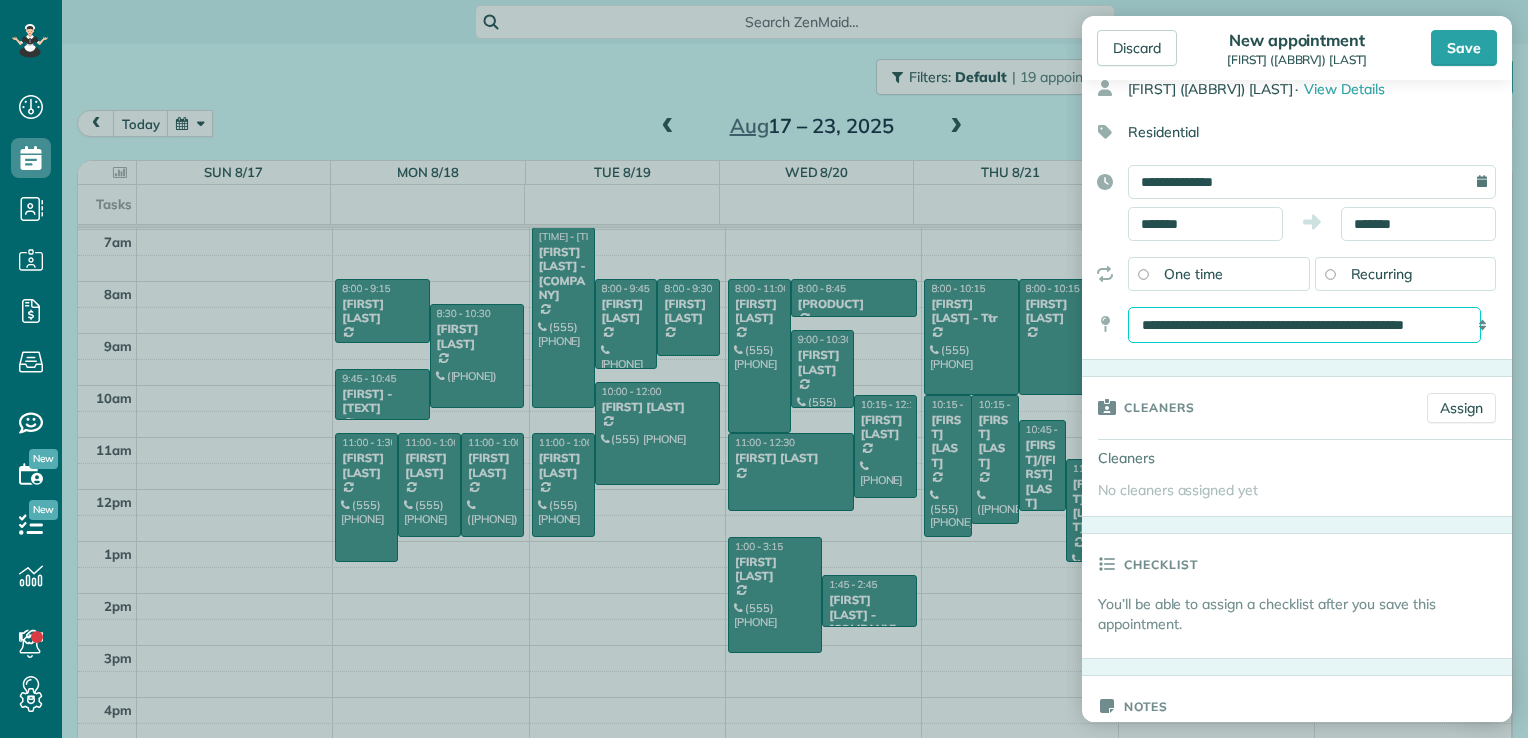 scroll, scrollTop: 400, scrollLeft: 0, axis: vertical 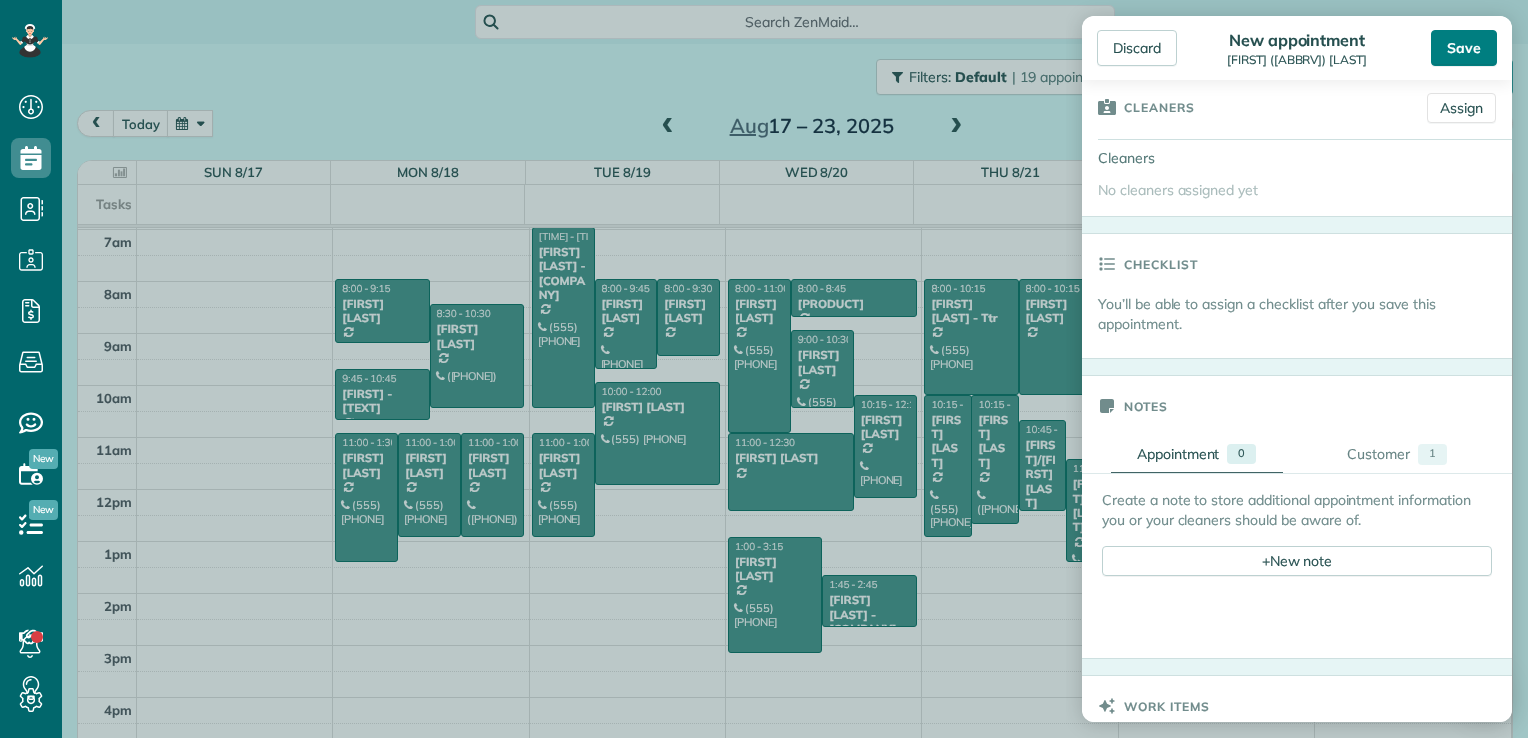 click on "Save" at bounding box center (1464, 48) 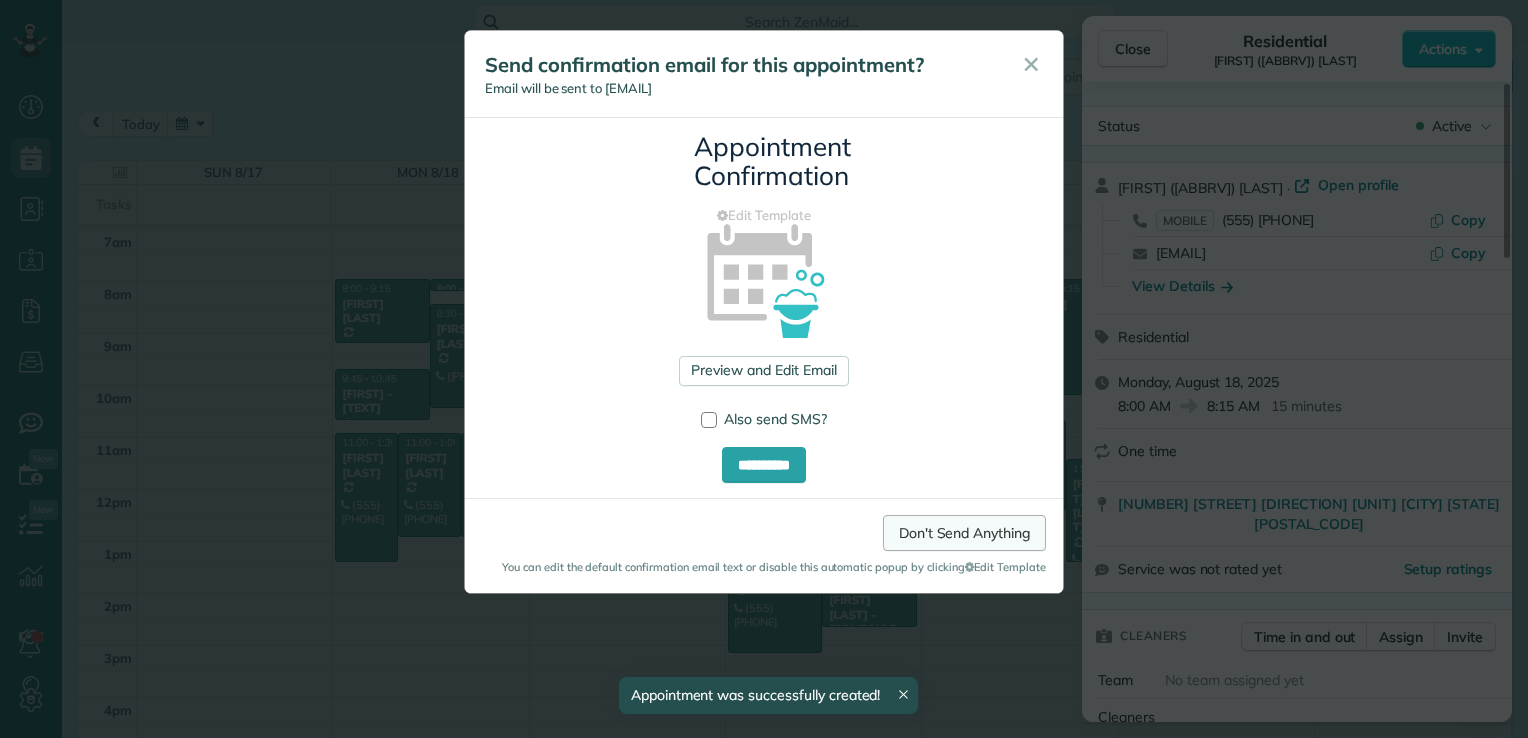 click on "Don't Send Anything" at bounding box center (964, 533) 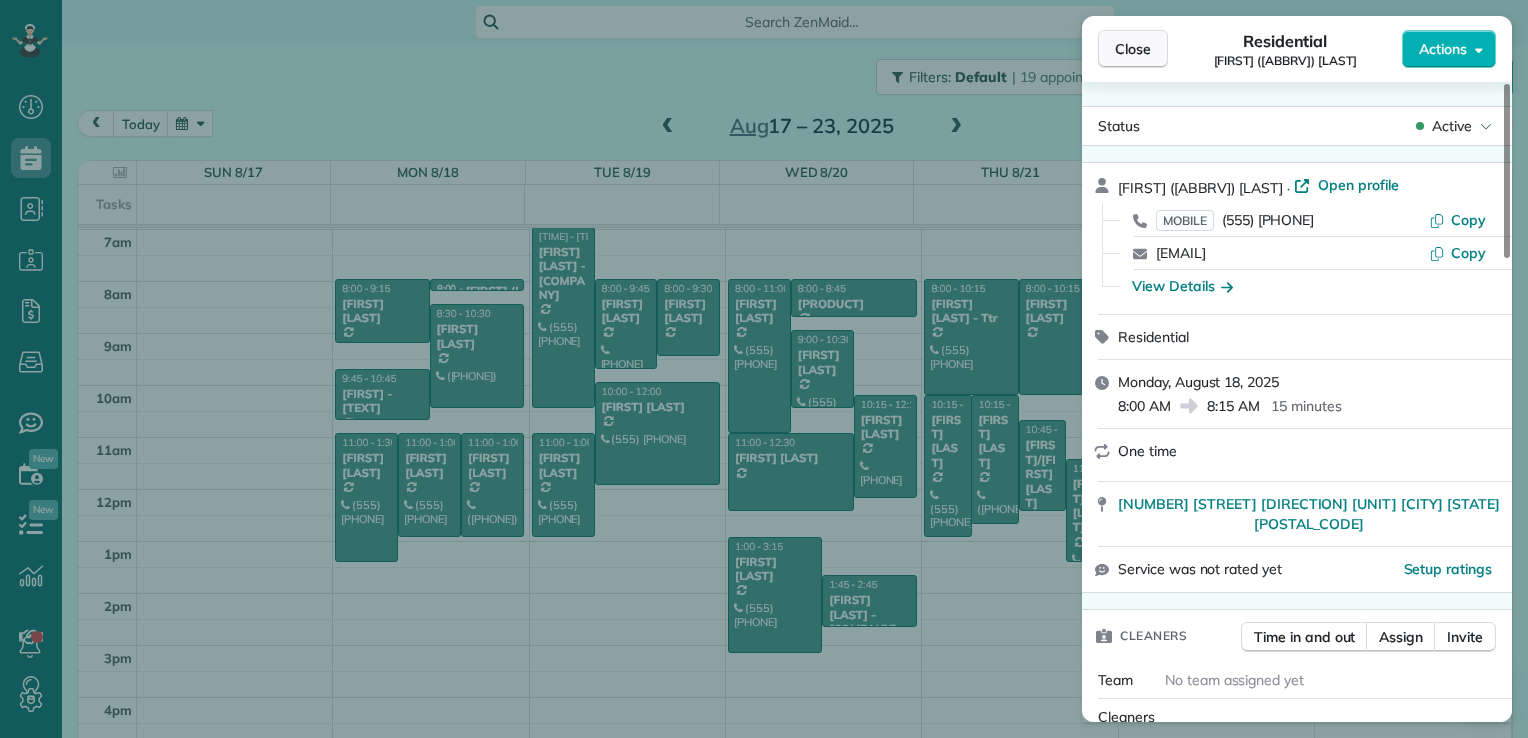 click on "Close" at bounding box center [1133, 49] 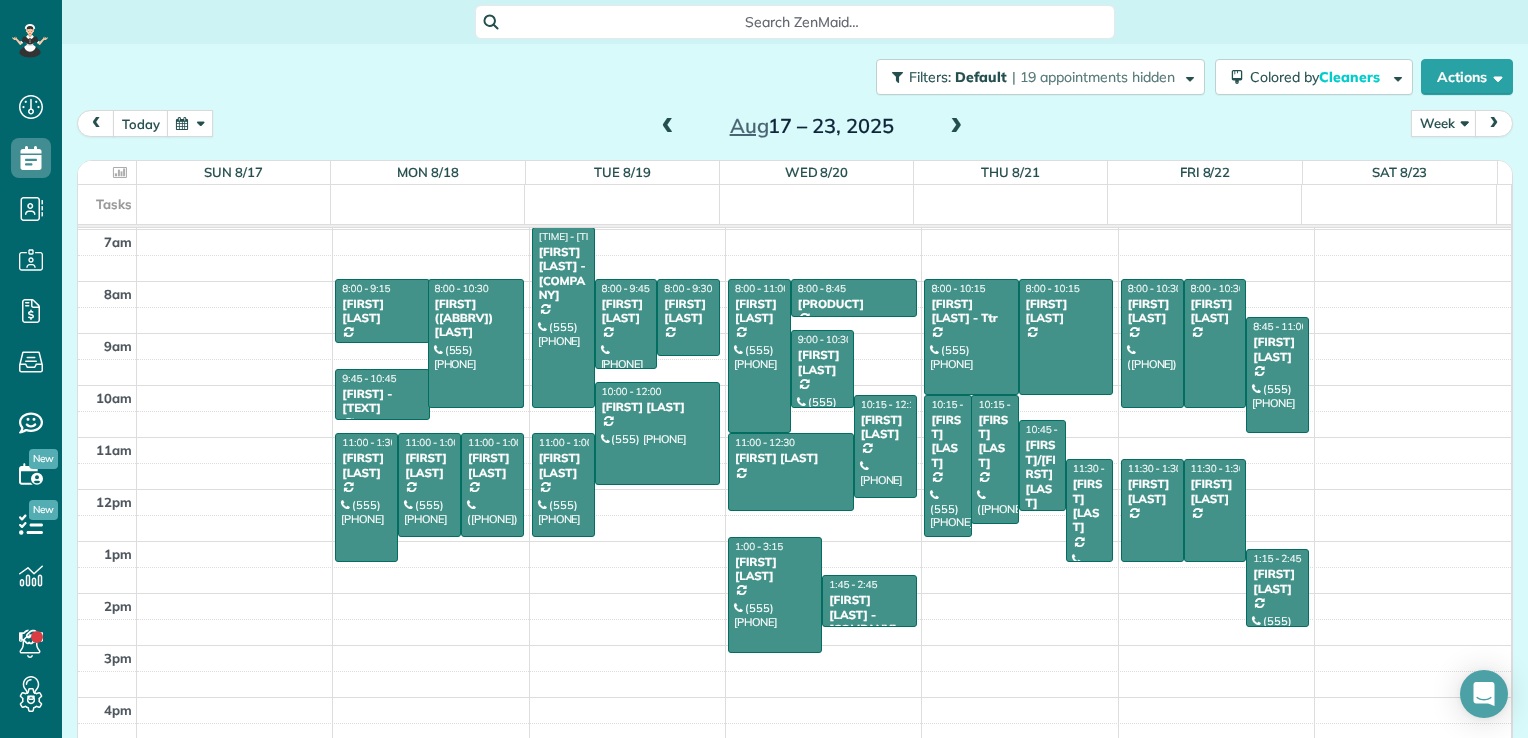 drag, startPoint x: 494, startPoint y: 287, endPoint x: 503, endPoint y: 399, distance: 112.36102 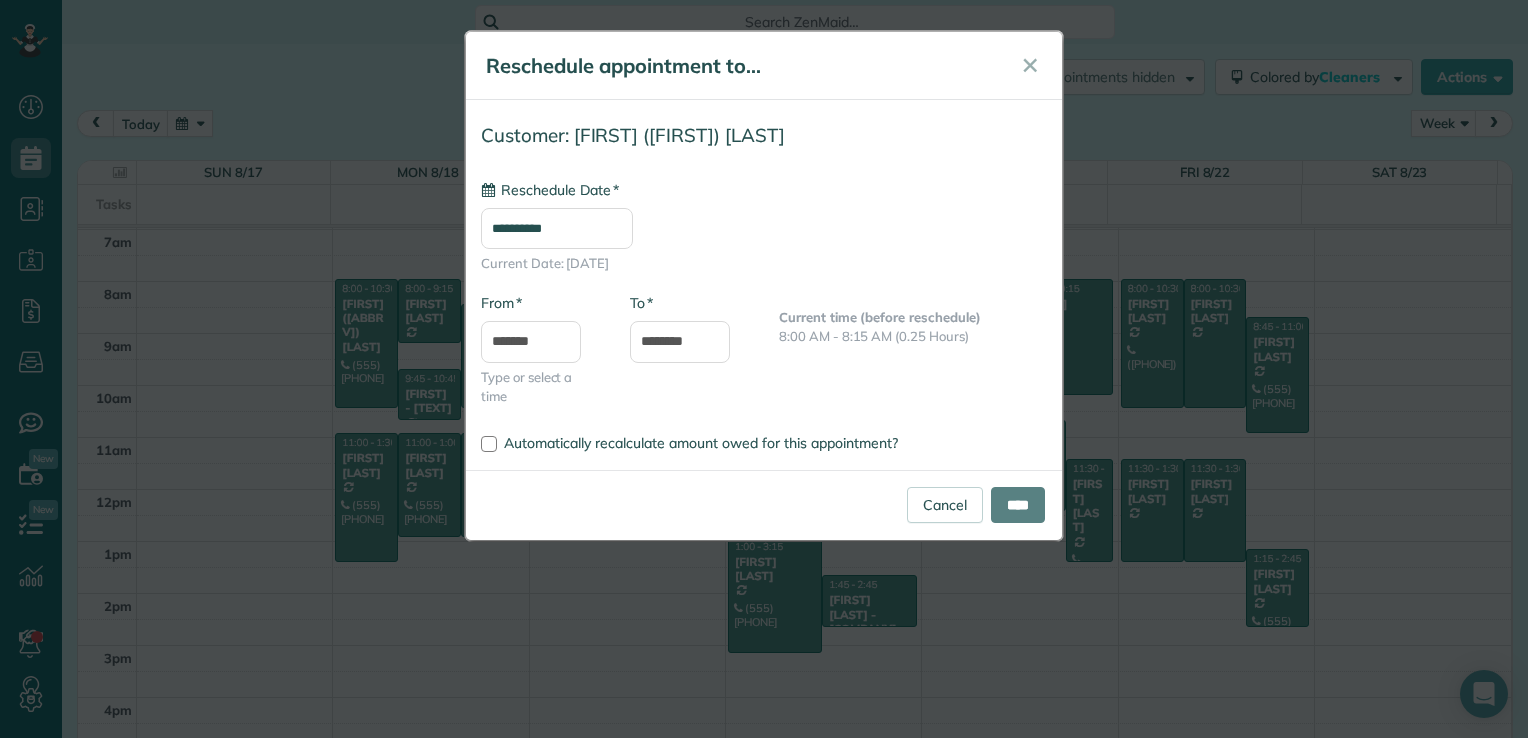 type on "**********" 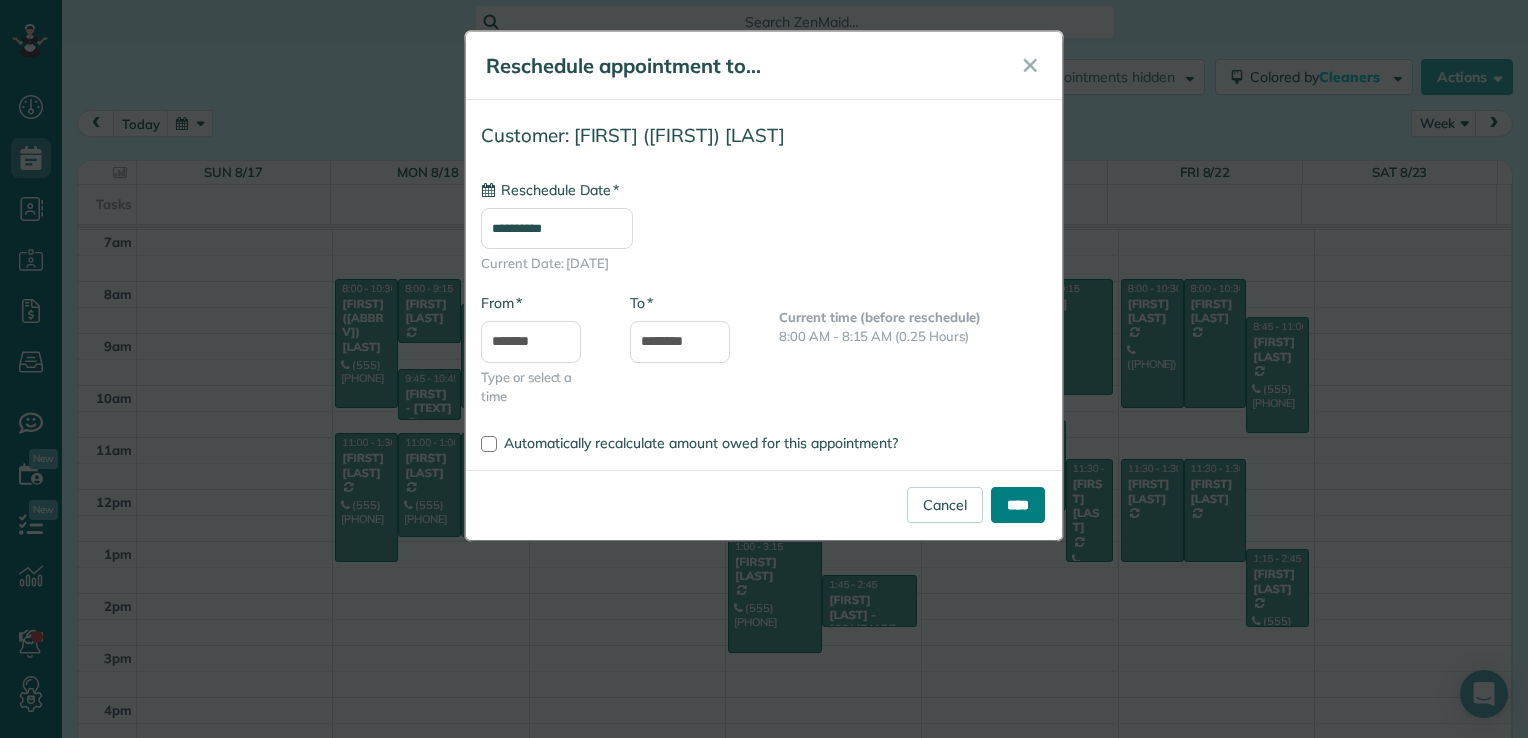 click on "****" at bounding box center (1018, 505) 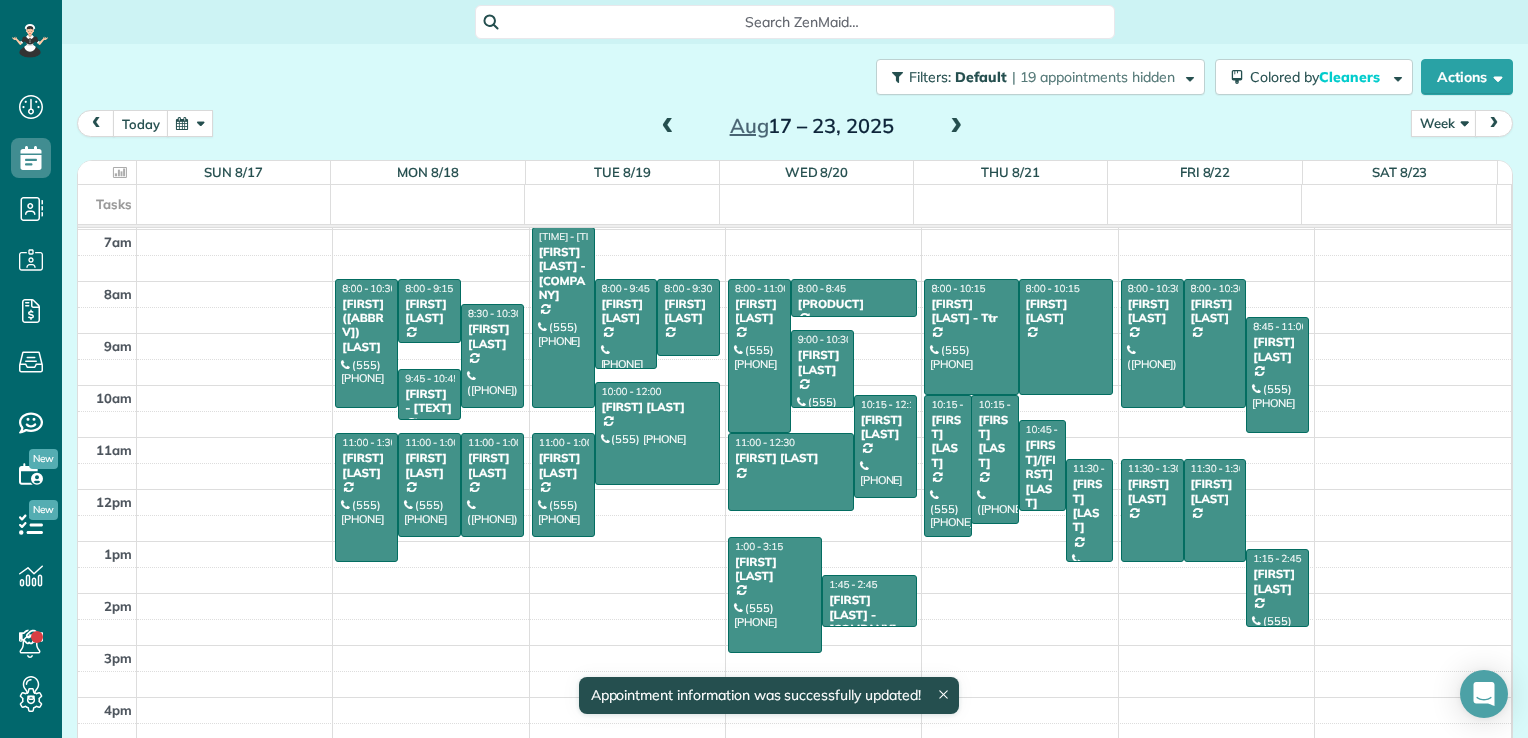click at bounding box center [956, 127] 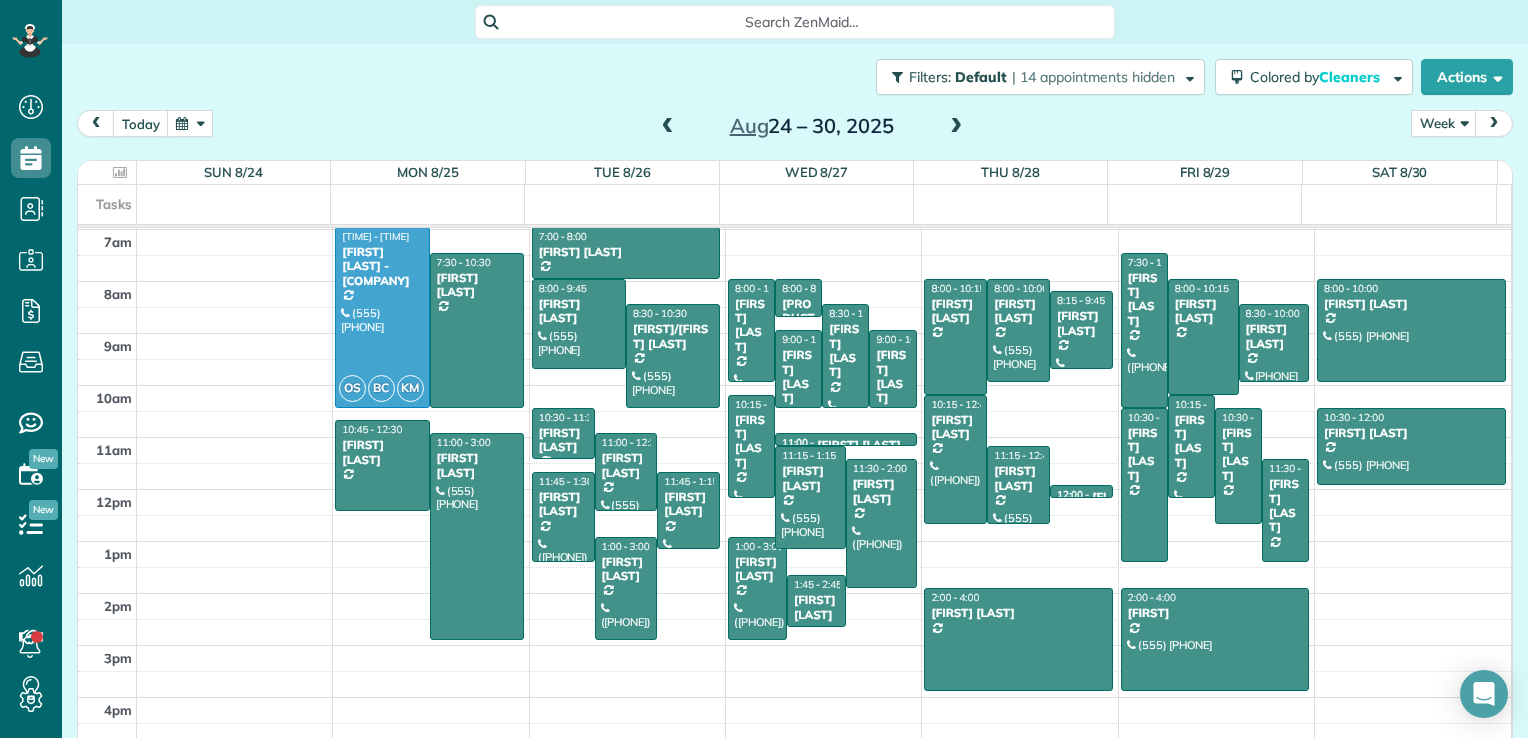 click at bounding box center (668, 127) 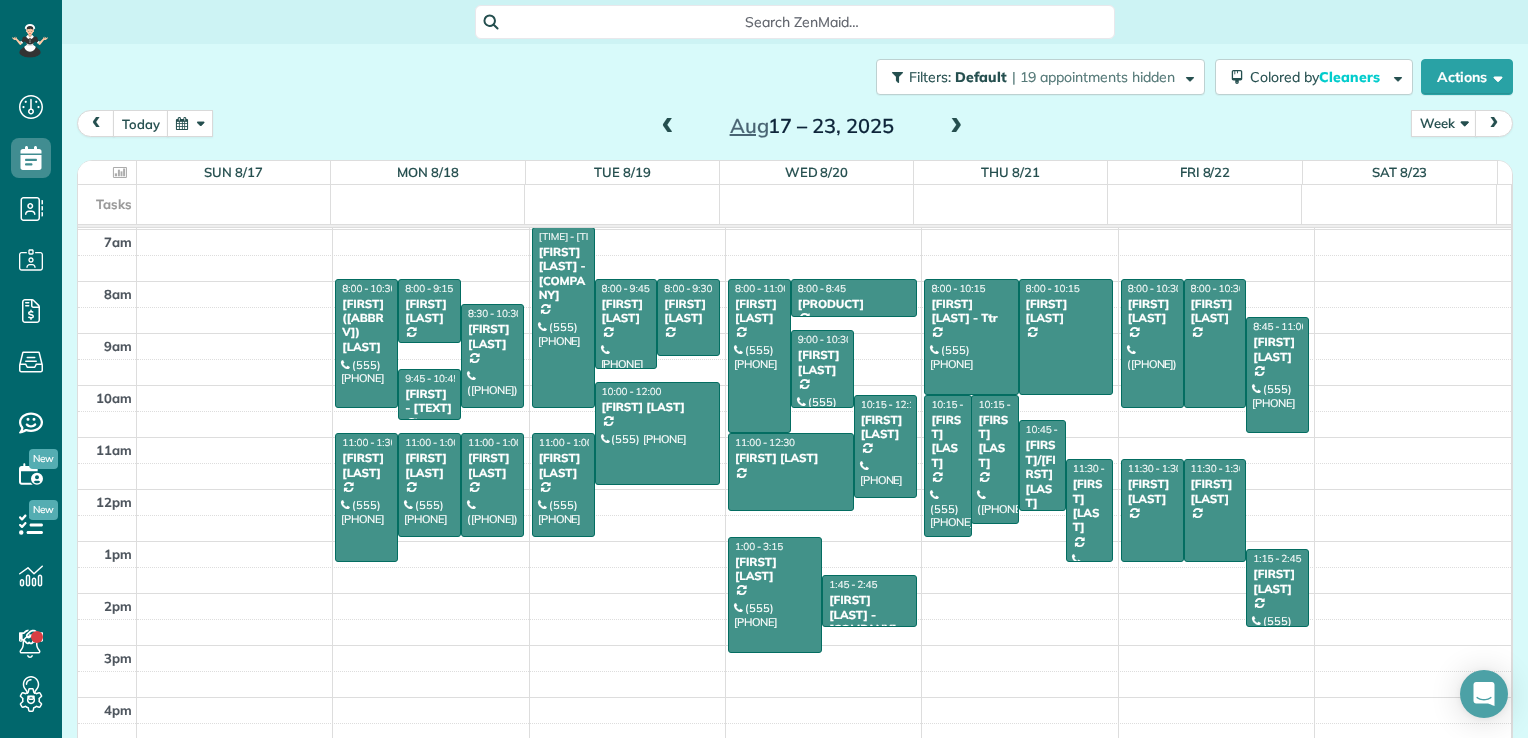 click at bounding box center (668, 127) 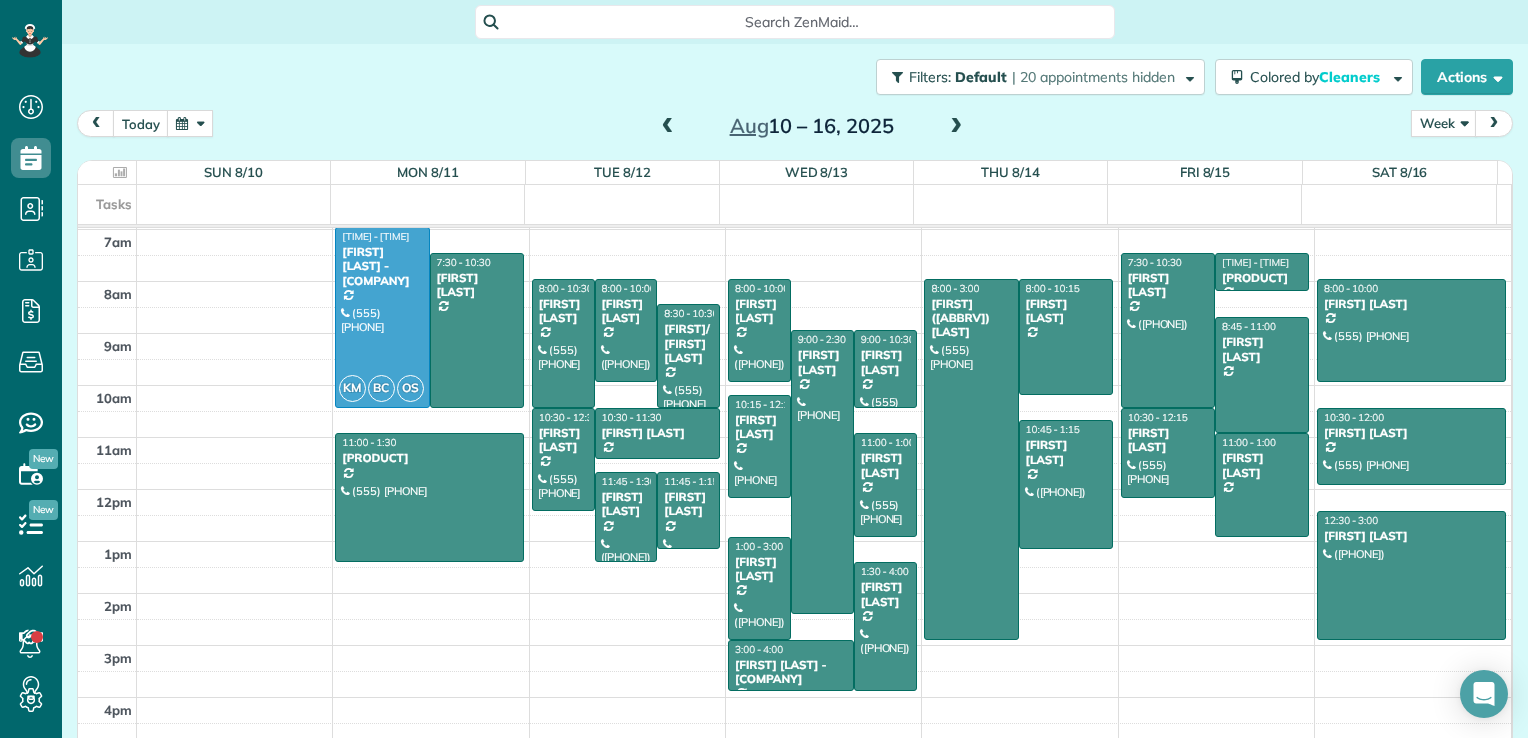 click at bounding box center [956, 127] 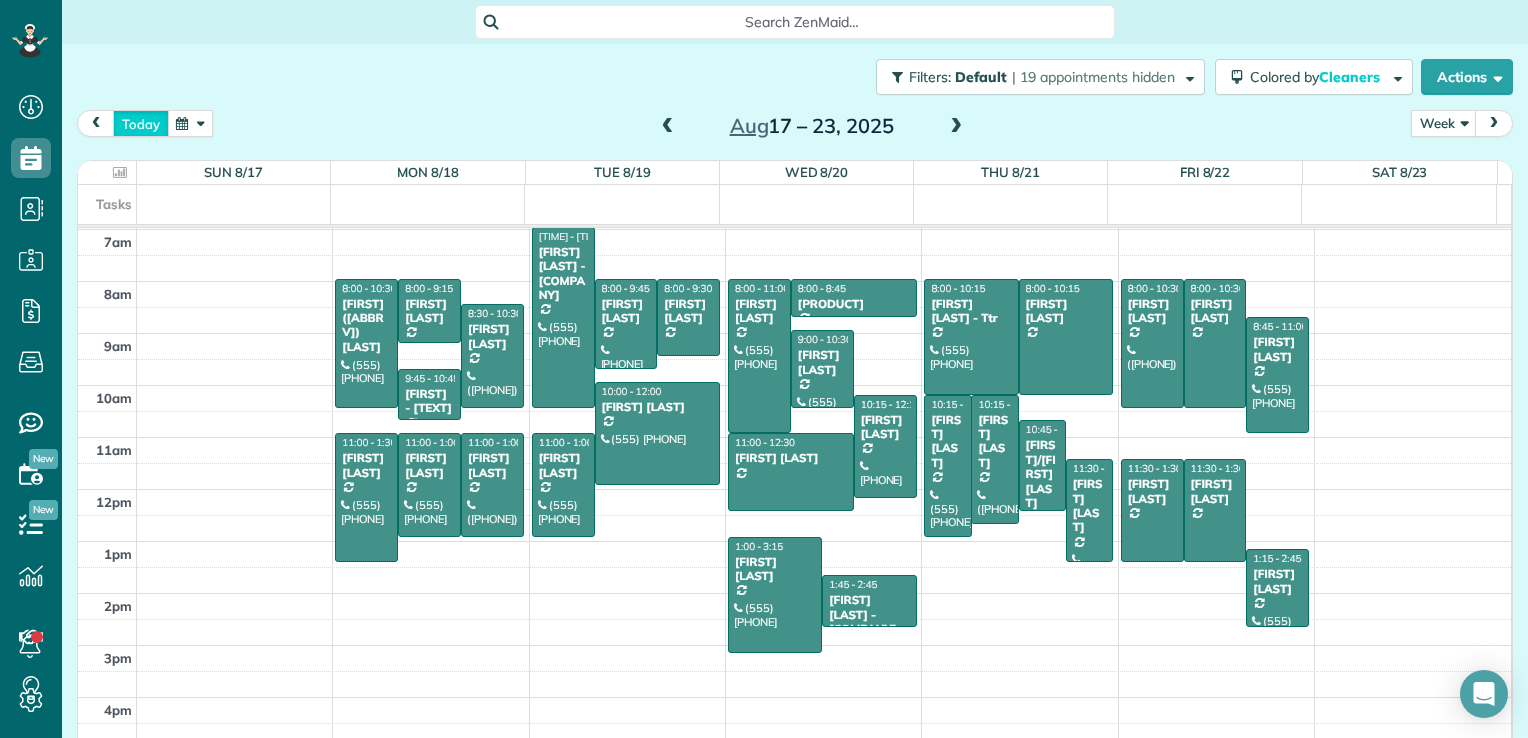 click on "today" at bounding box center (141, 123) 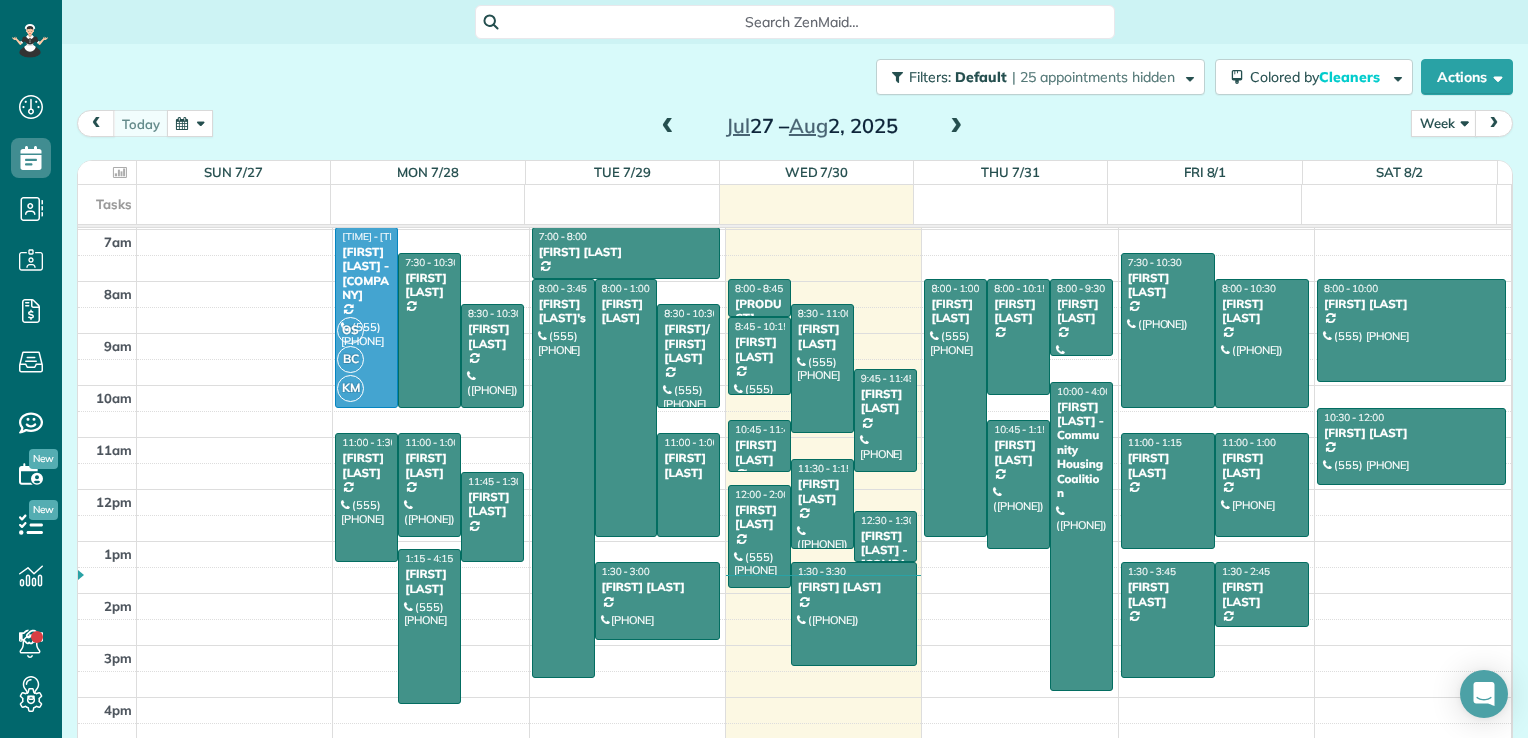 click at bounding box center (956, 127) 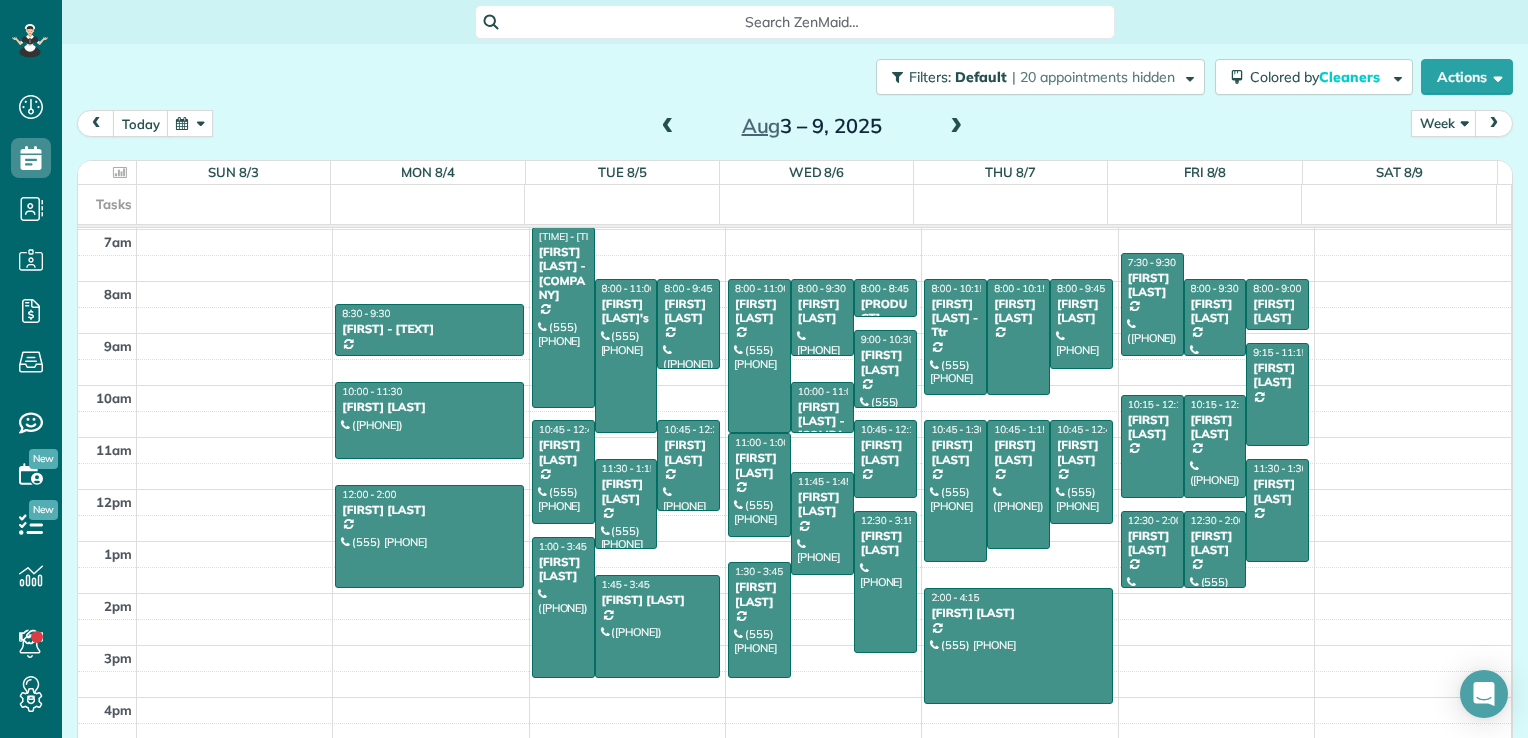 click at bounding box center (956, 127) 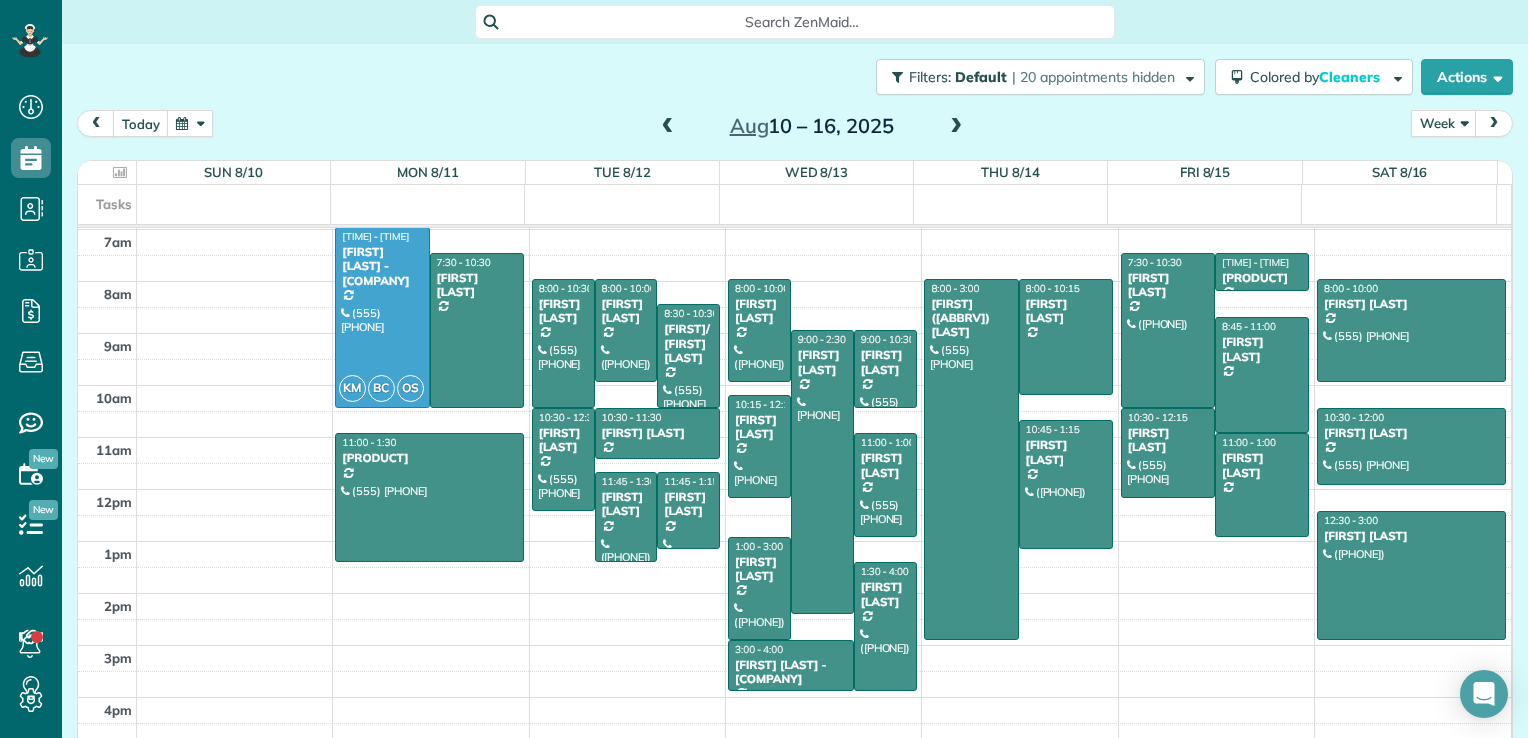 click at bounding box center (668, 127) 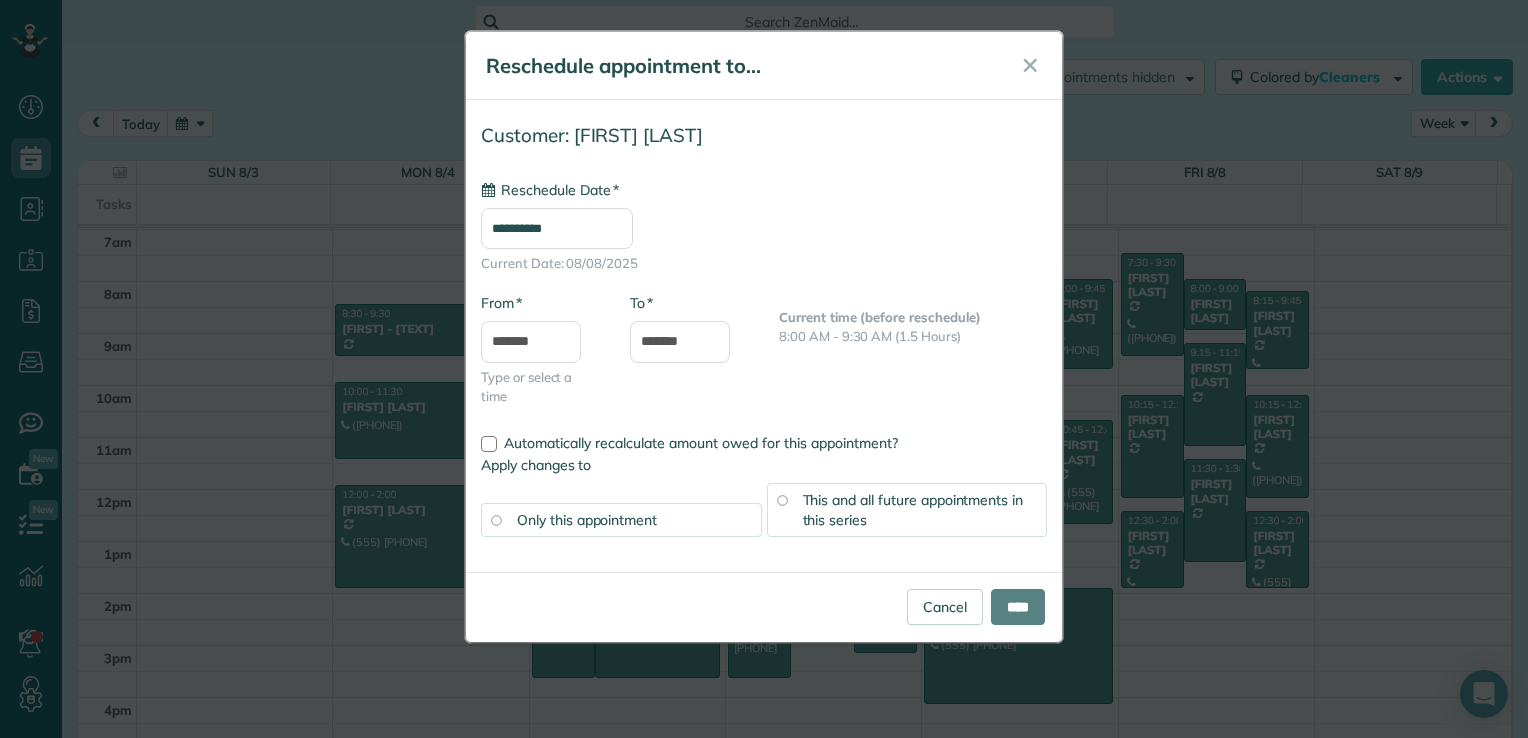 type on "**********" 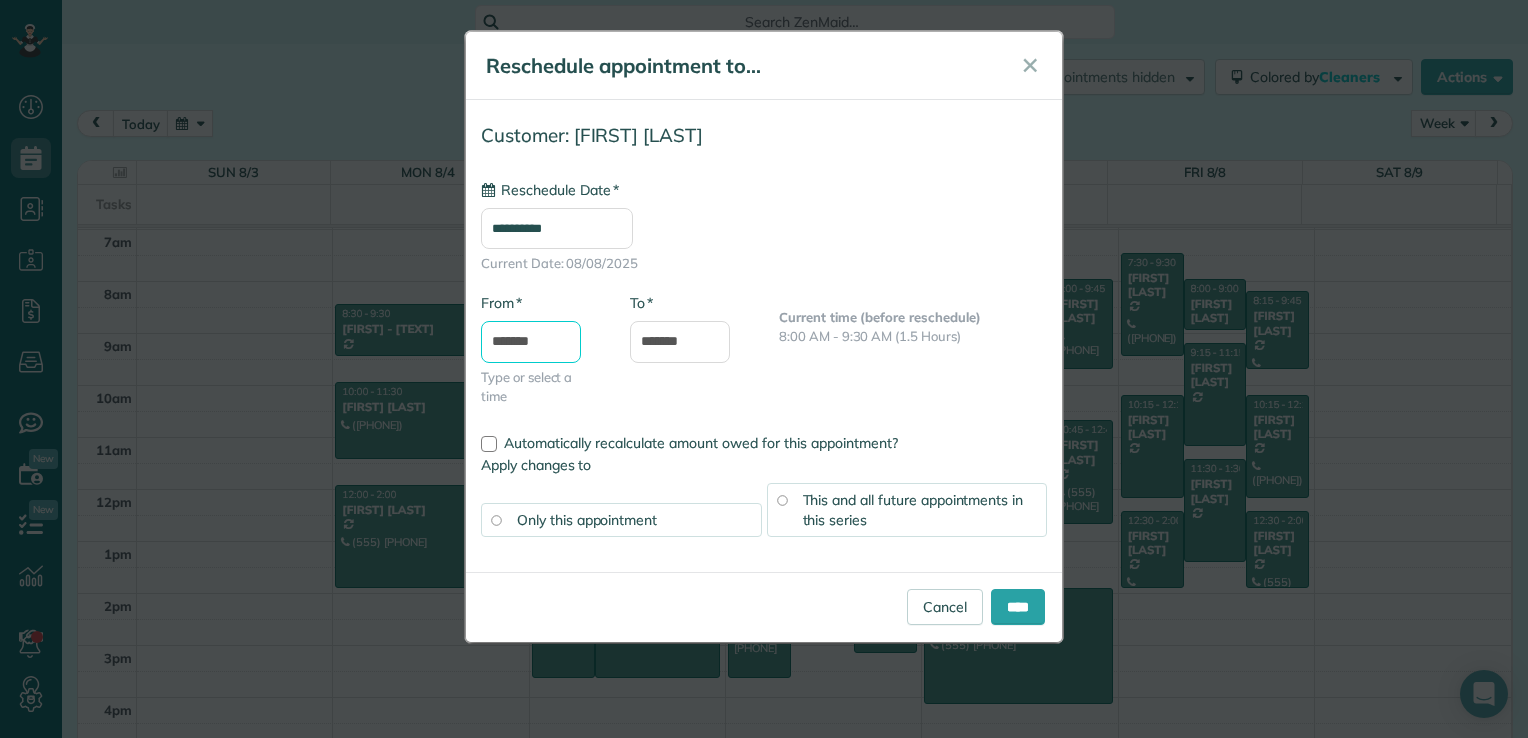 click on "*******" at bounding box center [531, 342] 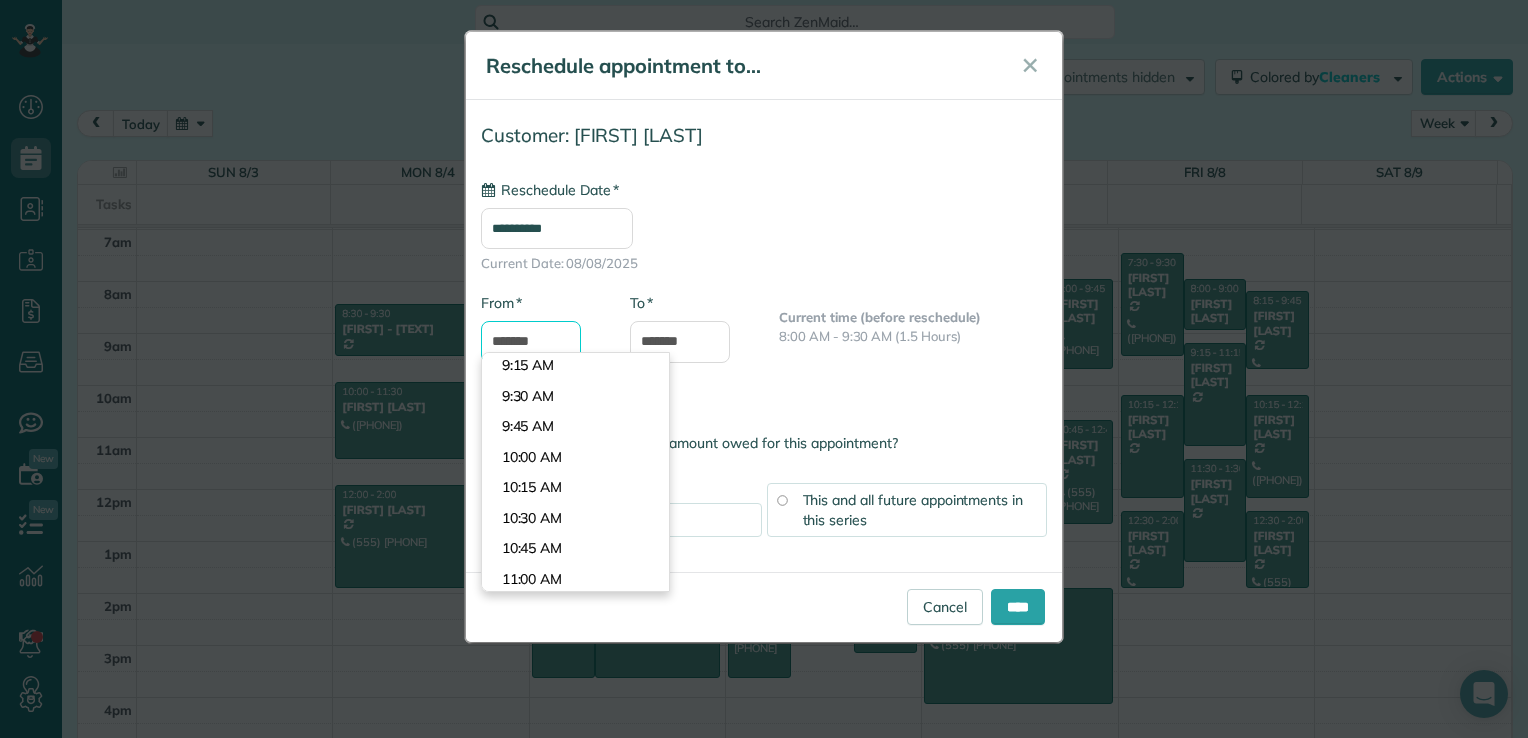 scroll, scrollTop: 1146, scrollLeft: 0, axis: vertical 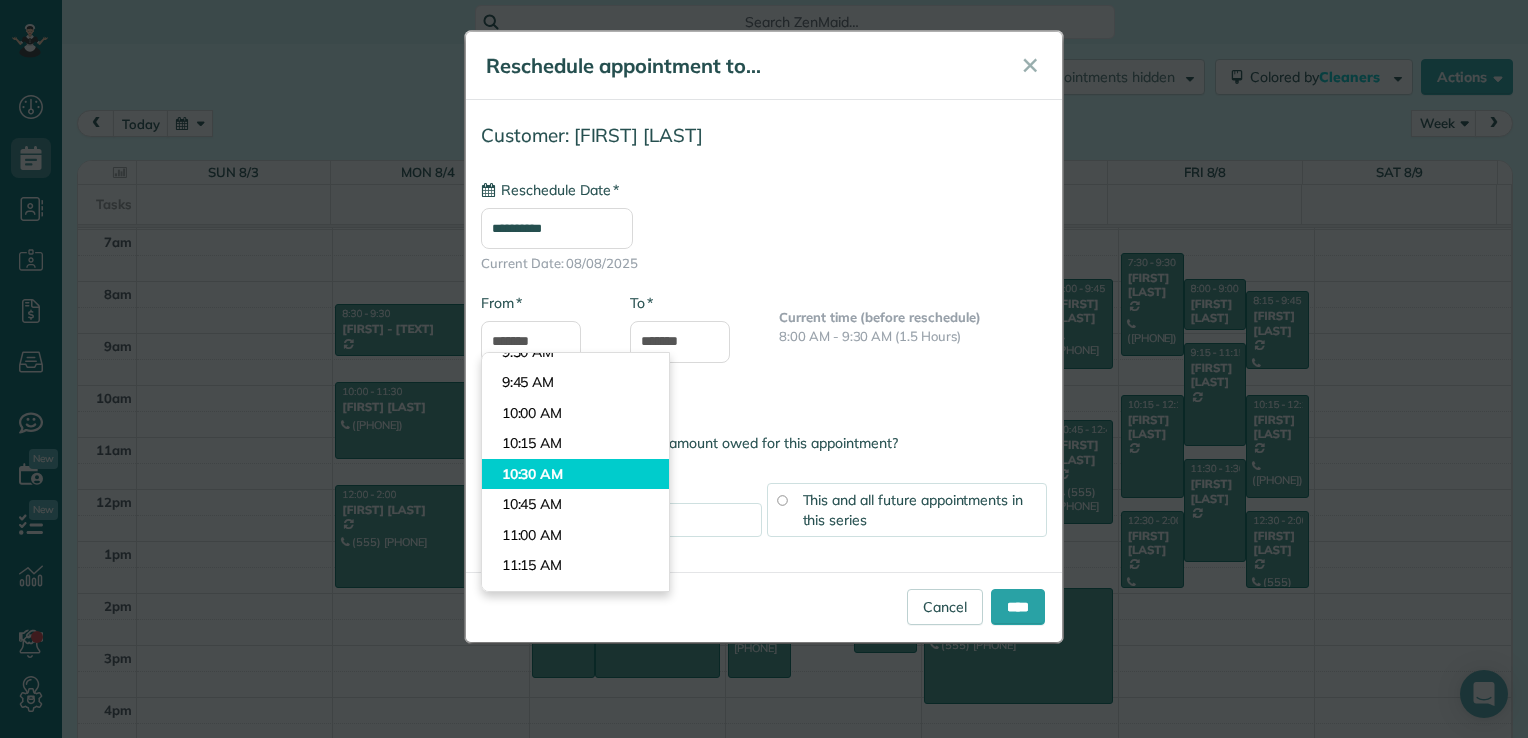 type on "********" 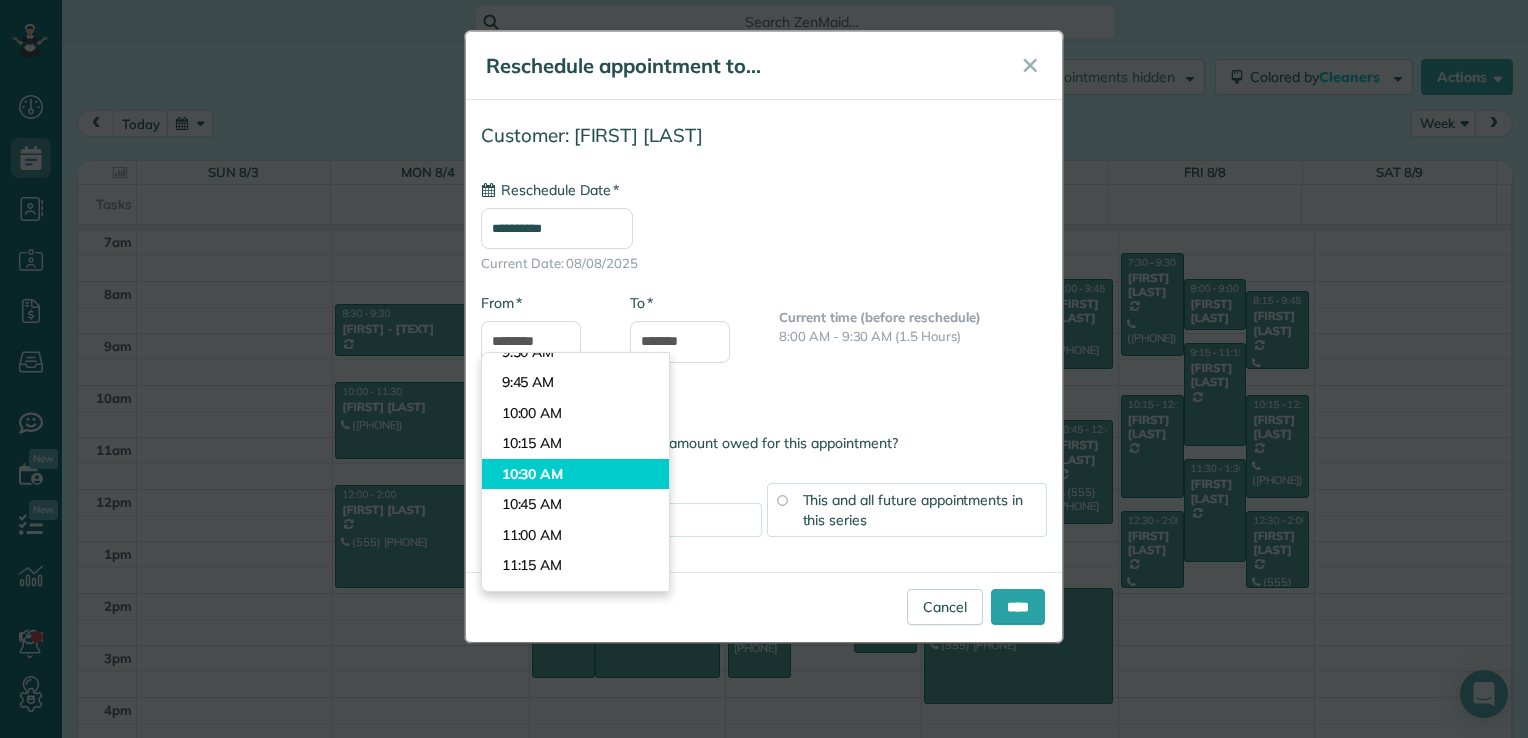 click on "Dashboard
Scheduling
Calendar View
List View
Dispatch View - Weekly scheduling (Beta)" at bounding box center (764, 369) 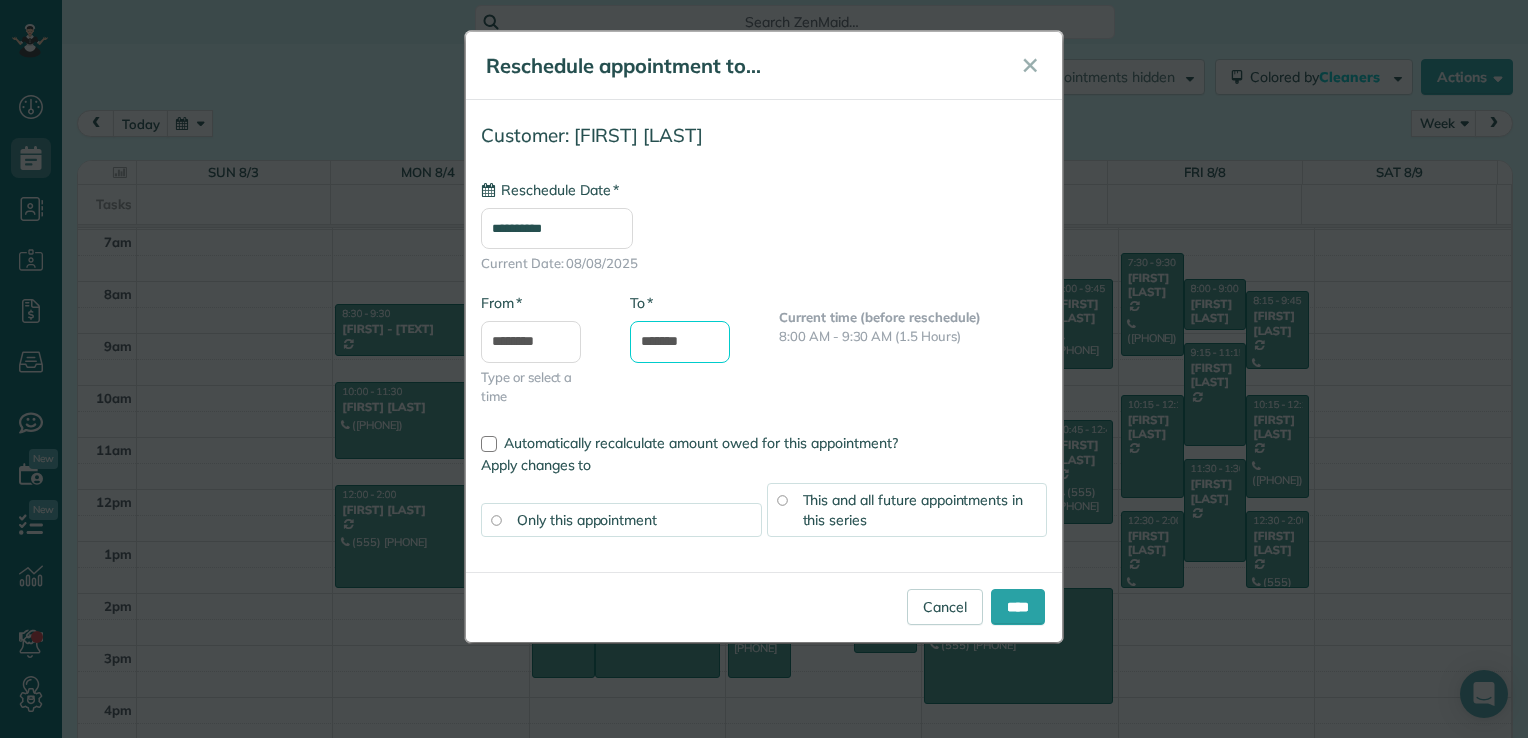 click on "*******" at bounding box center [680, 342] 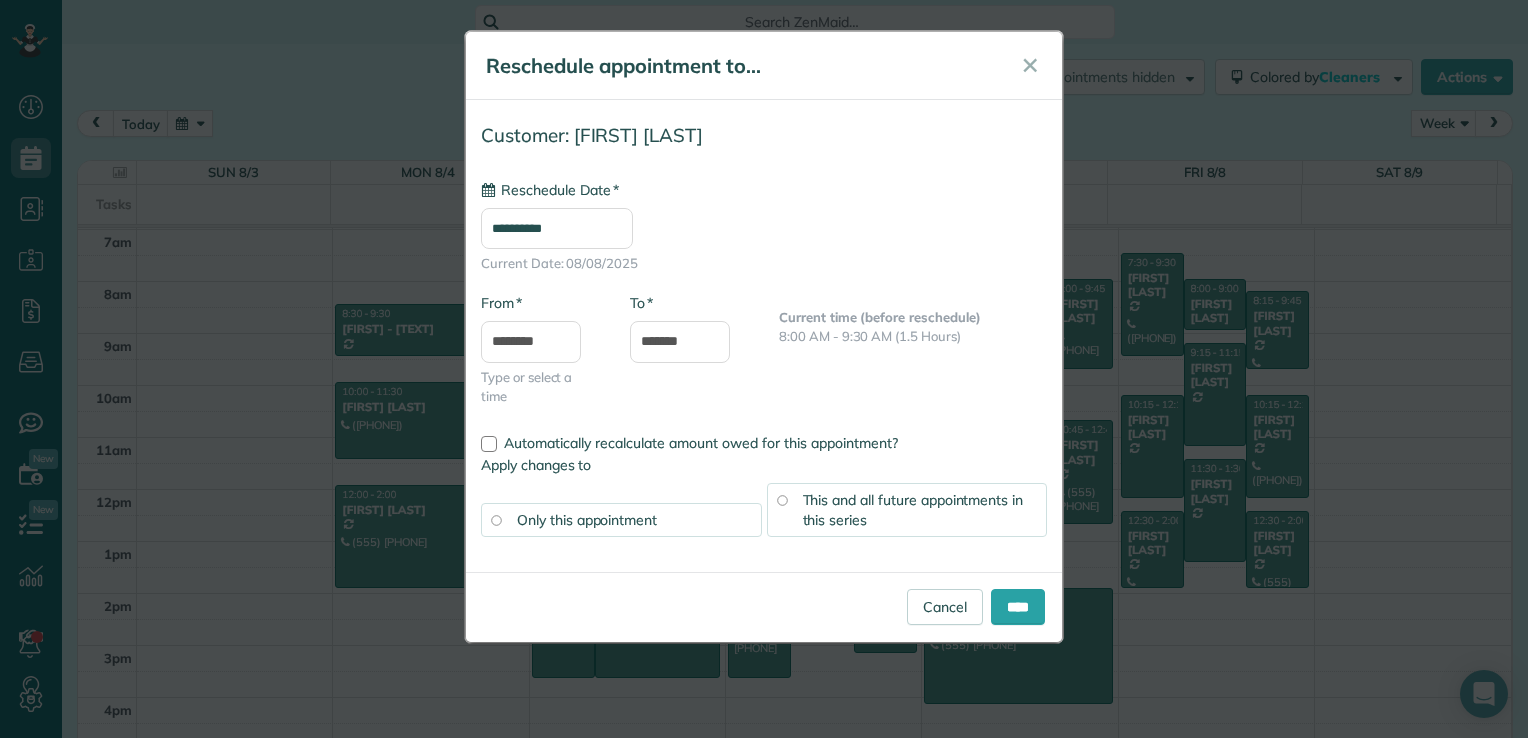 click on "**********" at bounding box center (764, 236) 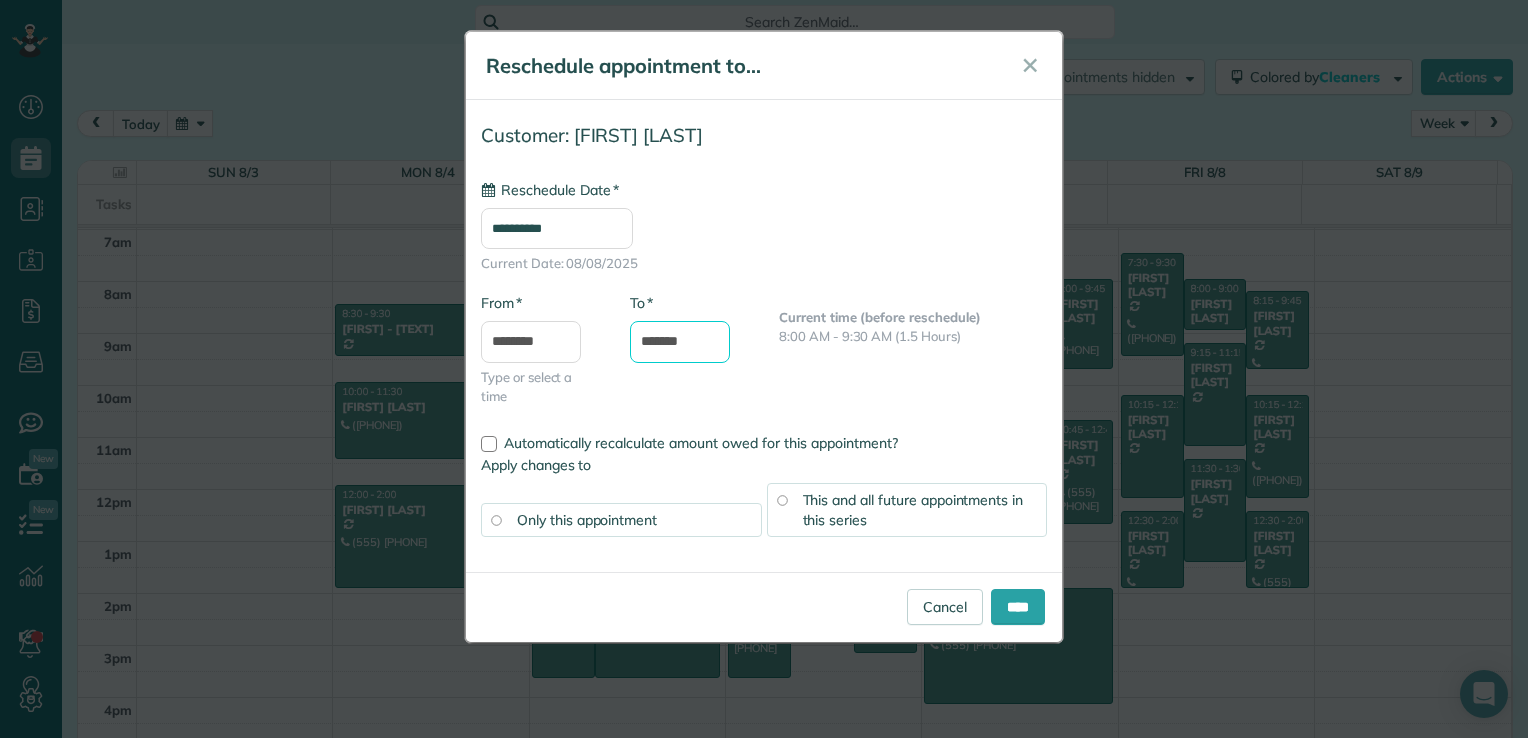 click on "Dashboard
Scheduling
Calendar View
List View
Dispatch View - Weekly scheduling (Beta)" at bounding box center [764, 369] 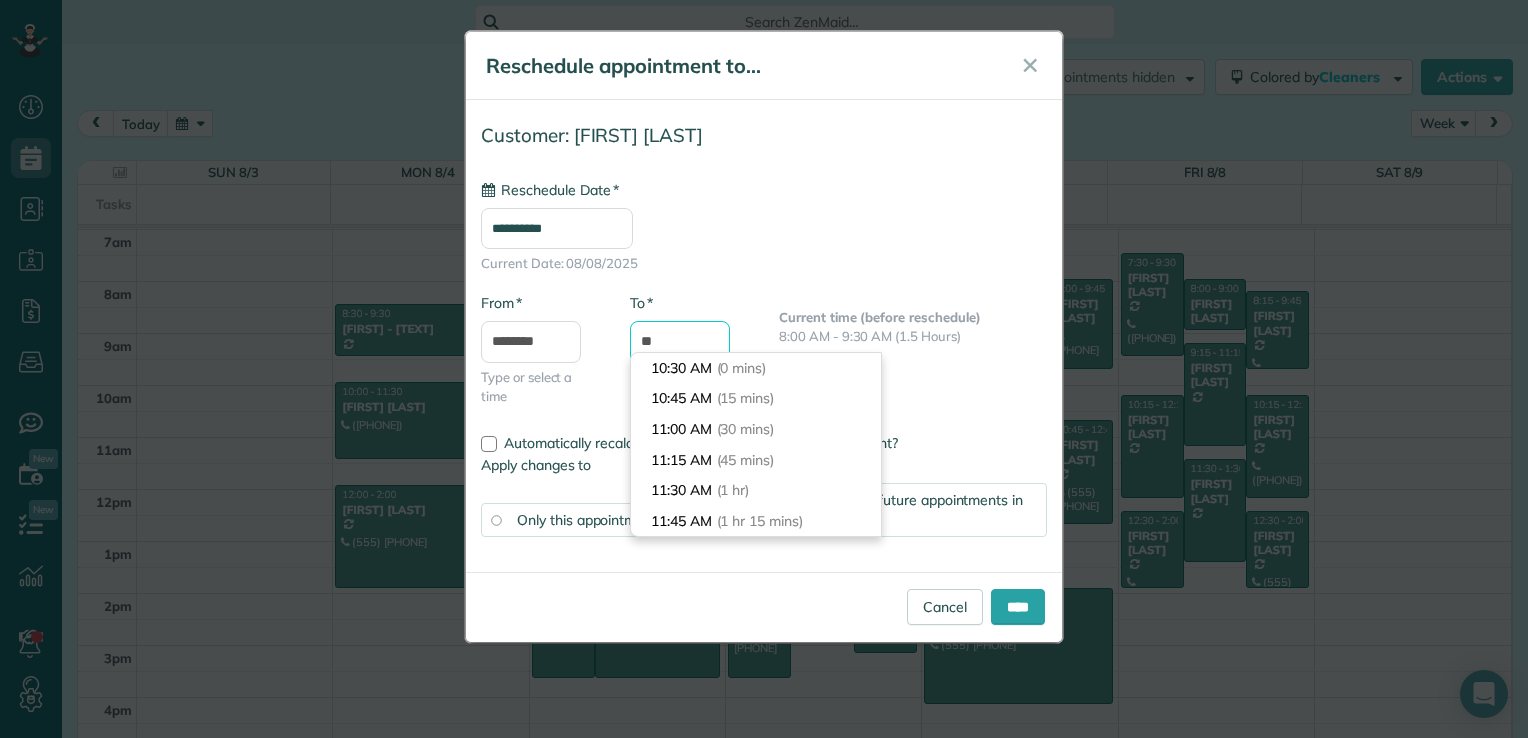 type on "*" 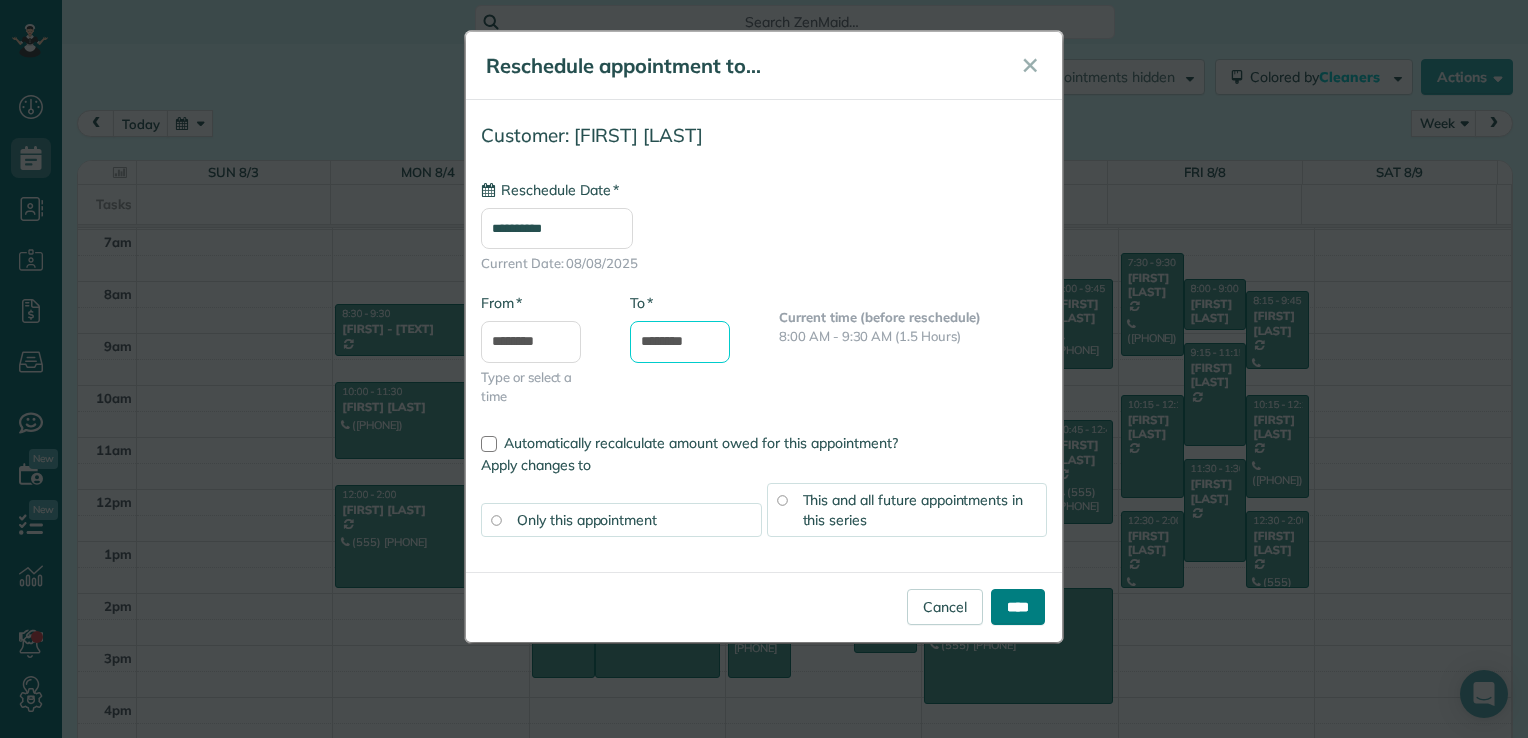 type on "********" 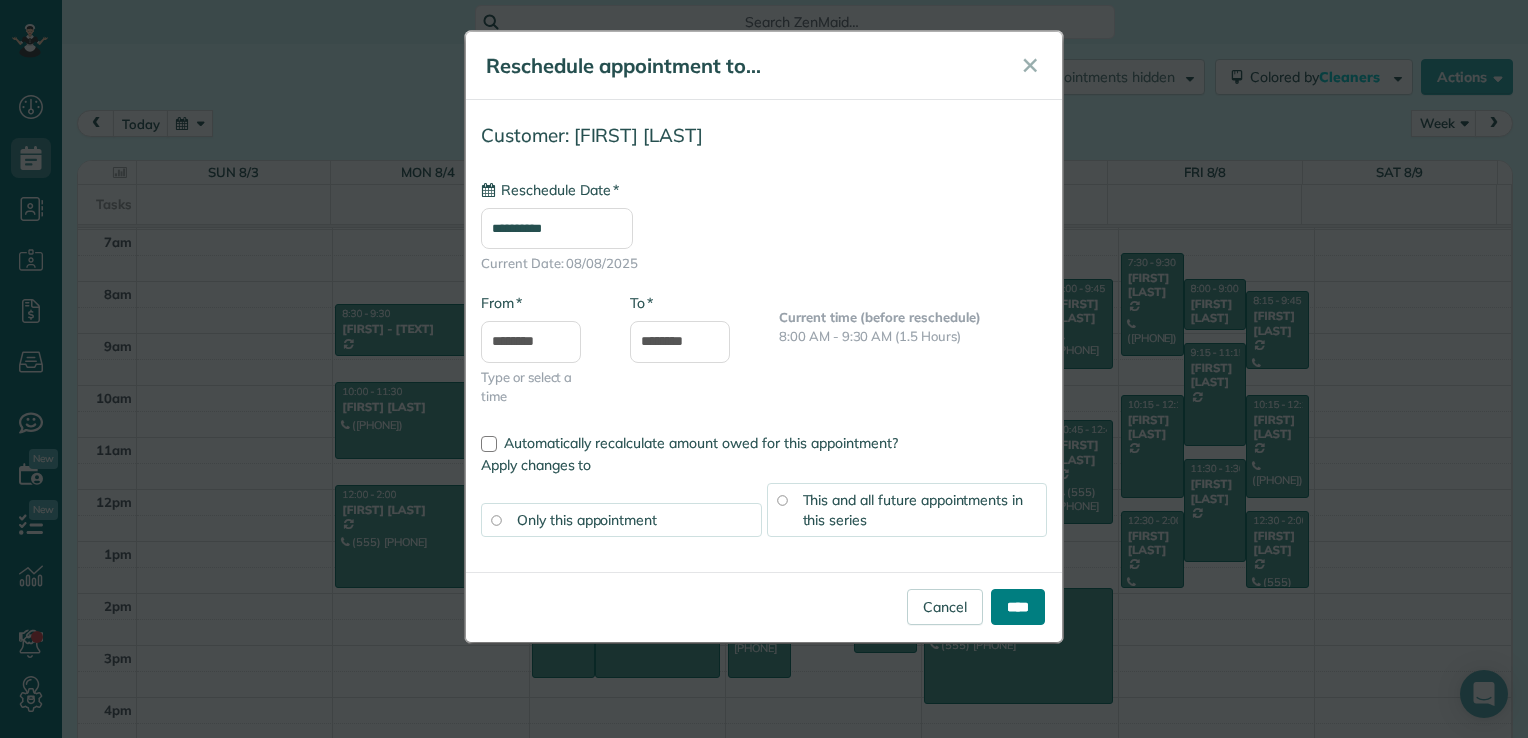 click on "****" at bounding box center [1018, 607] 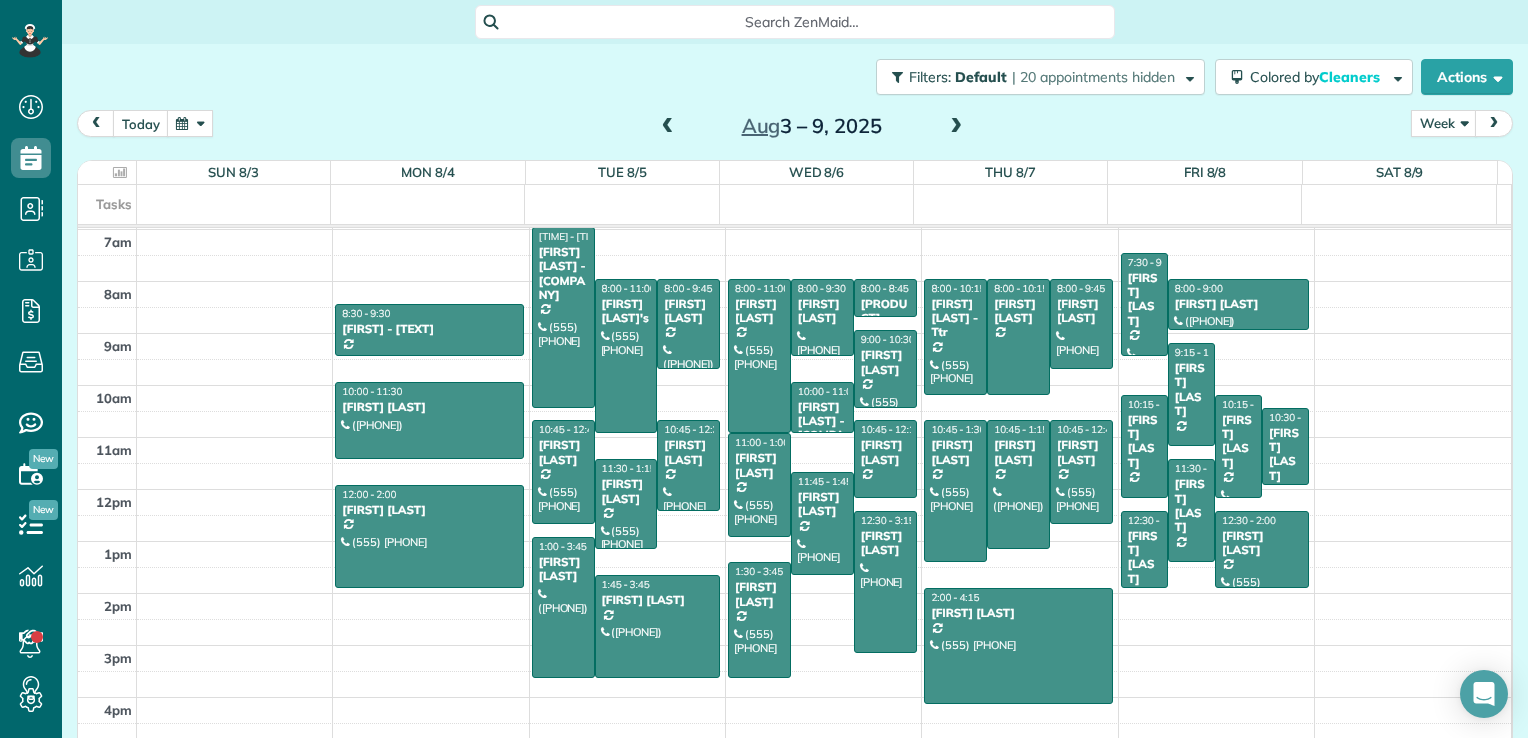 click at bounding box center (956, 127) 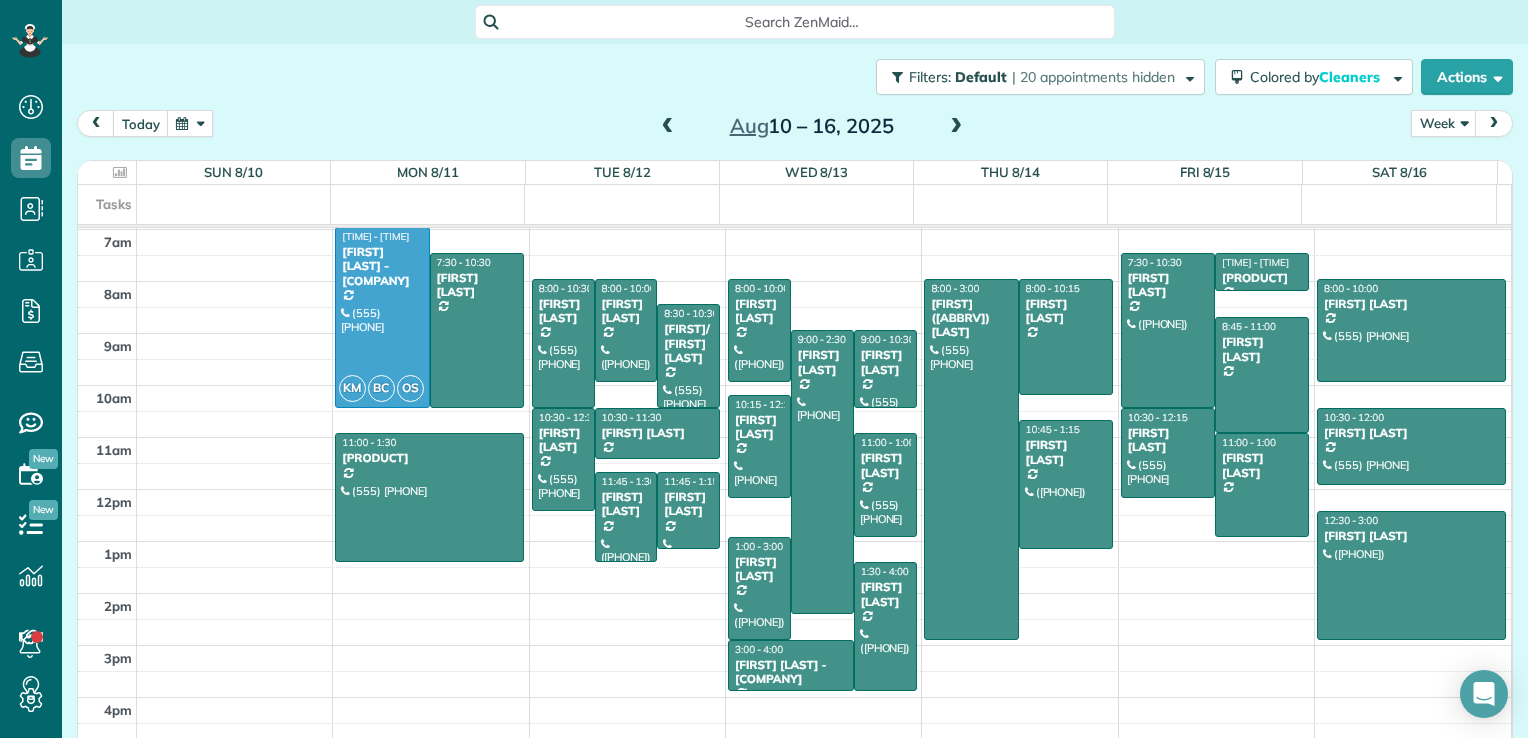 drag, startPoint x: 656, startPoint y: 130, endPoint x: 642, endPoint y: 127, distance: 14.3178215 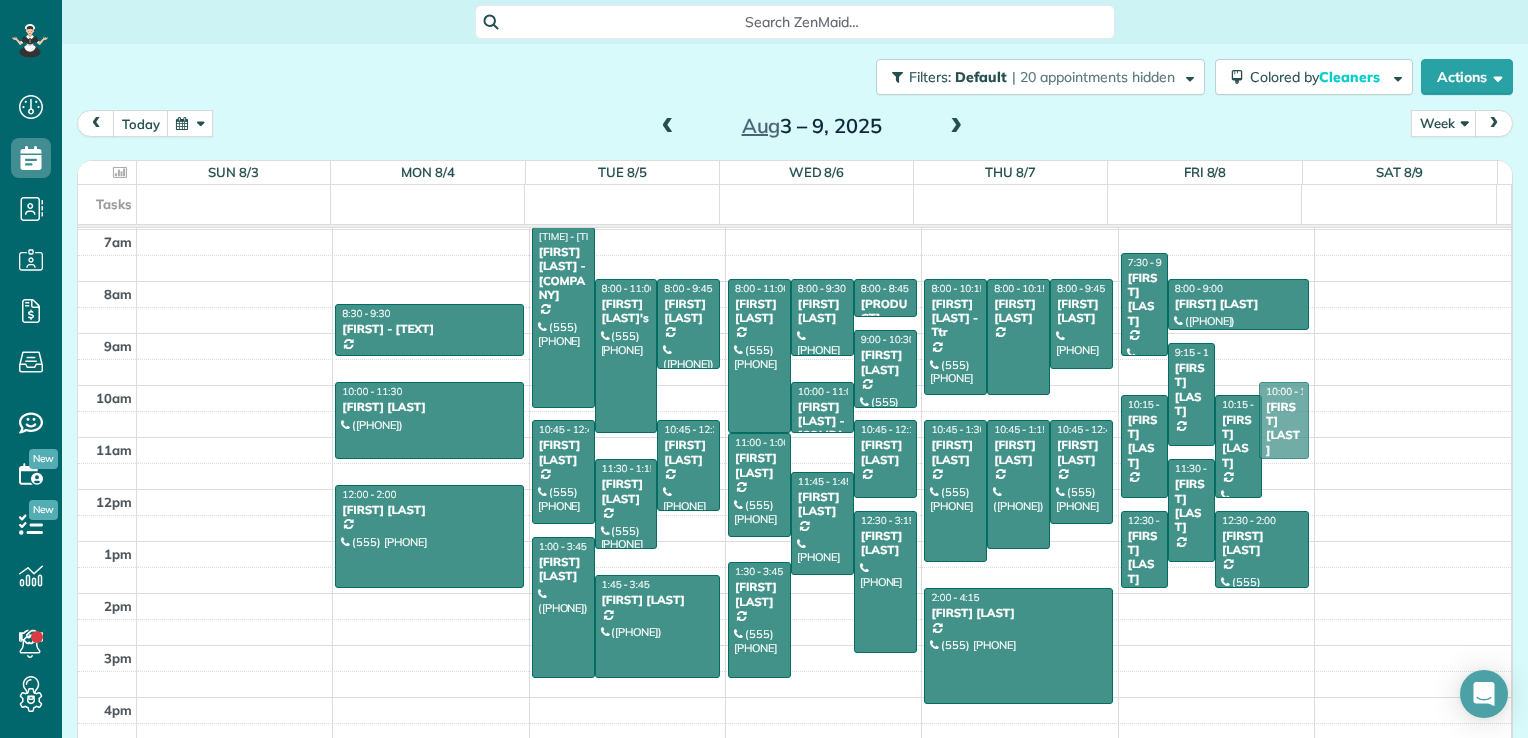 drag, startPoint x: 1263, startPoint y: 462, endPoint x: 1258, endPoint y: 440, distance: 22.561028 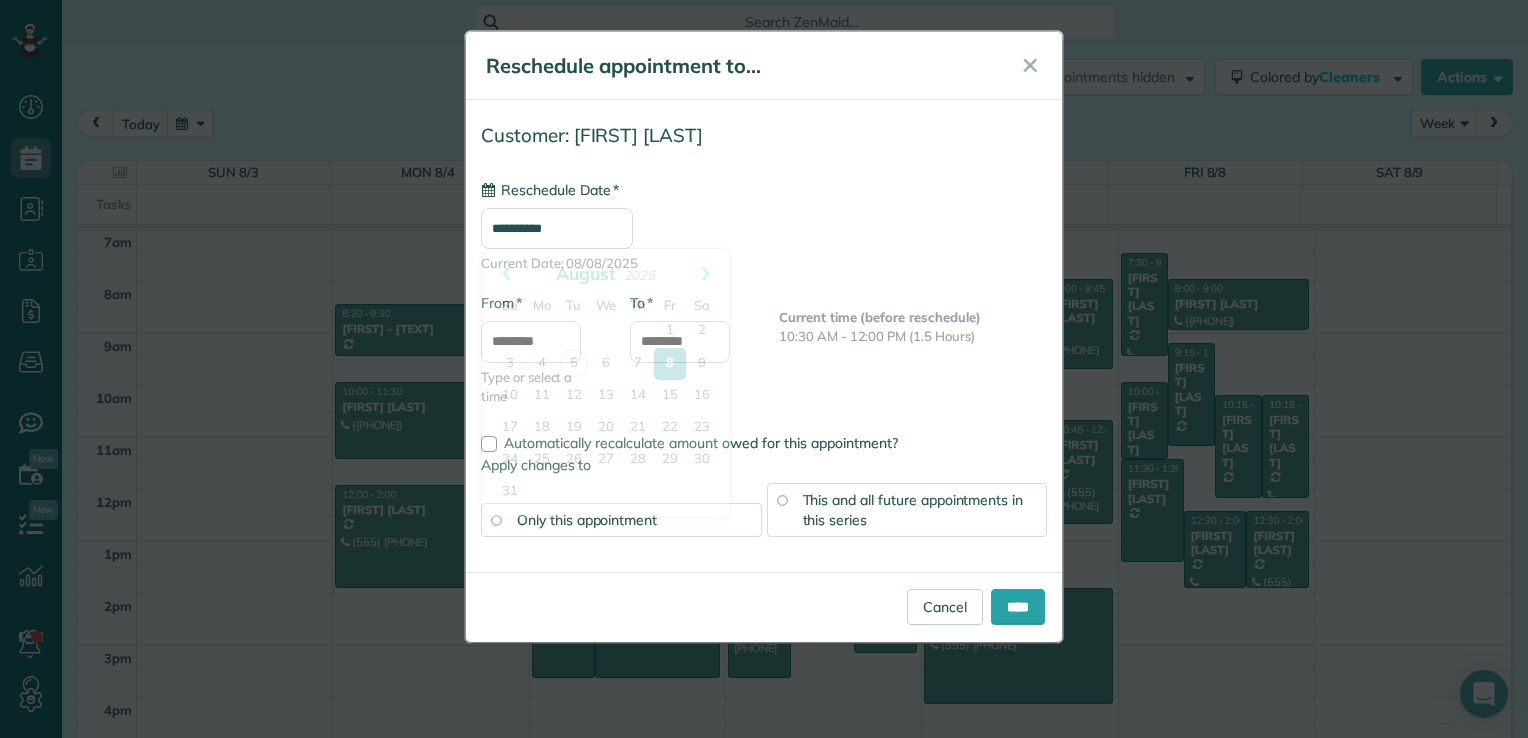 click on "**********" at bounding box center (557, 228) 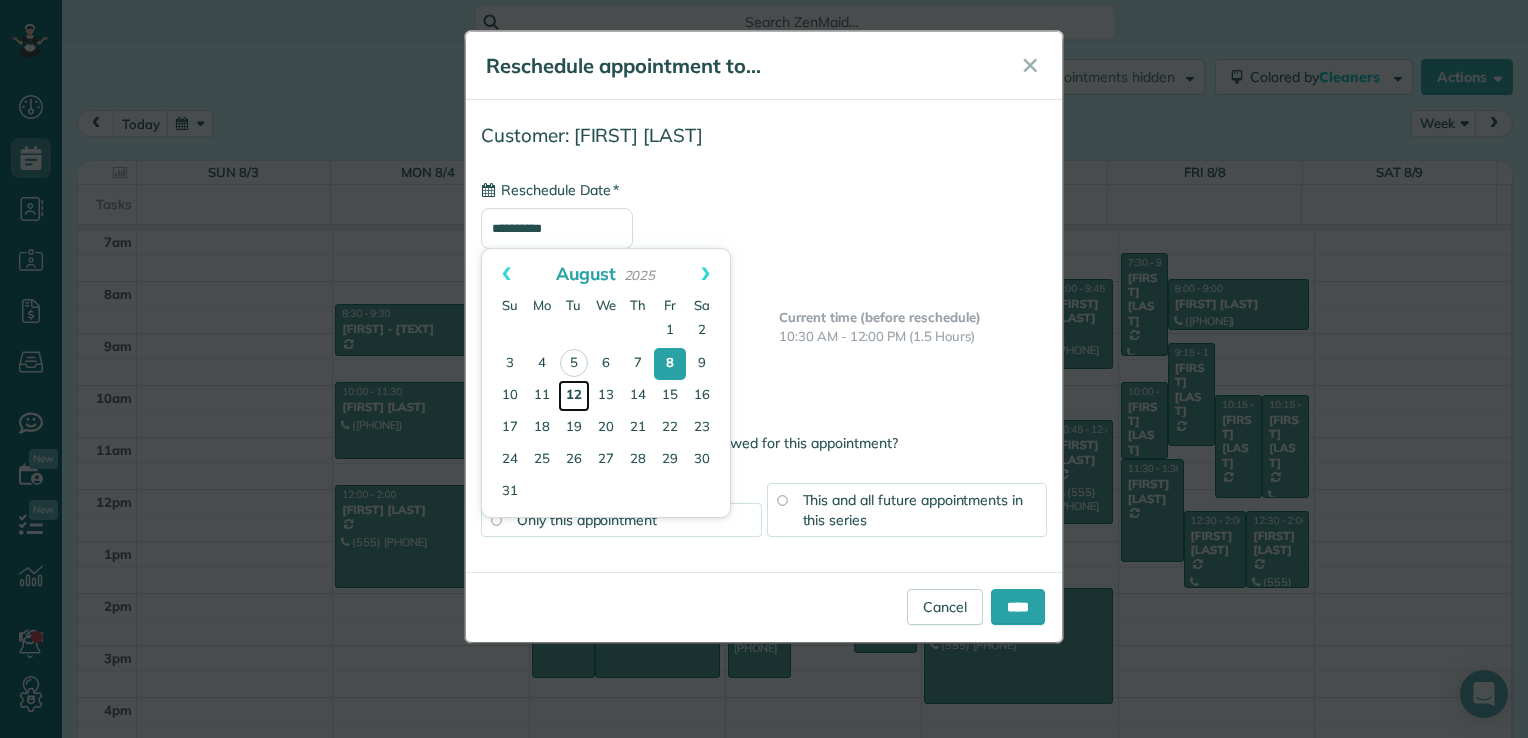 click on "12" at bounding box center (574, 396) 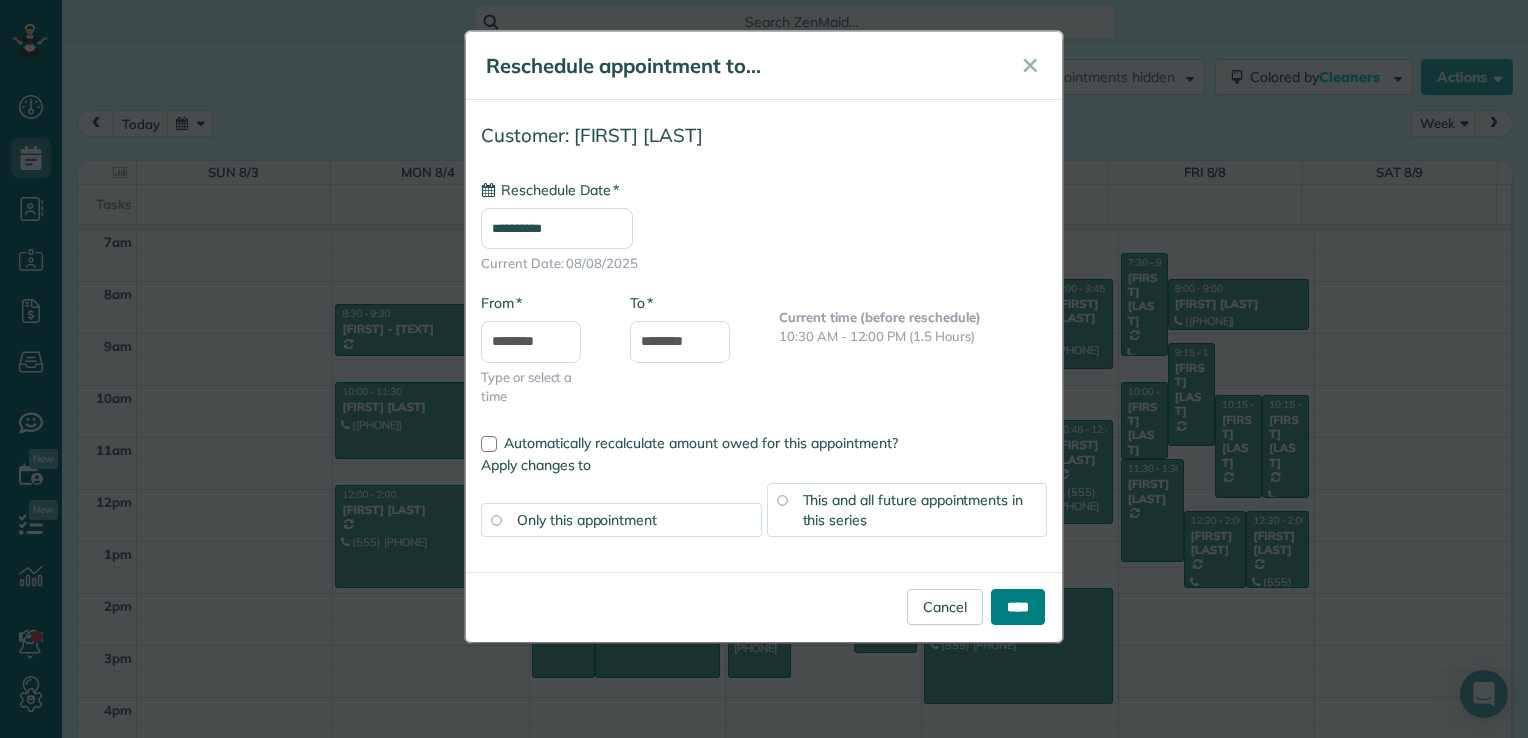 click on "****" at bounding box center (1018, 607) 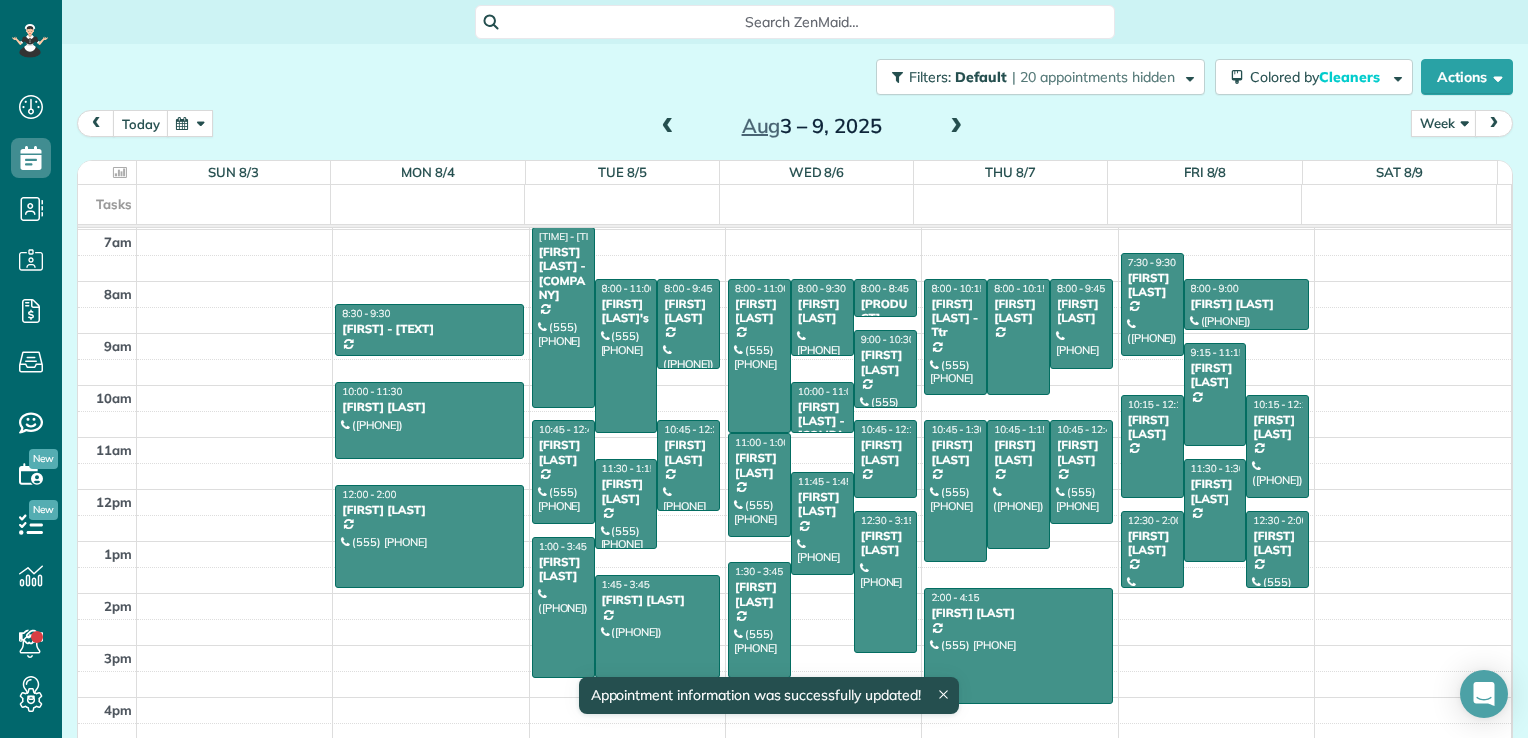 click at bounding box center [956, 127] 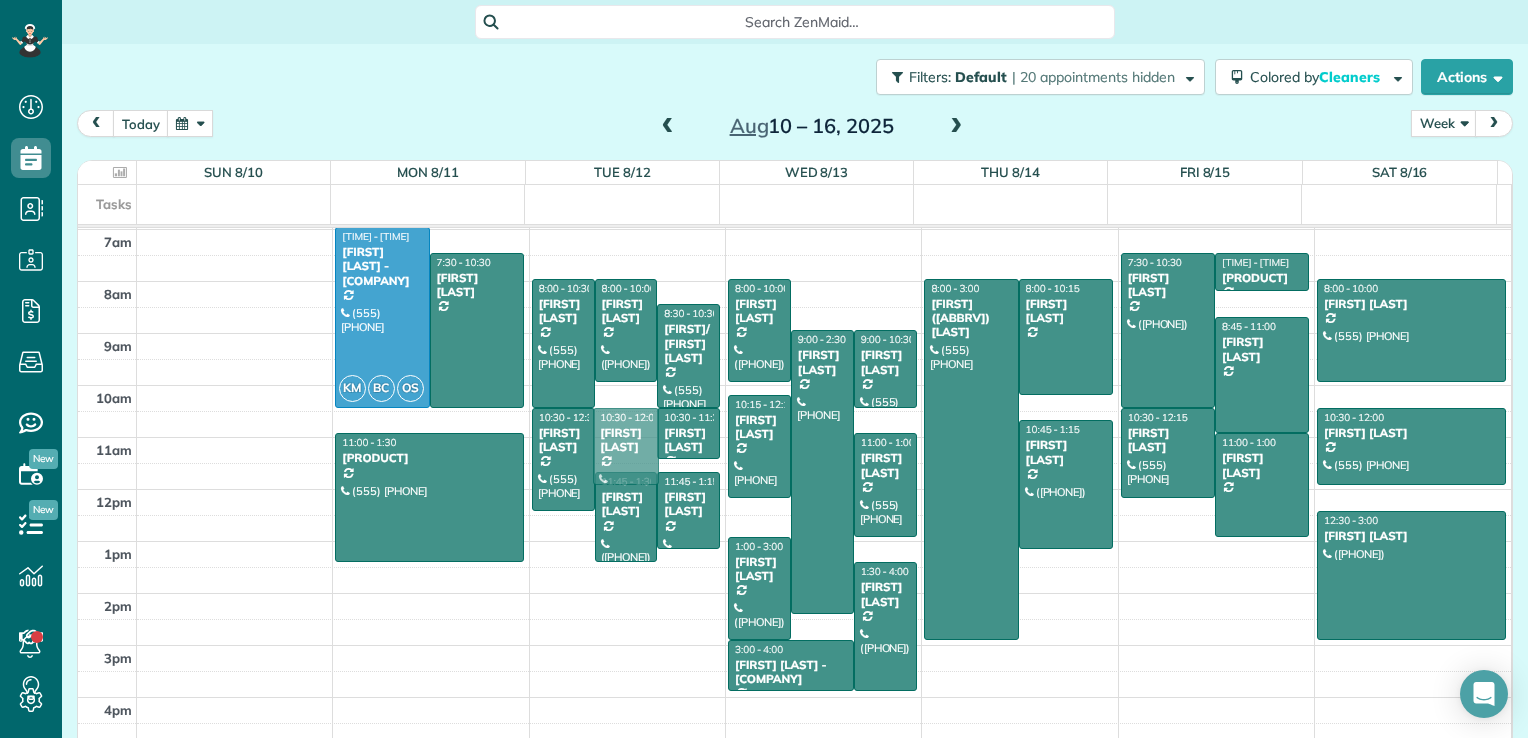 drag, startPoint x: 612, startPoint y: 416, endPoint x: 618, endPoint y: 439, distance: 23.769728 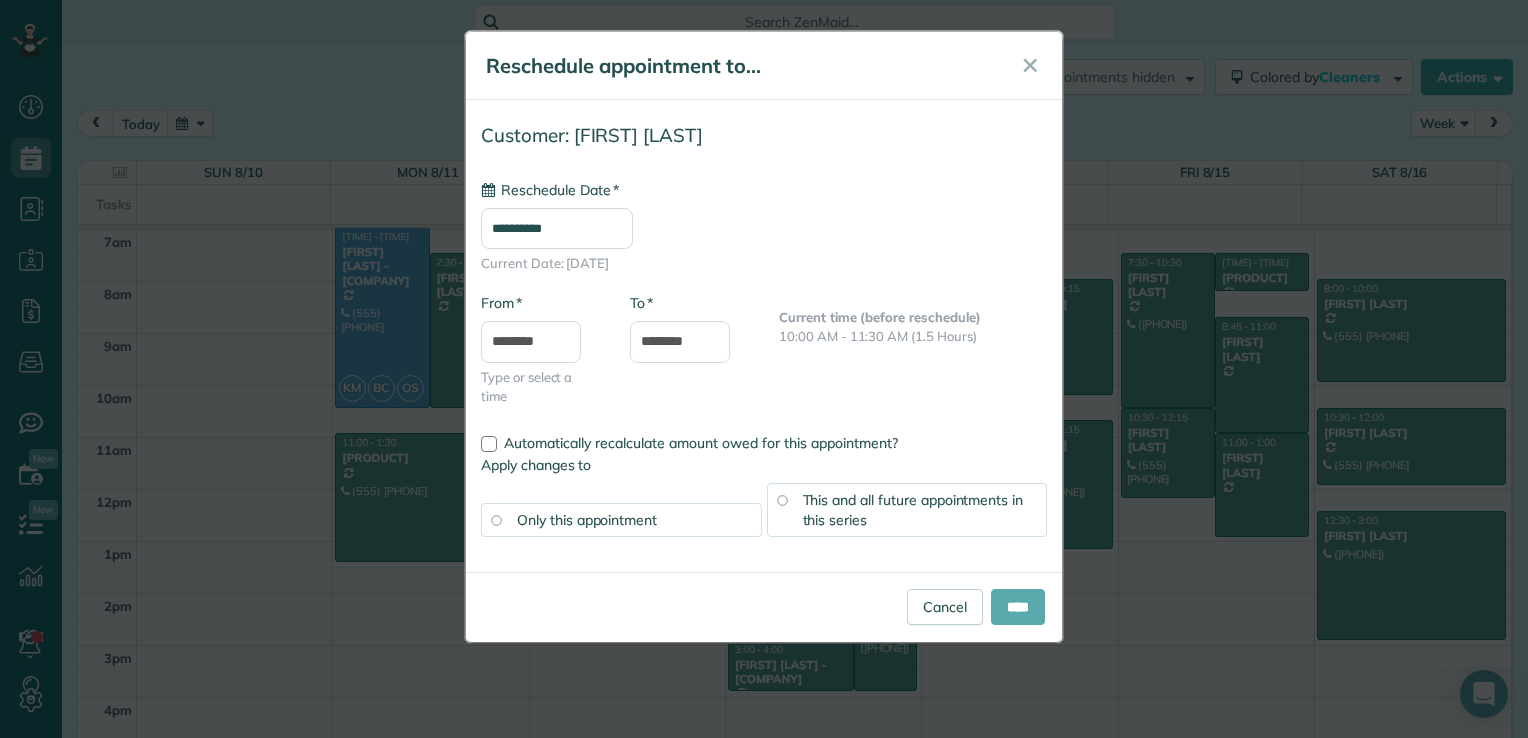 type on "**********" 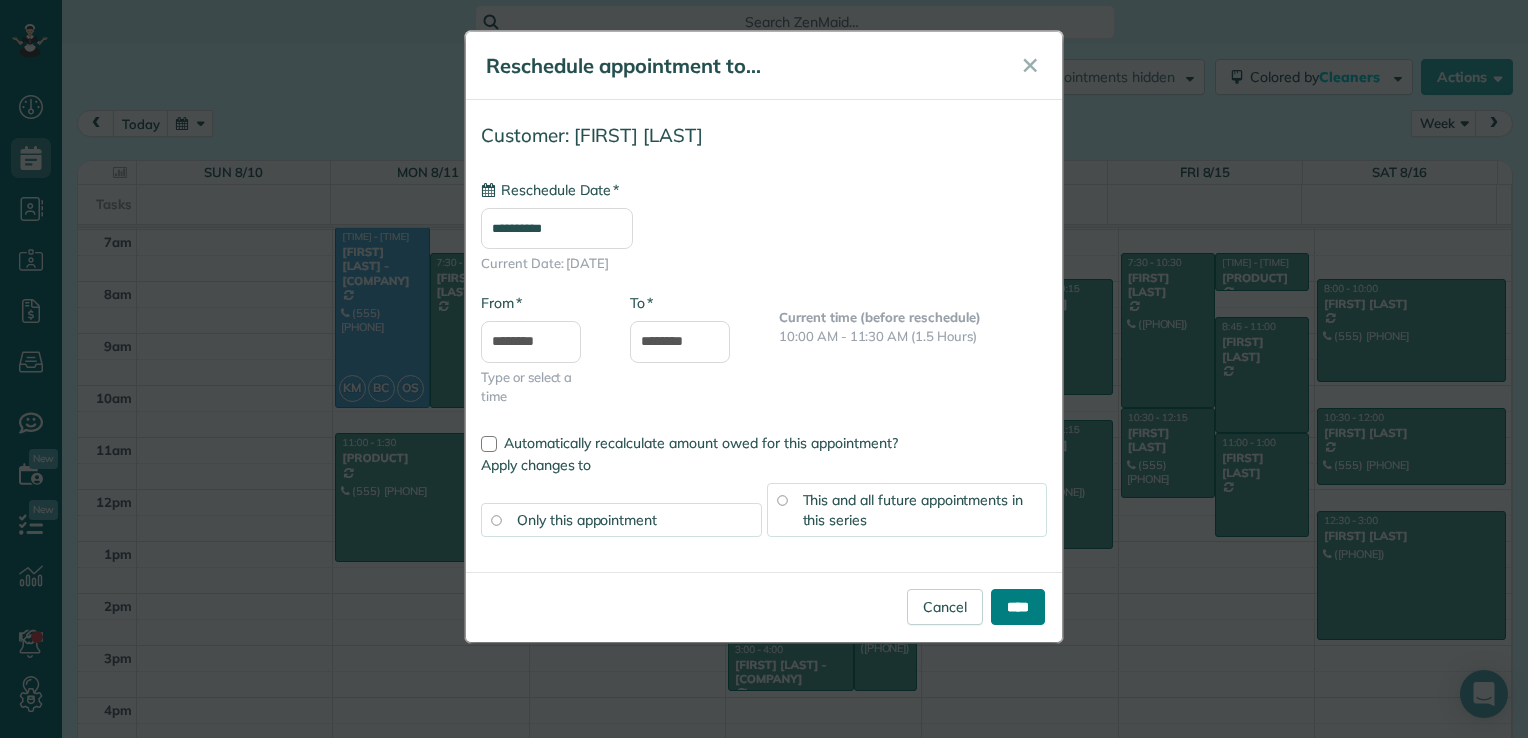 click on "****" at bounding box center (1018, 607) 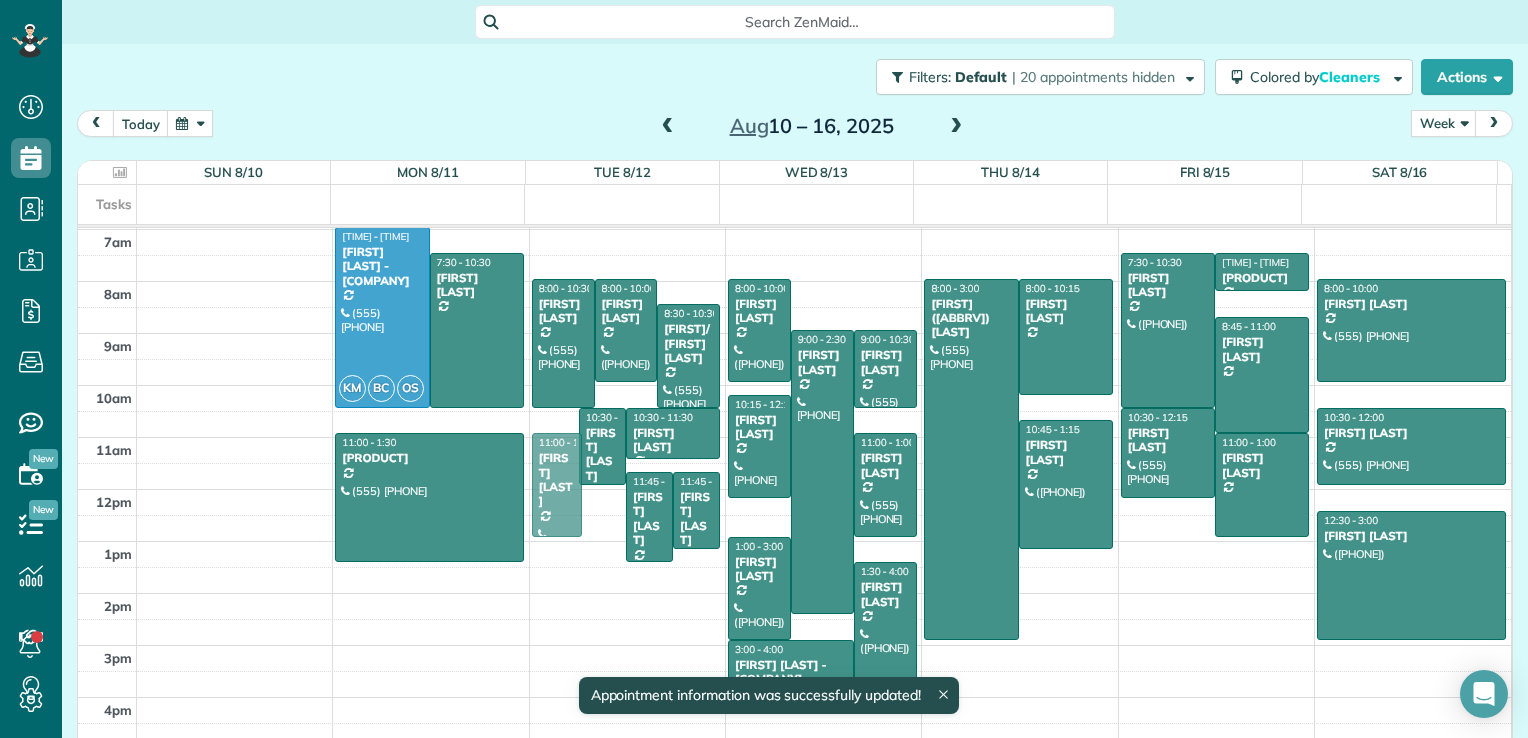 drag, startPoint x: 538, startPoint y: 439, endPoint x: 538, endPoint y: 466, distance: 27 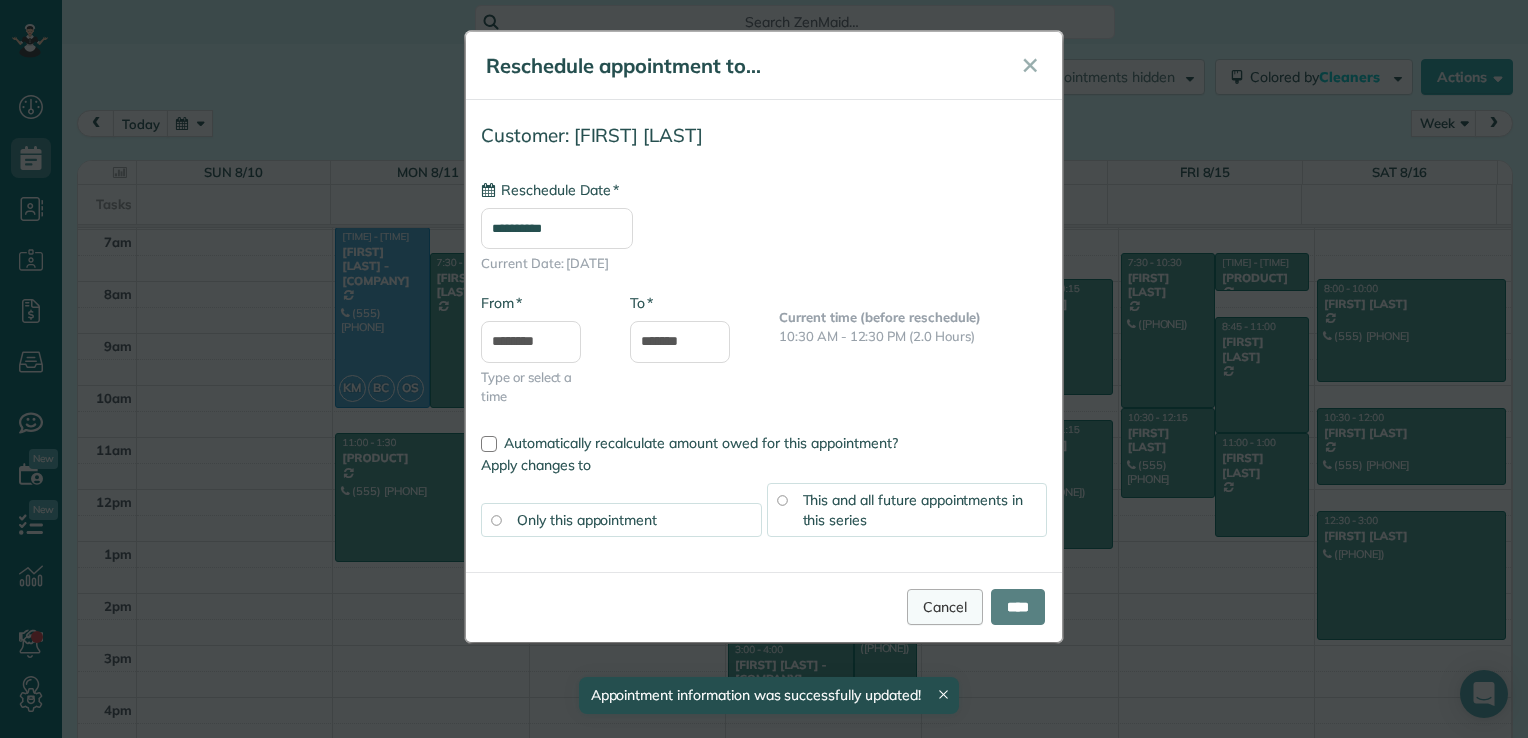 type on "**********" 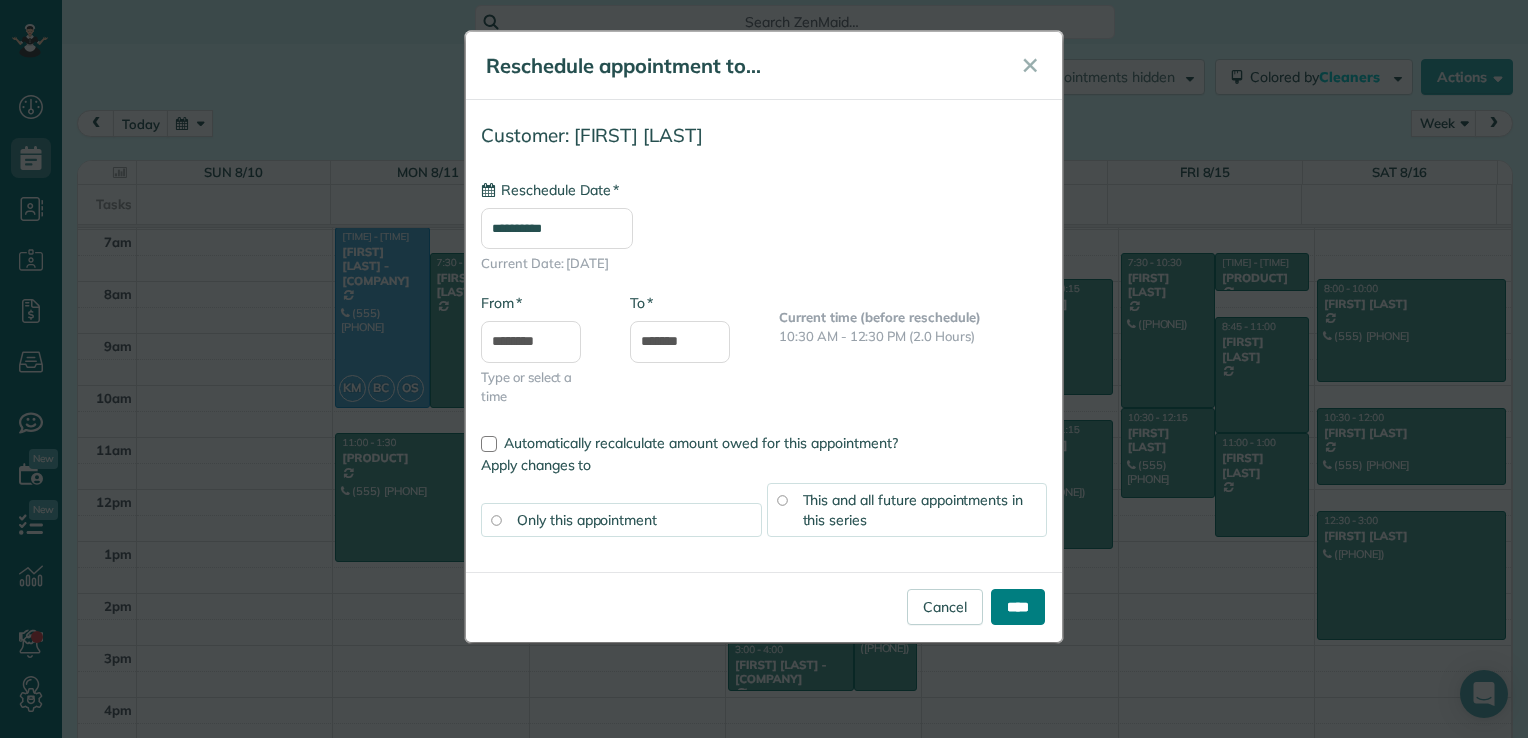 click on "****" at bounding box center (1018, 607) 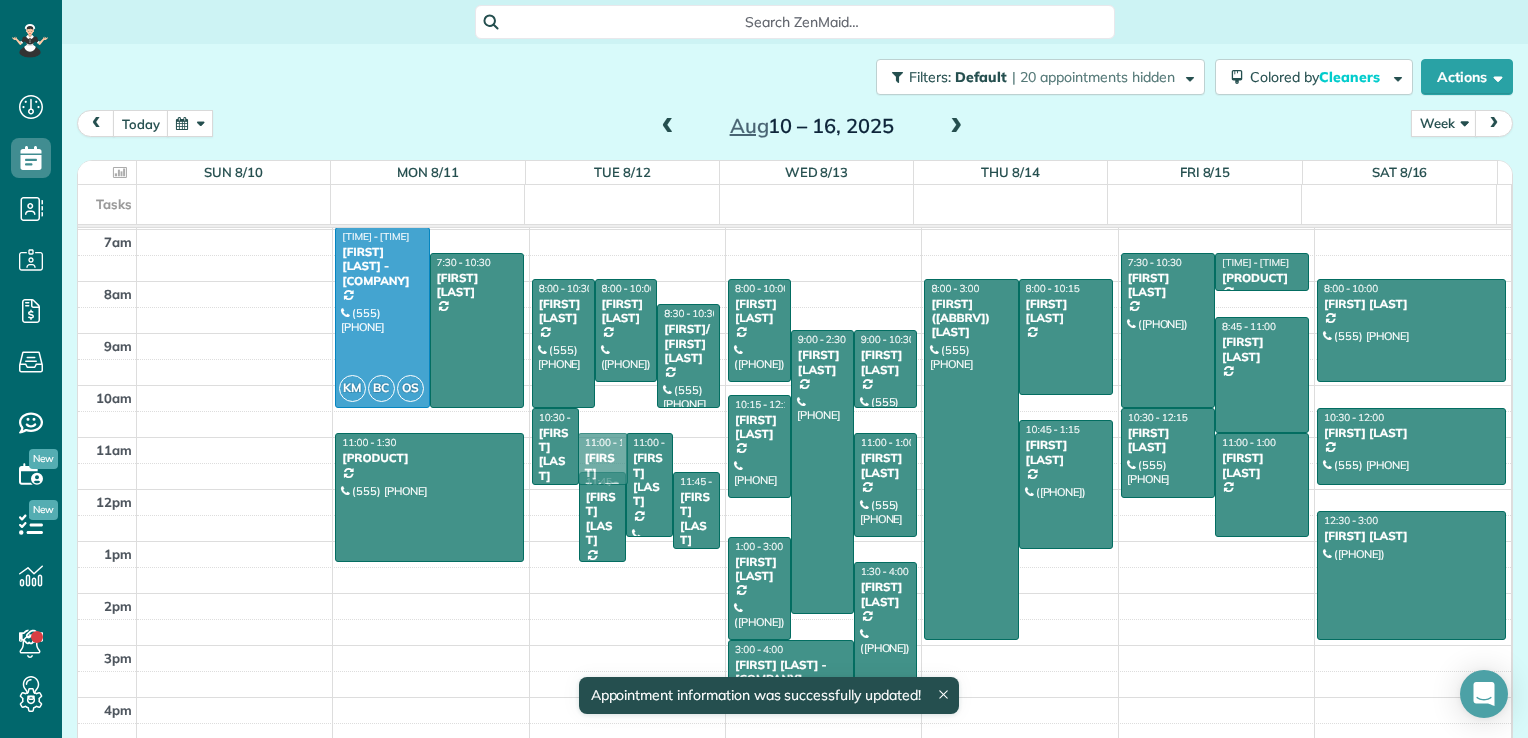 drag, startPoint x: 585, startPoint y: 430, endPoint x: 592, endPoint y: 454, distance: 25 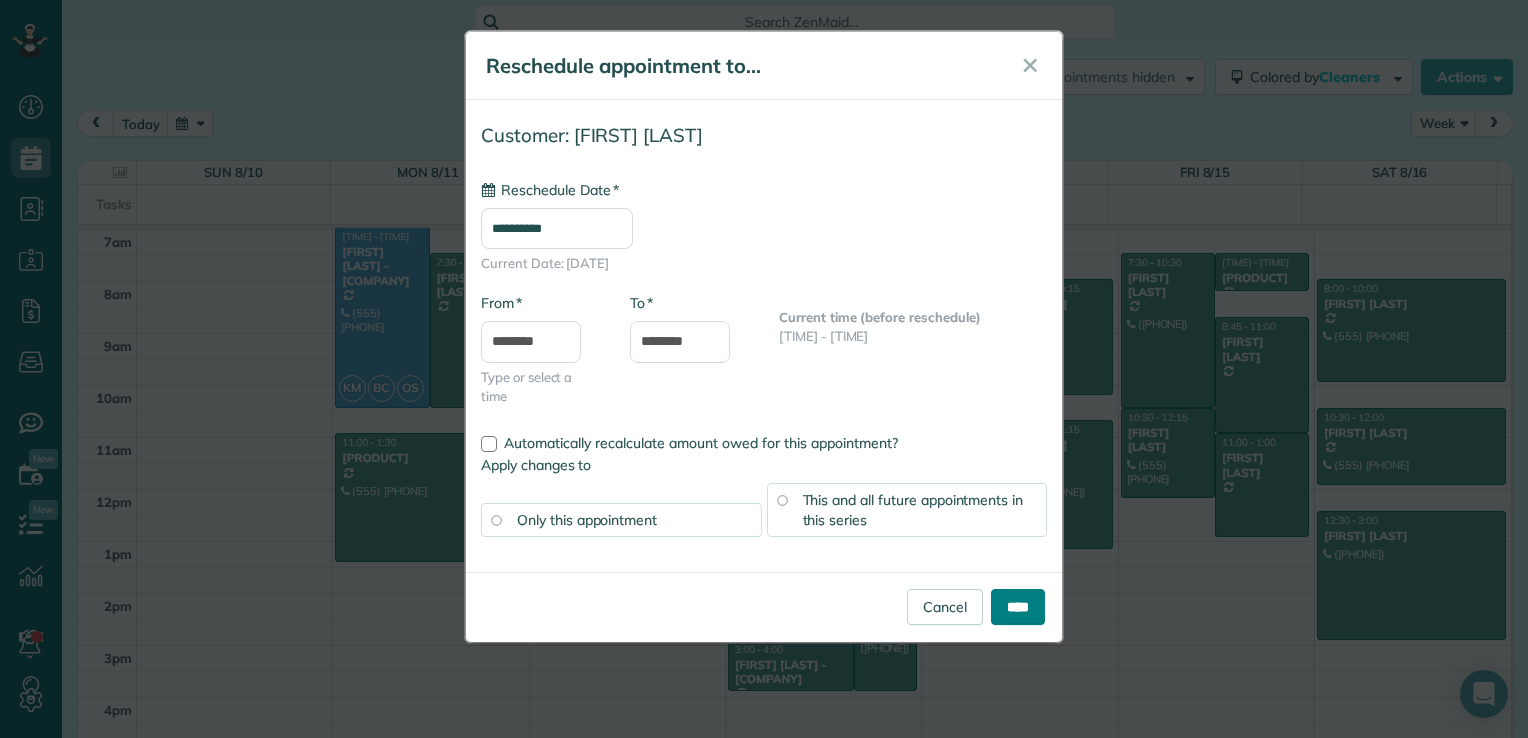 type on "**********" 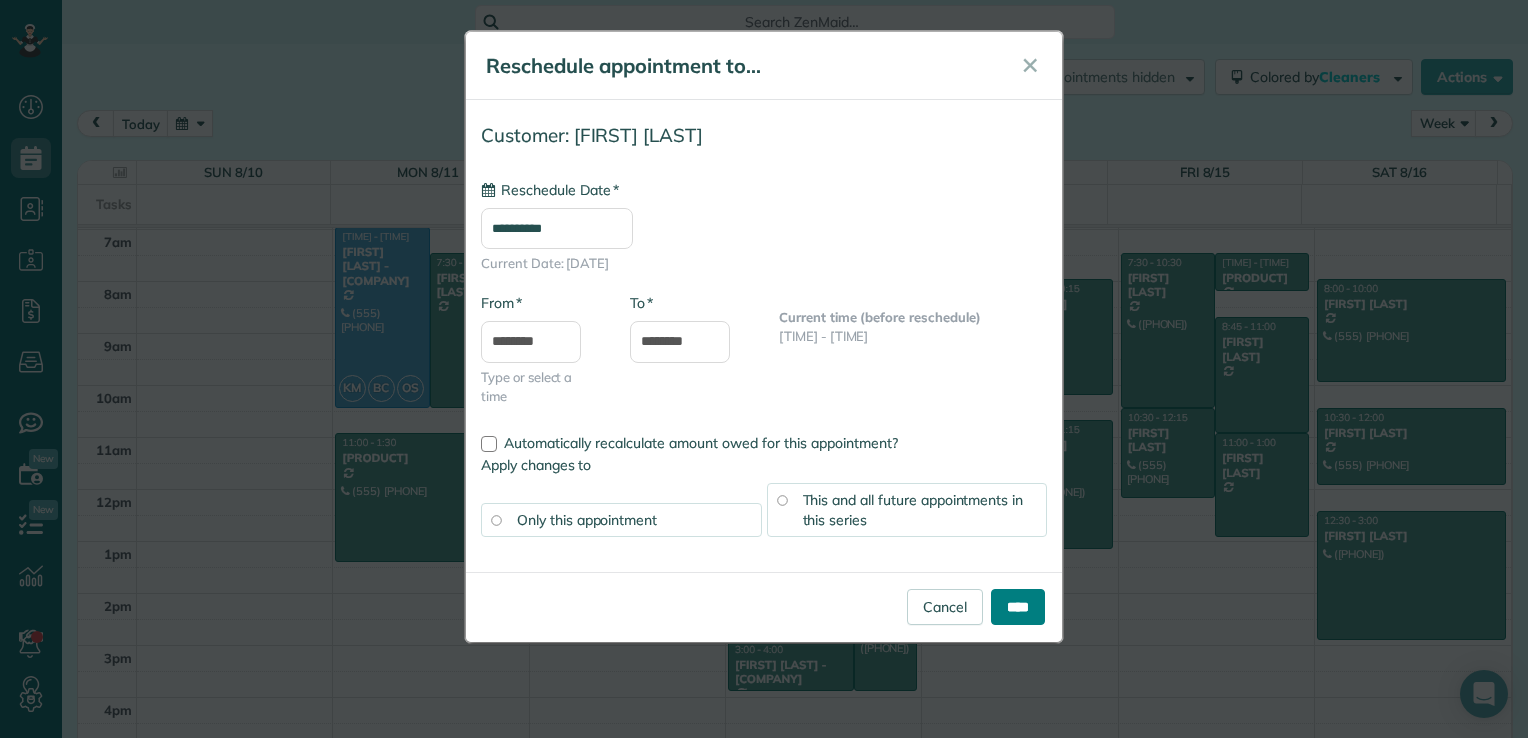 click on "****" at bounding box center (1018, 607) 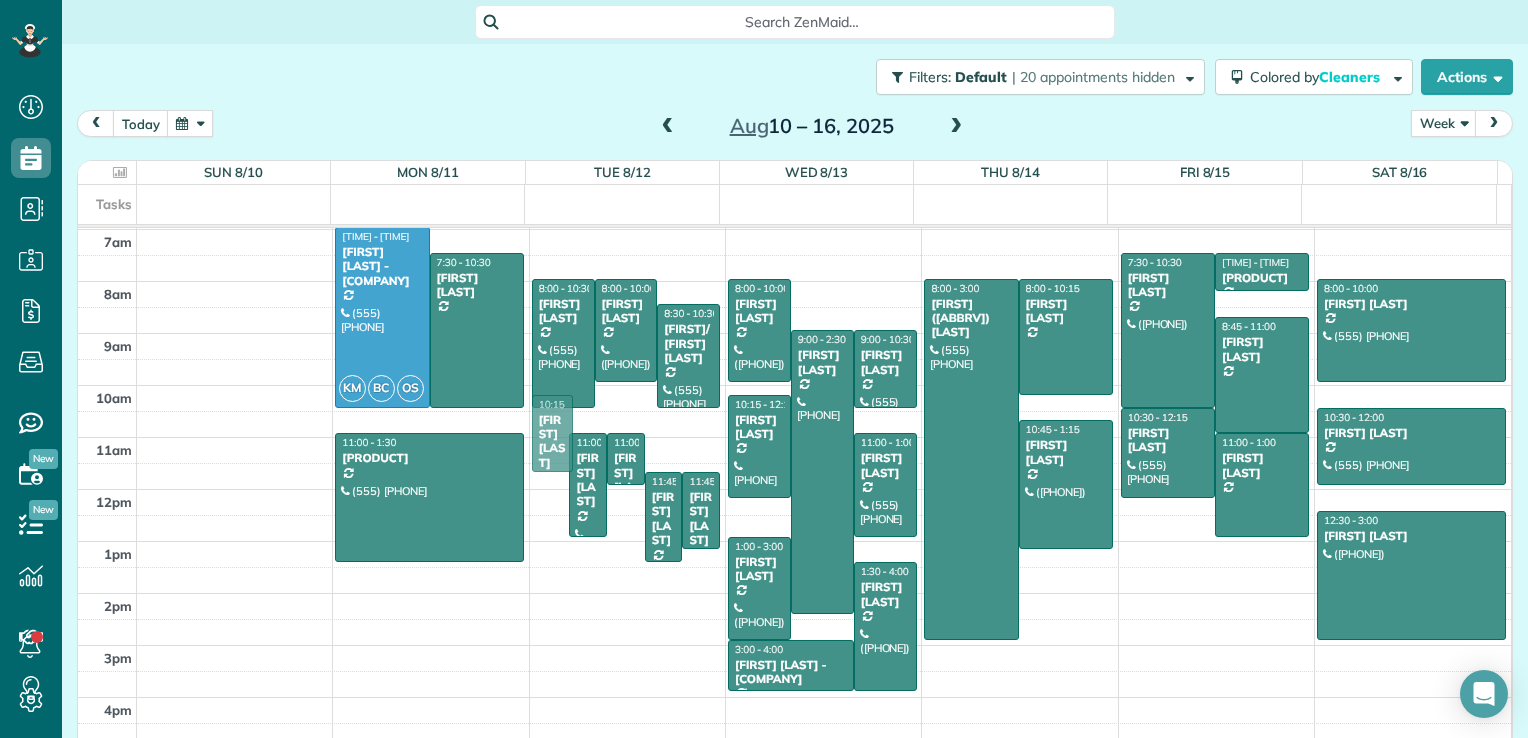 drag, startPoint x: 544, startPoint y: 450, endPoint x: 556, endPoint y: 443, distance: 13.892444 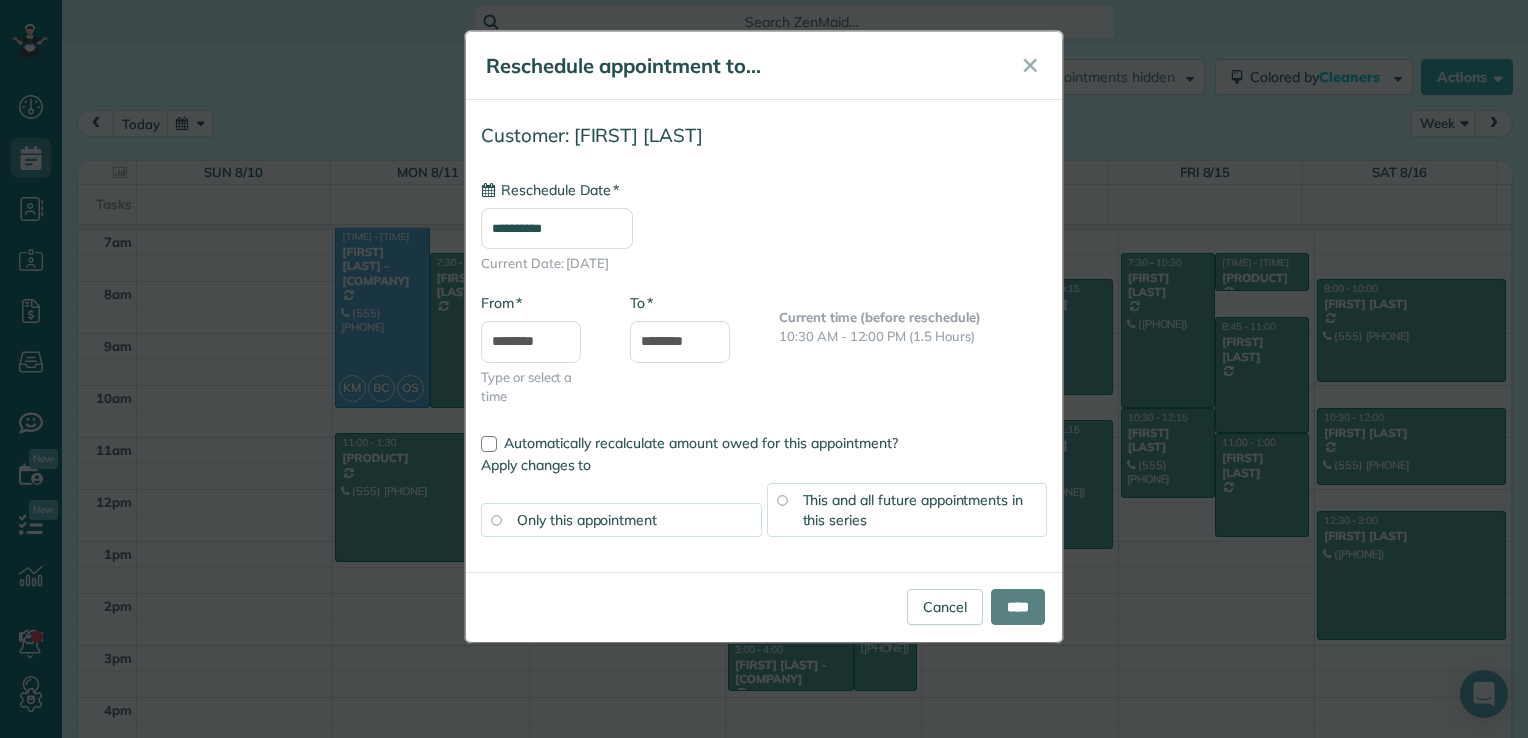 type on "**********" 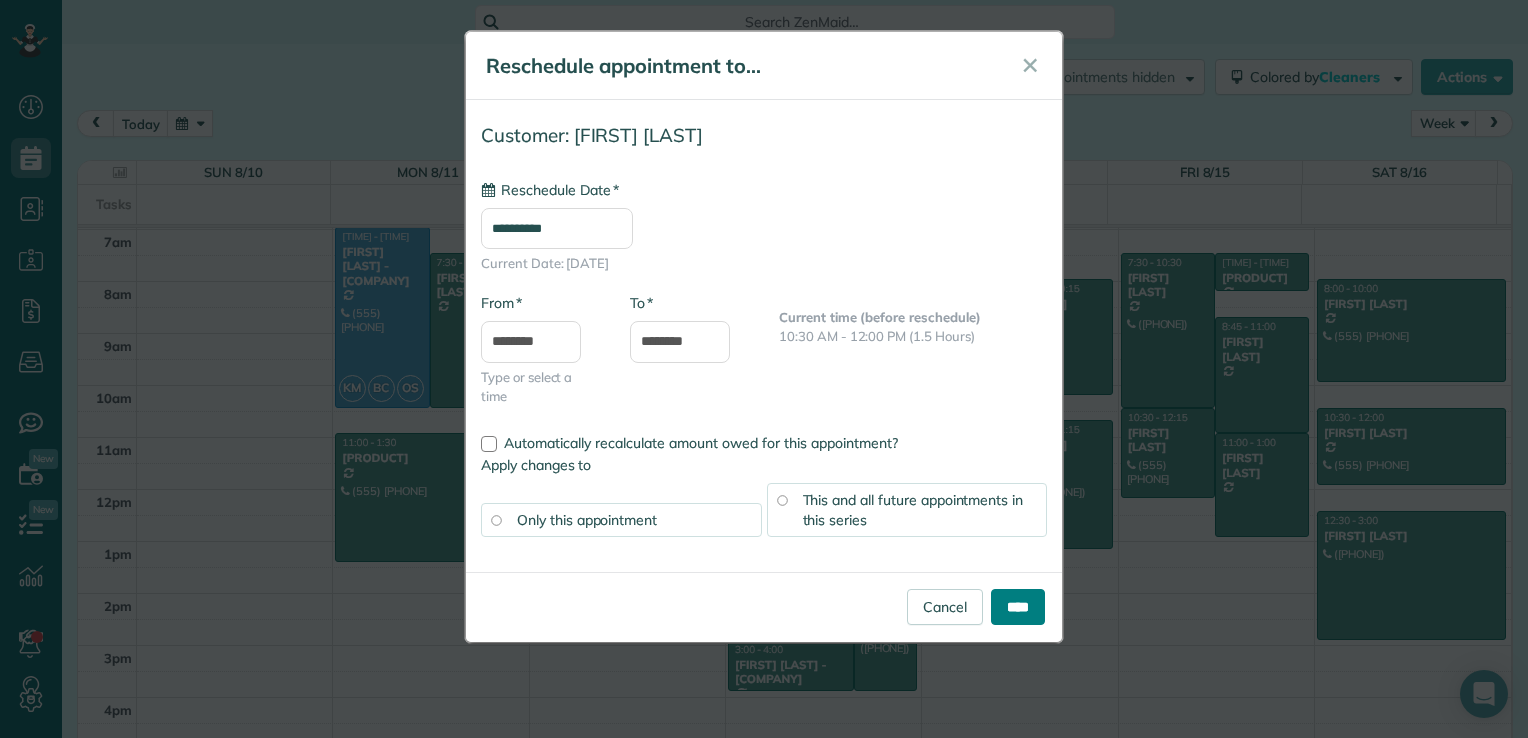 click on "****" at bounding box center [1018, 607] 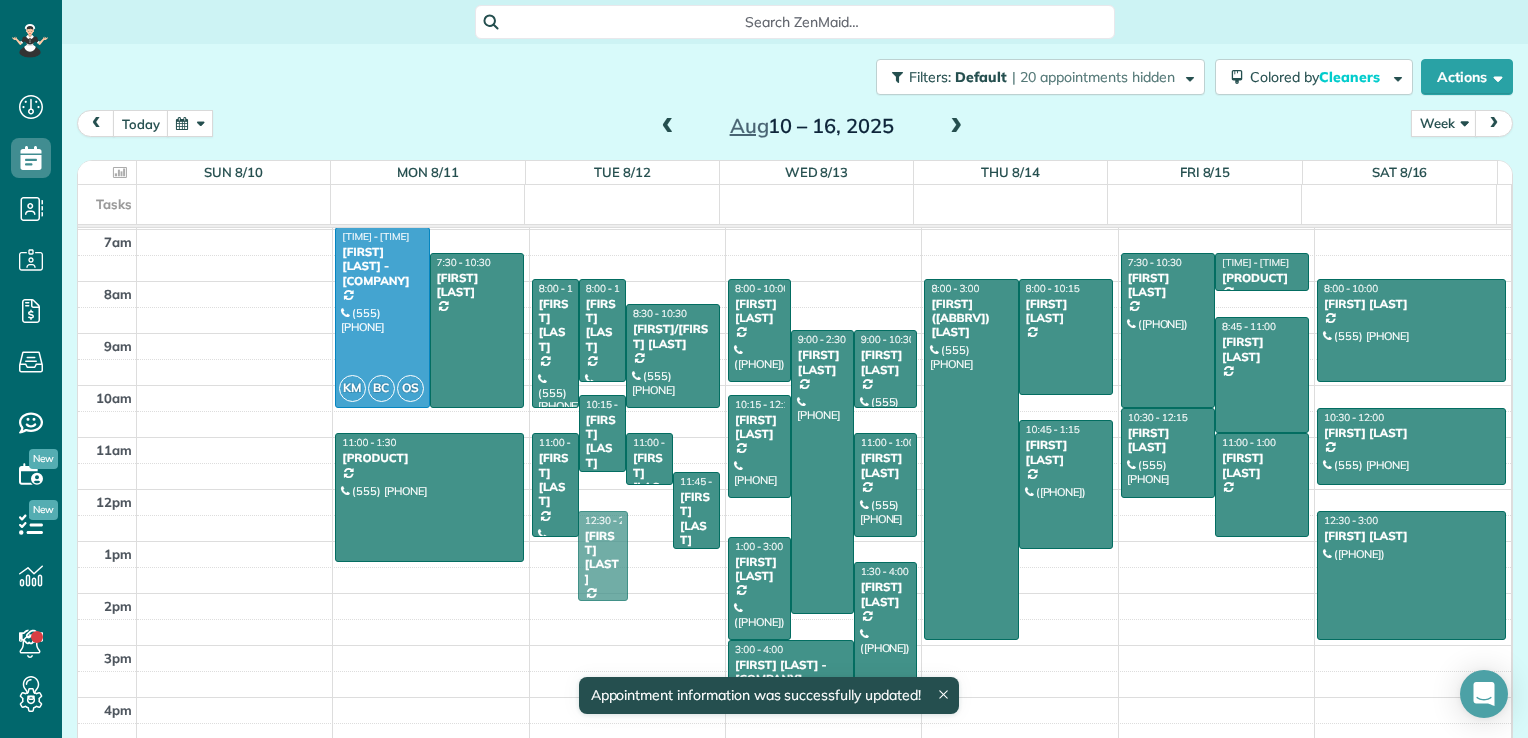 drag, startPoint x: 580, startPoint y: 510, endPoint x: 581, endPoint y: 547, distance: 37.01351 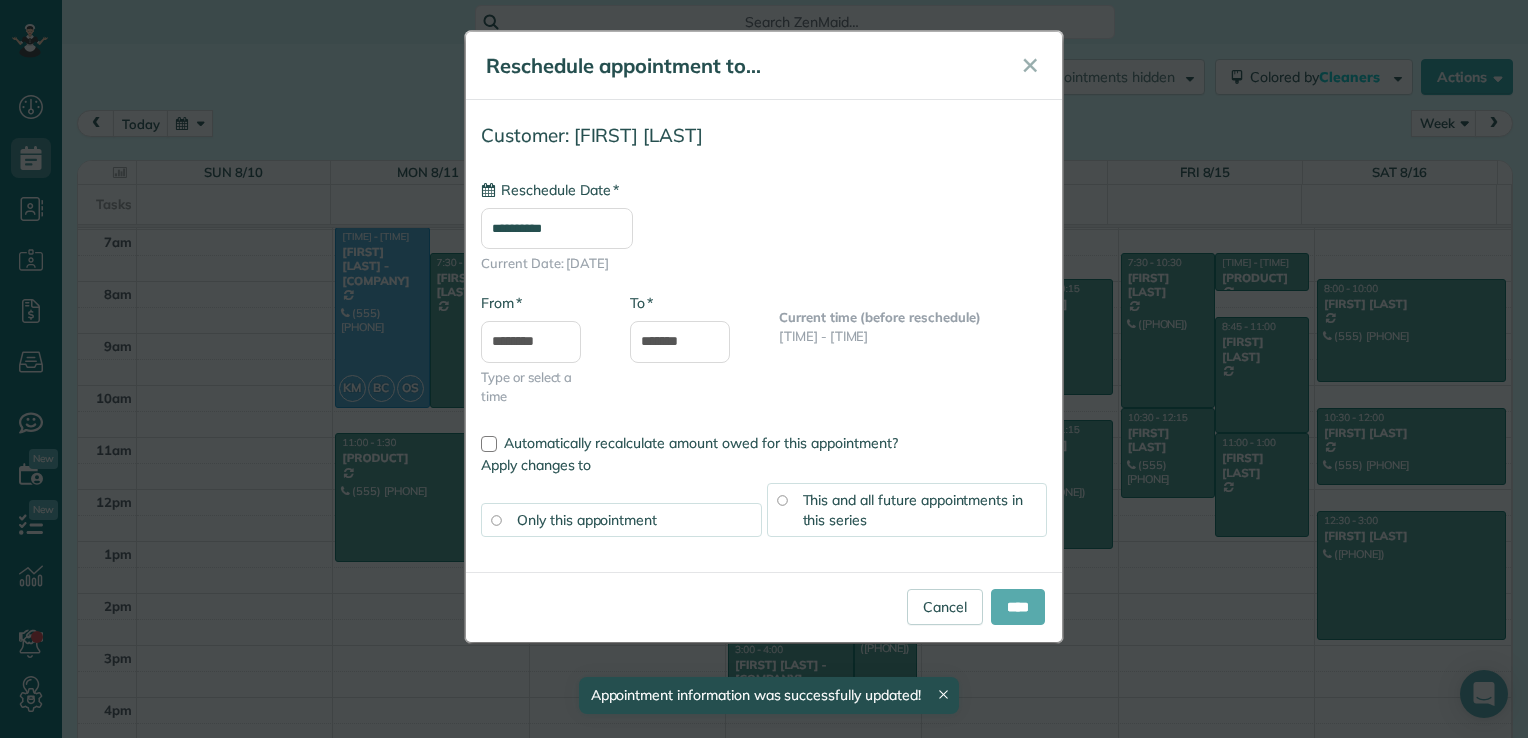 type on "**********" 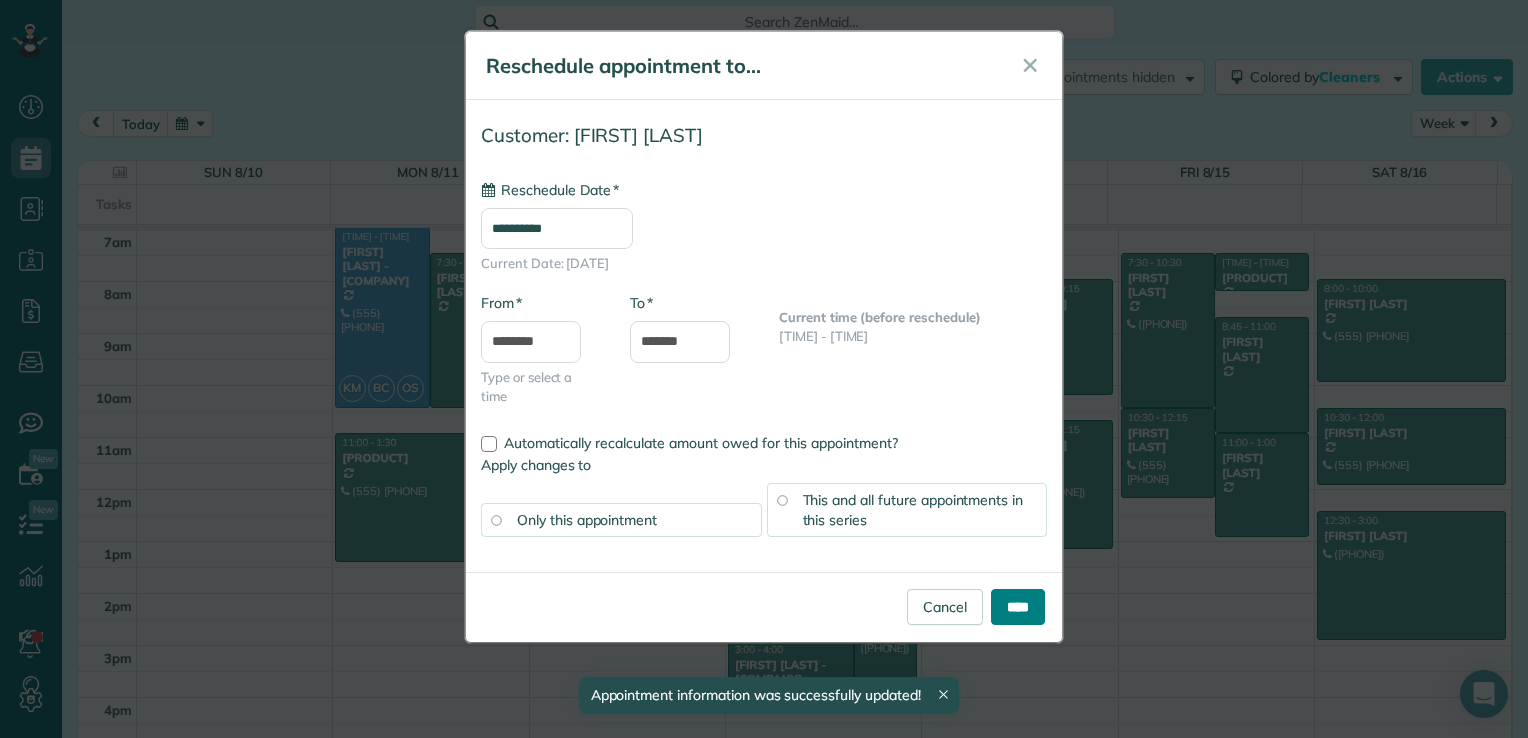 click on "****" at bounding box center (1018, 607) 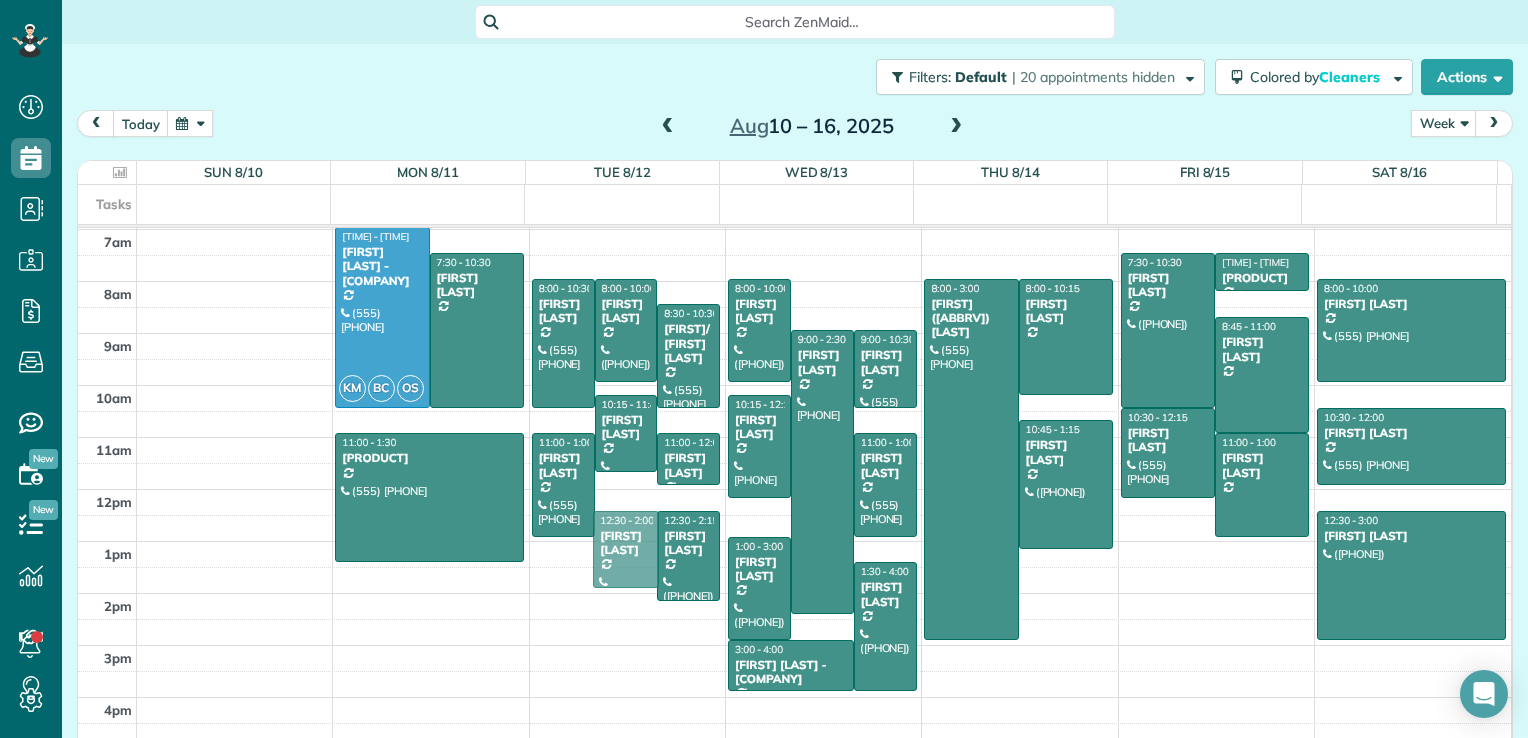 drag, startPoint x: 604, startPoint y: 516, endPoint x: 604, endPoint y: 550, distance: 34 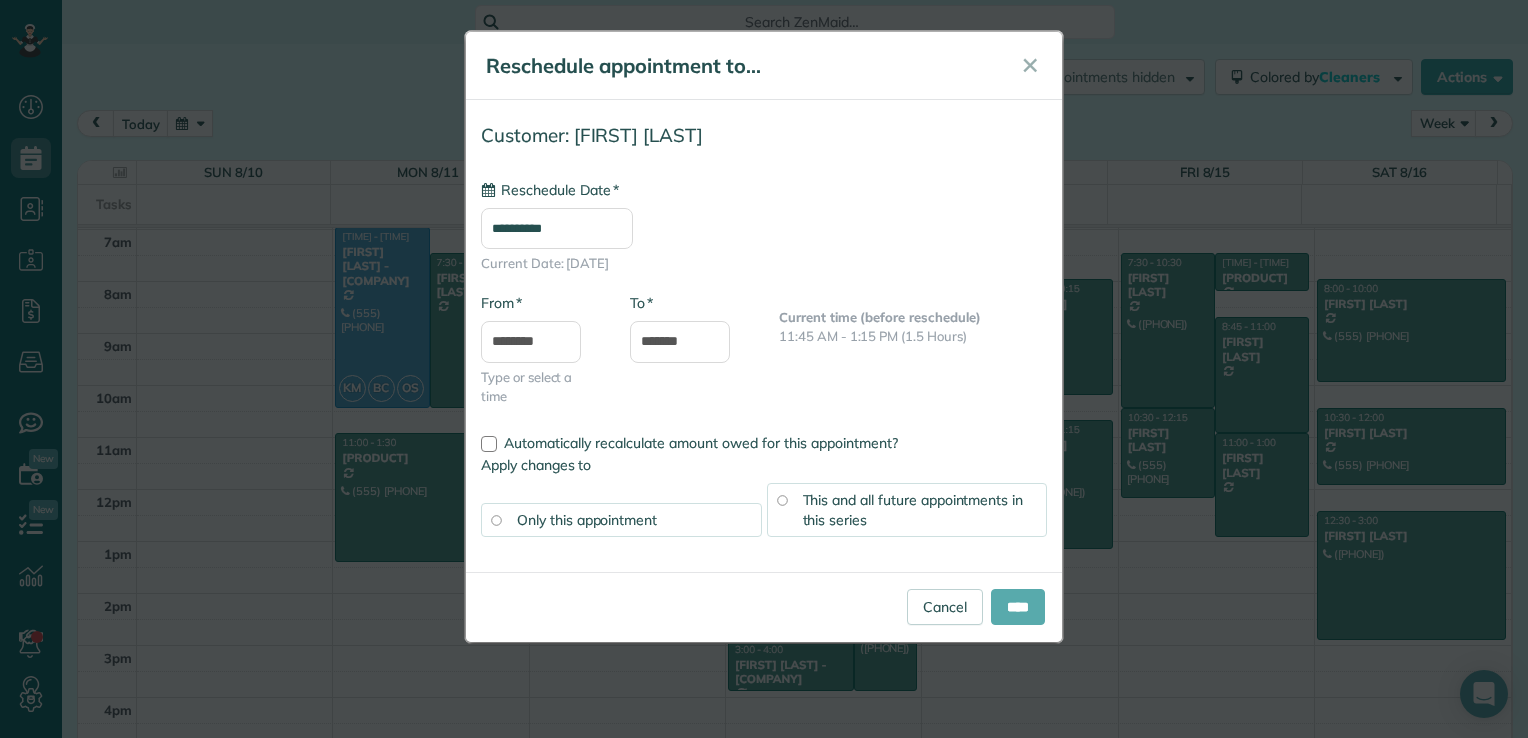 type on "**********" 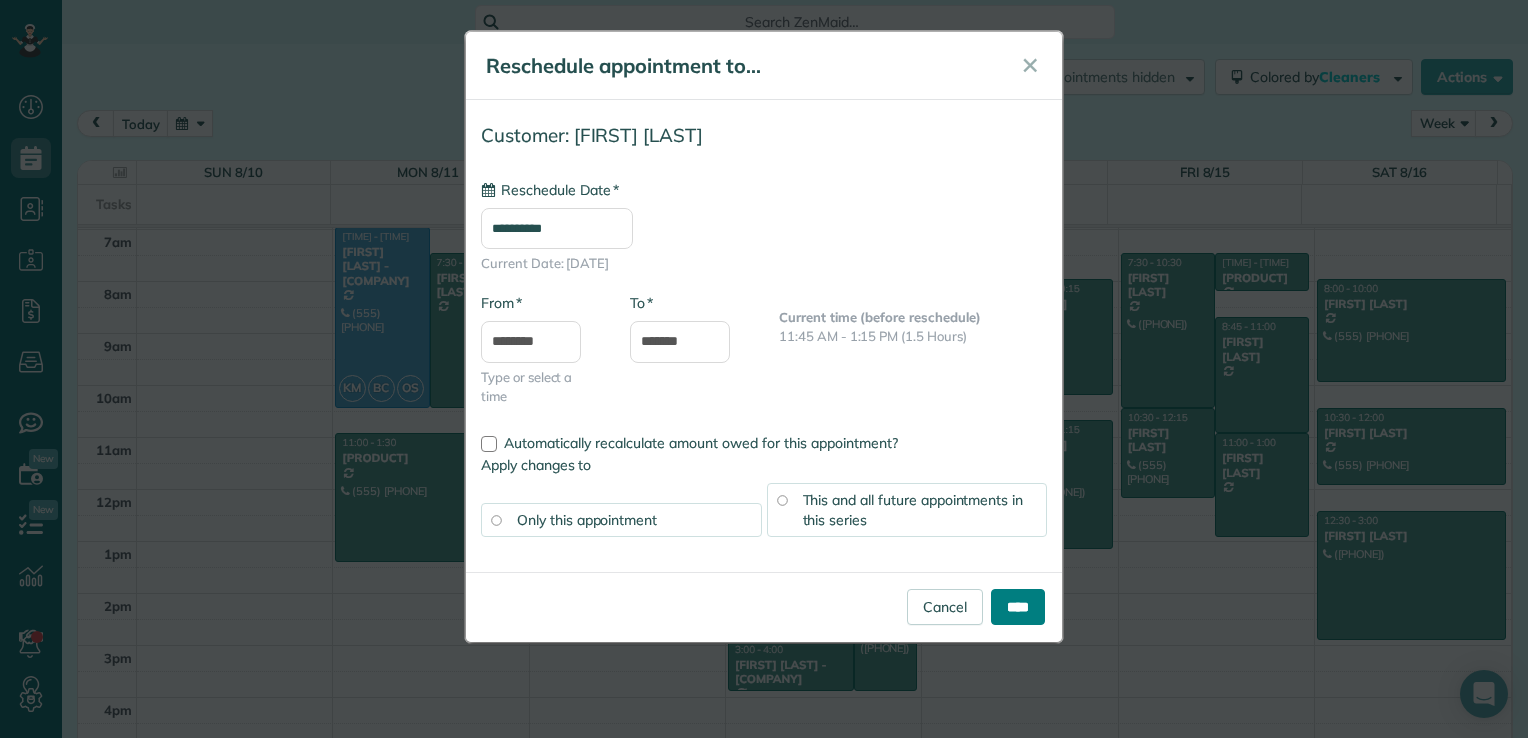 click on "****" at bounding box center (1018, 607) 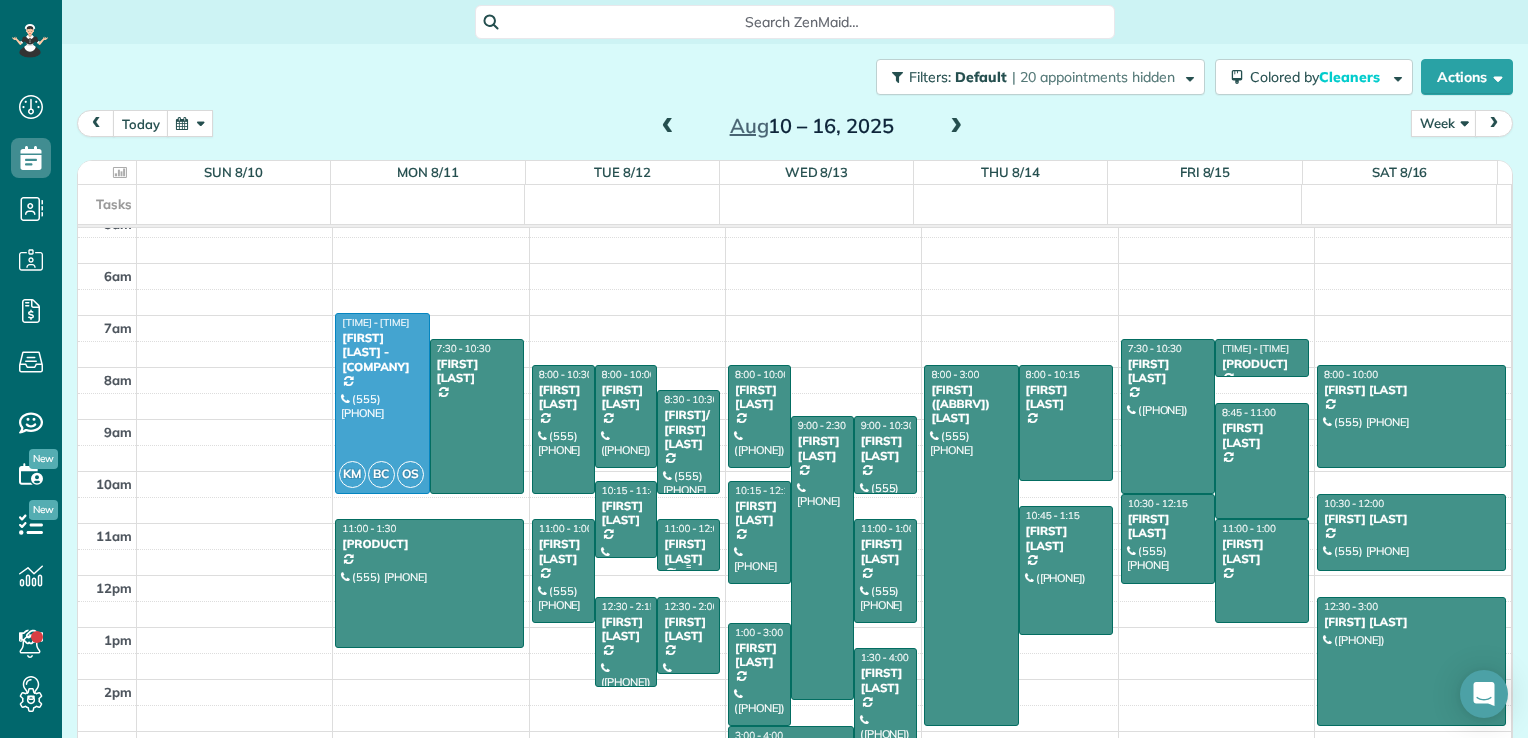 scroll, scrollTop: 391, scrollLeft: 0, axis: vertical 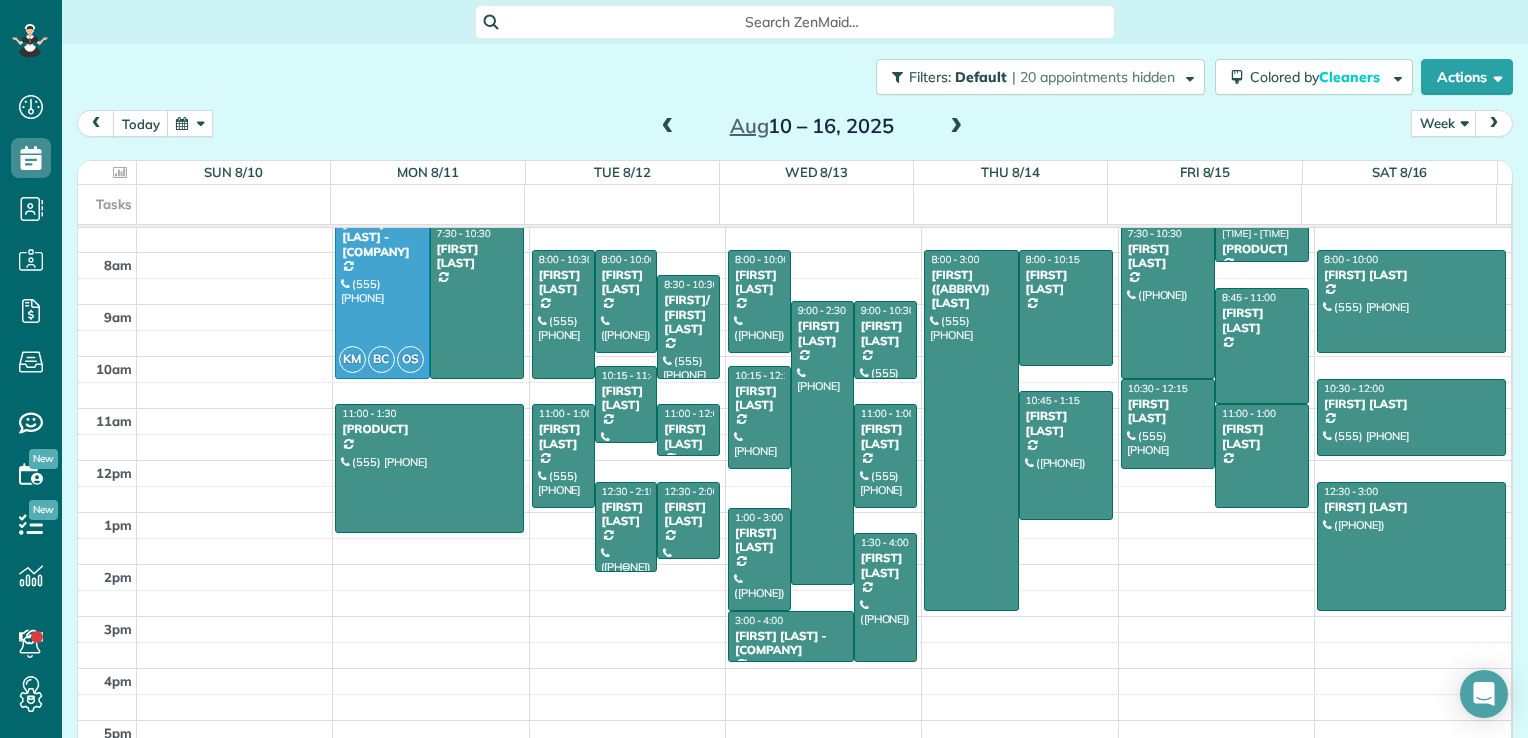click on "[FIRST] [LAST]" at bounding box center (626, 514) 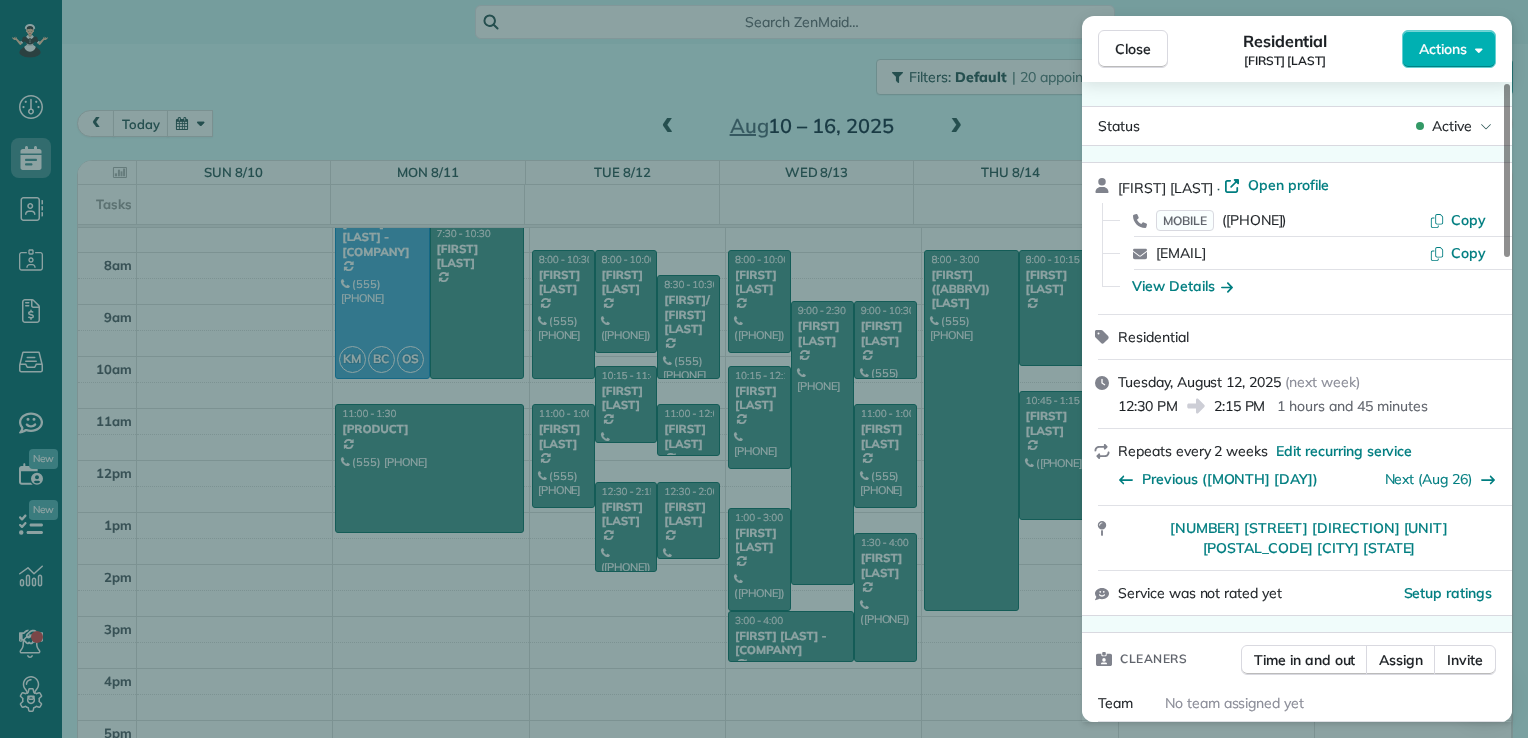click on "Close Residential [FIRST] [LAST] Actions Status Active [FIRST] [LAST] · Open profile MOBILE (555) [PHONE] Copy [EMAIL] Copy View Details Residential [DAY], [MONTH] [DAY], [YEAR] ( [RELATIVE_DAY] ) [TIME] [TIME] [DURATION] Repeats every 2 weeks Edit recurring service Previous ([MONTH] [DAY]) Next ([MONTH] [DAY]) [NUMBER] [STREET] [DIRECTION] [UNIT] [CITY] [STATE] [POSTAL_CODE] Service was not rated yet Setup ratings Cleaners Time in and out Assign Invite Team No team assigned yet Cleaners No cleaners assigned yet Checklist Try Now Keep this appointment up to your standards. Stay on top of every detail, keep your cleaners organised, and your client happy. Assign a checklist Watch a 5 min demo Billing Billing actions Service Add an item Overcharge $0.00 Discount $0.00 Coupon discount - Primary tax - Secondary tax - Total appointment price $0.00 Tips collected $0.00 Mark as paid Total including tip $0.00 Get paid online in no-time! Send an invoice and reward your cleaners with tips Charge customer credit card Work items 0" at bounding box center [764, 369] 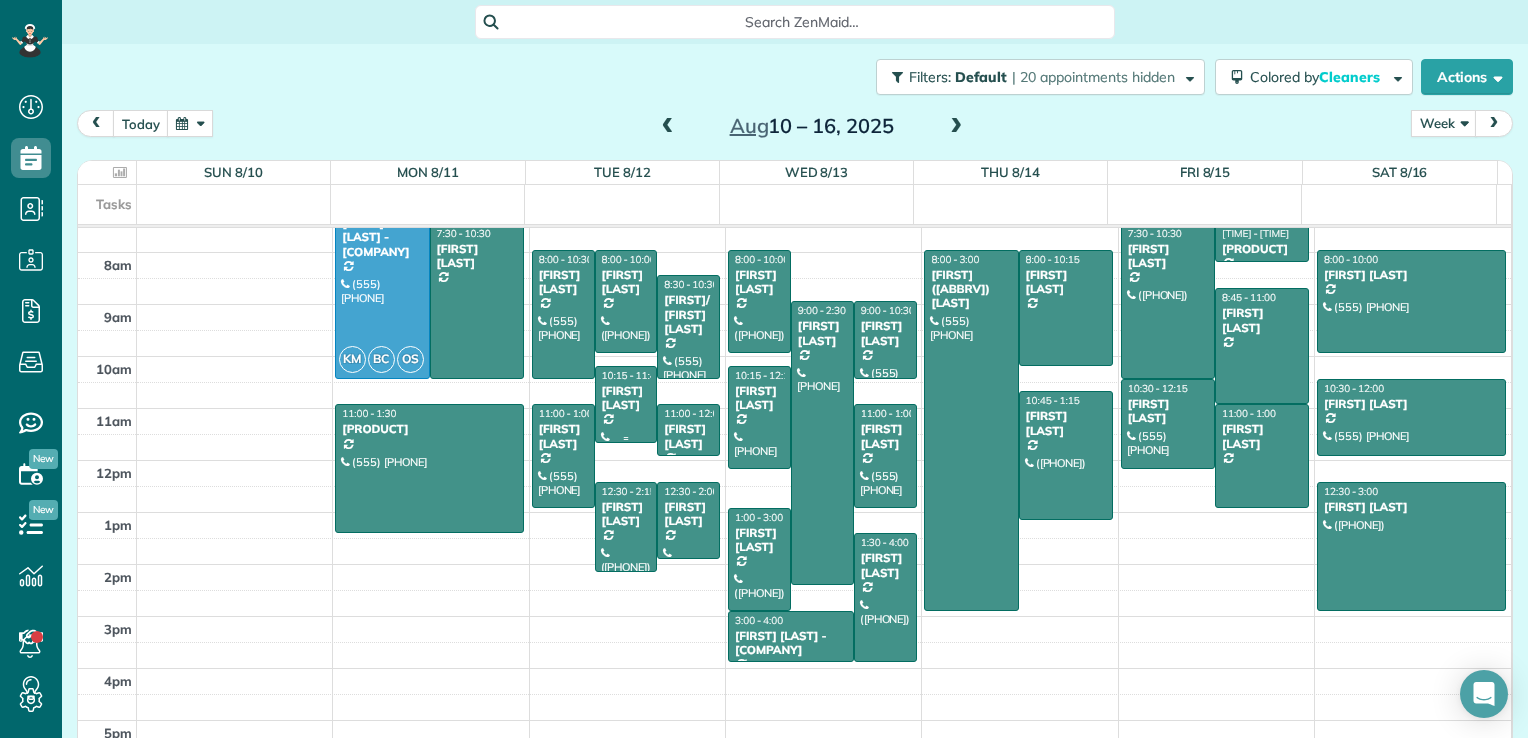 click on "[FIRST] [LAST]" at bounding box center [626, 398] 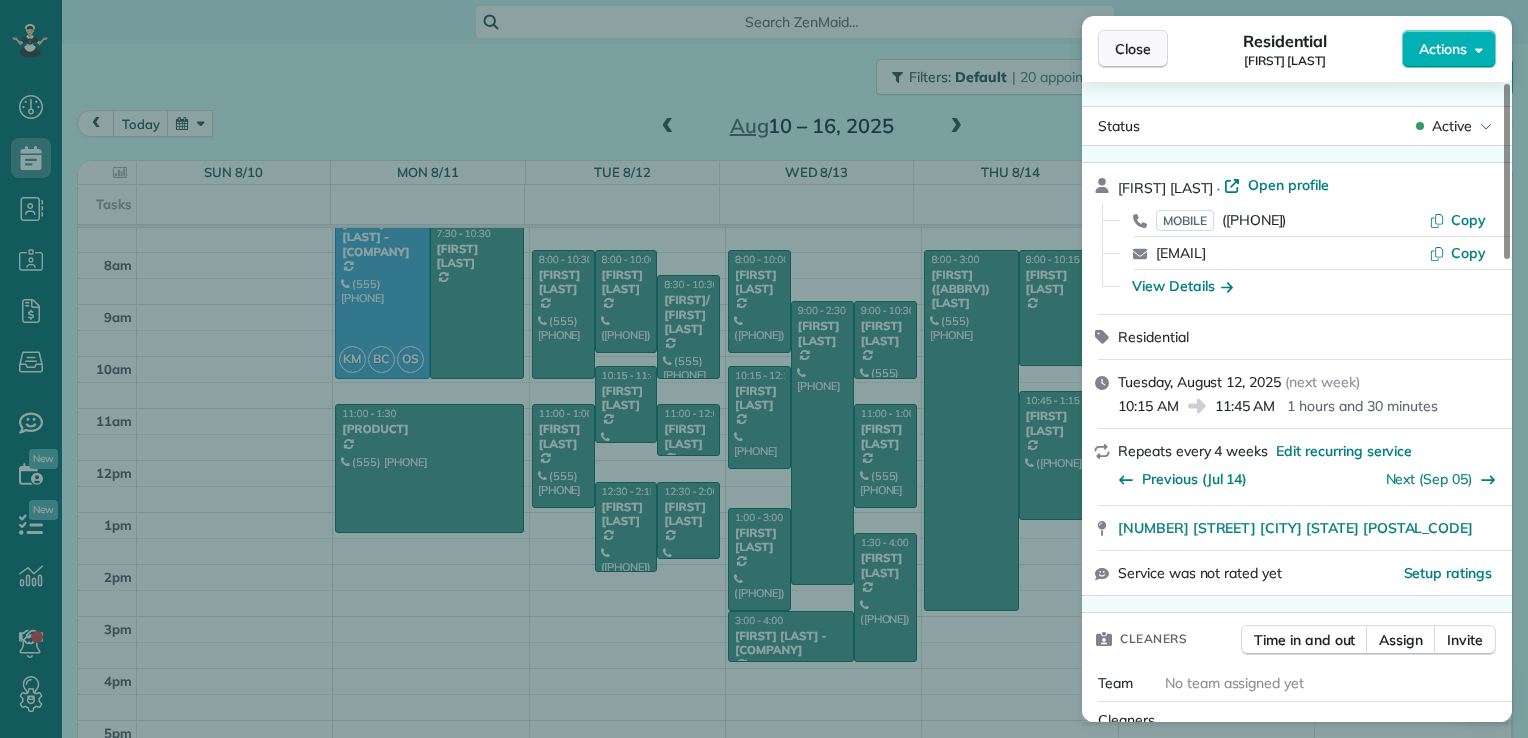 click on "Close" at bounding box center (1133, 49) 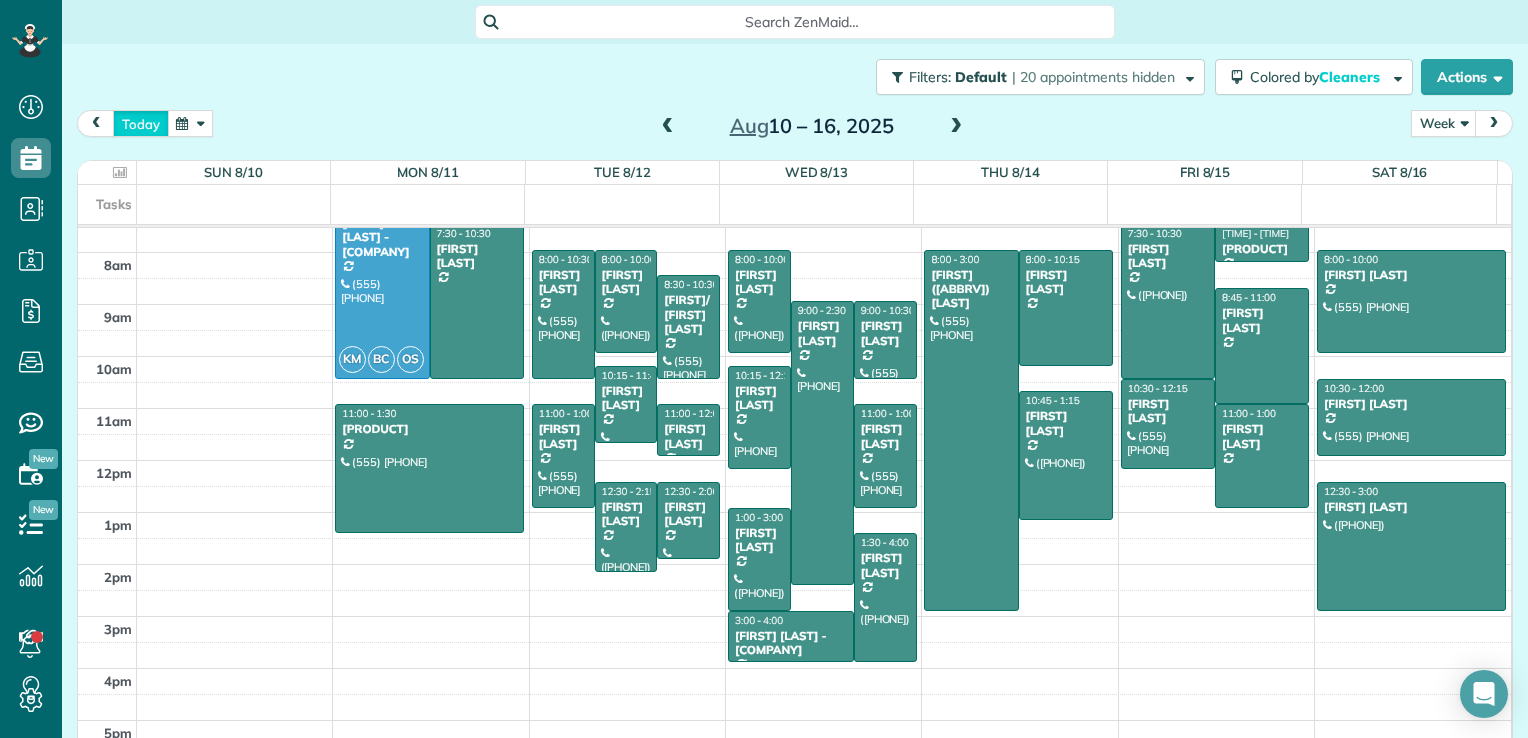 click on "today" at bounding box center (141, 123) 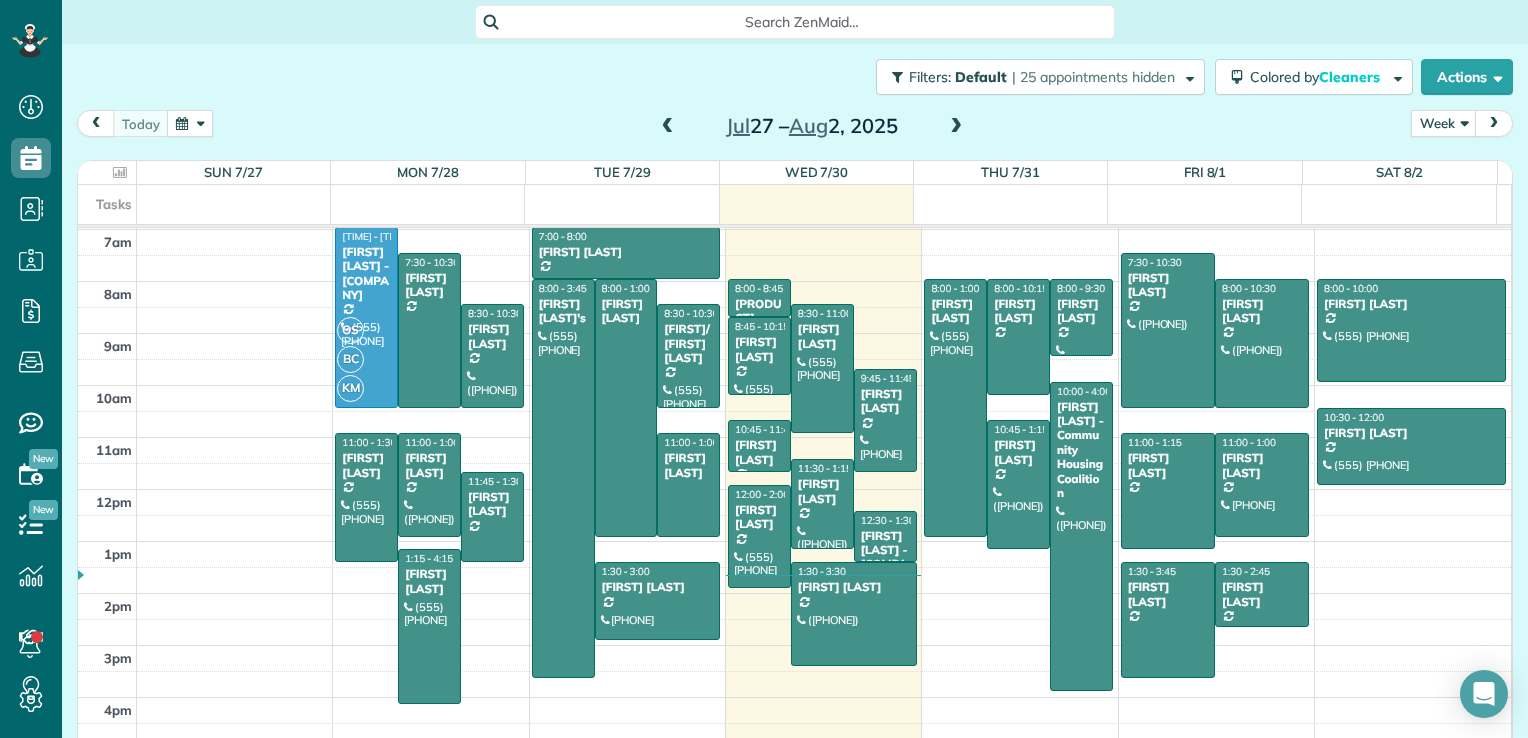 click at bounding box center (956, 127) 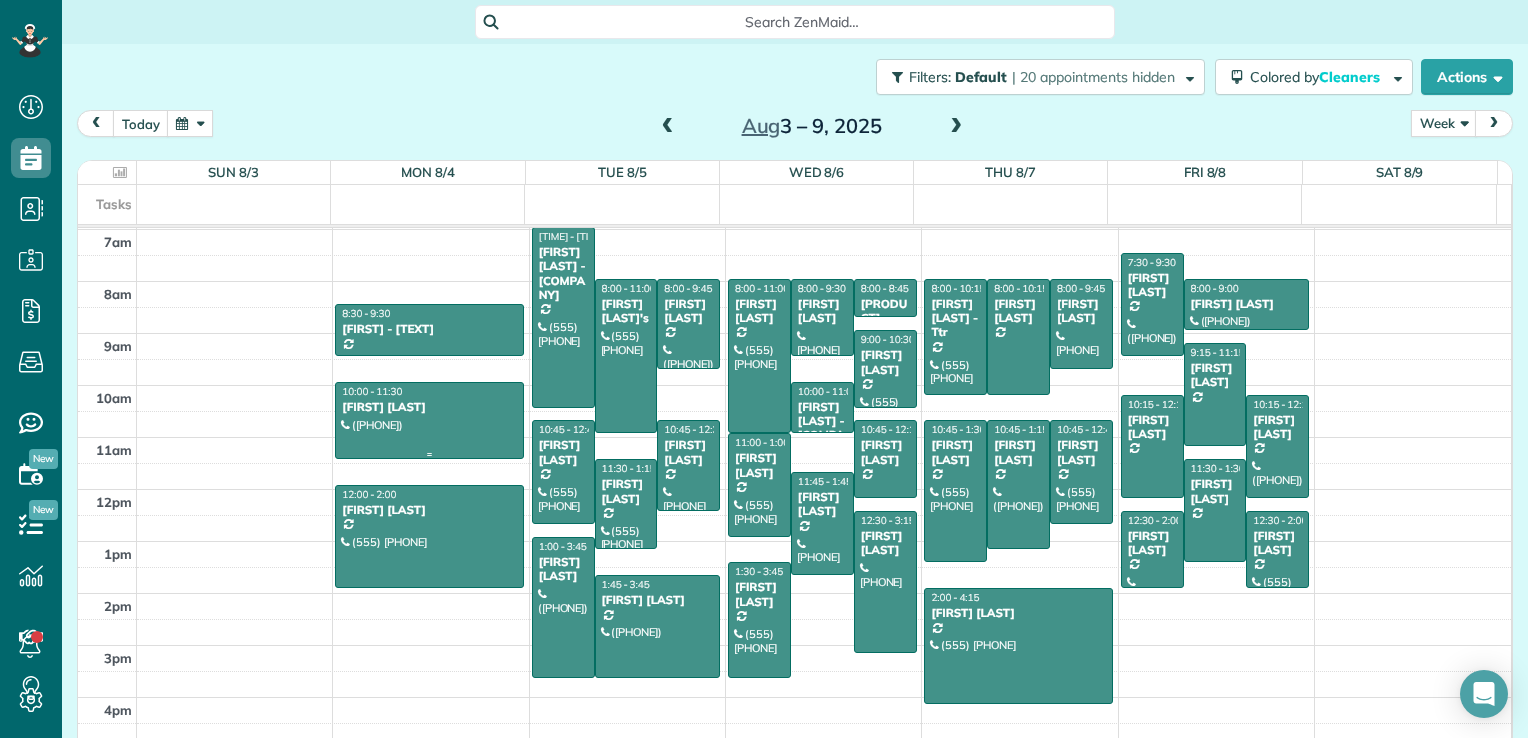 click at bounding box center (429, 420) 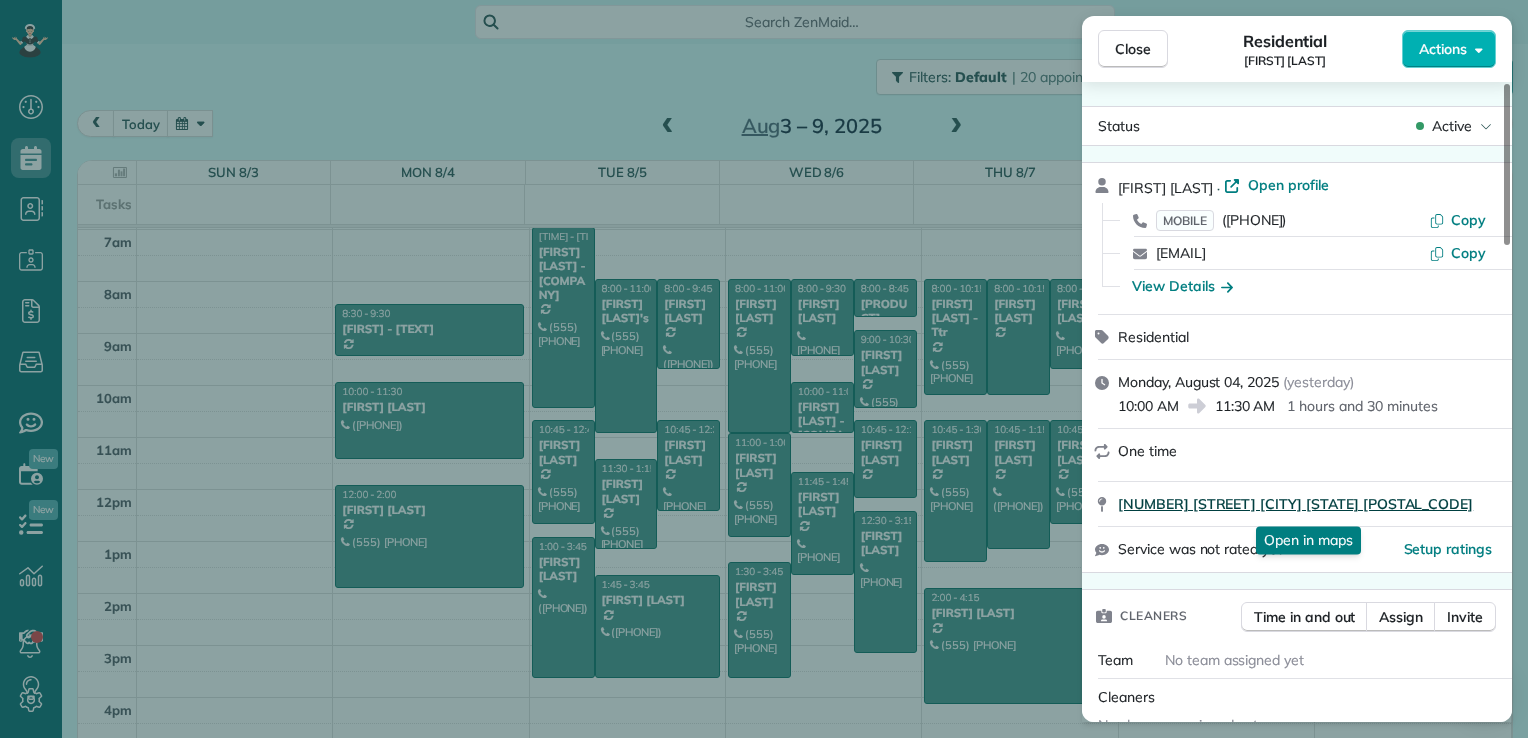 drag, startPoint x: 1115, startPoint y: 504, endPoint x: 1397, endPoint y: 511, distance: 282.08685 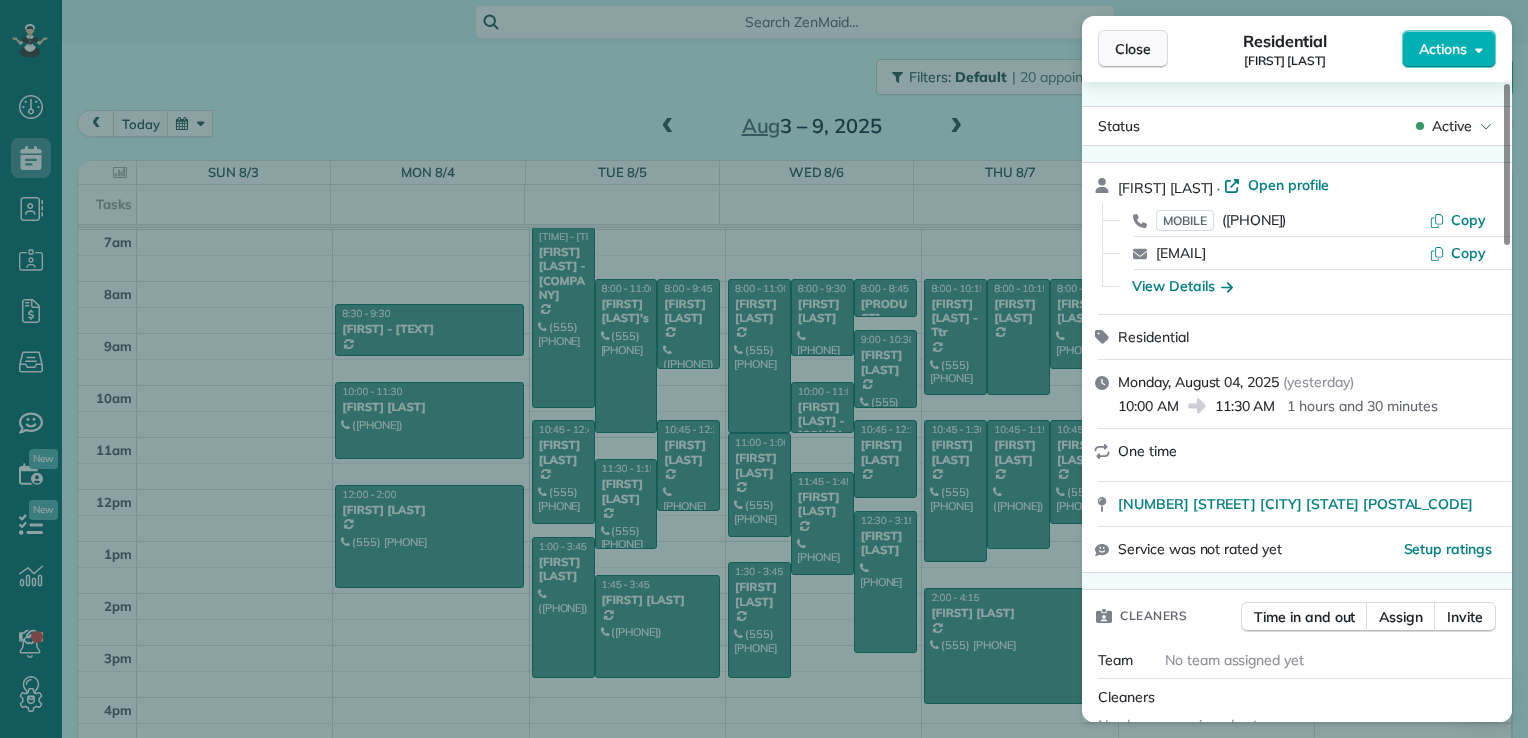 click on "Close" at bounding box center (1133, 49) 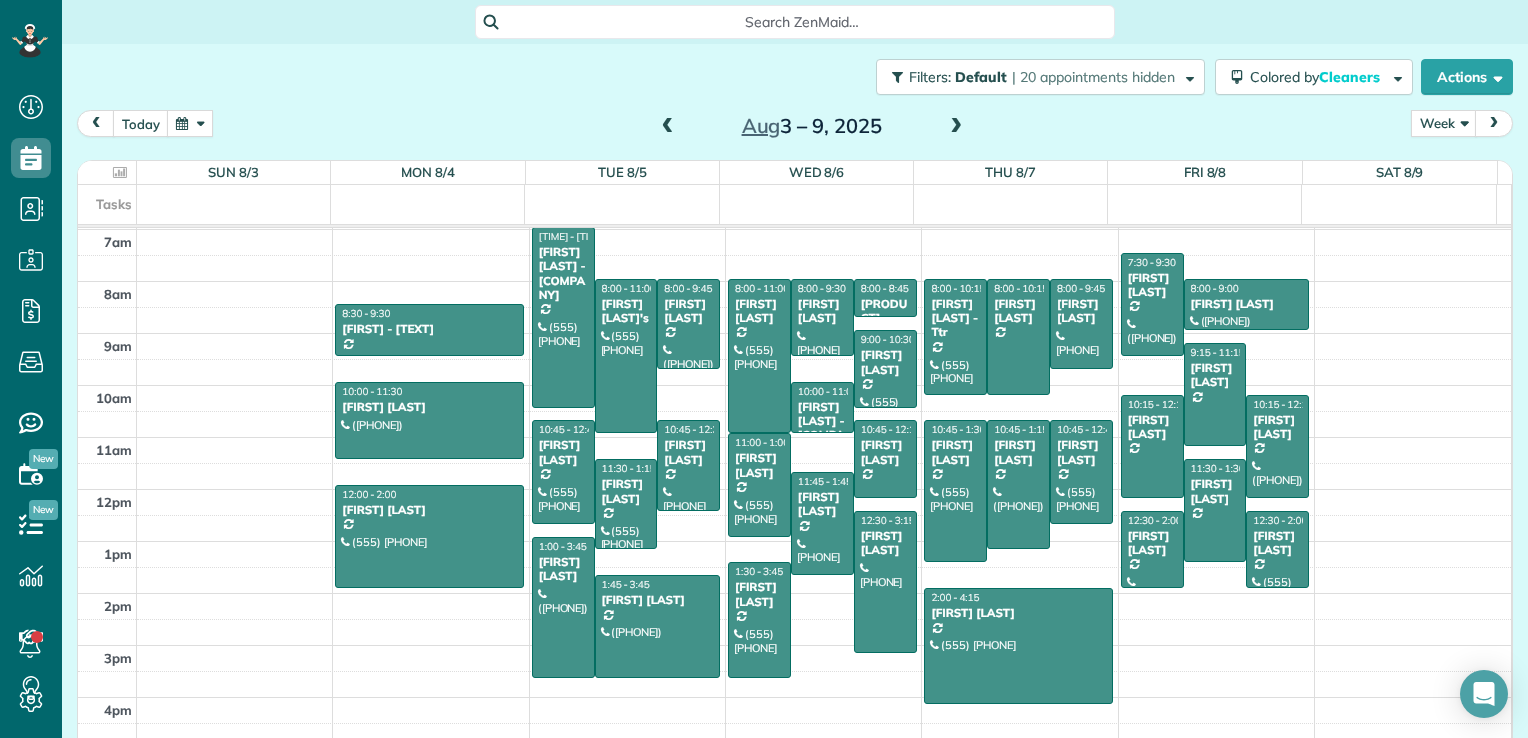 click at bounding box center (668, 127) 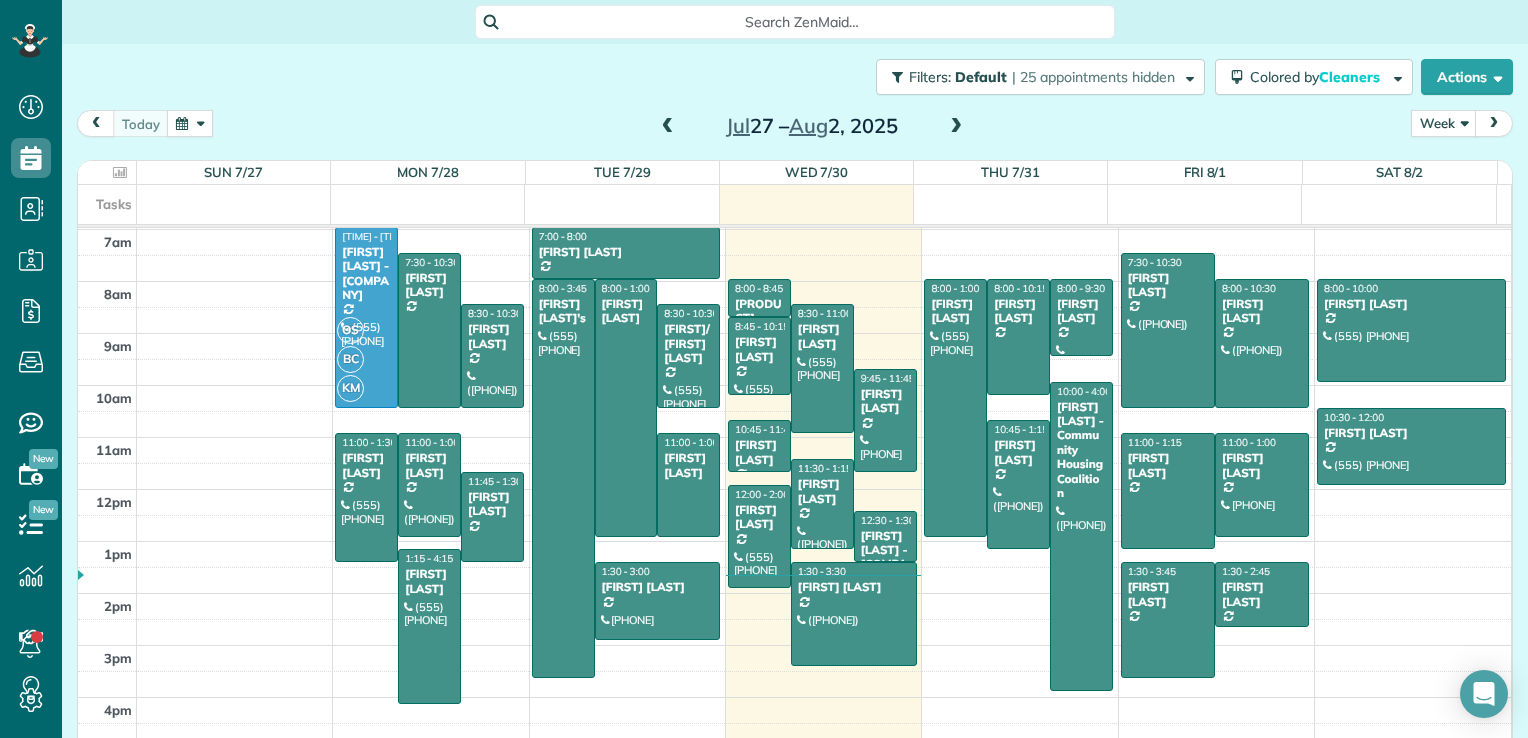 click at bounding box center [668, 127] 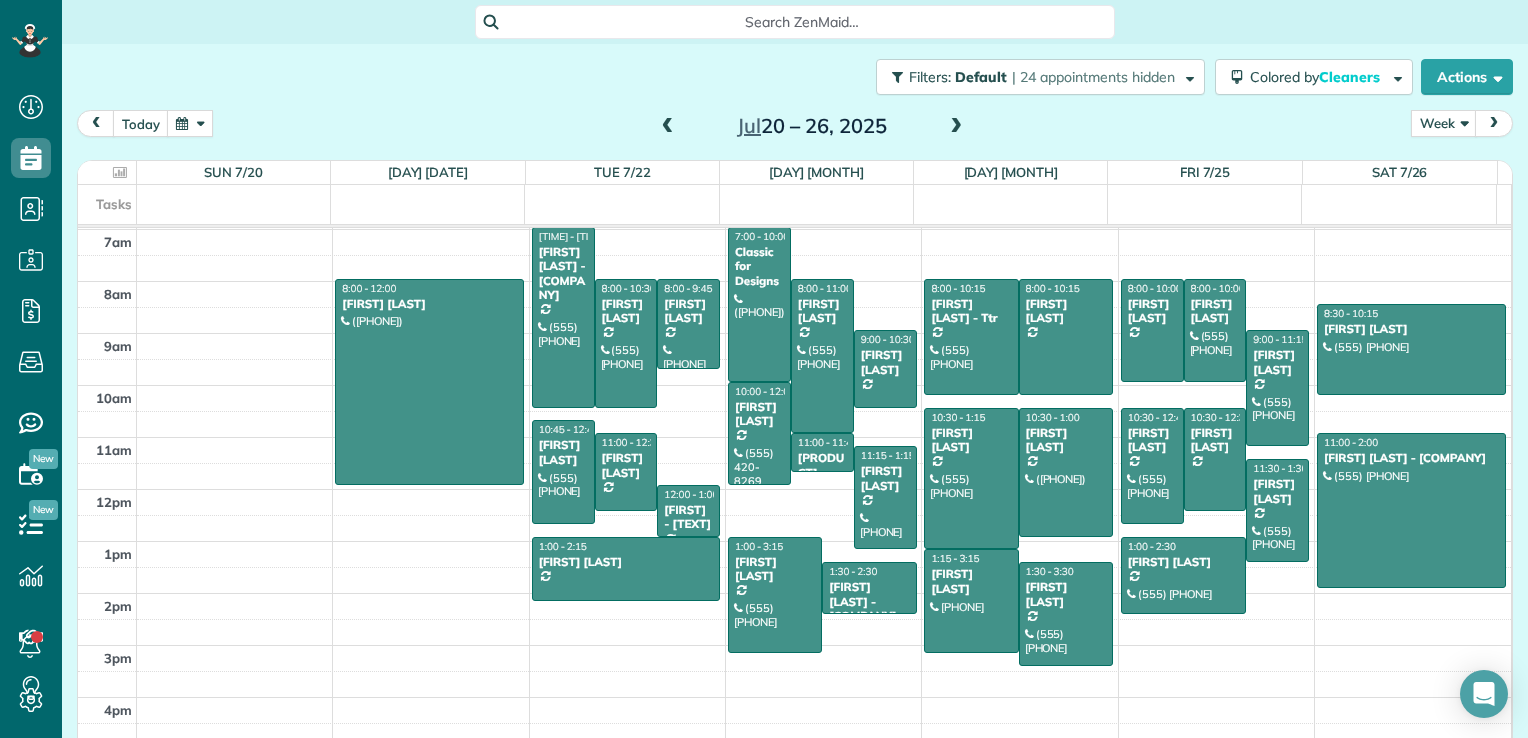 click at bounding box center (956, 127) 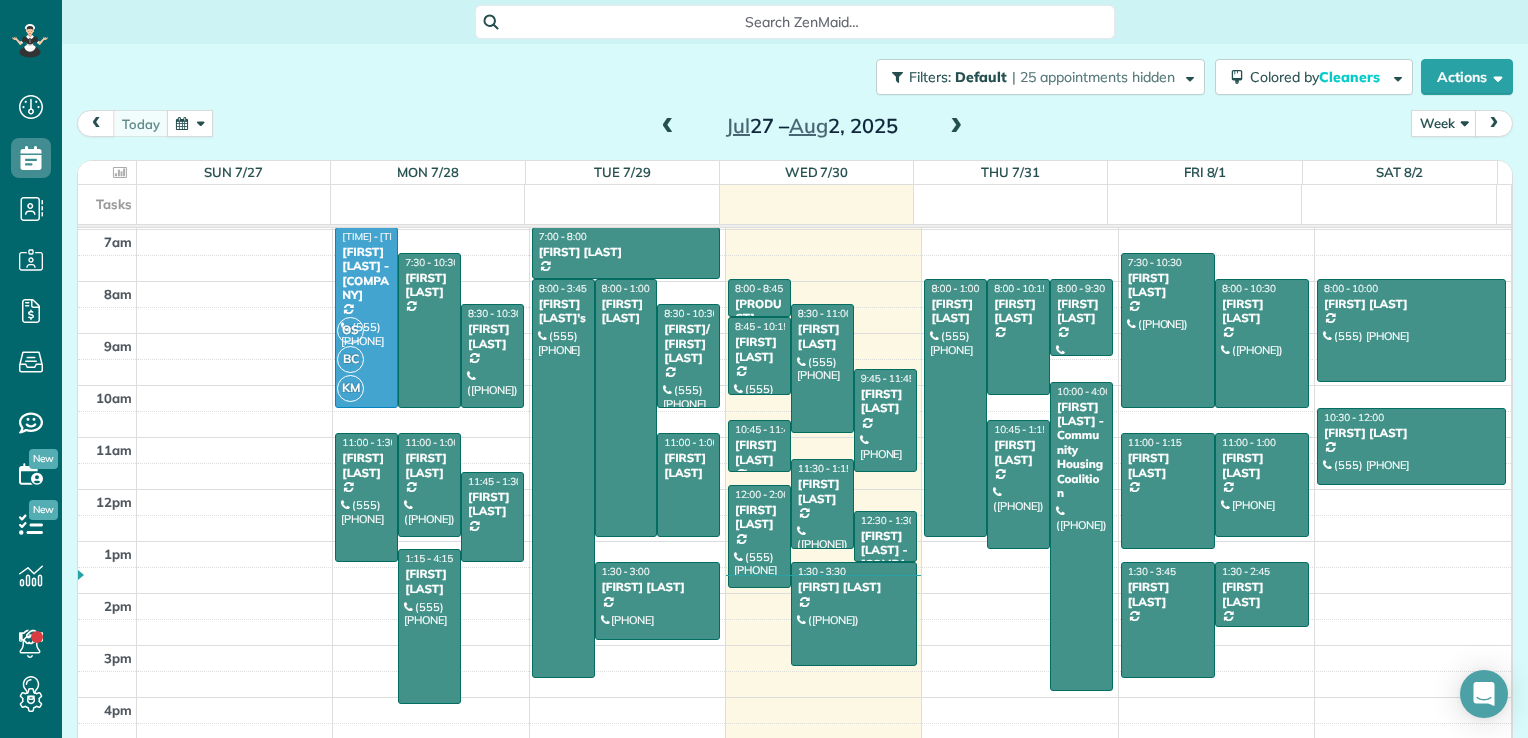 click at bounding box center (956, 127) 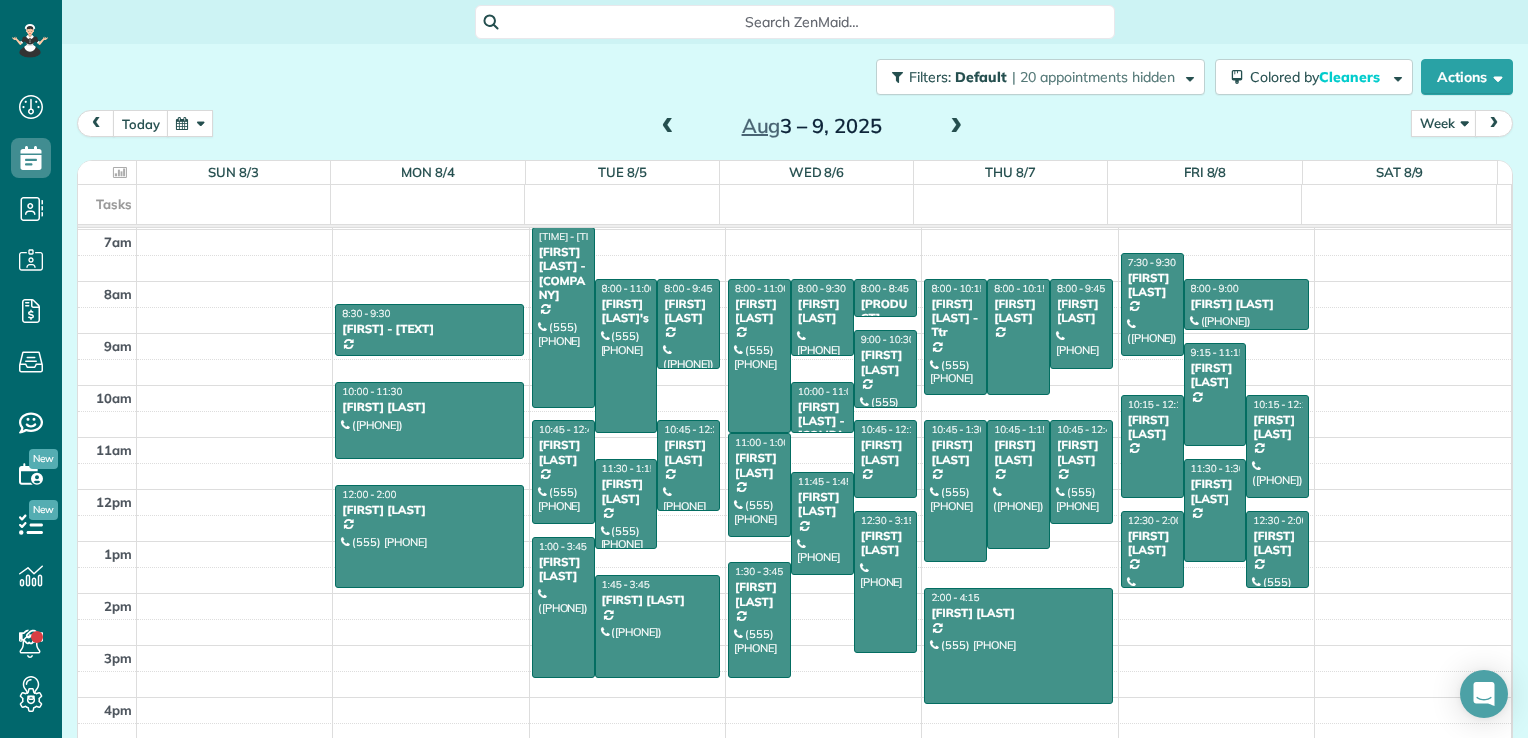 click at bounding box center (668, 127) 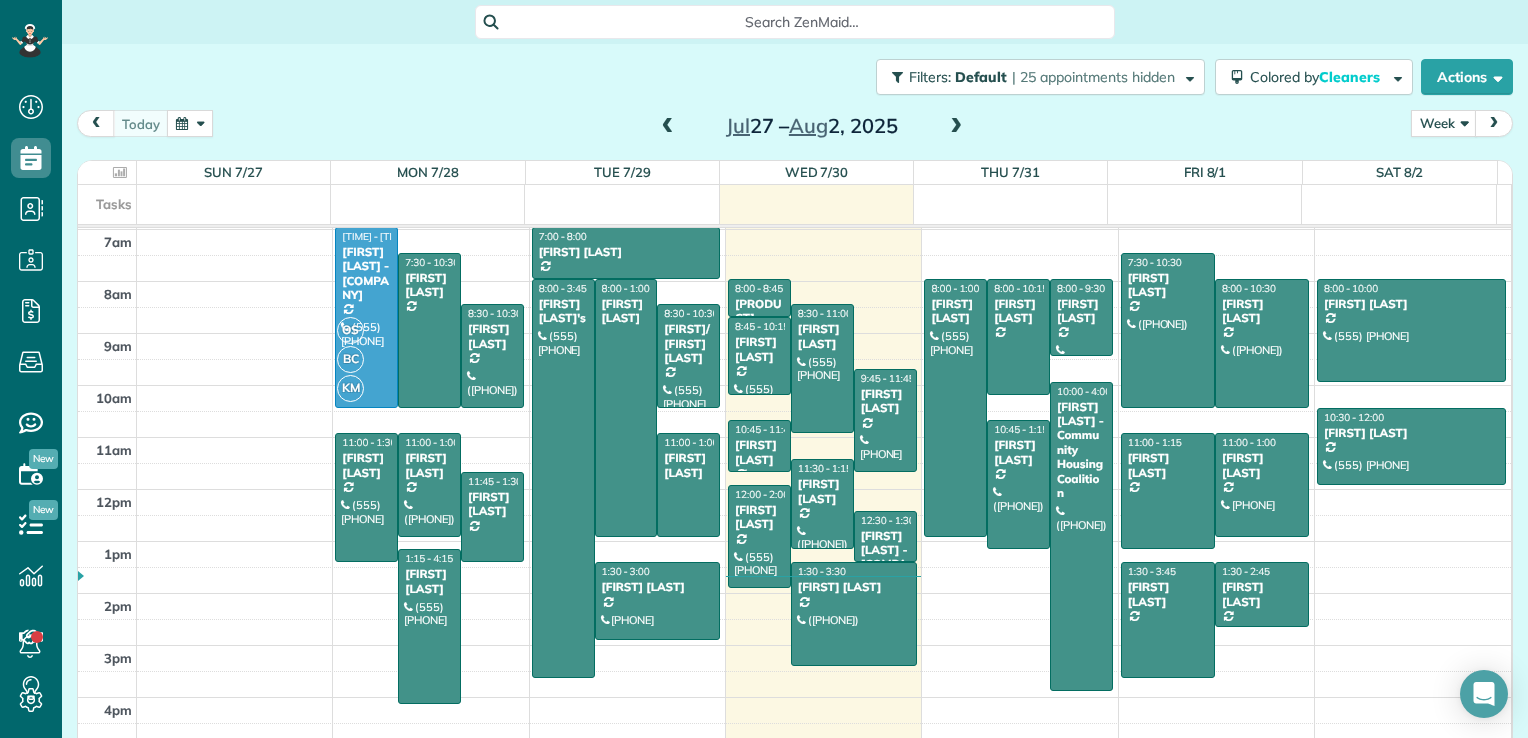 click at bounding box center [956, 127] 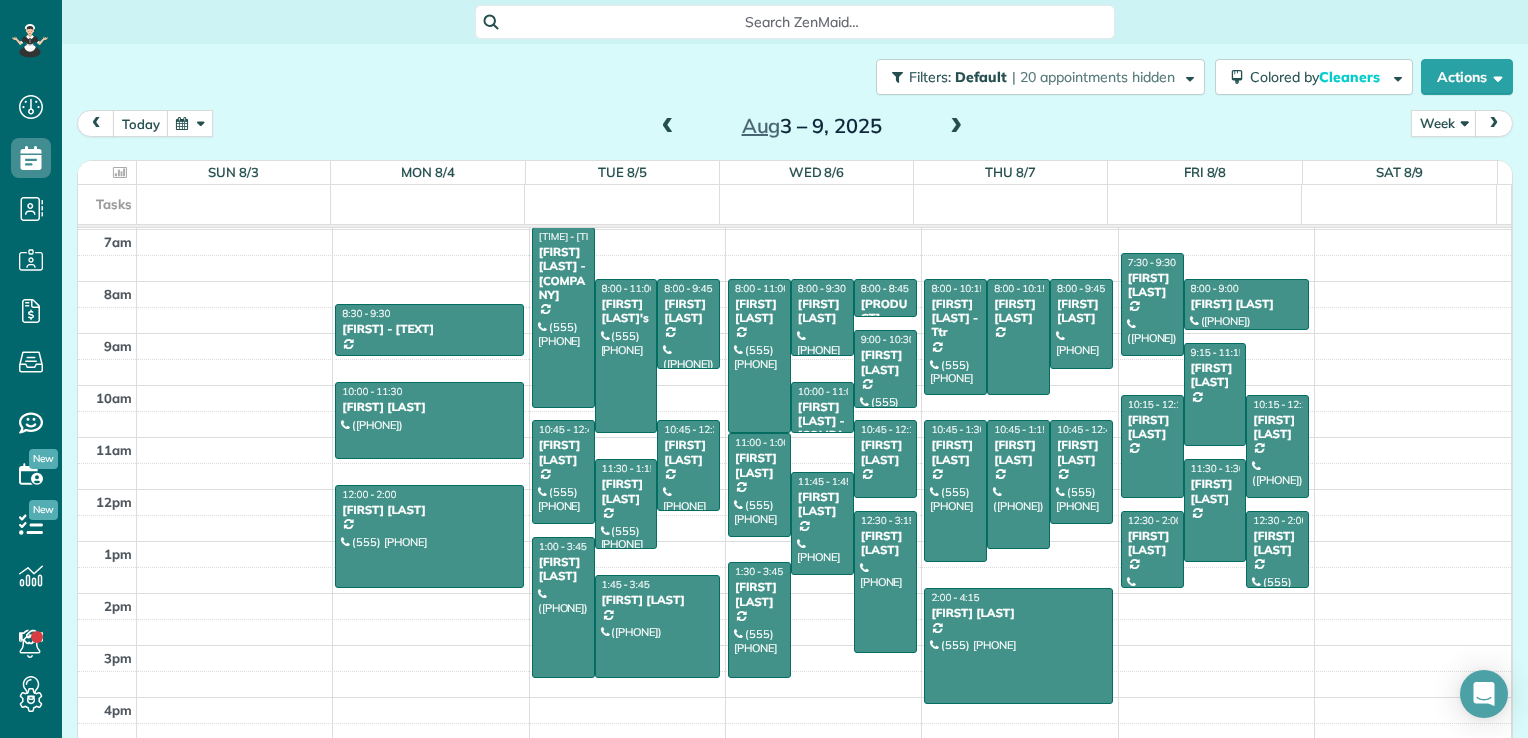 click at bounding box center [668, 127] 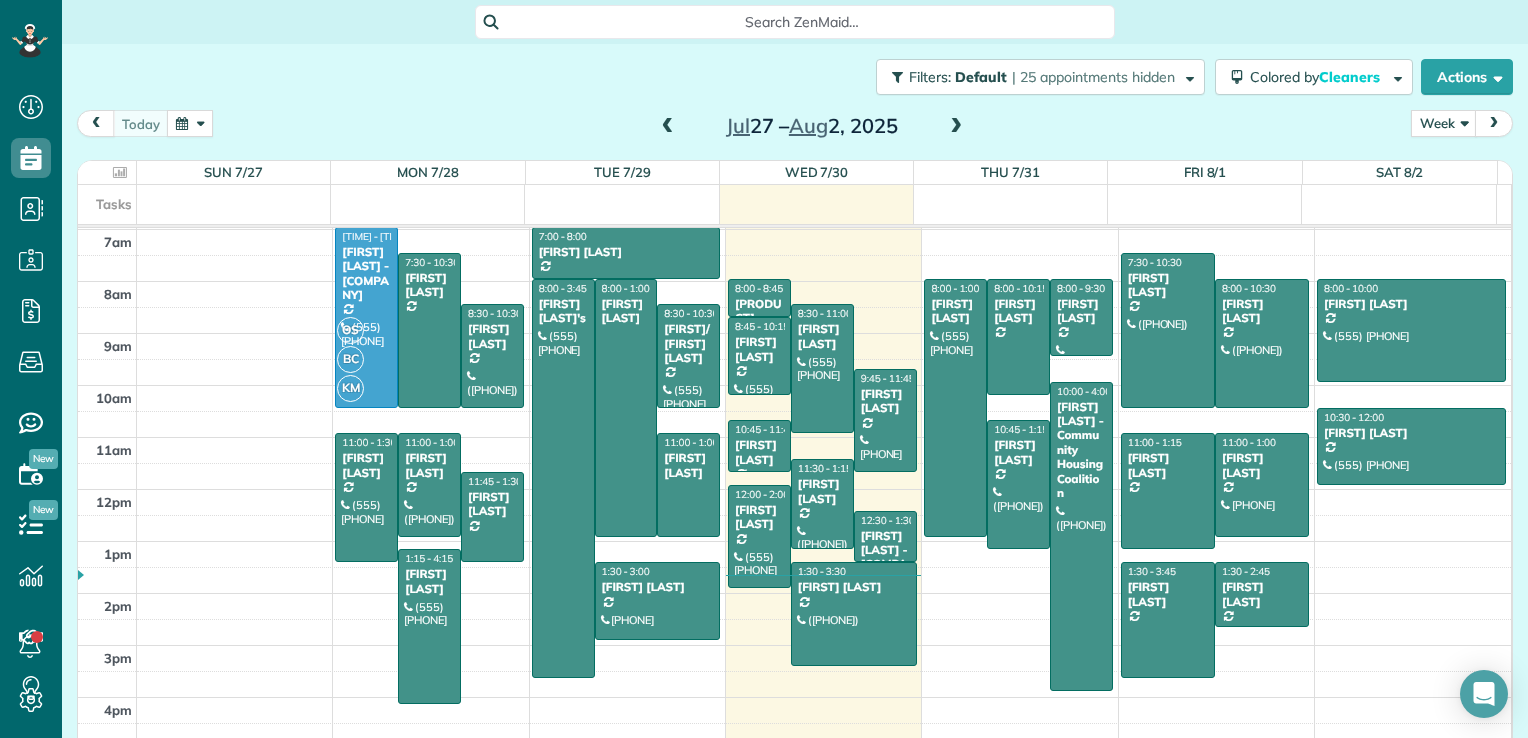 click at bounding box center [668, 127] 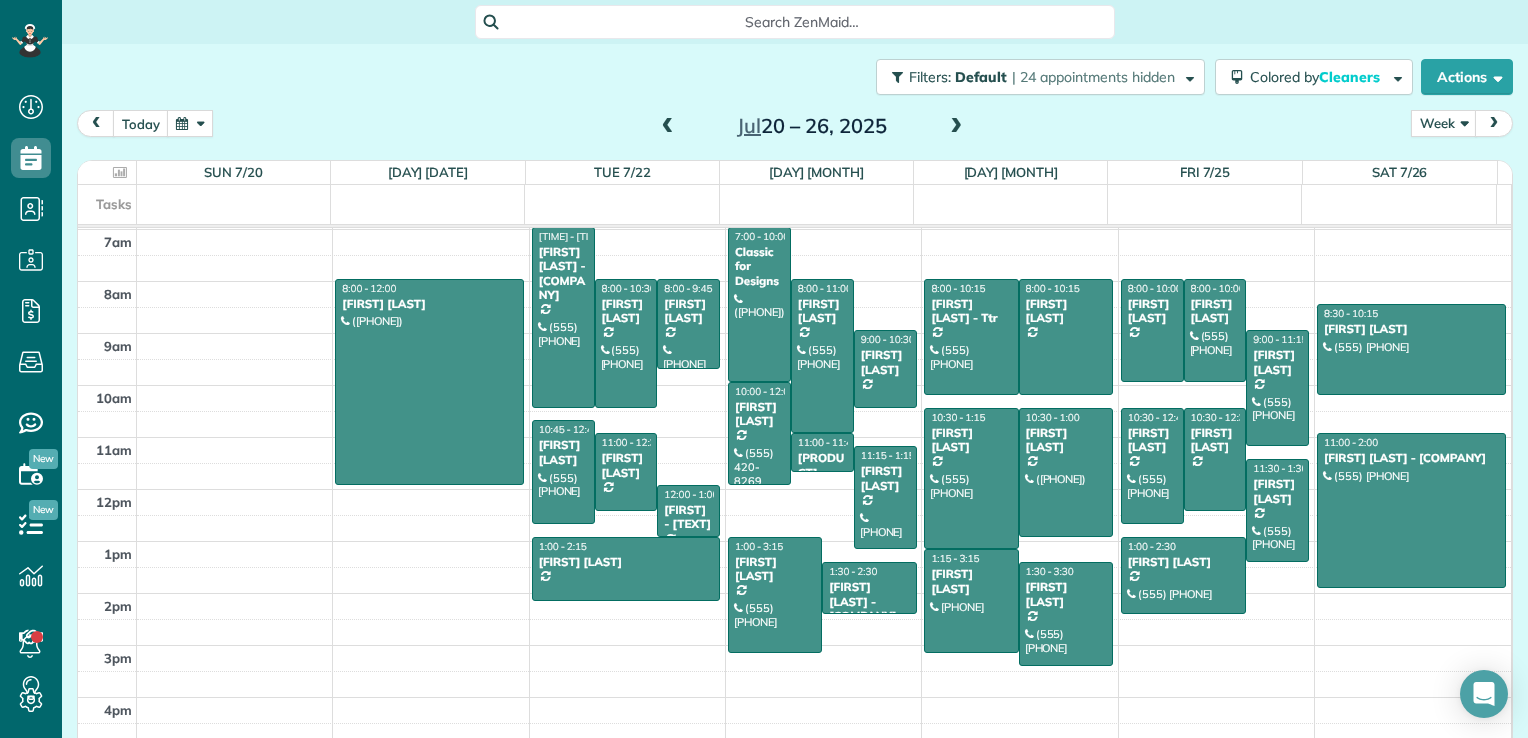 click at bounding box center [956, 127] 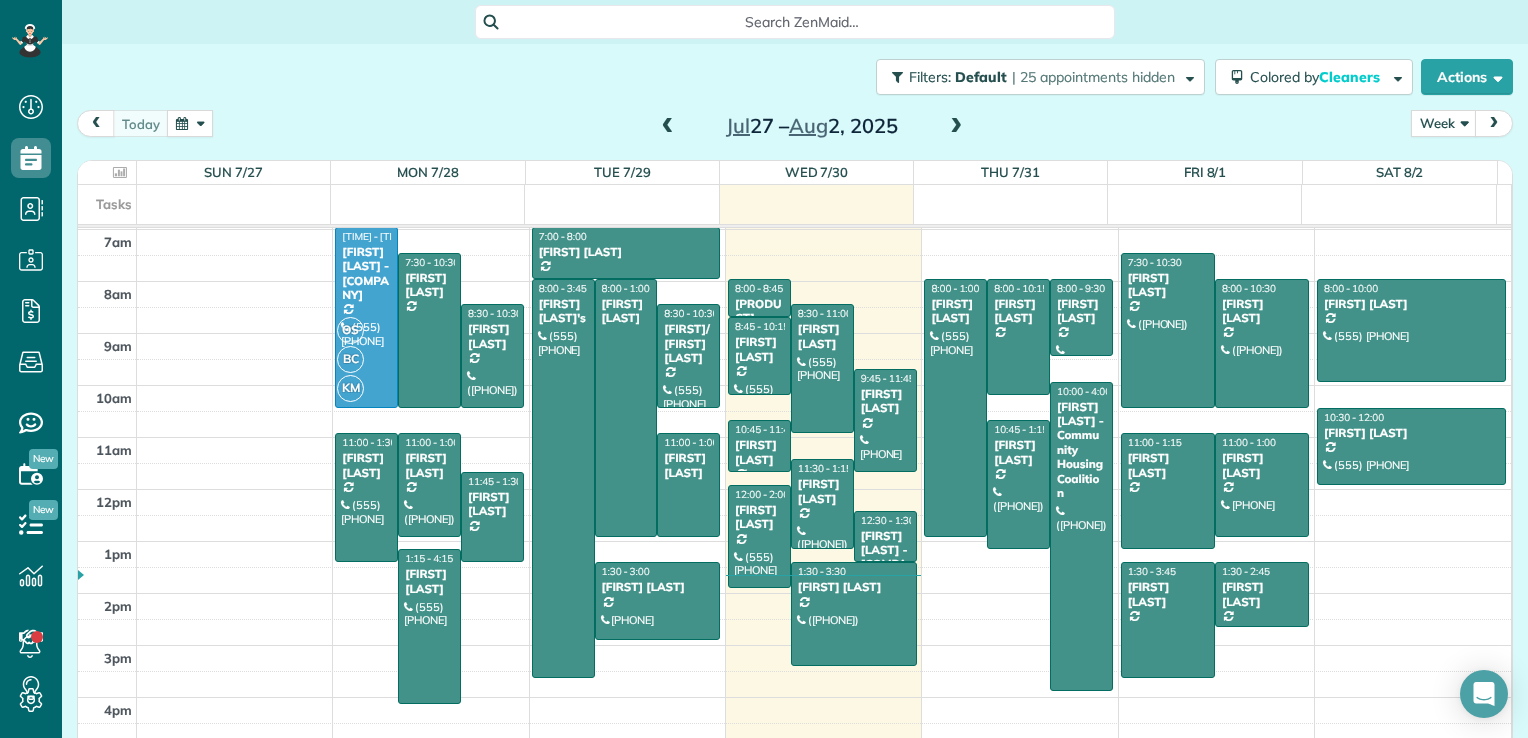 click at bounding box center [956, 127] 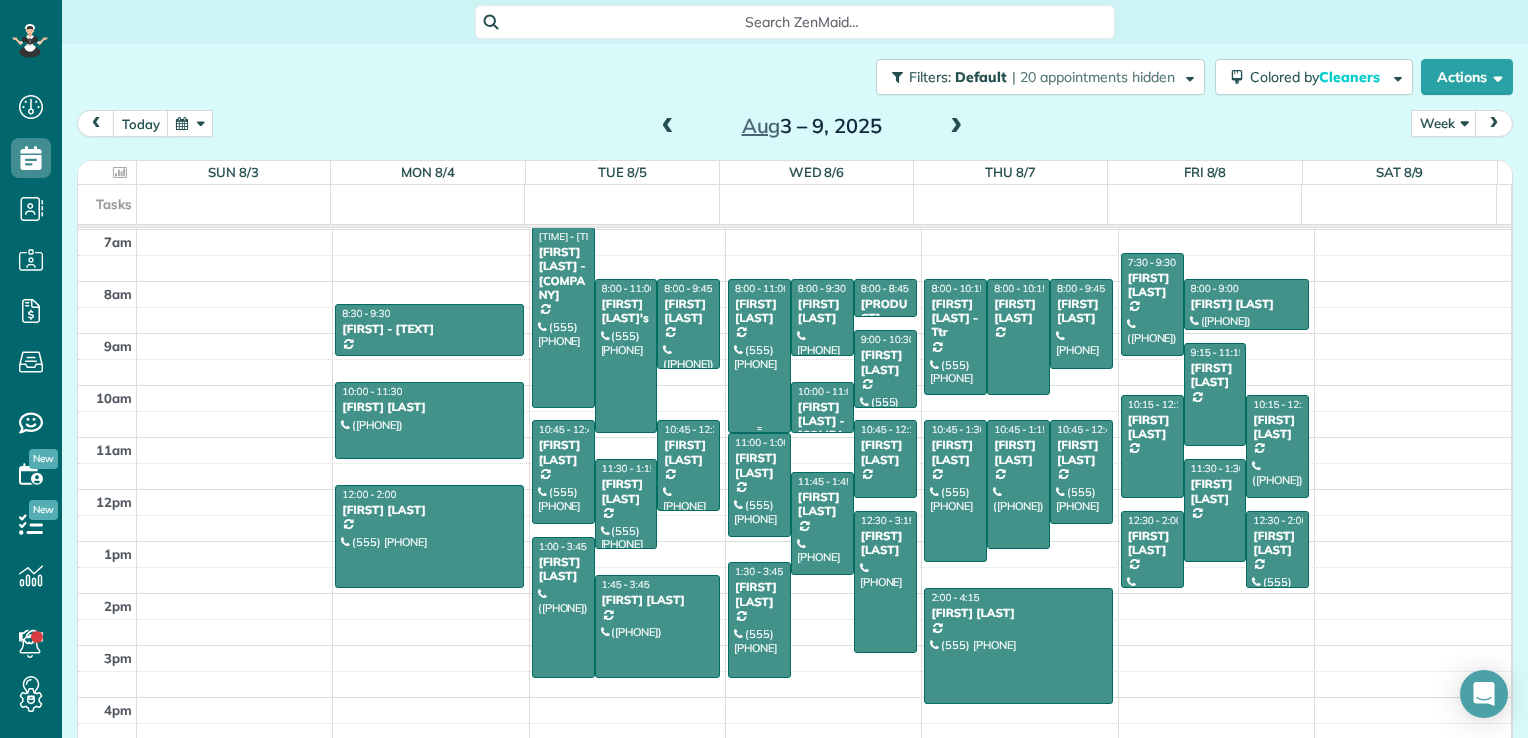click at bounding box center (759, 356) 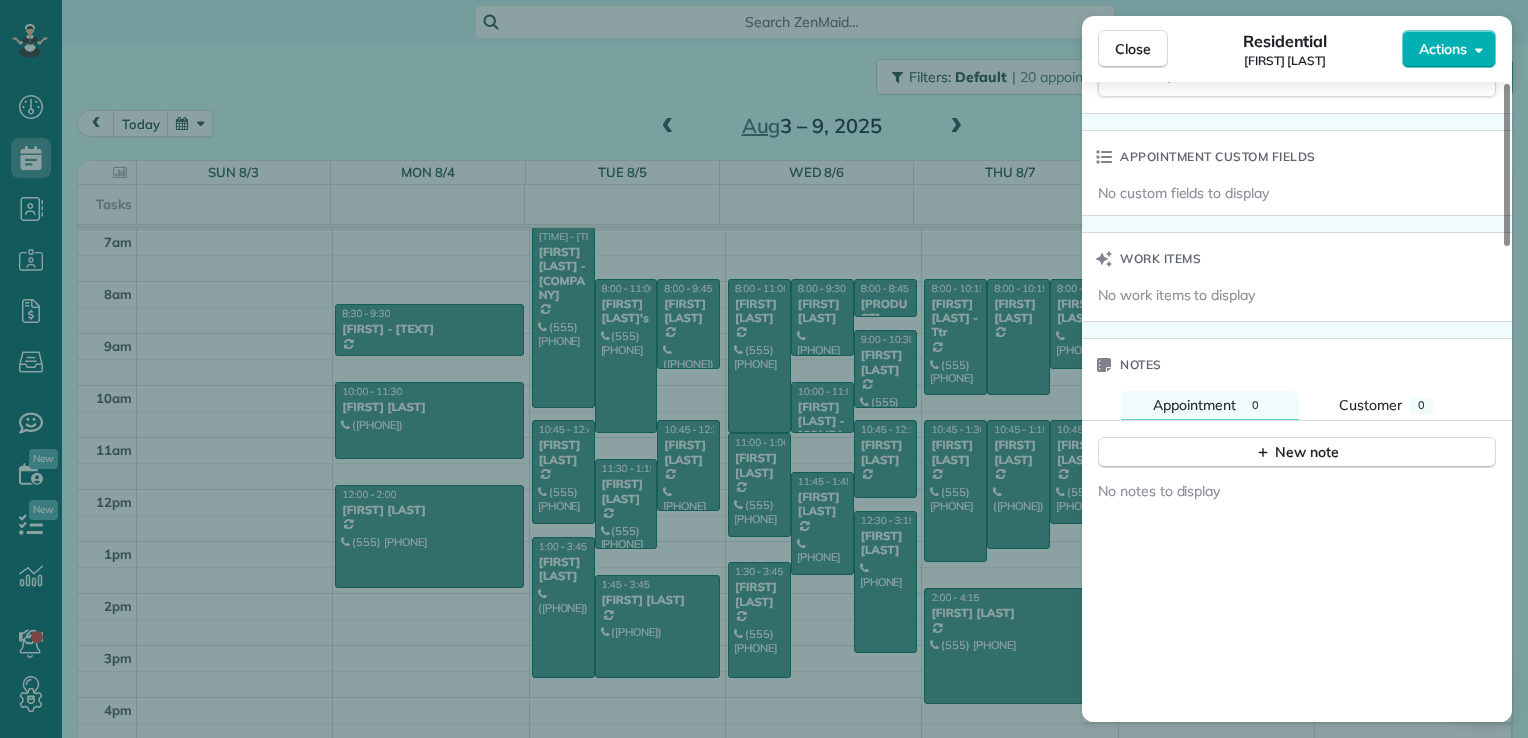 scroll, scrollTop: 1500, scrollLeft: 0, axis: vertical 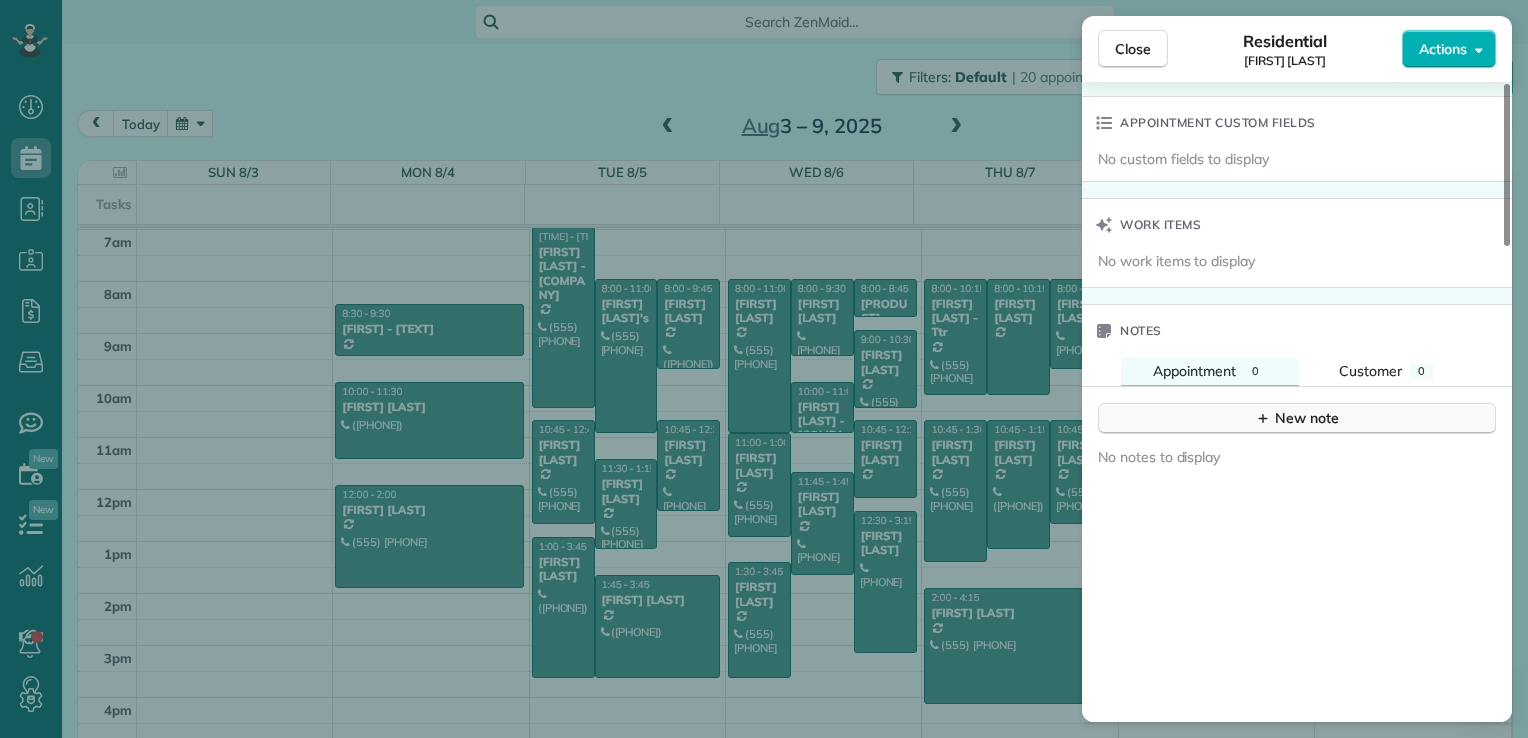 click on "New note" at bounding box center [1297, 418] 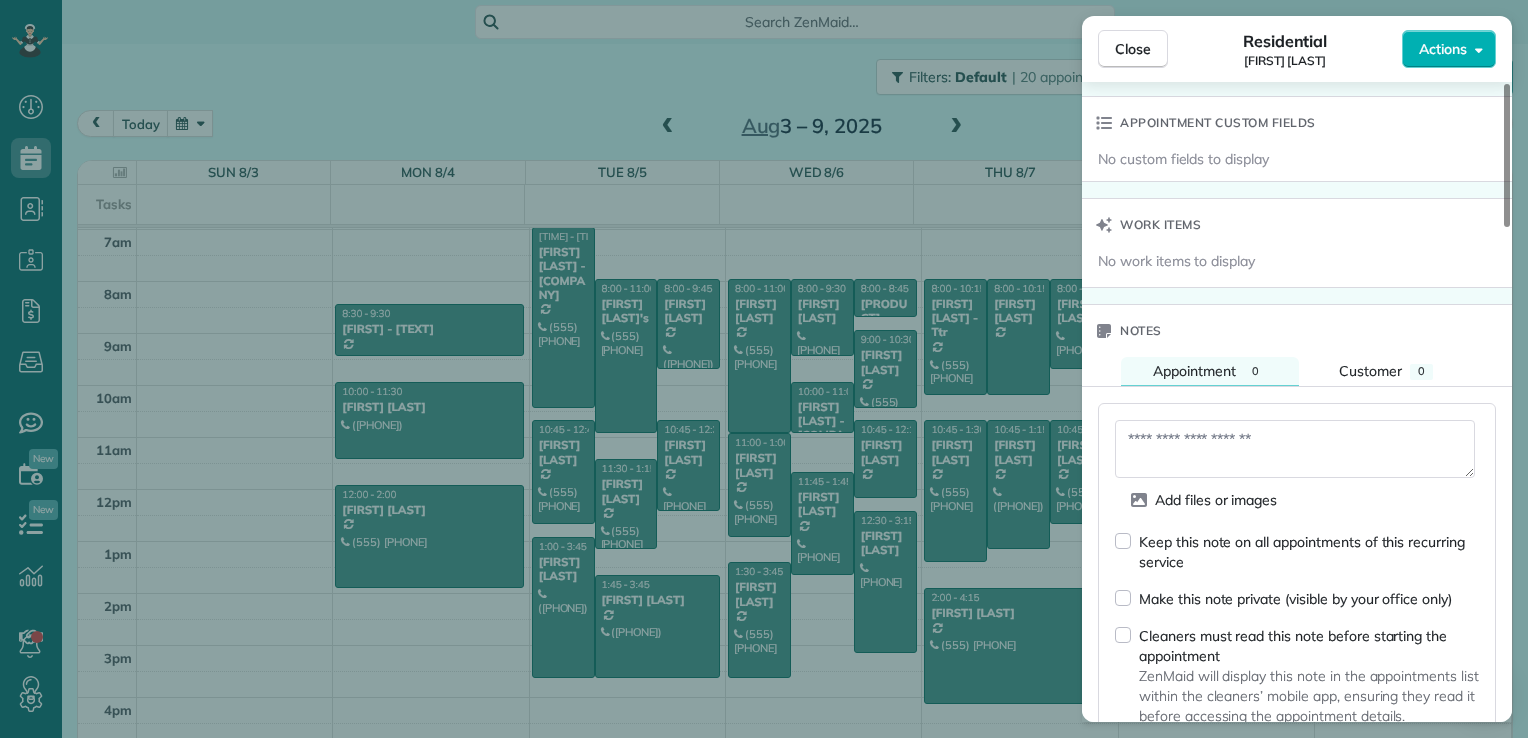 click on "Add files or images Keep this note on all appointments of this recurring service Make this note private (visible by your office only) Cleaners must read this note before starting the appointment ZenMaid will display this note in the appointments list within the cleaners’ mobile app, ensuring they read it before accessing the appointment details. Cancel Save" at bounding box center [1297, 596] 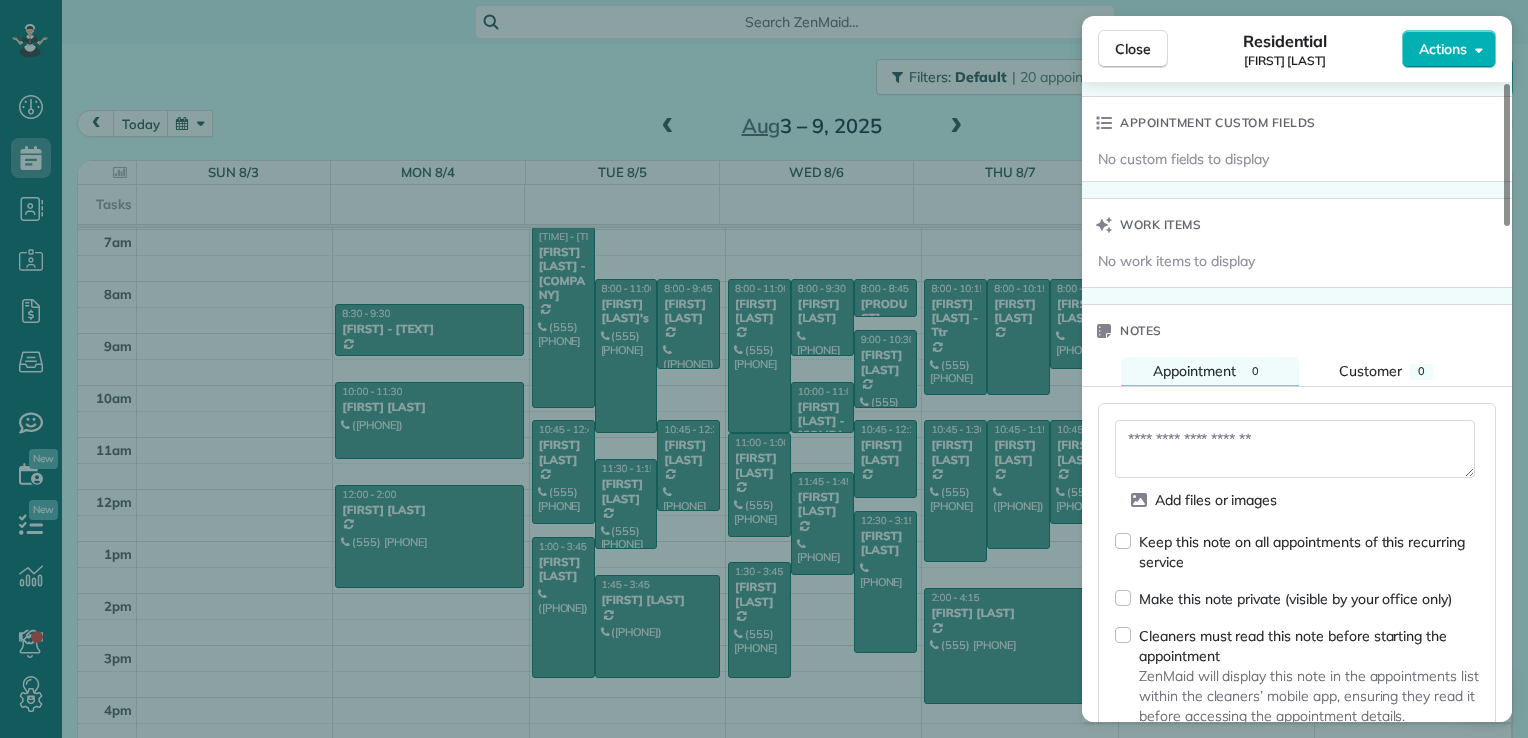 click at bounding box center (1295, 449) 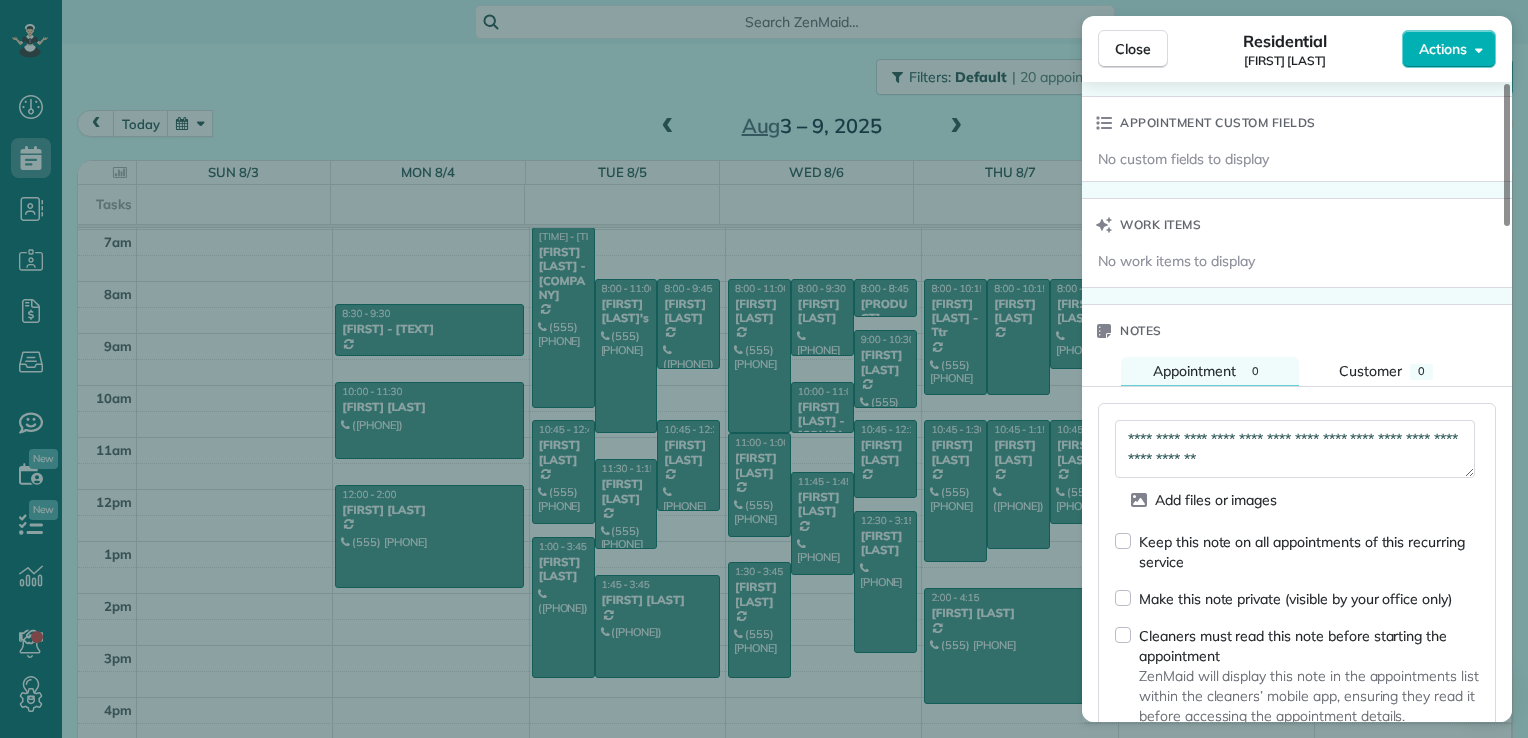 click on "**********" at bounding box center (1295, 449) 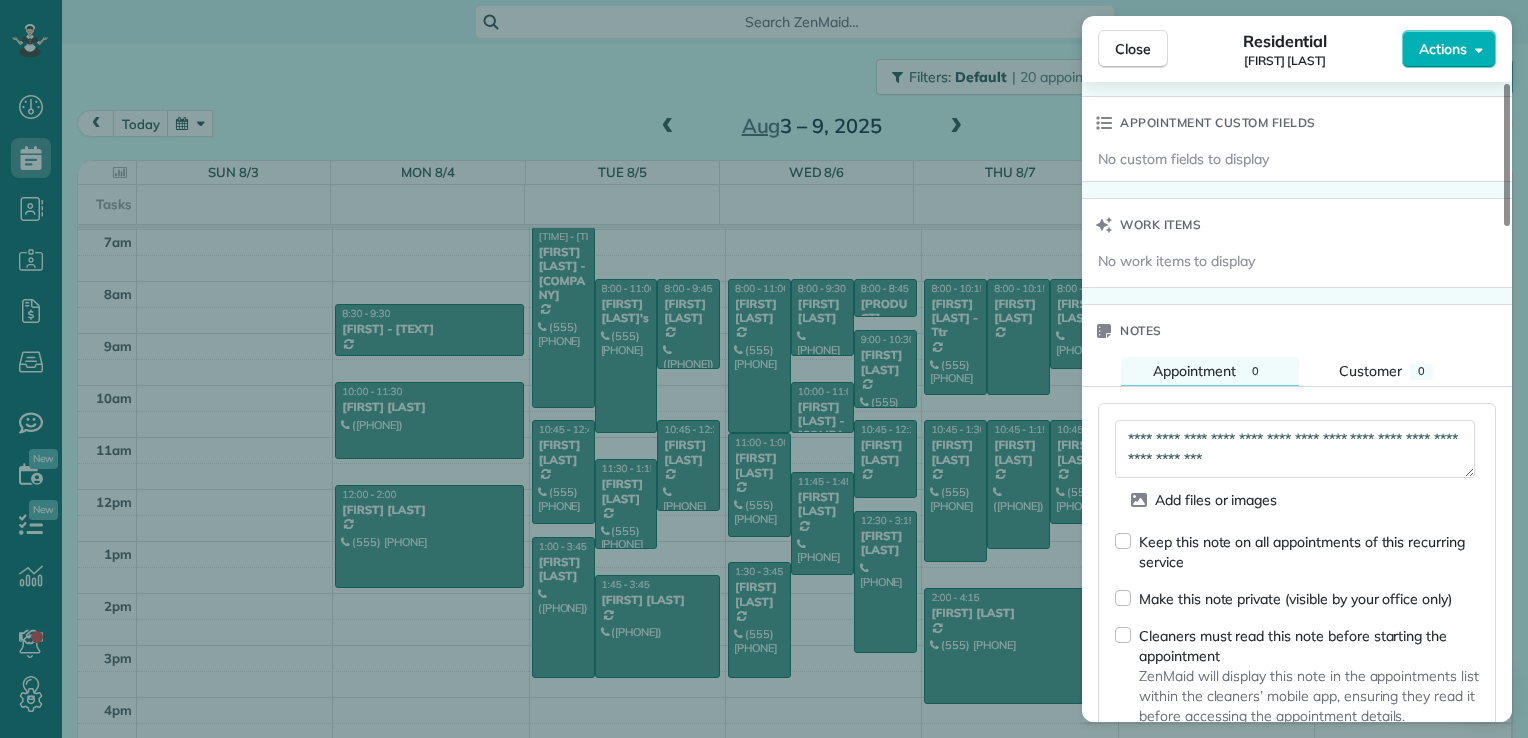 scroll, scrollTop: 11, scrollLeft: 0, axis: vertical 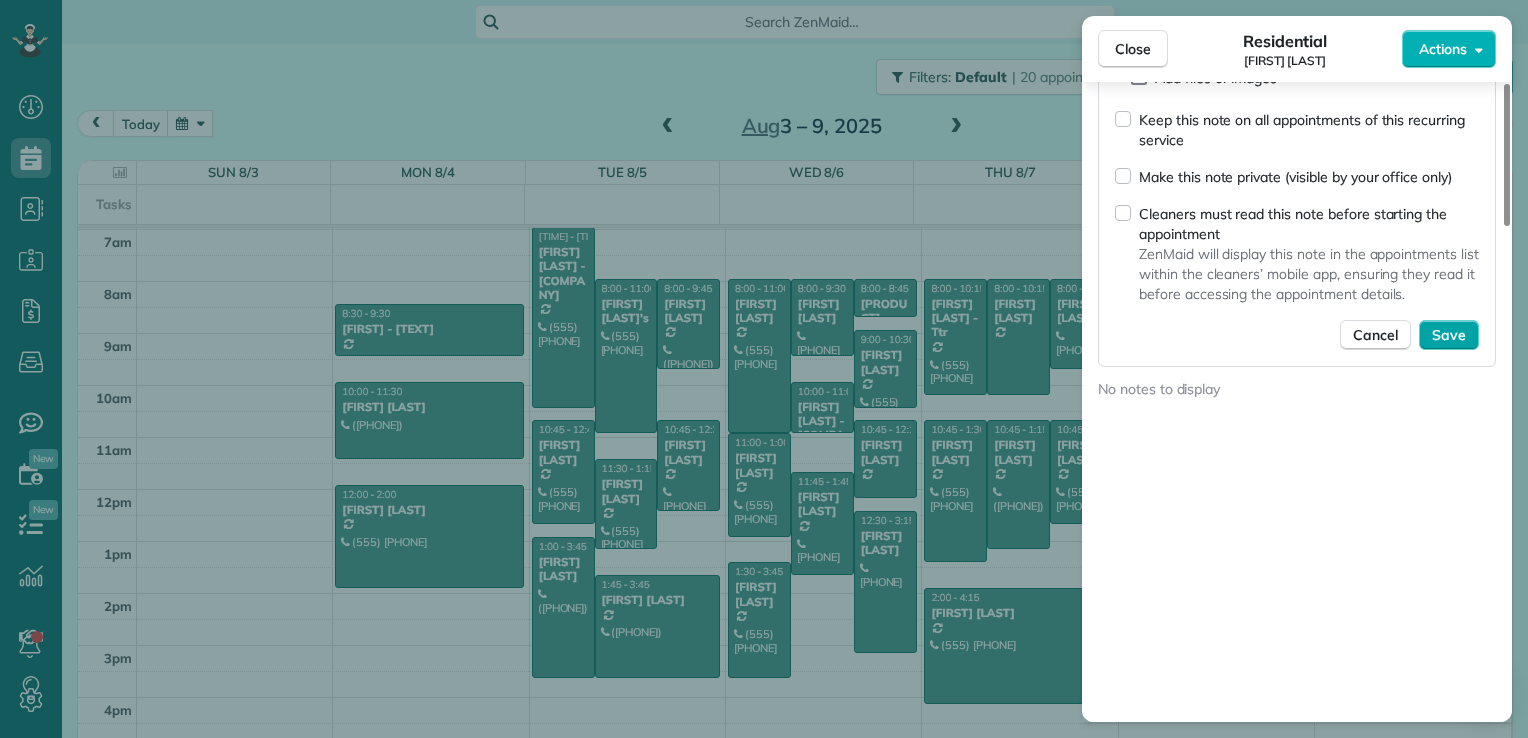 type on "**********" 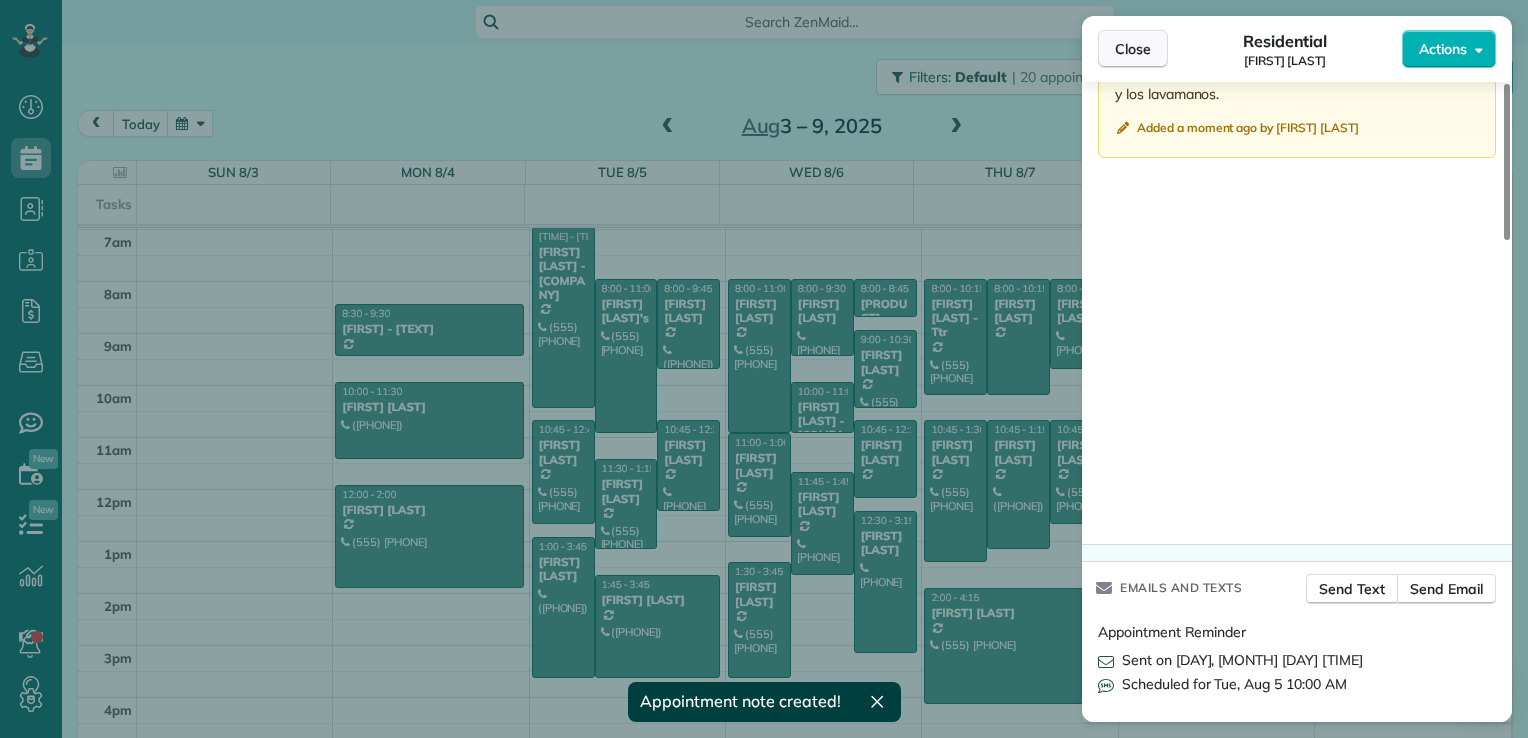 click on "Close" at bounding box center (1133, 49) 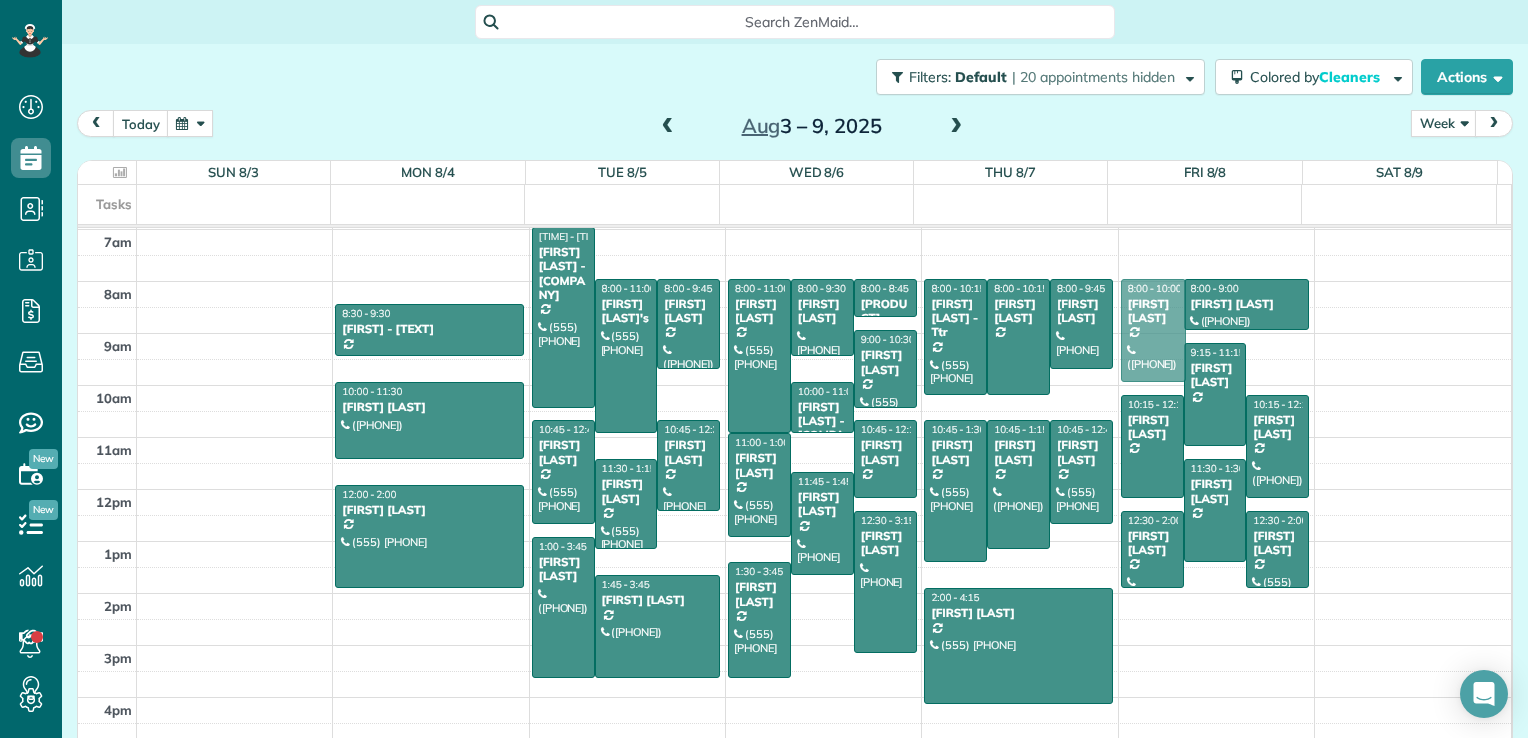 drag, startPoint x: 1122, startPoint y: 307, endPoint x: 1128, endPoint y: 328, distance: 21.84033 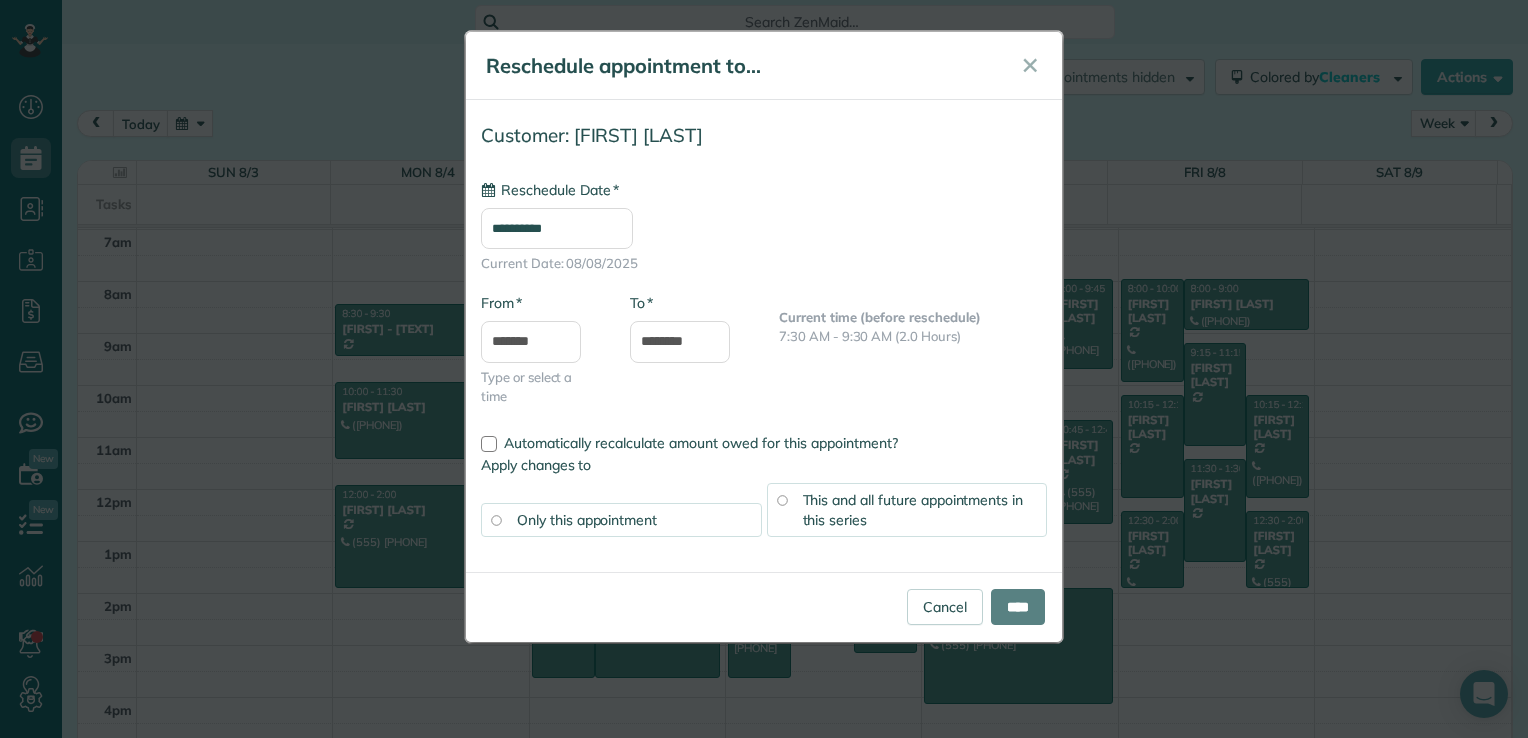 type on "**********" 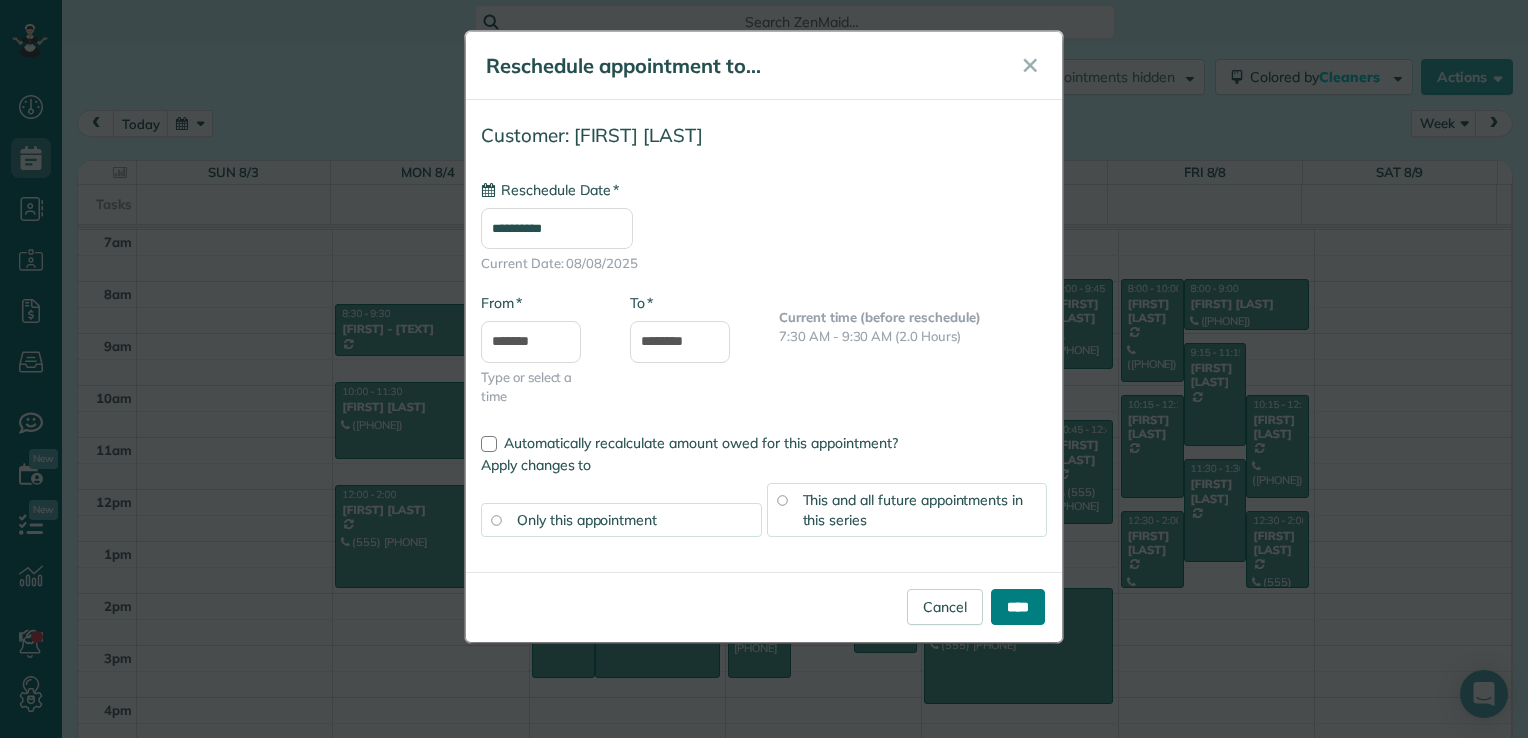 click on "****" at bounding box center (1018, 607) 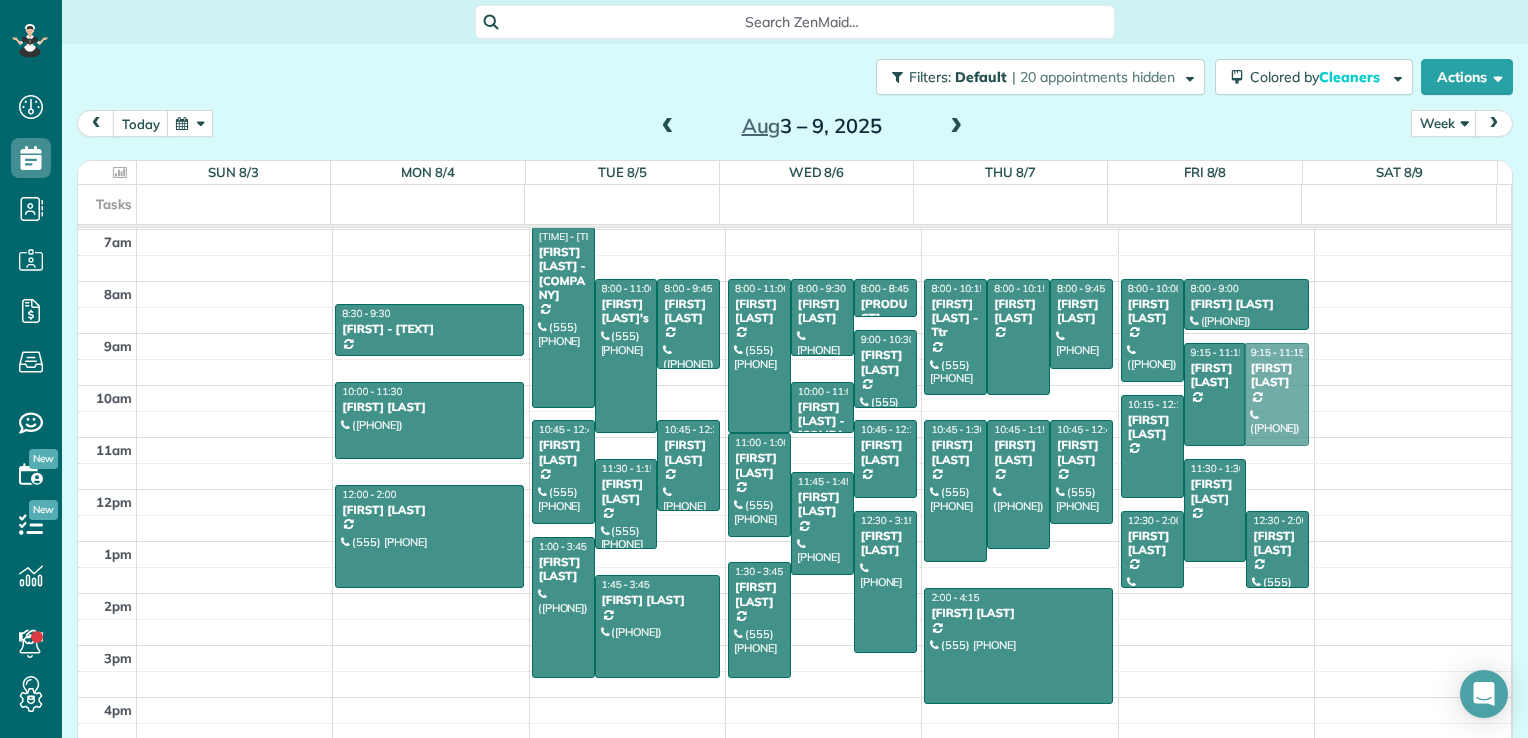drag, startPoint x: 1244, startPoint y: 461, endPoint x: 1252, endPoint y: 439, distance: 23.409399 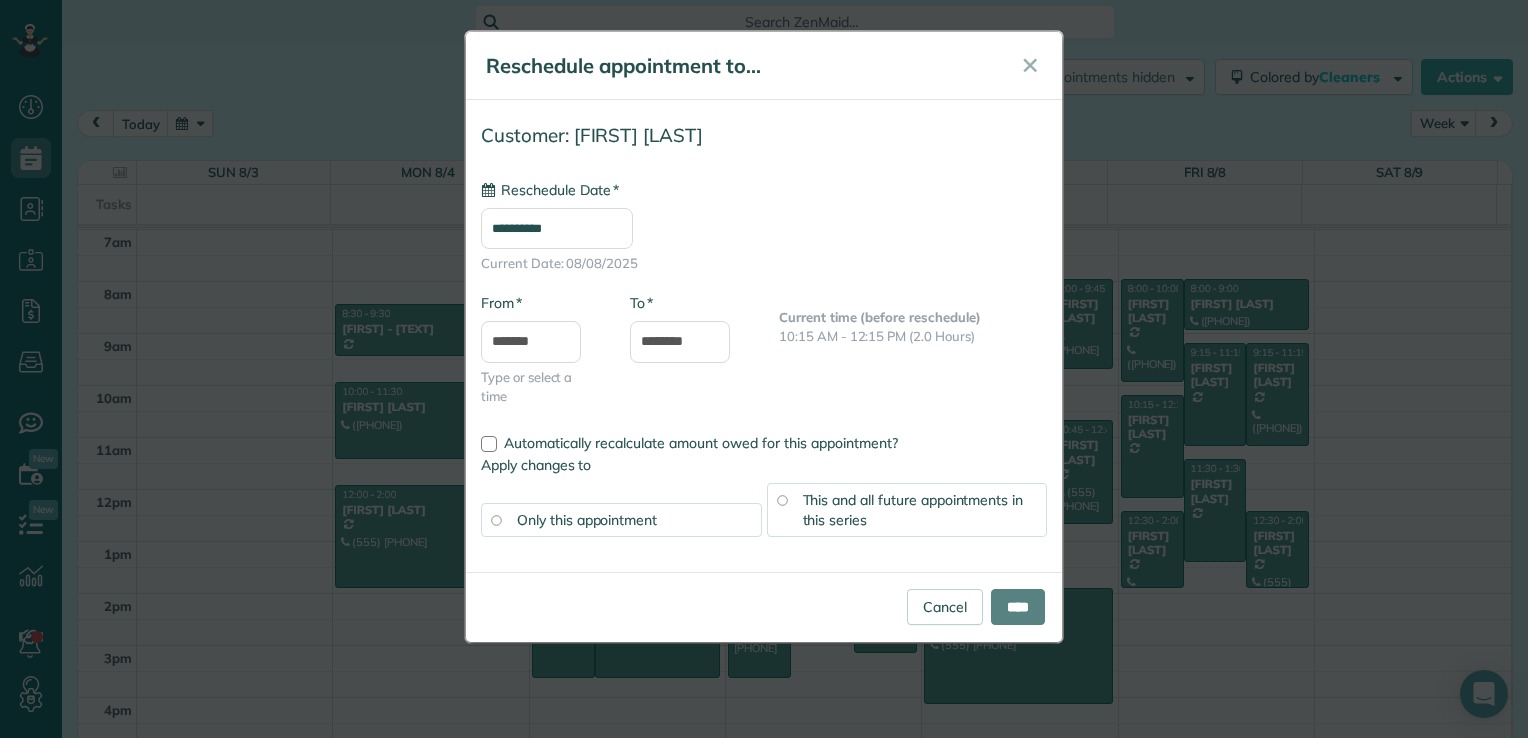 type on "**********" 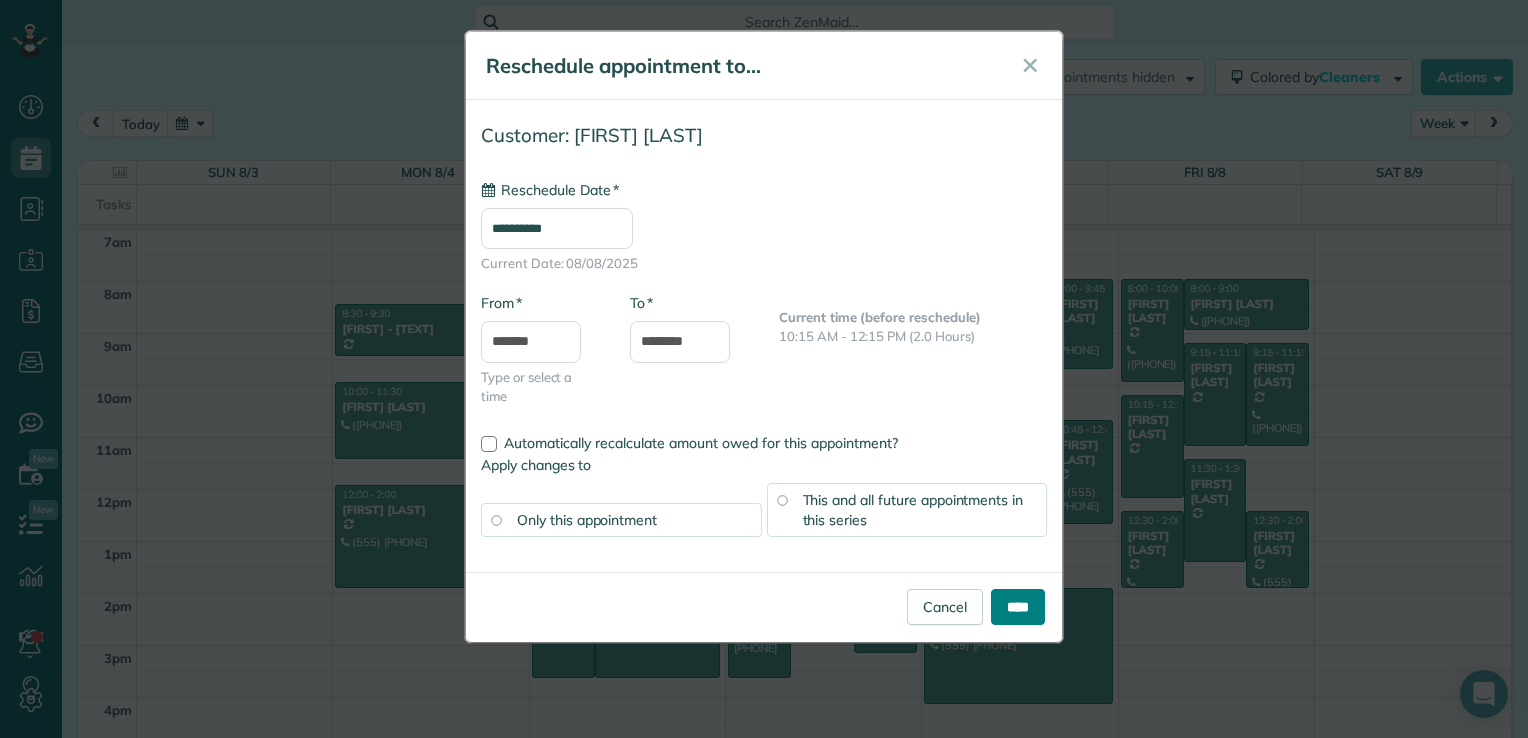 click on "****" at bounding box center (1018, 607) 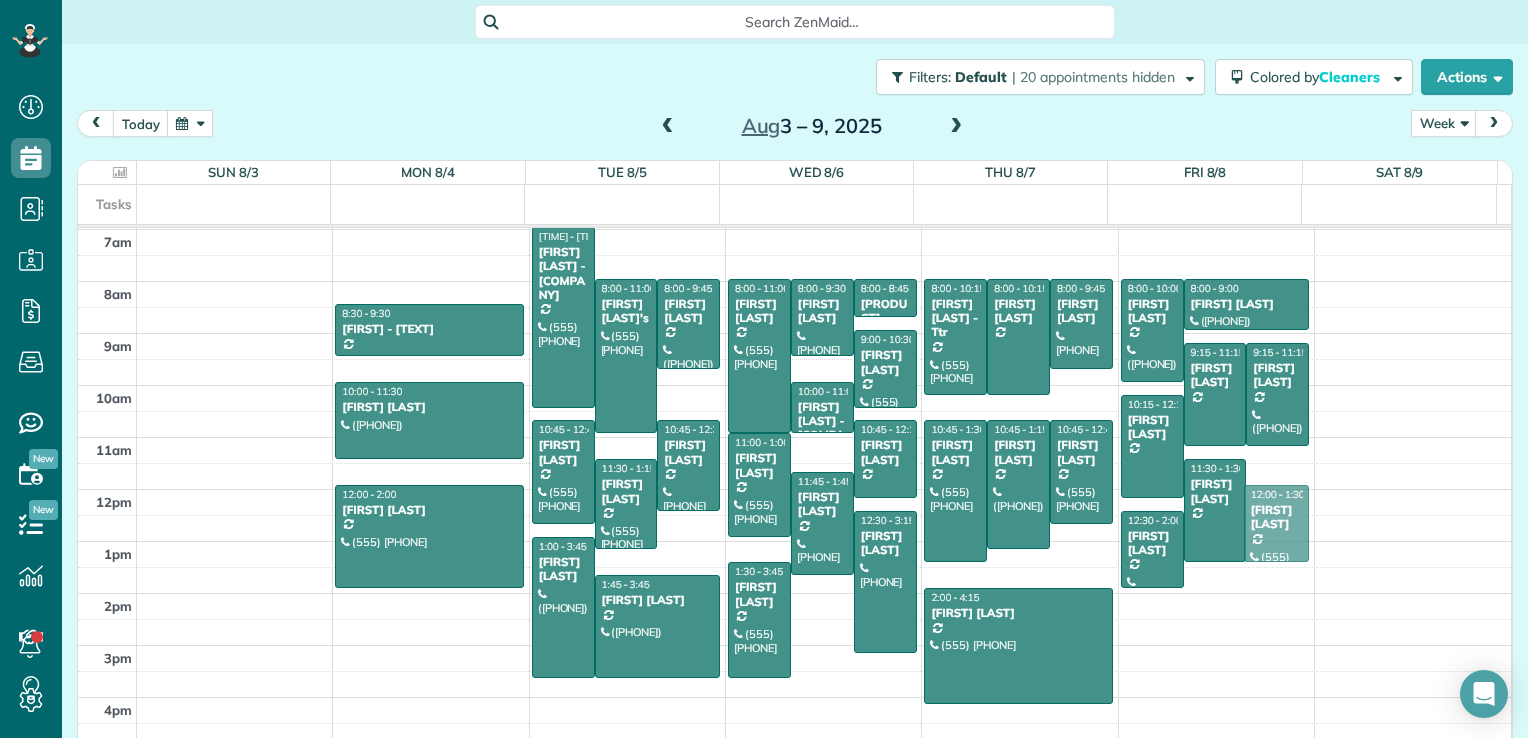 drag, startPoint x: 1253, startPoint y: 566, endPoint x: 1259, endPoint y: 546, distance: 20.880613 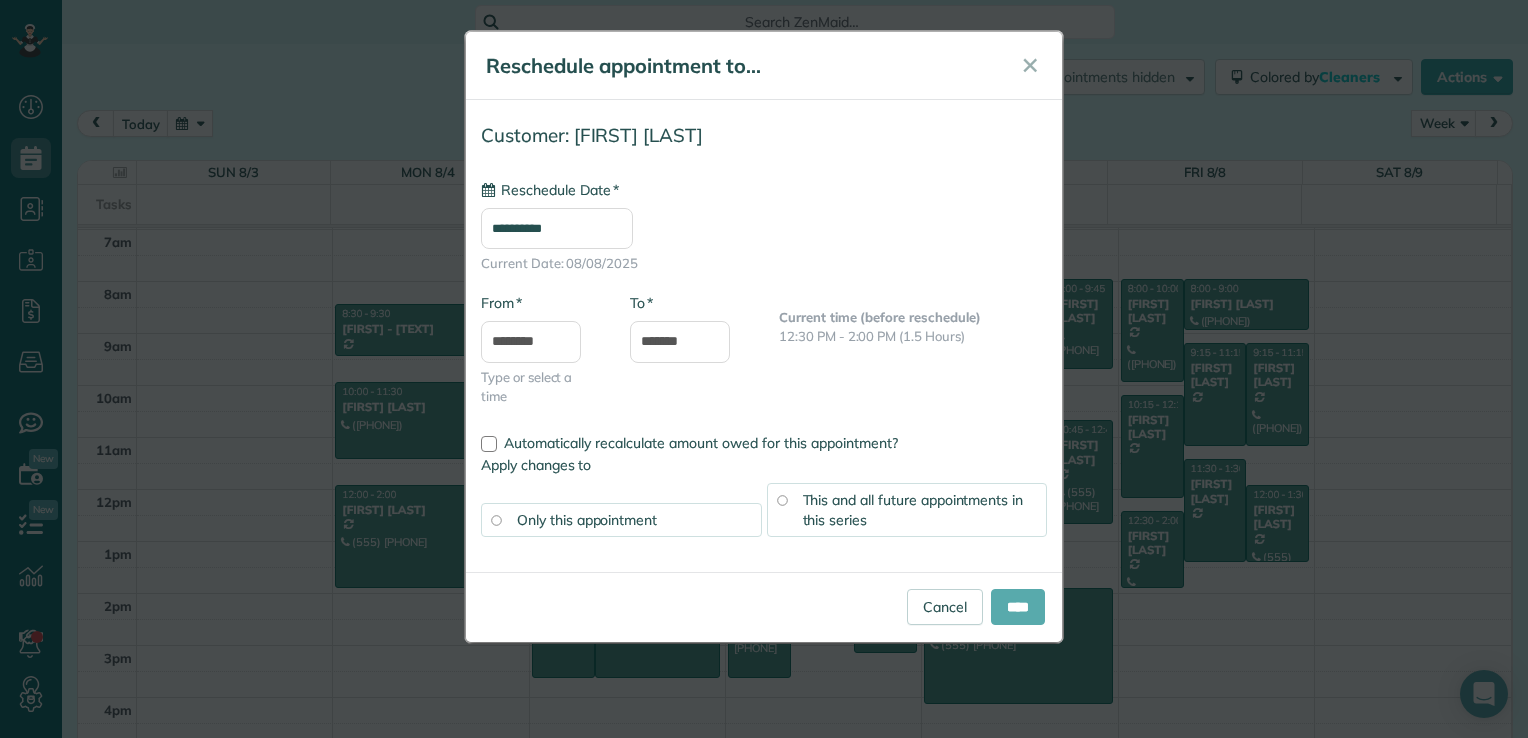 type on "**********" 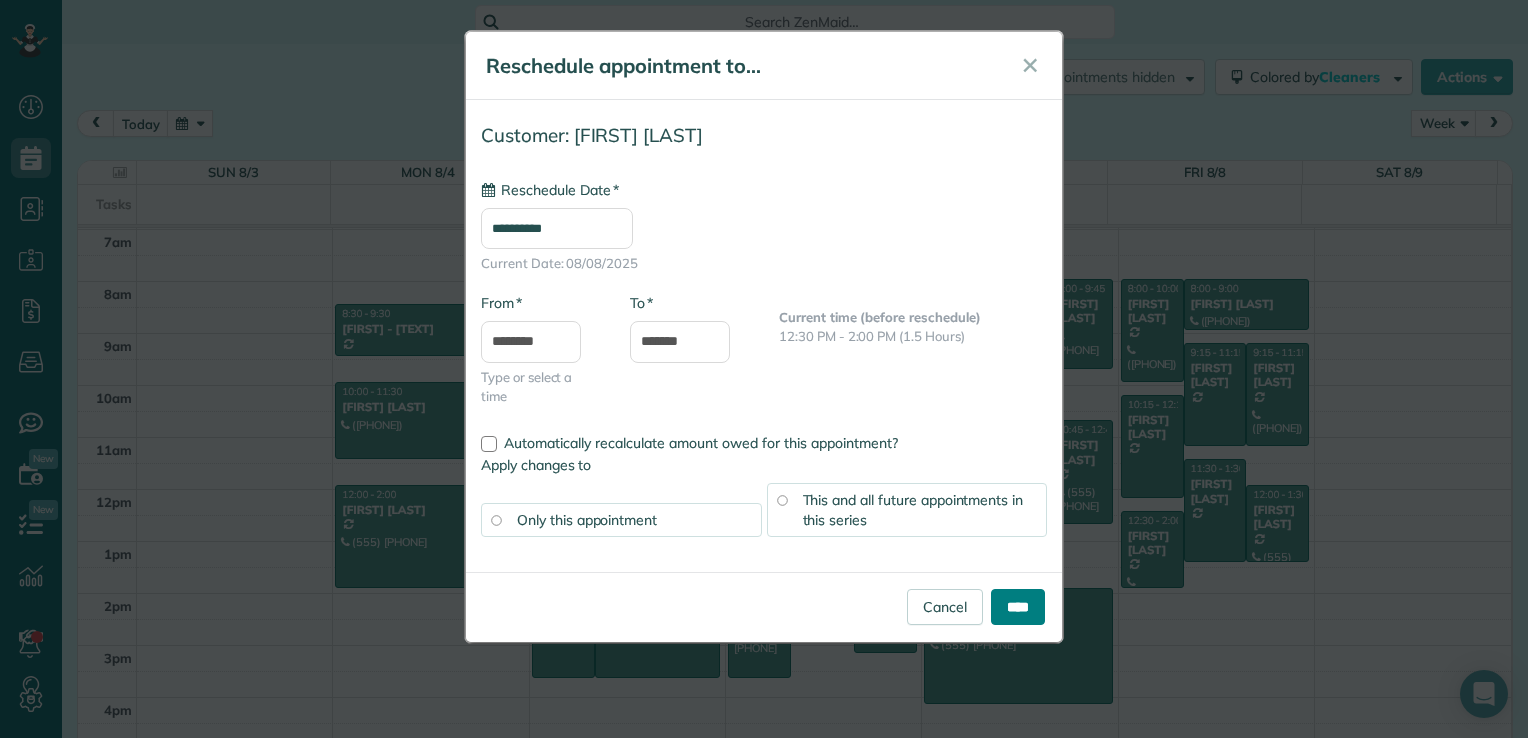 click on "****" at bounding box center [1018, 607] 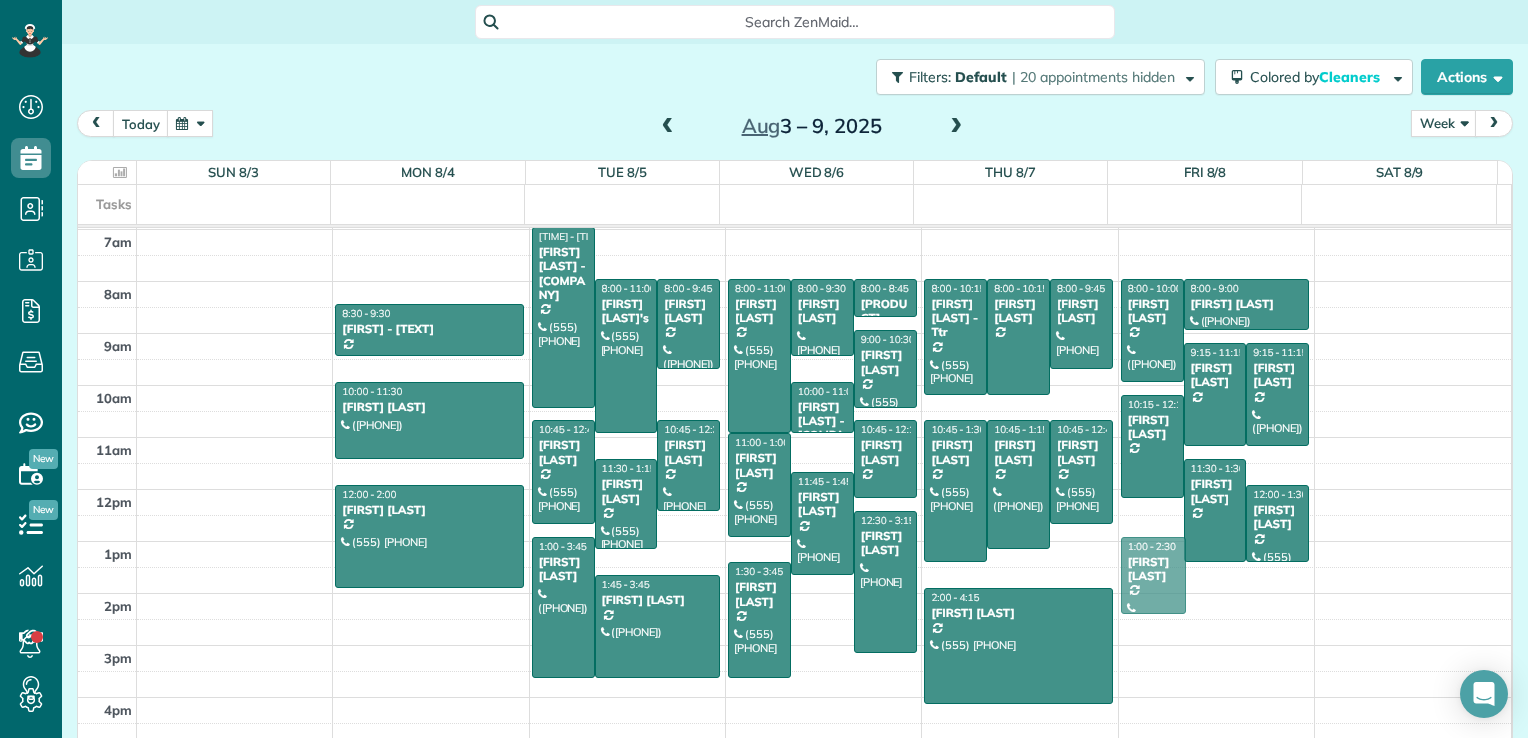 drag, startPoint x: 1121, startPoint y: 546, endPoint x: 1122, endPoint y: 568, distance: 22.022715 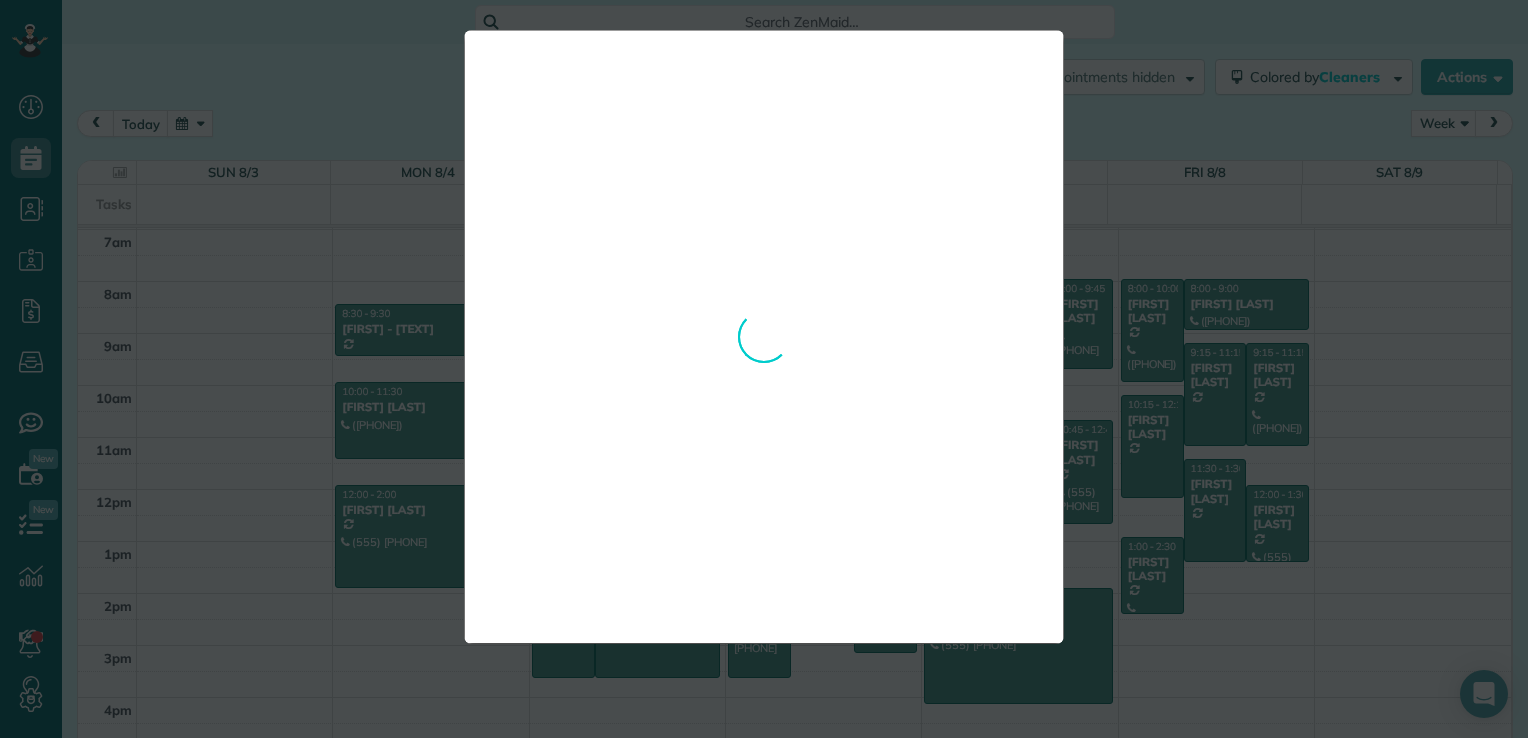 click on "**********" at bounding box center (764, 369) 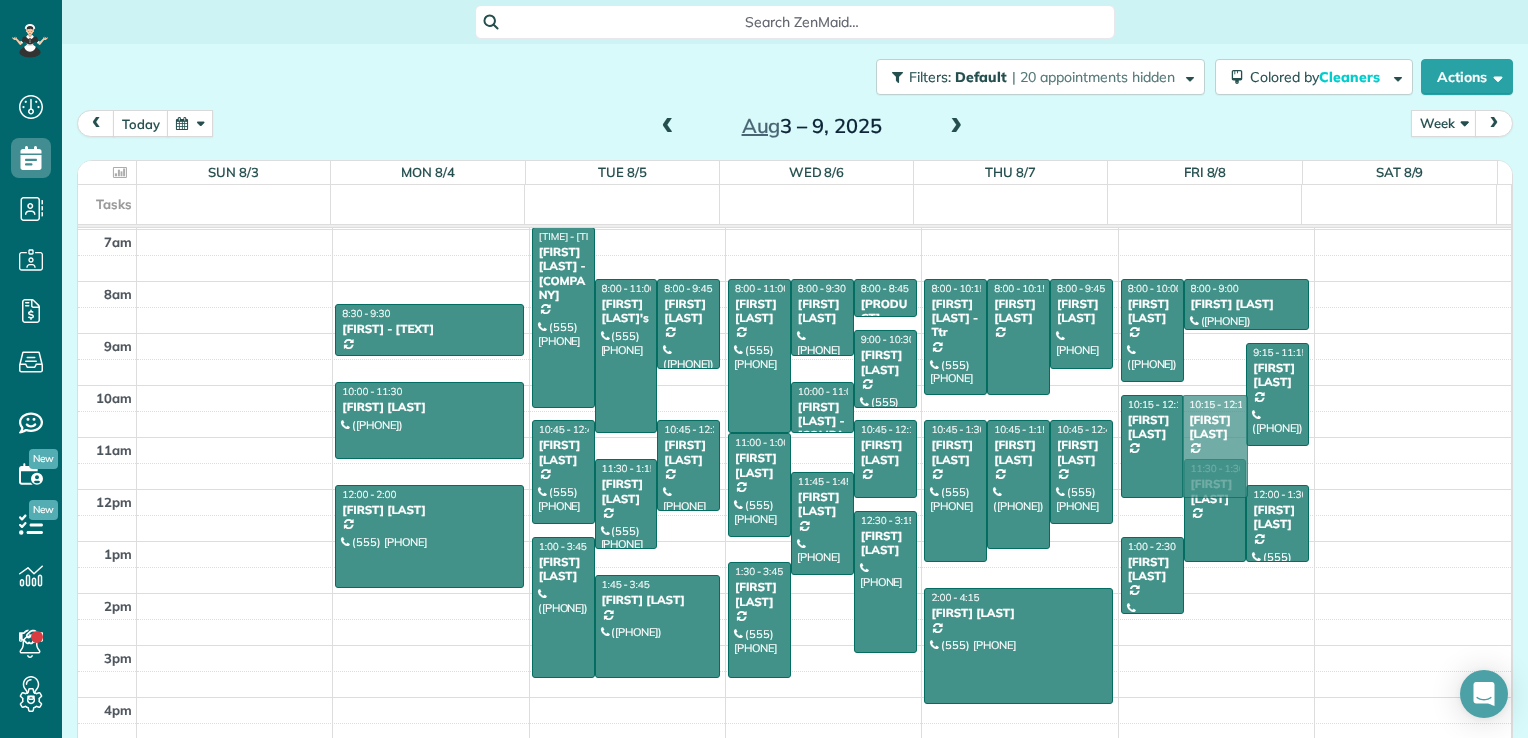 drag, startPoint x: 1192, startPoint y: 354, endPoint x: 1173, endPoint y: 406, distance: 55.362442 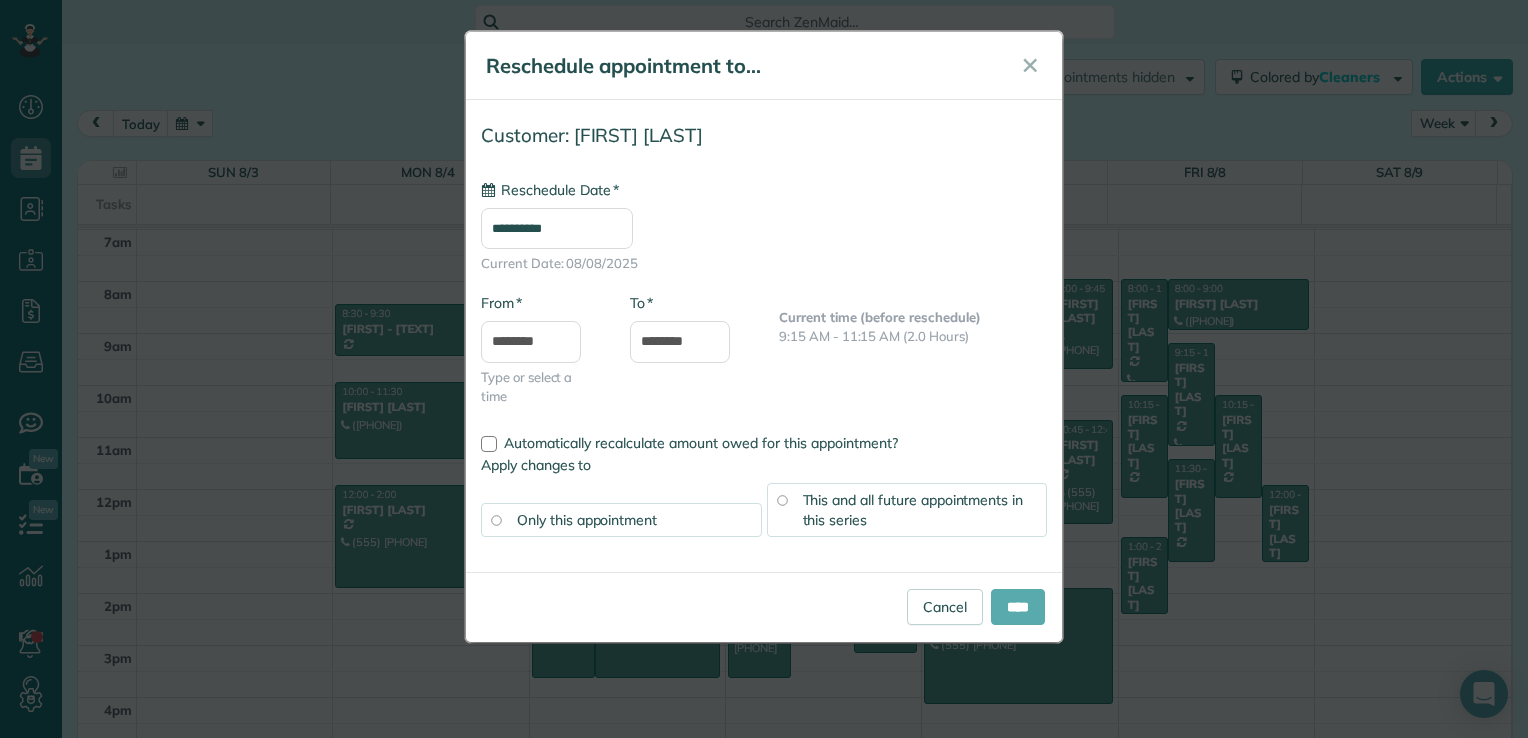 type on "**********" 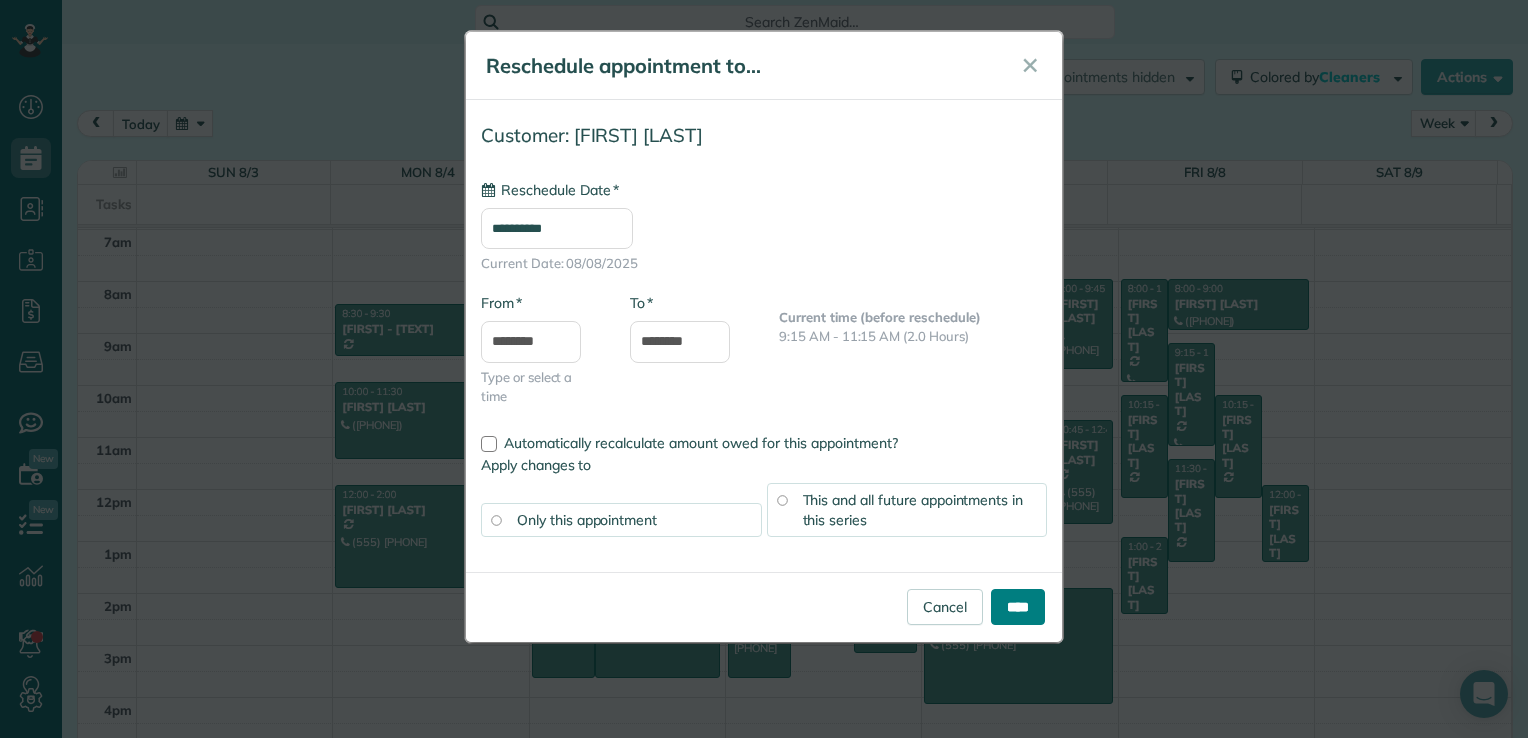 click on "****" at bounding box center [1018, 607] 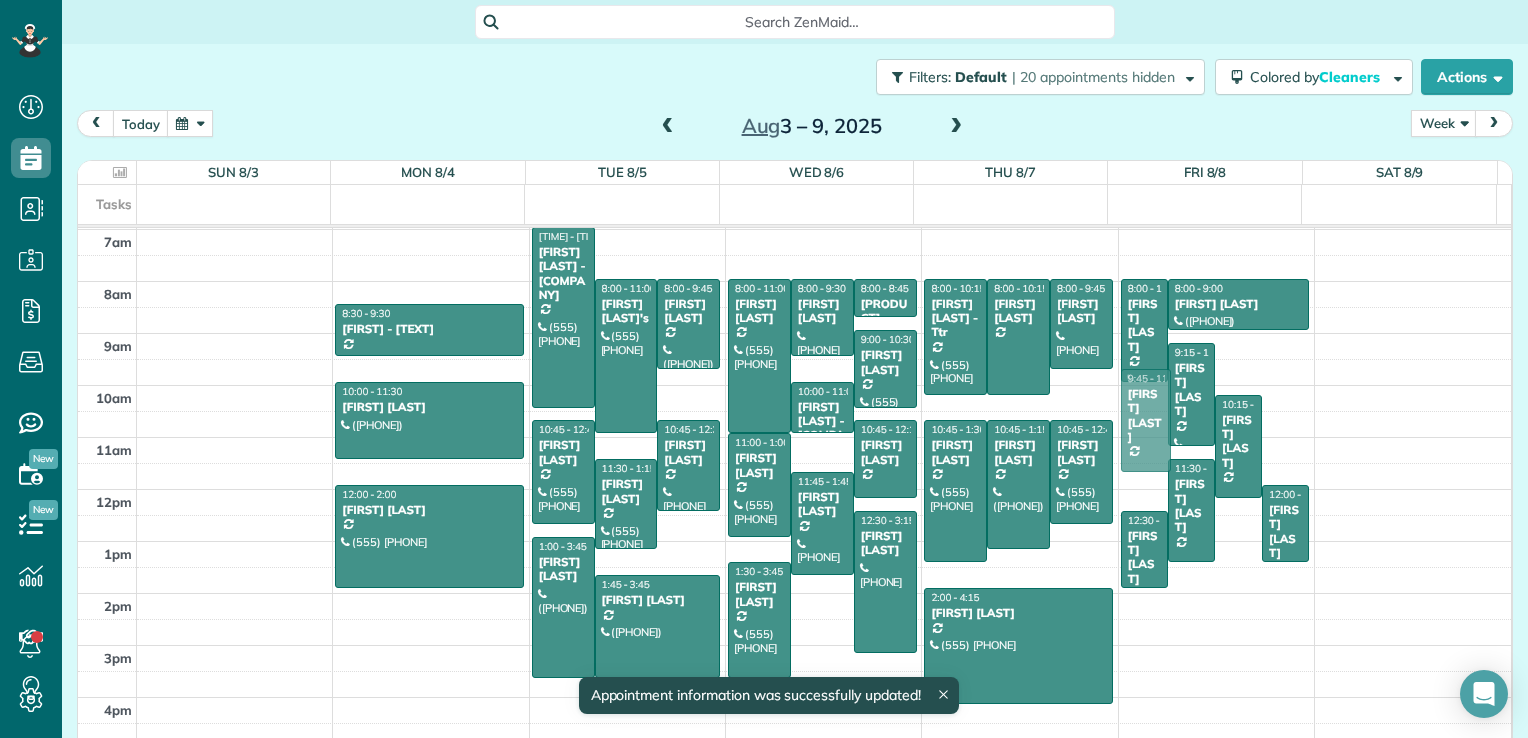 drag, startPoint x: 1105, startPoint y: 453, endPoint x: 1113, endPoint y: 432, distance: 22.472204 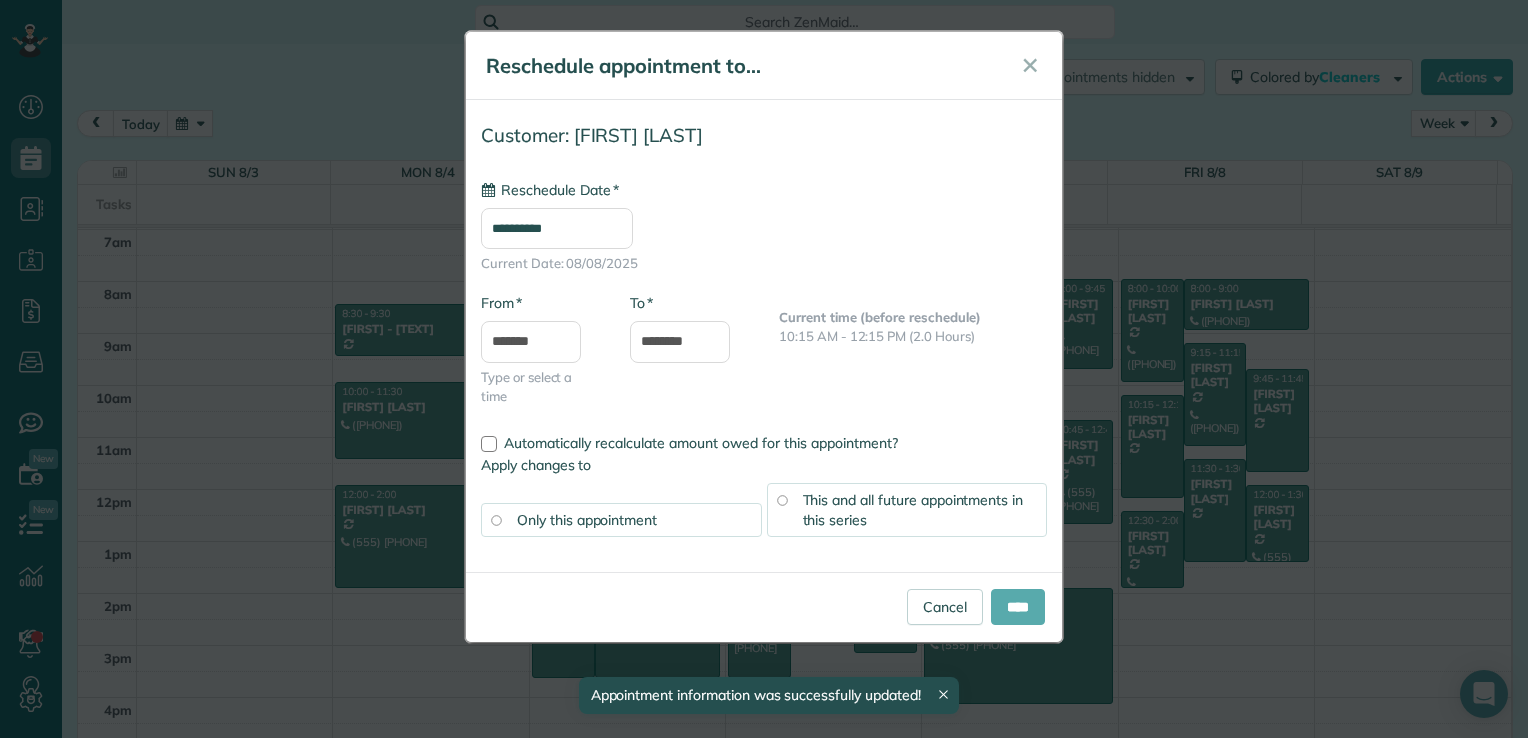 type on "**********" 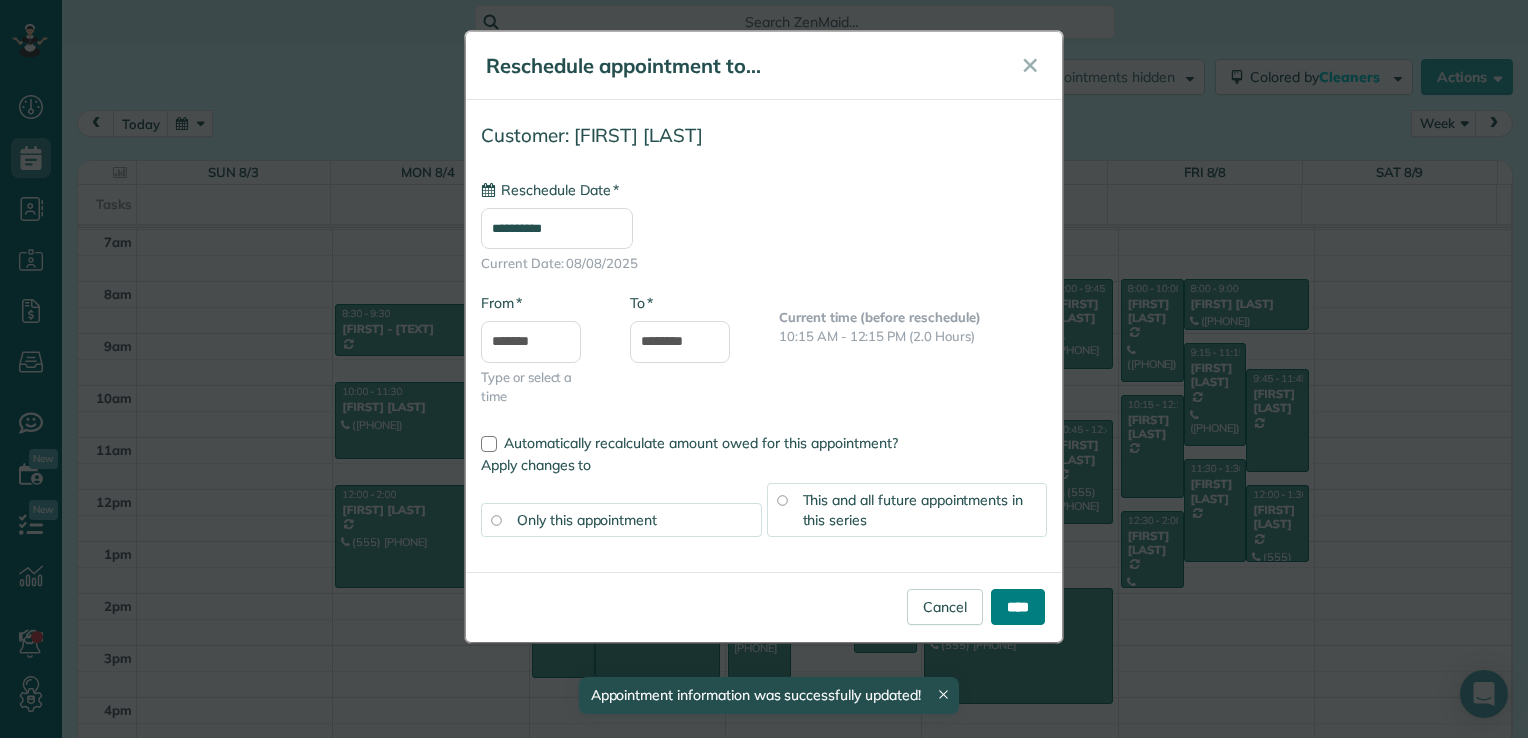 click on "****" at bounding box center (1018, 607) 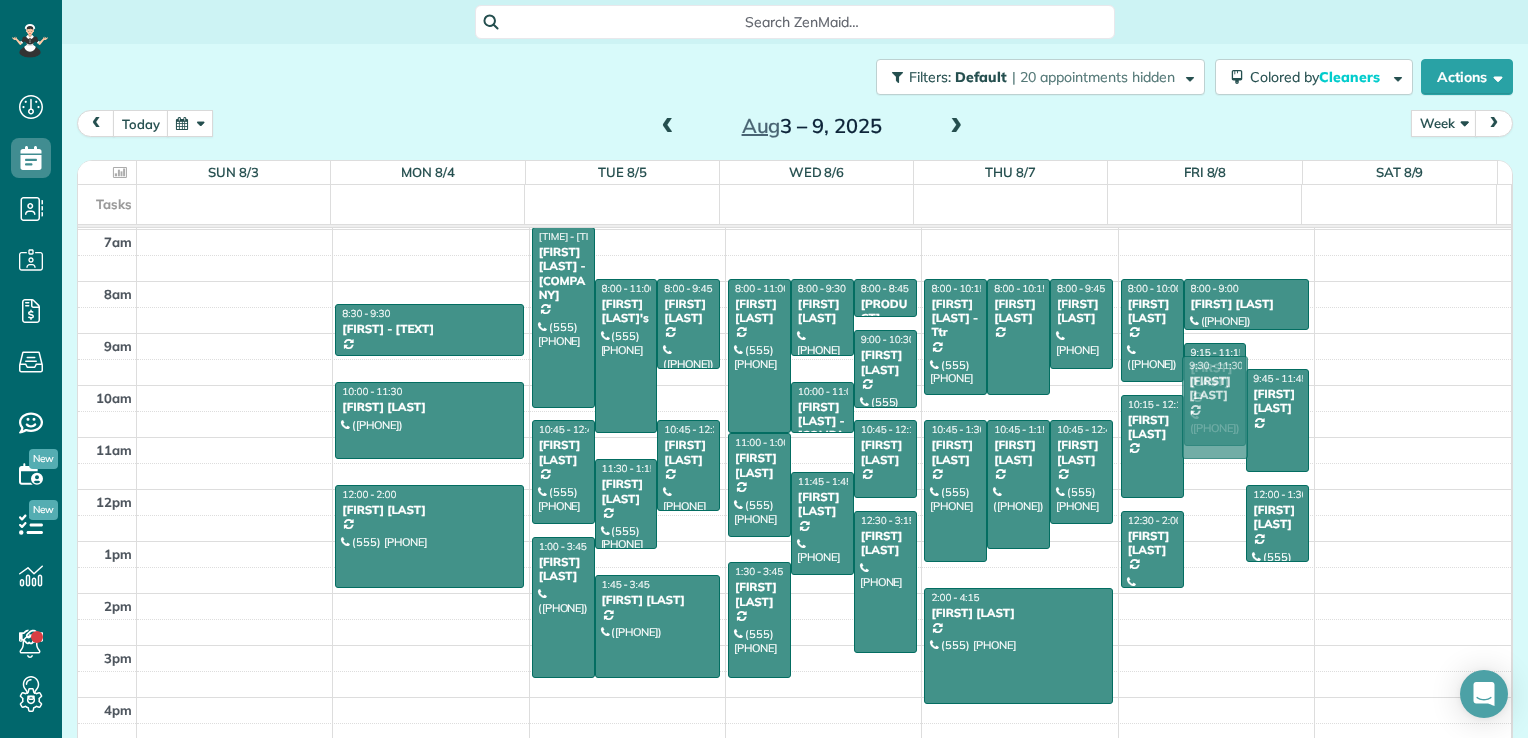 drag, startPoint x: 1190, startPoint y: 528, endPoint x: 1172, endPoint y: 479, distance: 52.201534 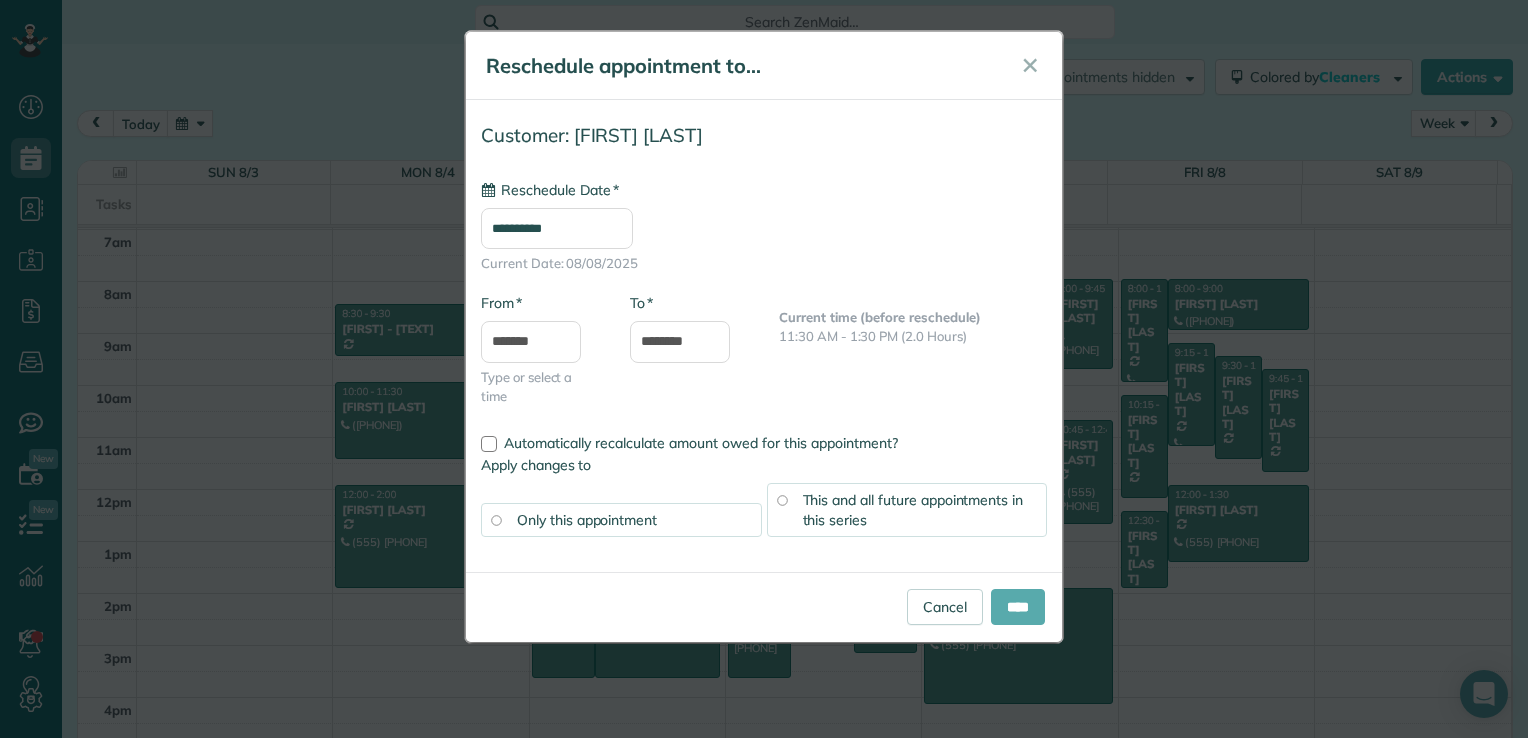 type on "**********" 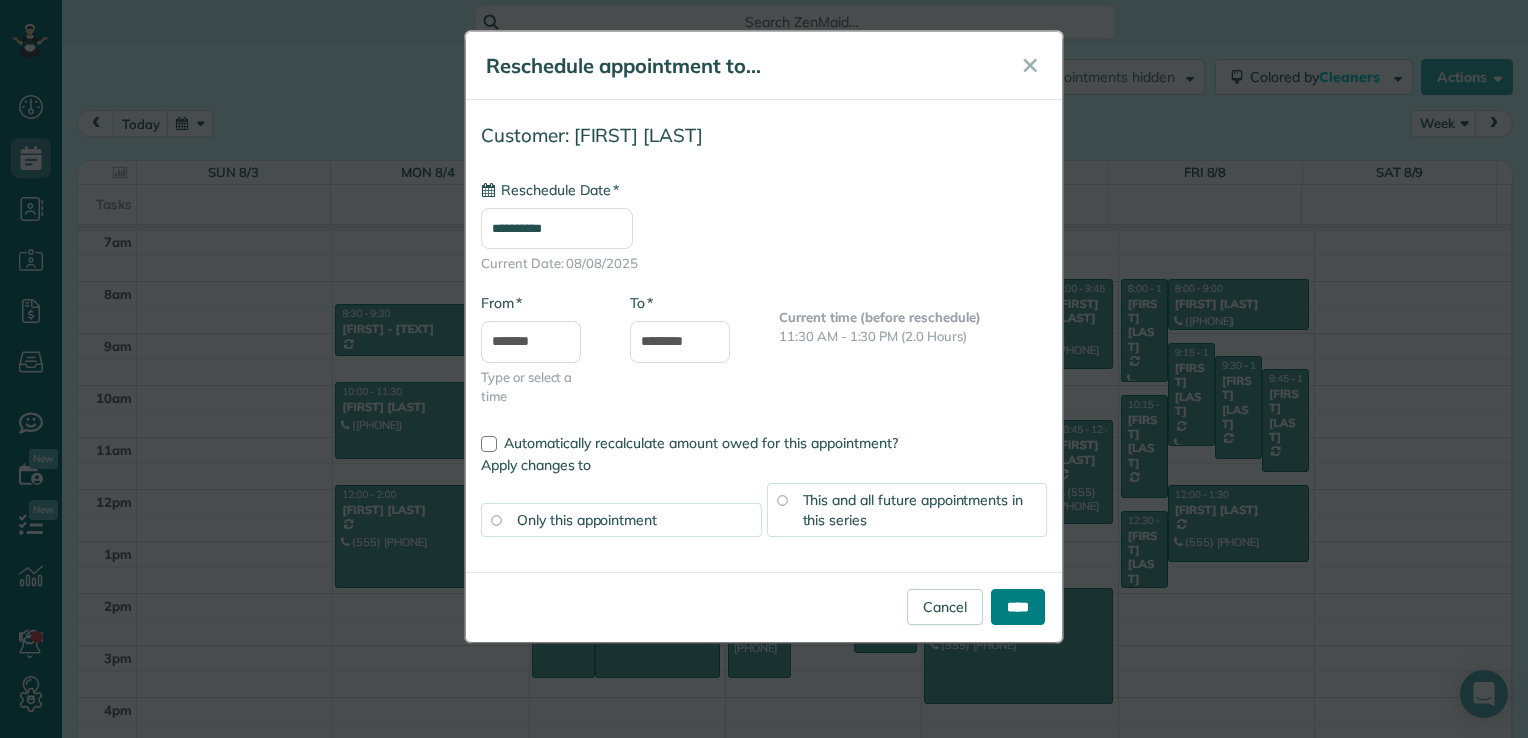 click on "****" at bounding box center [1018, 607] 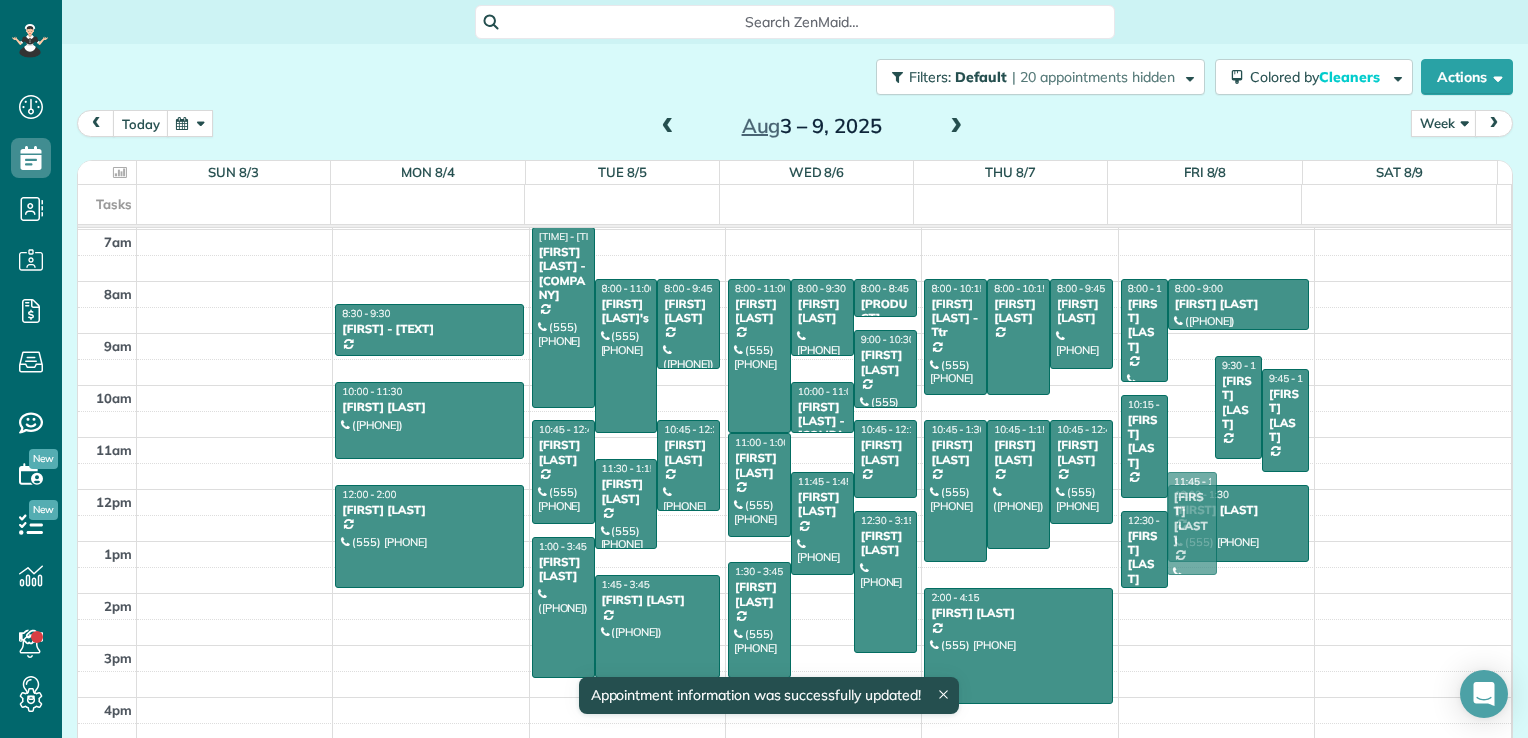 drag, startPoint x: 1160, startPoint y: 390, endPoint x: 1169, endPoint y: 513, distance: 123.32883 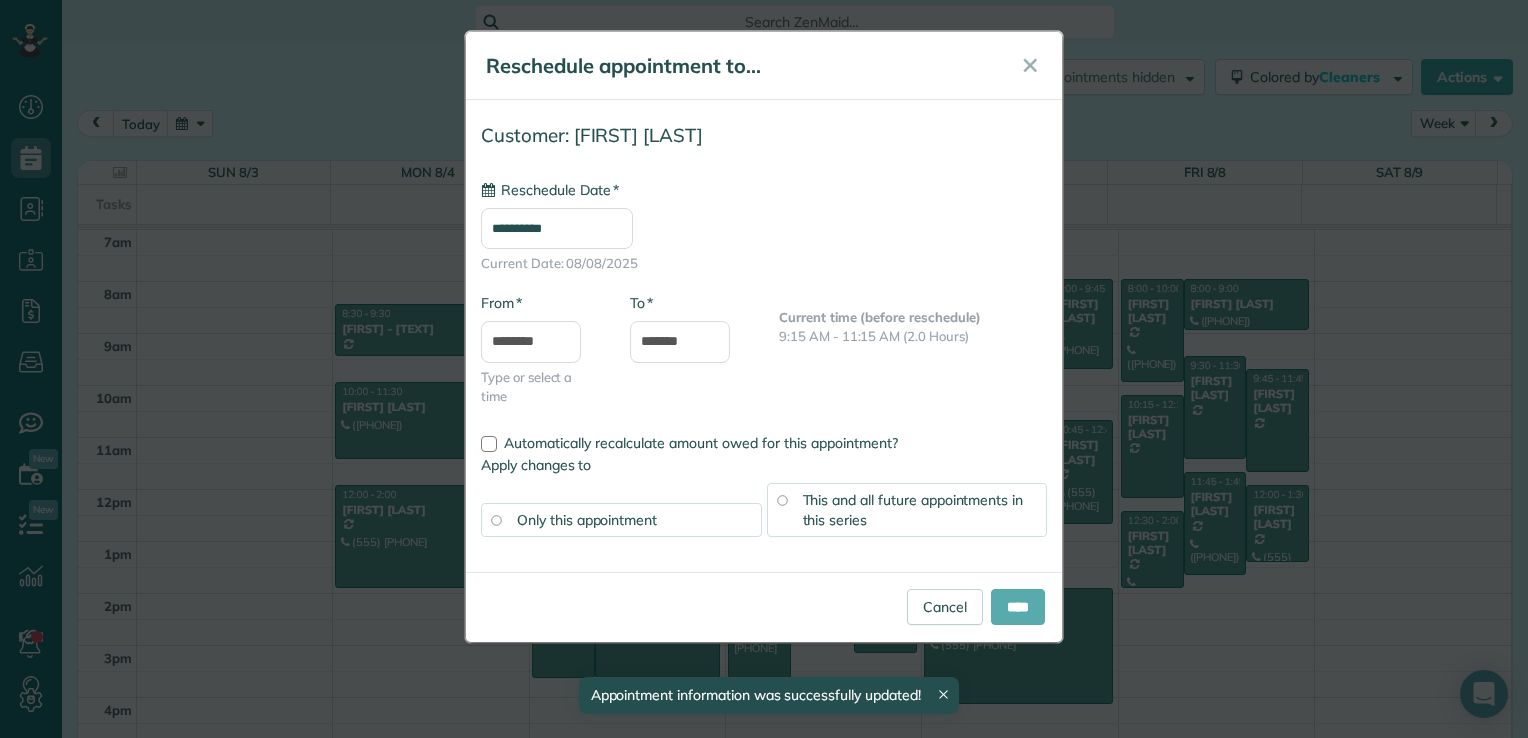type on "**********" 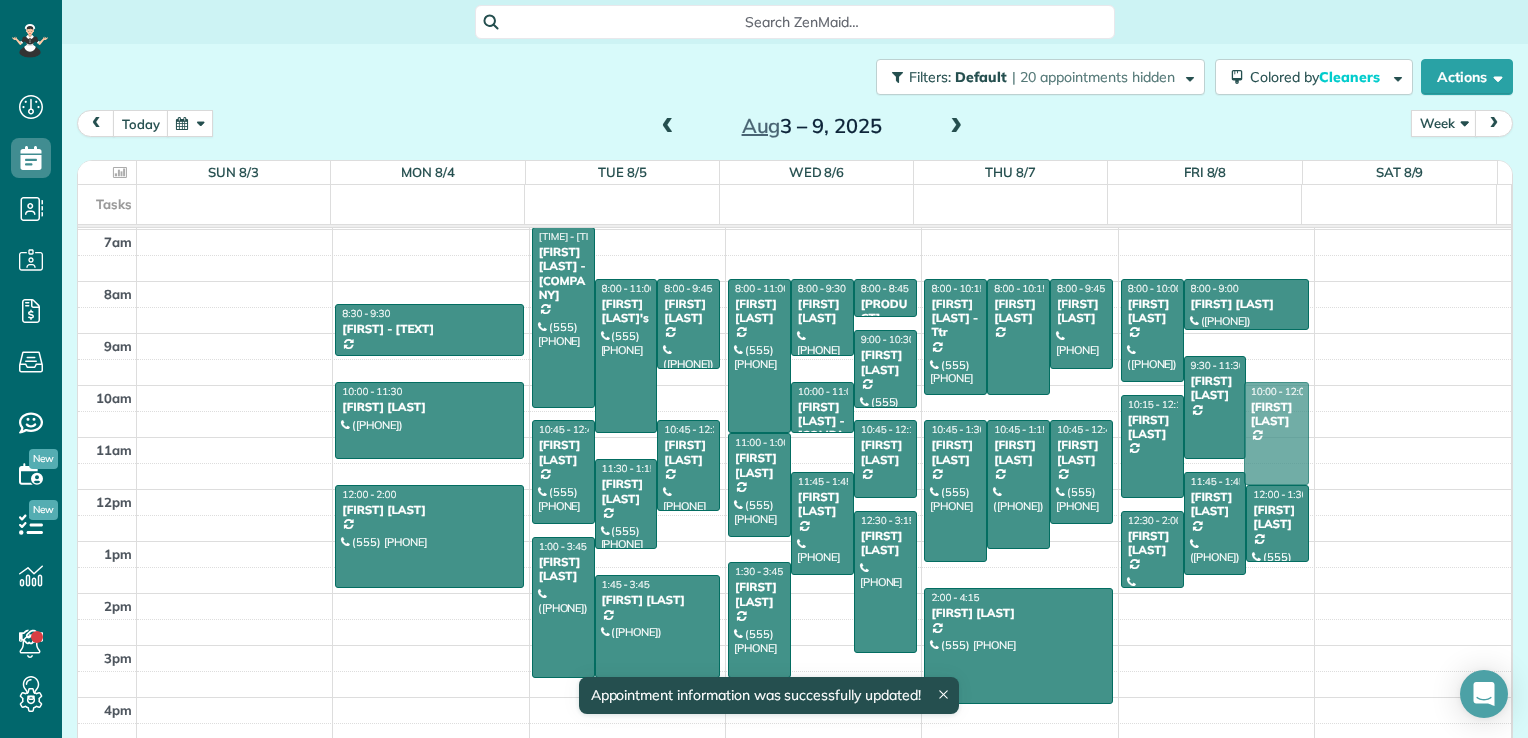 drag, startPoint x: 1248, startPoint y: 381, endPoint x: 1242, endPoint y: 400, distance: 19.924858 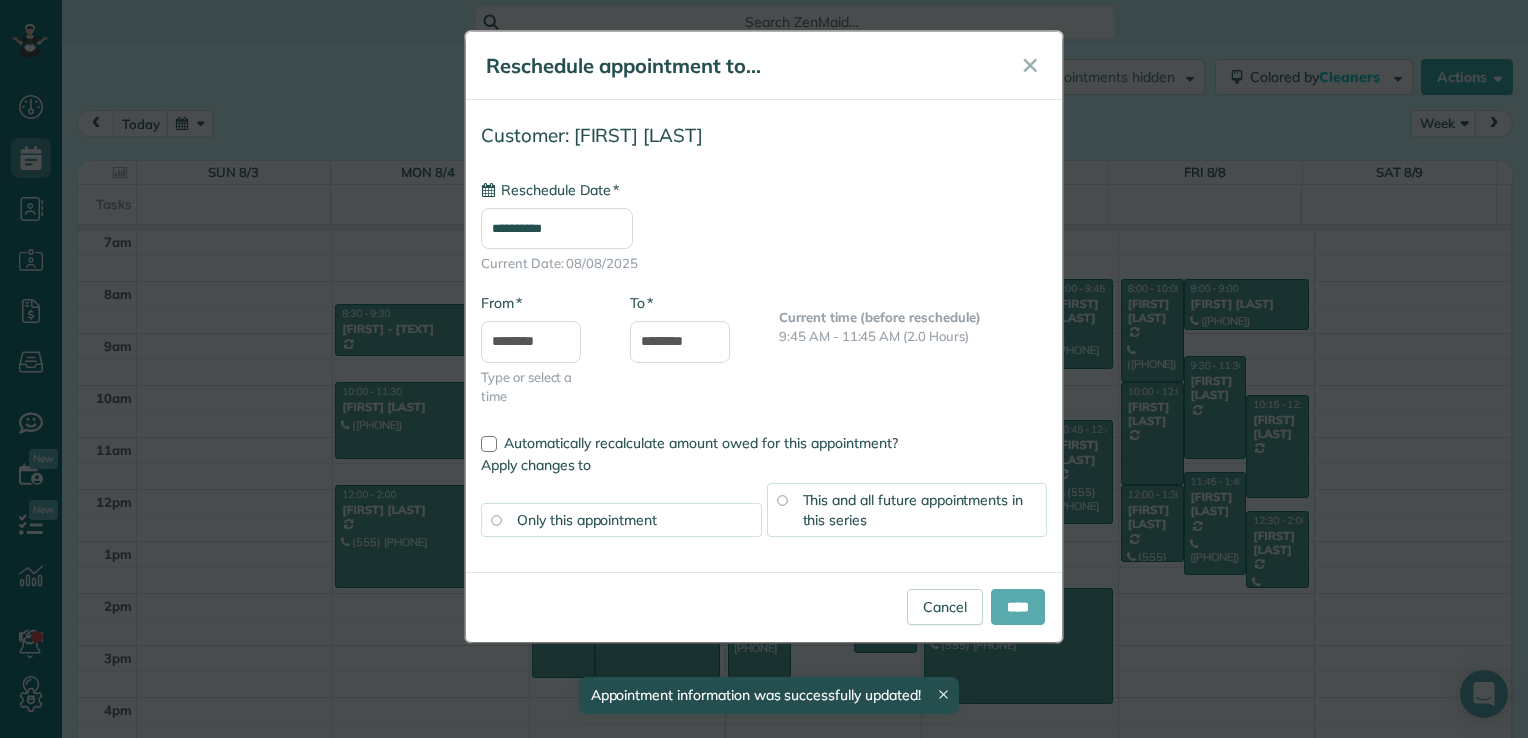 type on "**********" 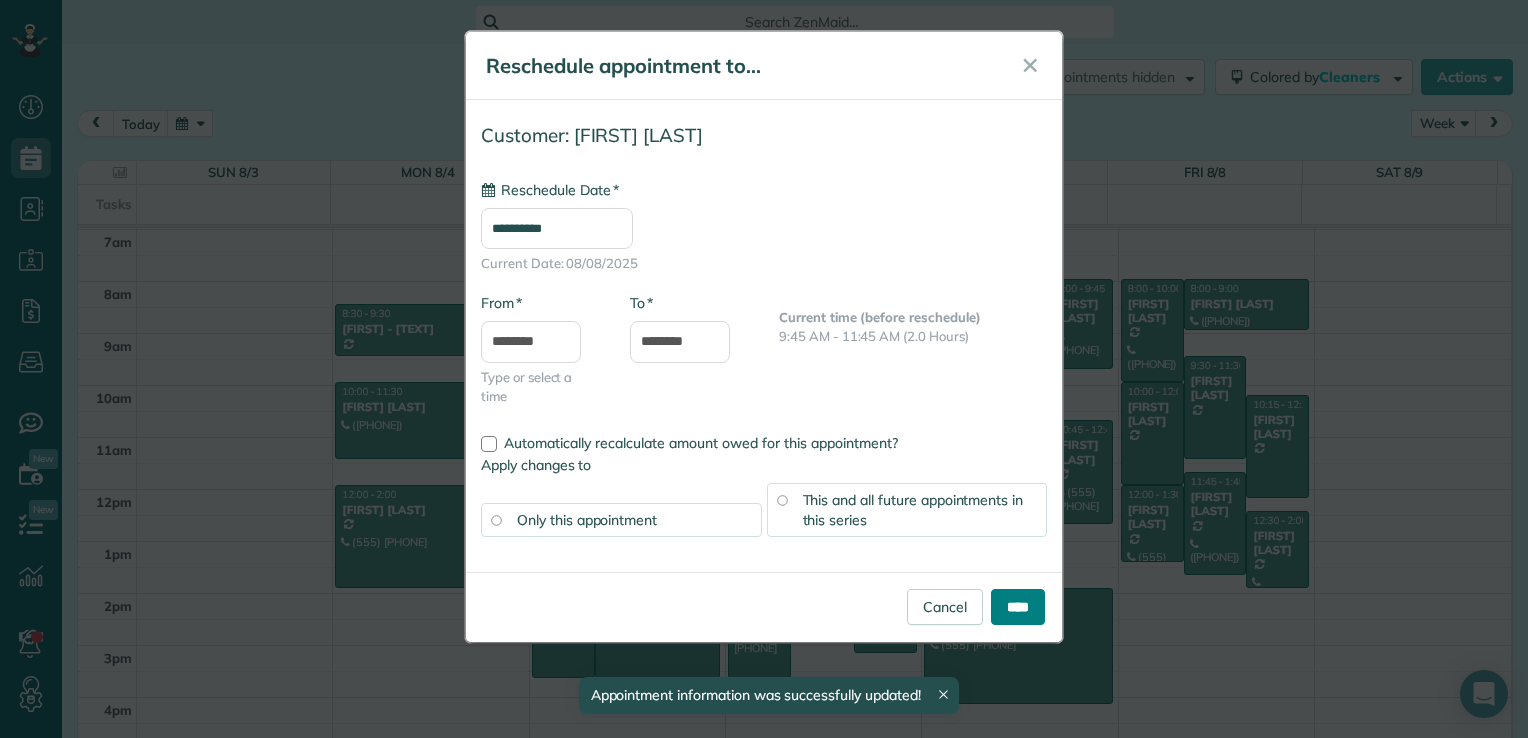 click on "****" at bounding box center [1018, 607] 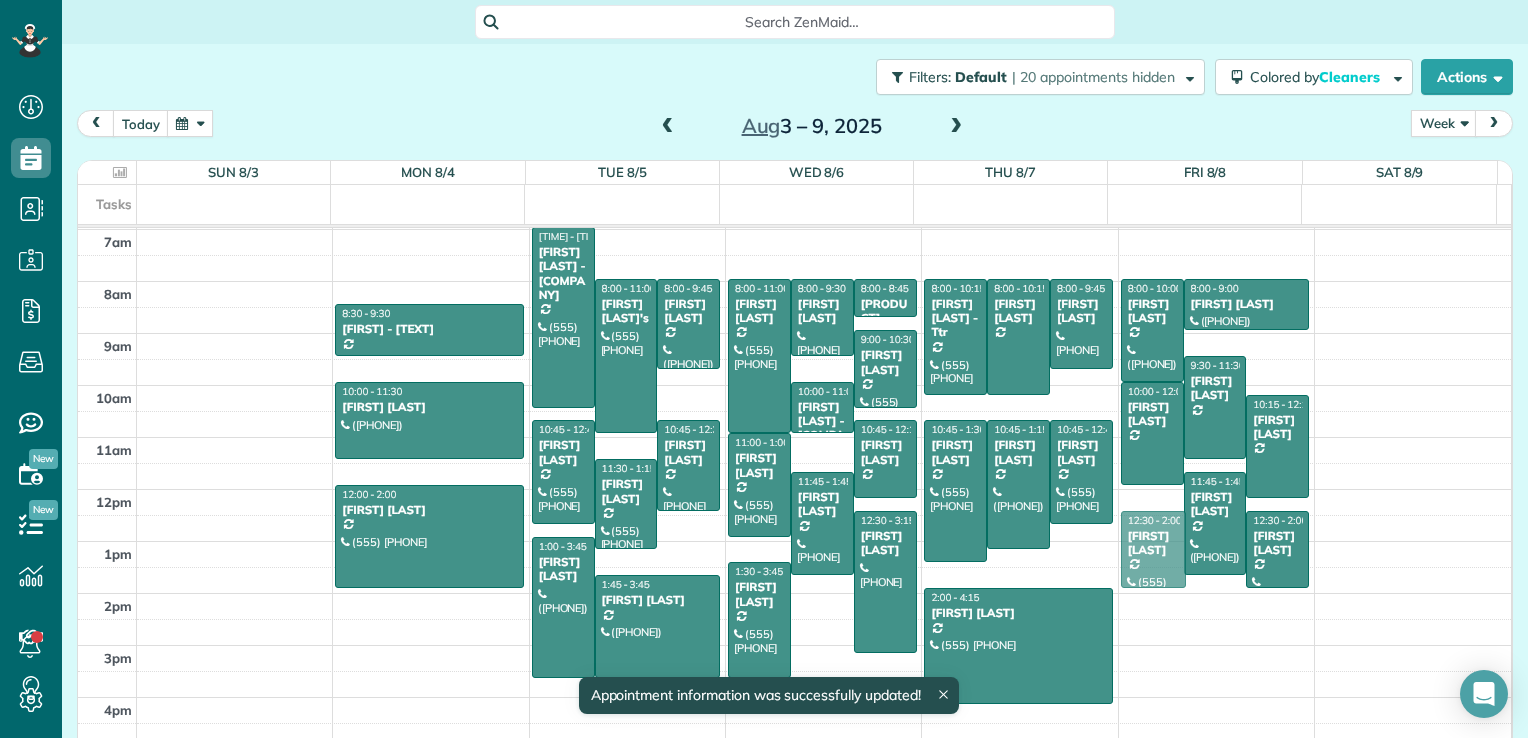drag, startPoint x: 1119, startPoint y: 526, endPoint x: 1124, endPoint y: 558, distance: 32.38827 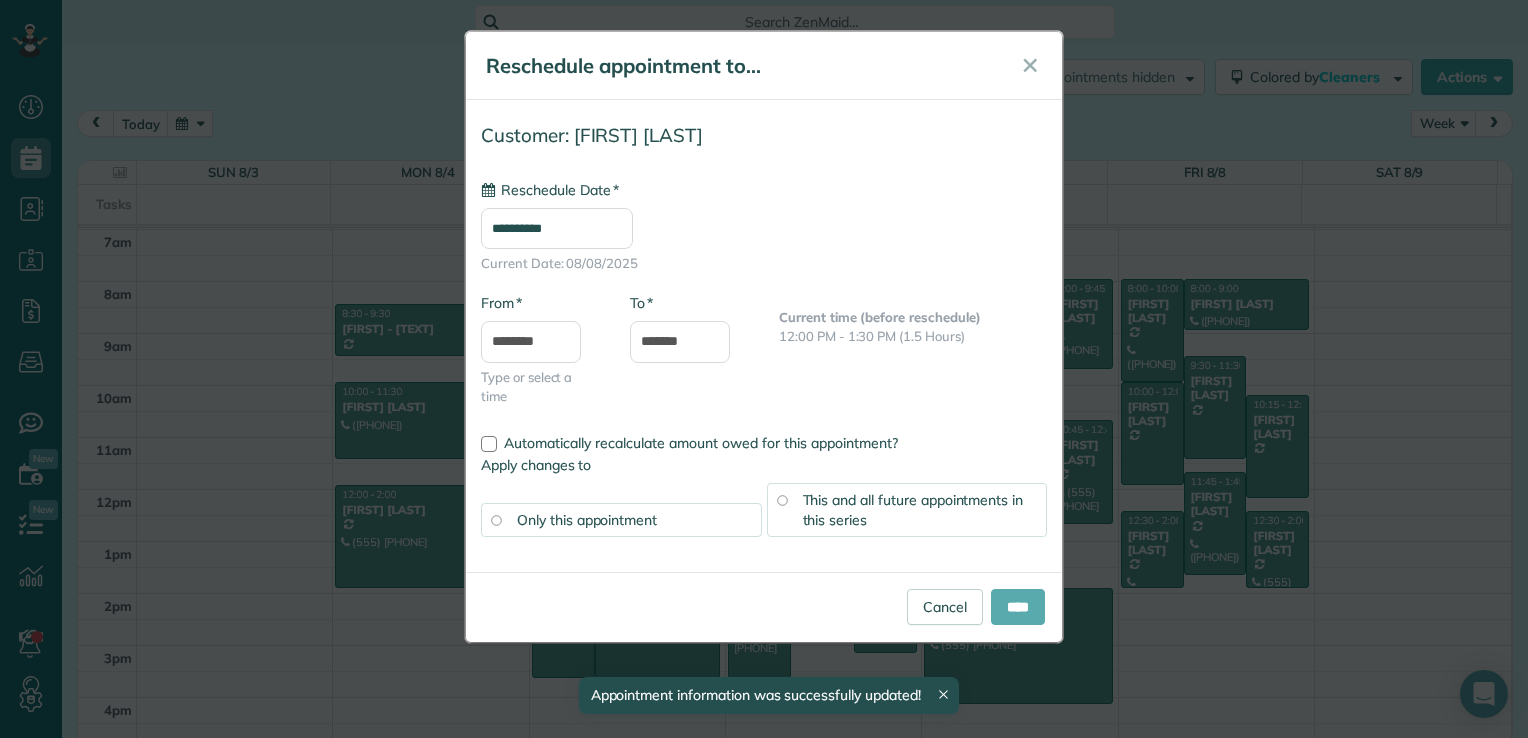 type on "**********" 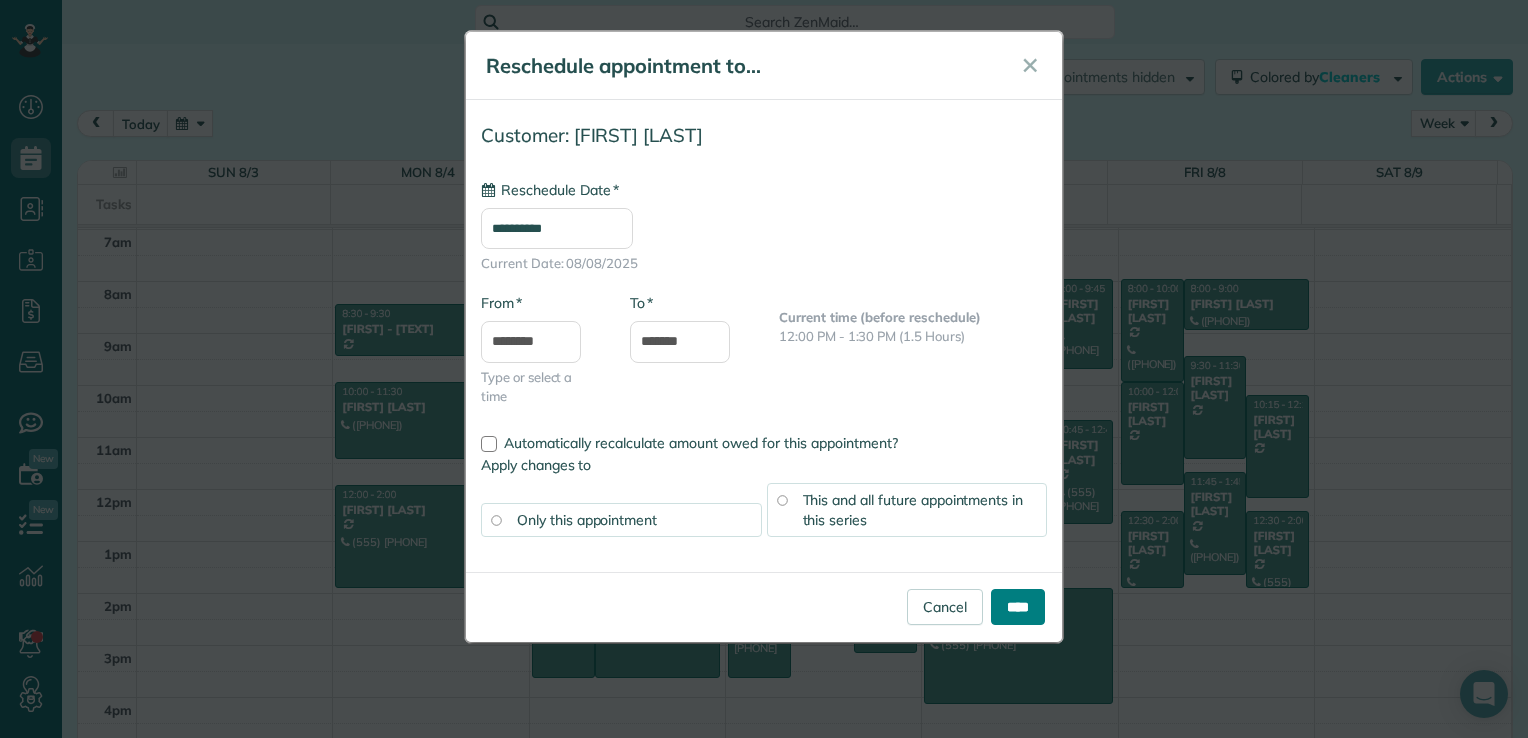 click on "****" at bounding box center [1018, 607] 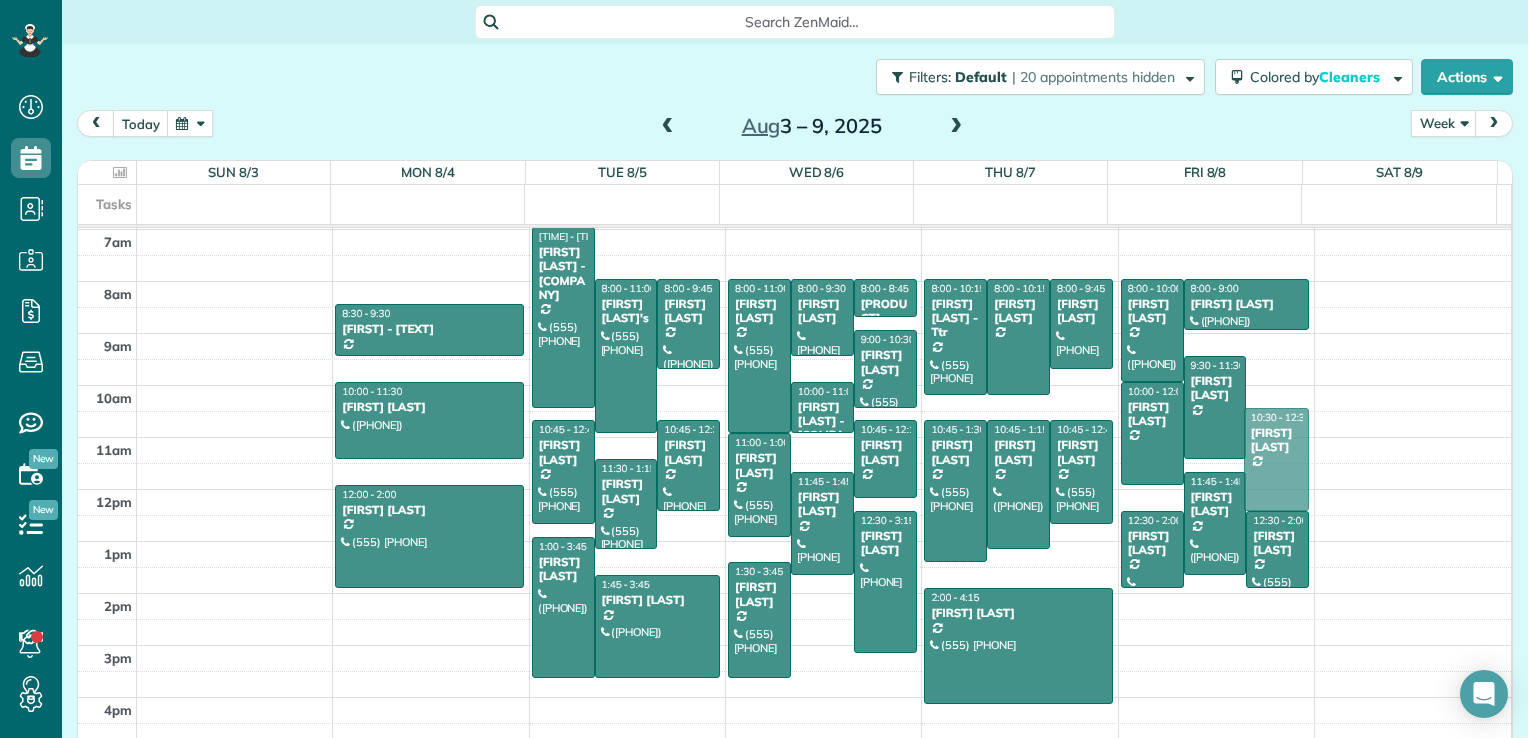 drag, startPoint x: 1258, startPoint y: 423, endPoint x: 1257, endPoint y: 434, distance: 11.045361 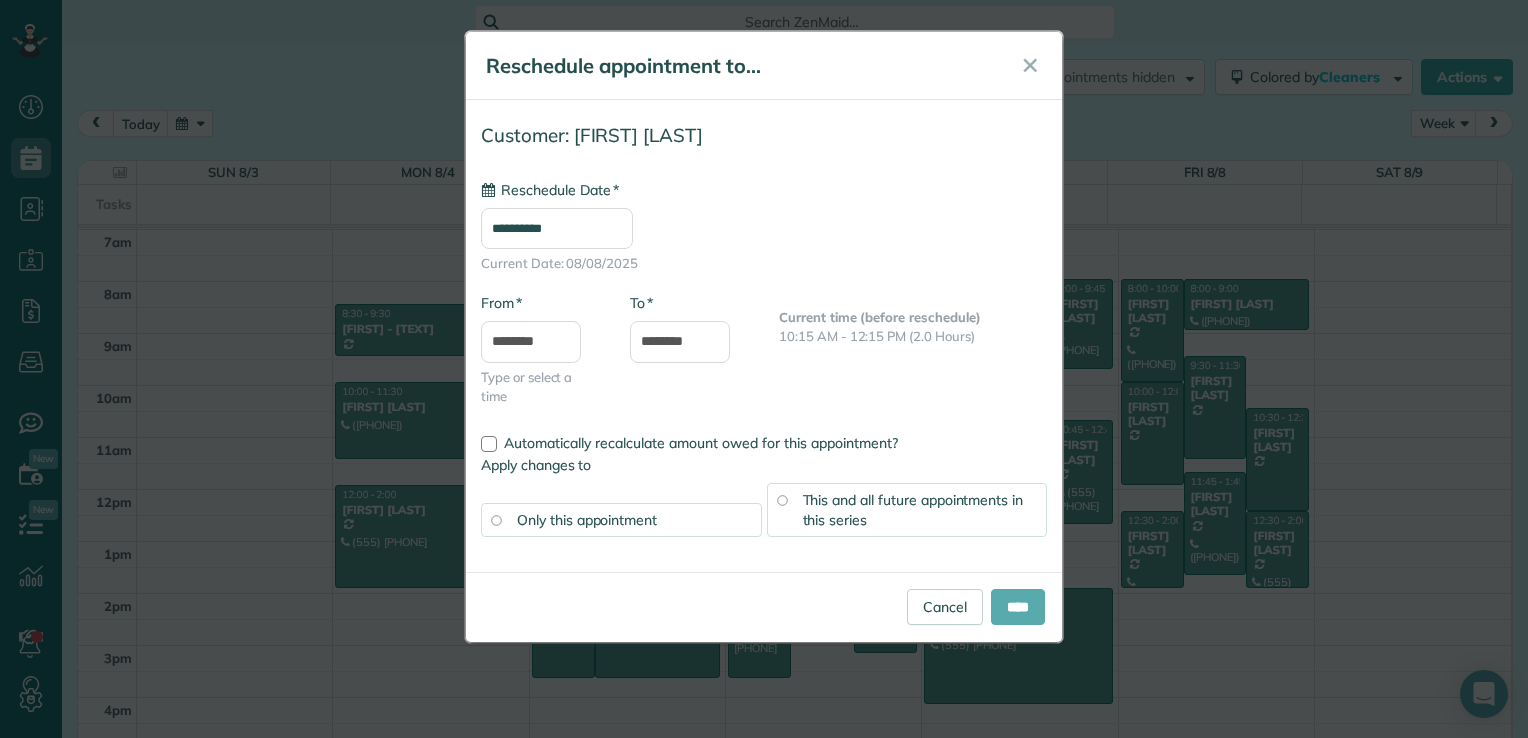 type on "**********" 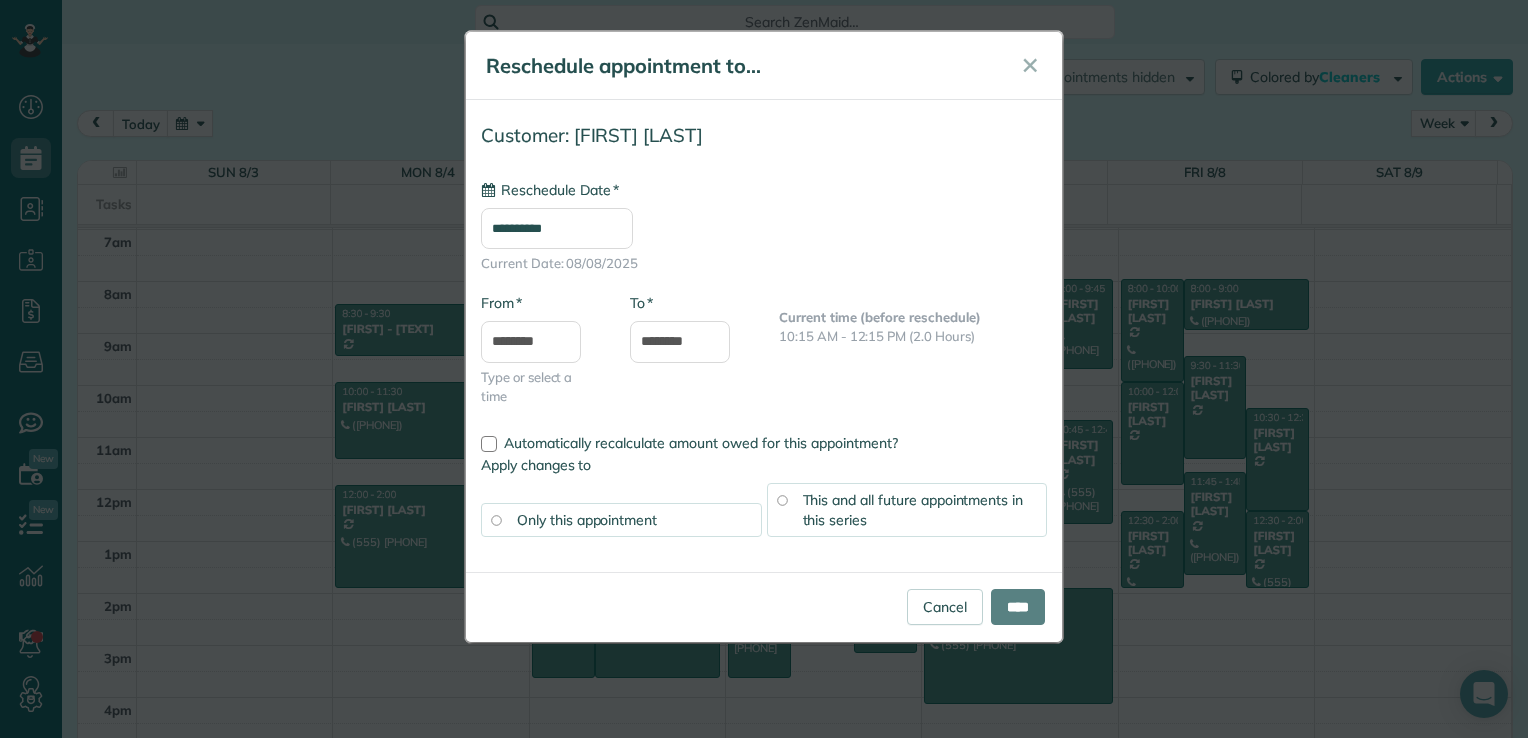 click on "****" at bounding box center [1018, 607] 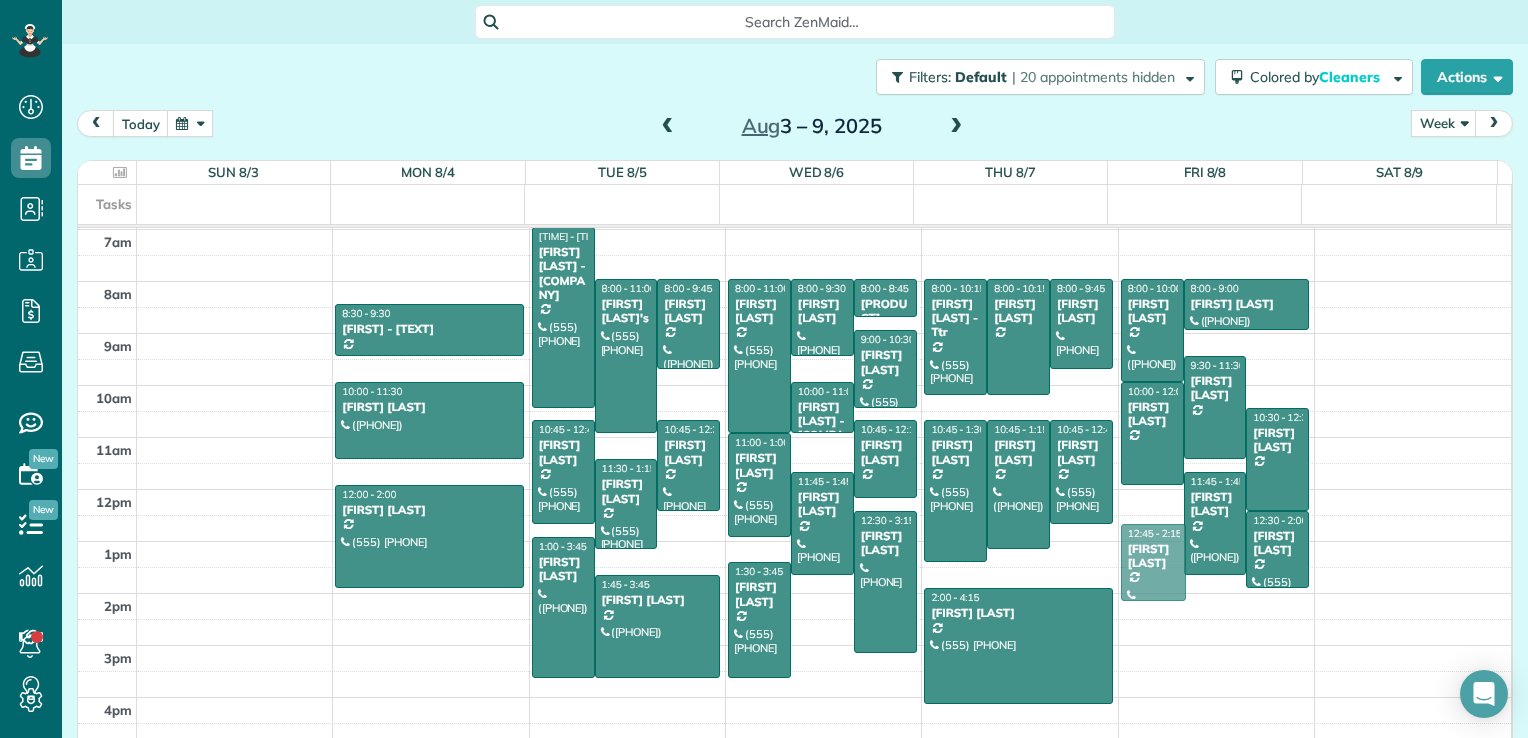 drag, startPoint x: 1124, startPoint y: 547, endPoint x: 1124, endPoint y: 558, distance: 11 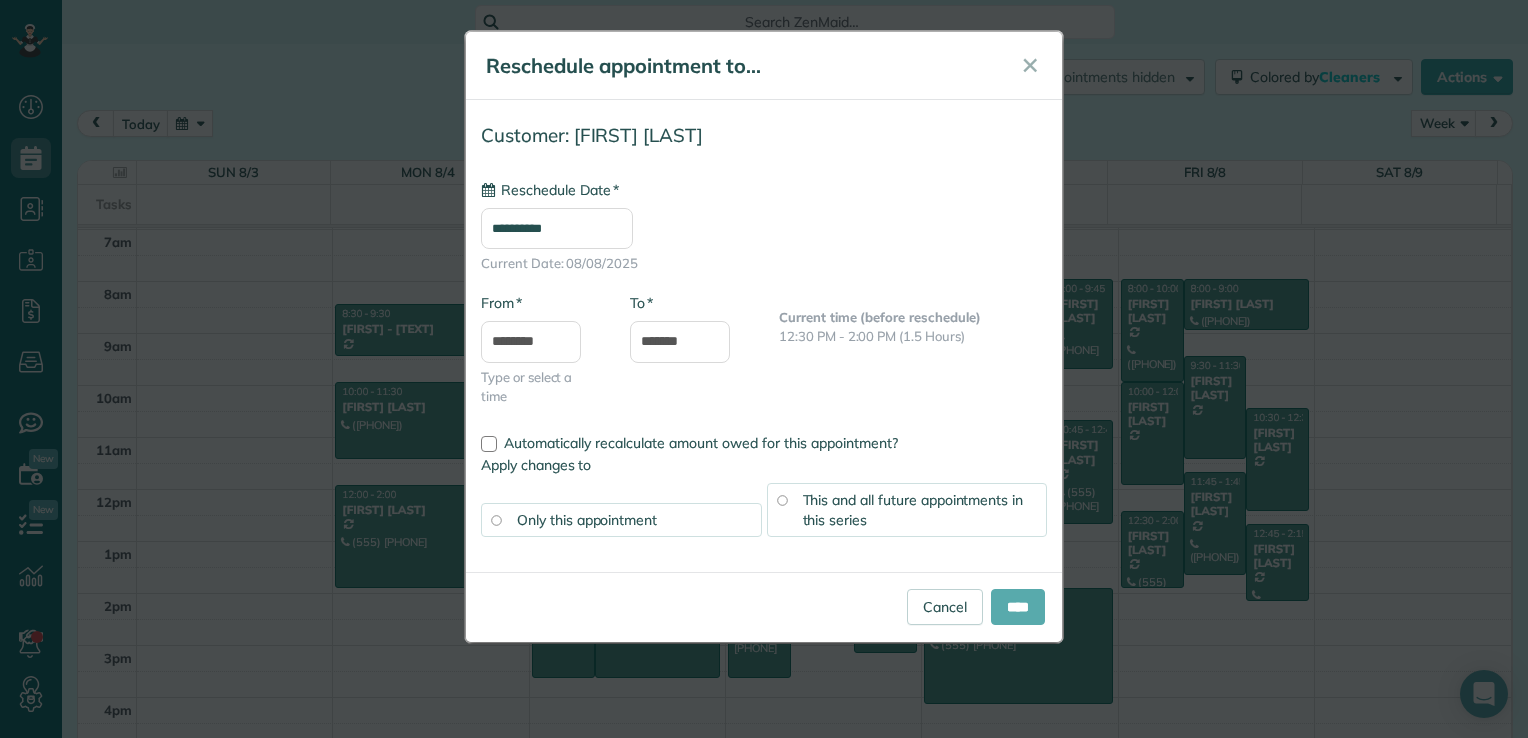 type on "**********" 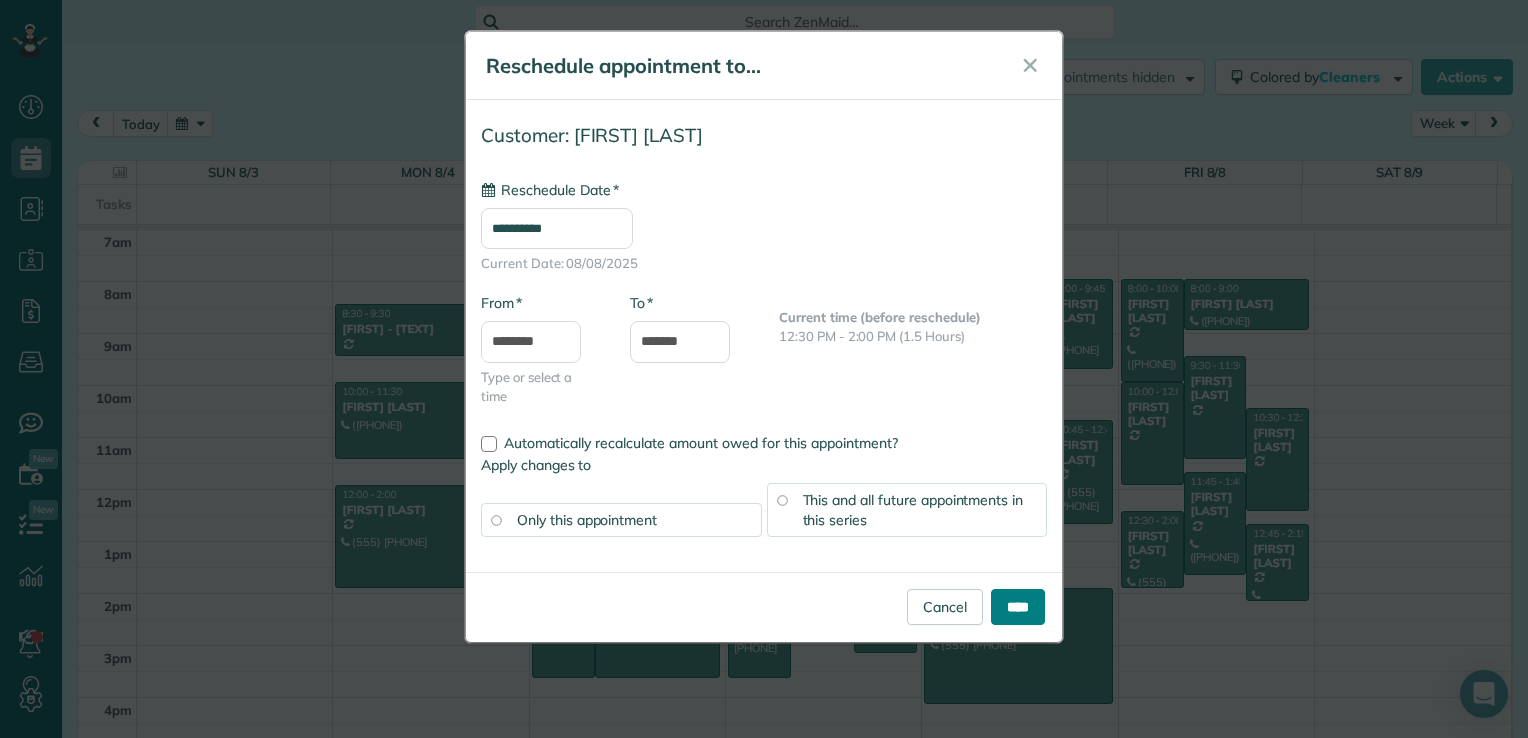 click on "****" at bounding box center [1018, 607] 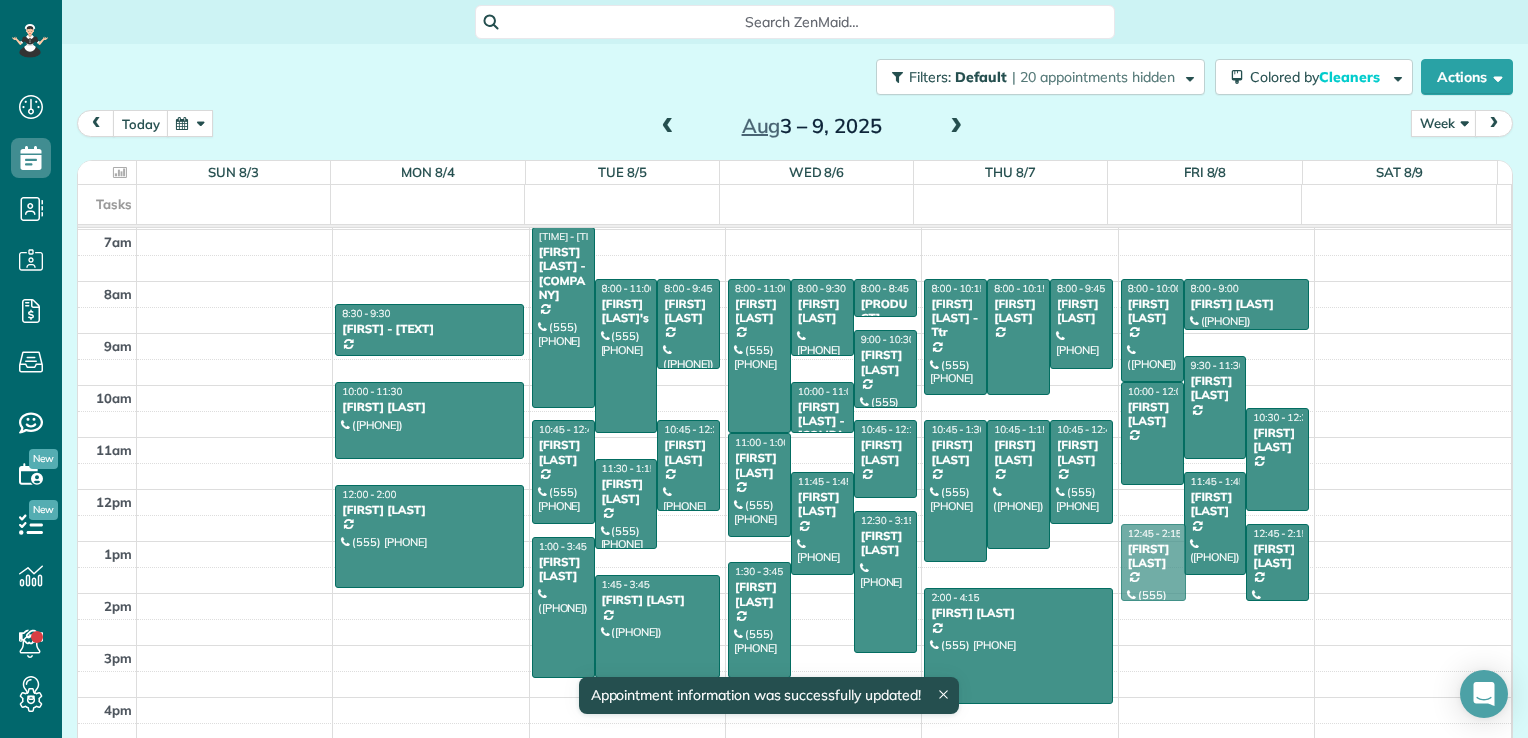 drag, startPoint x: 1110, startPoint y: 545, endPoint x: 1110, endPoint y: 564, distance: 19 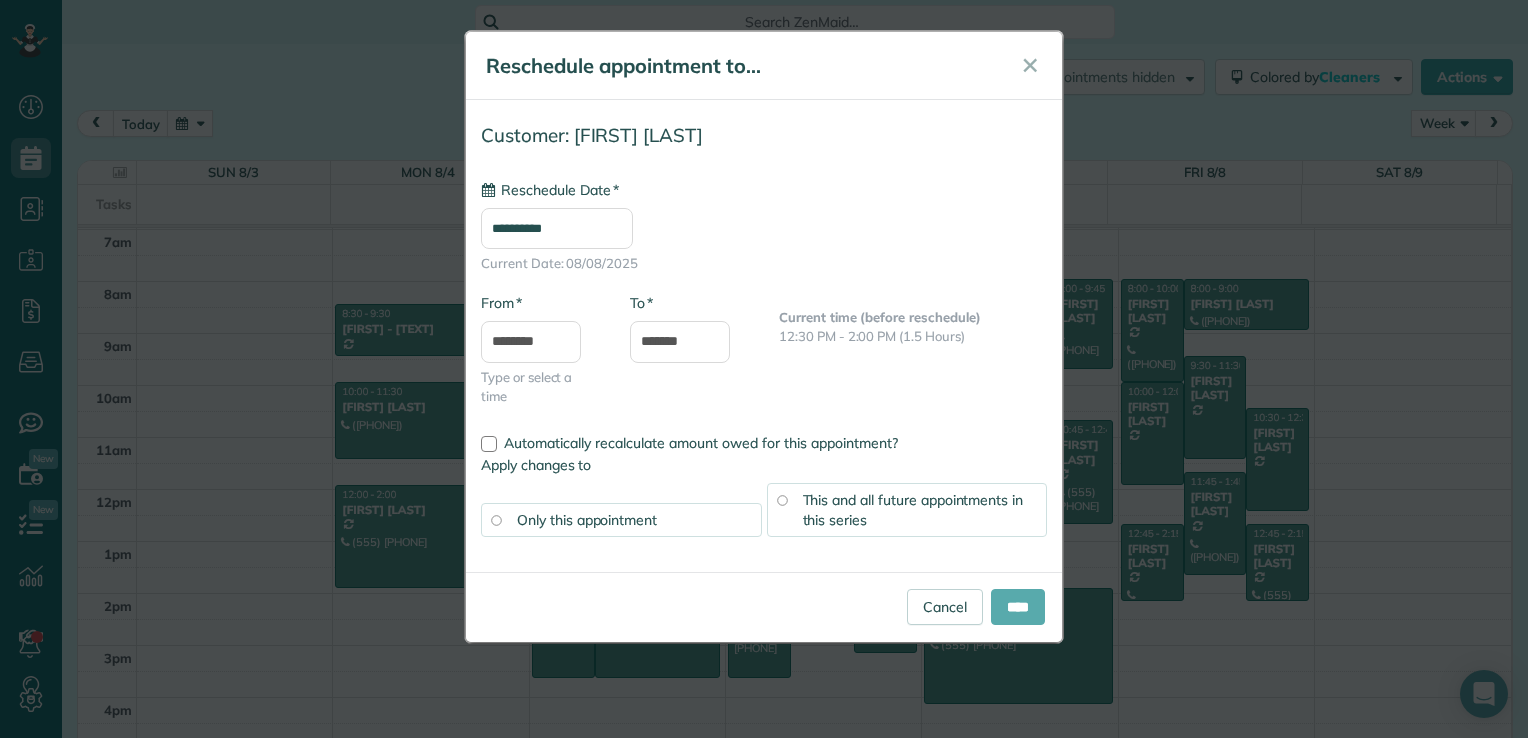 type on "**********" 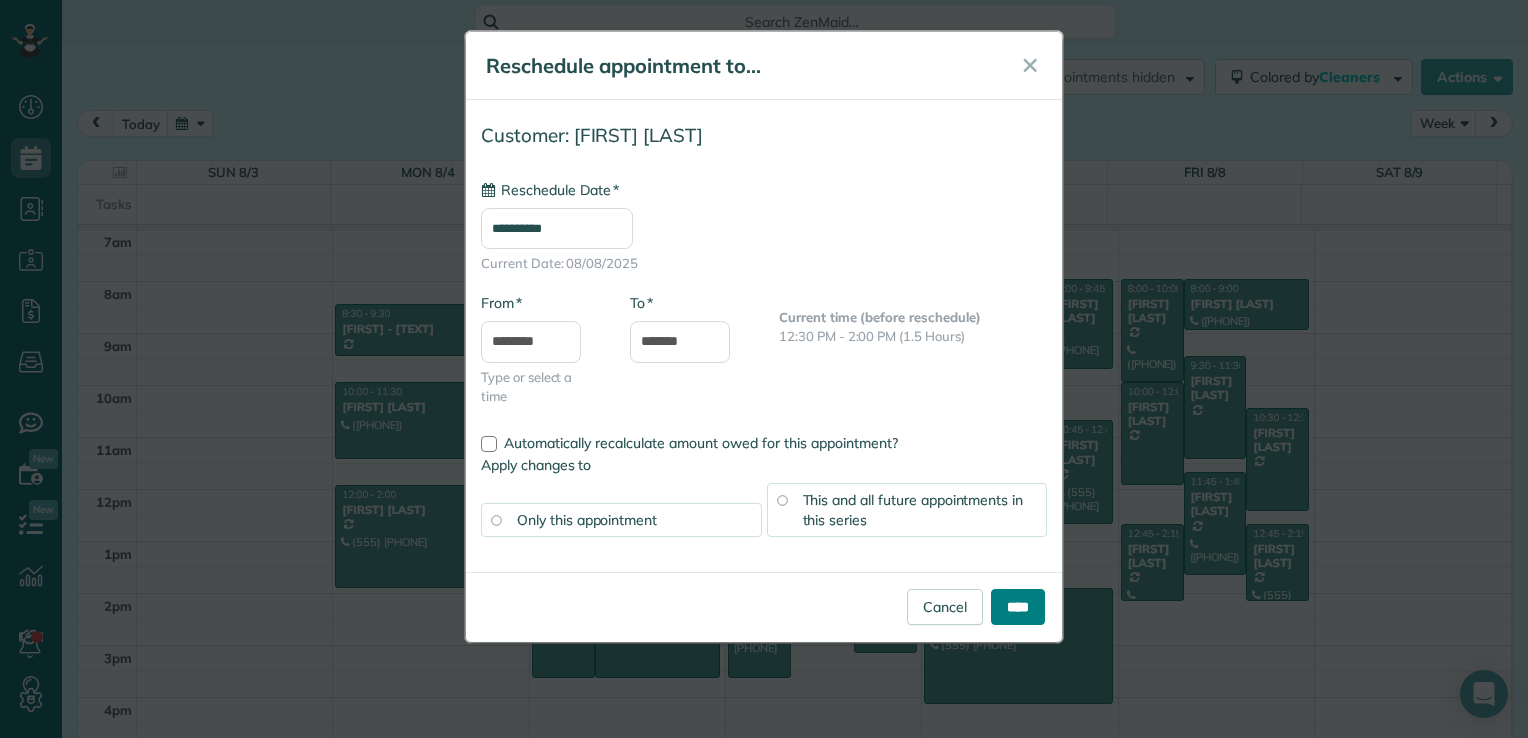 click on "****" at bounding box center (1018, 607) 